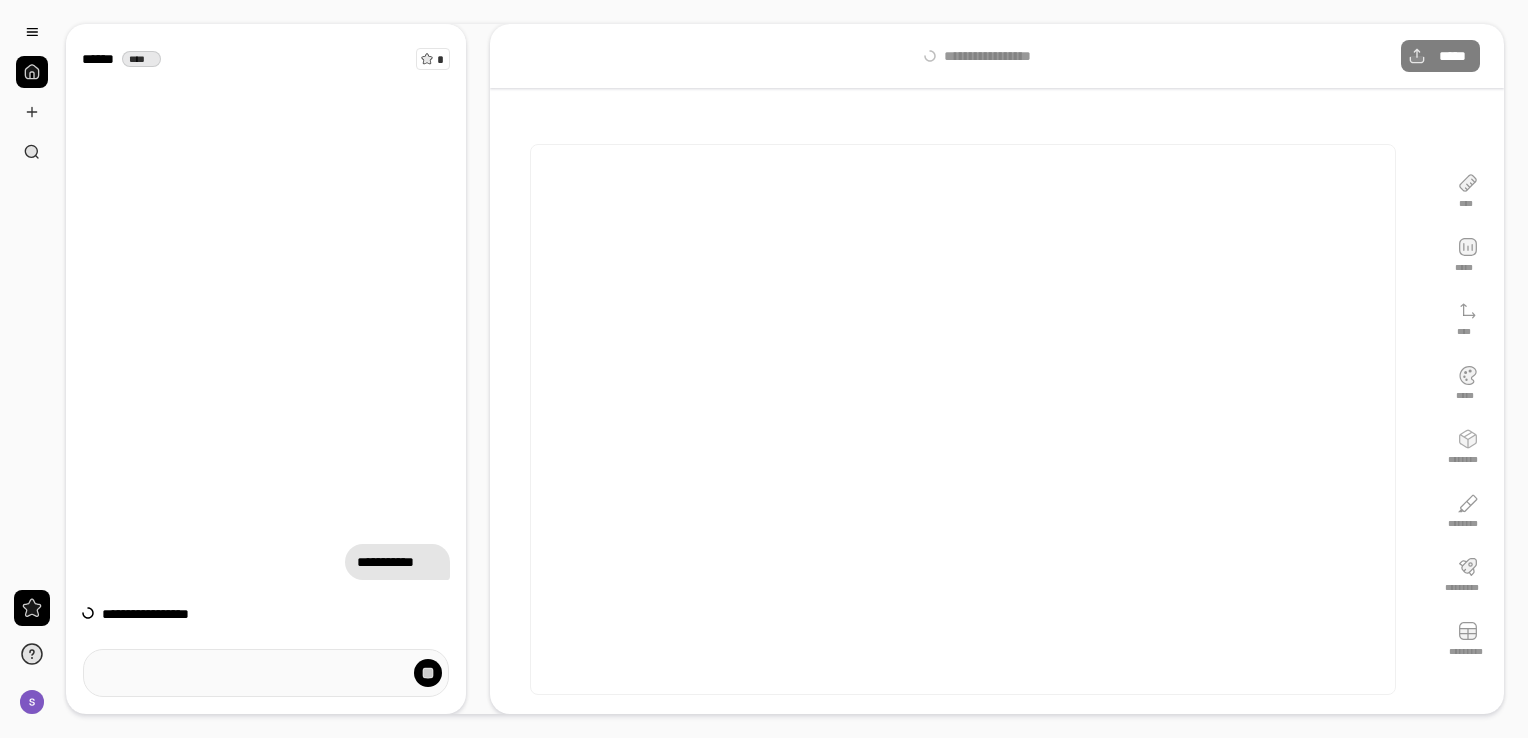 scroll, scrollTop: 0, scrollLeft: 0, axis: both 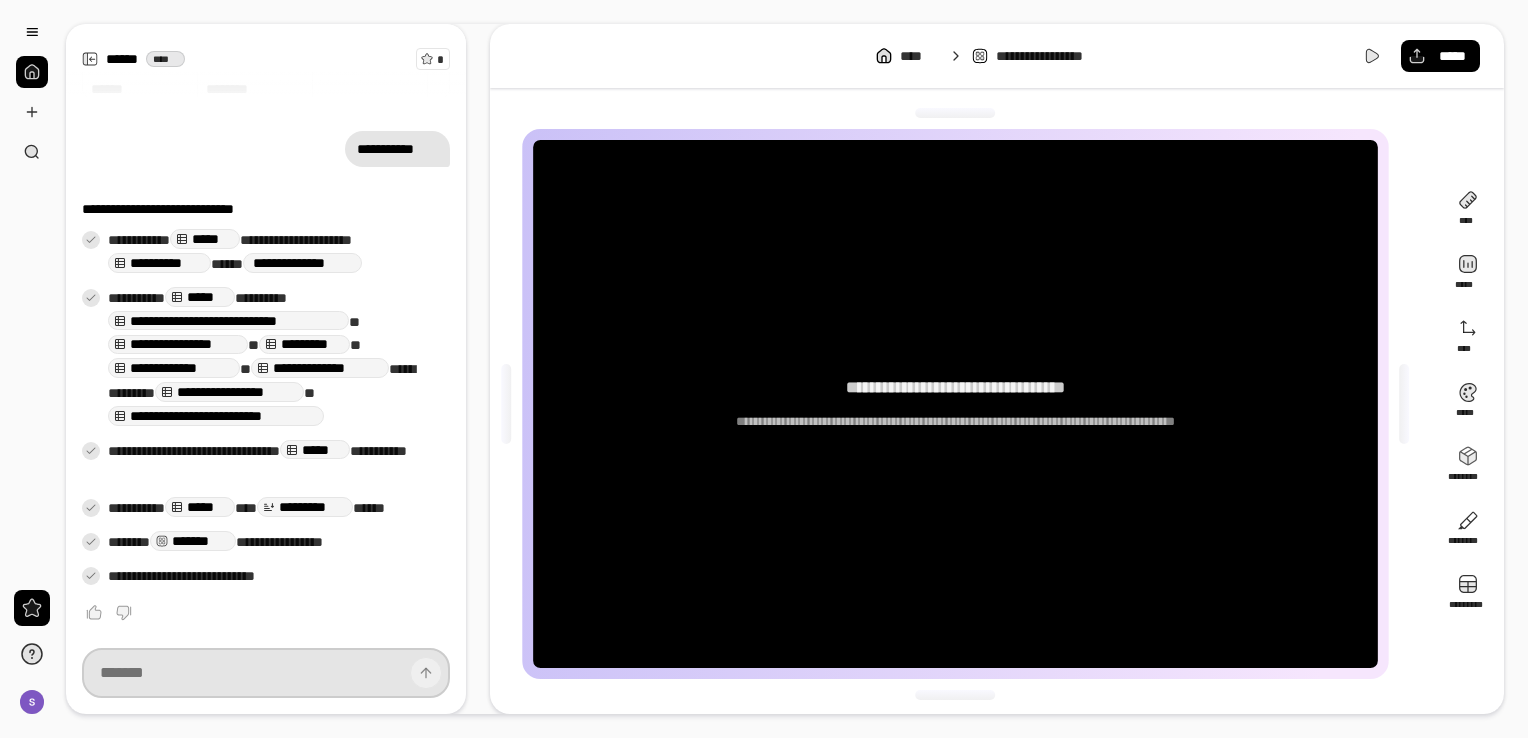 click at bounding box center (266, 673) 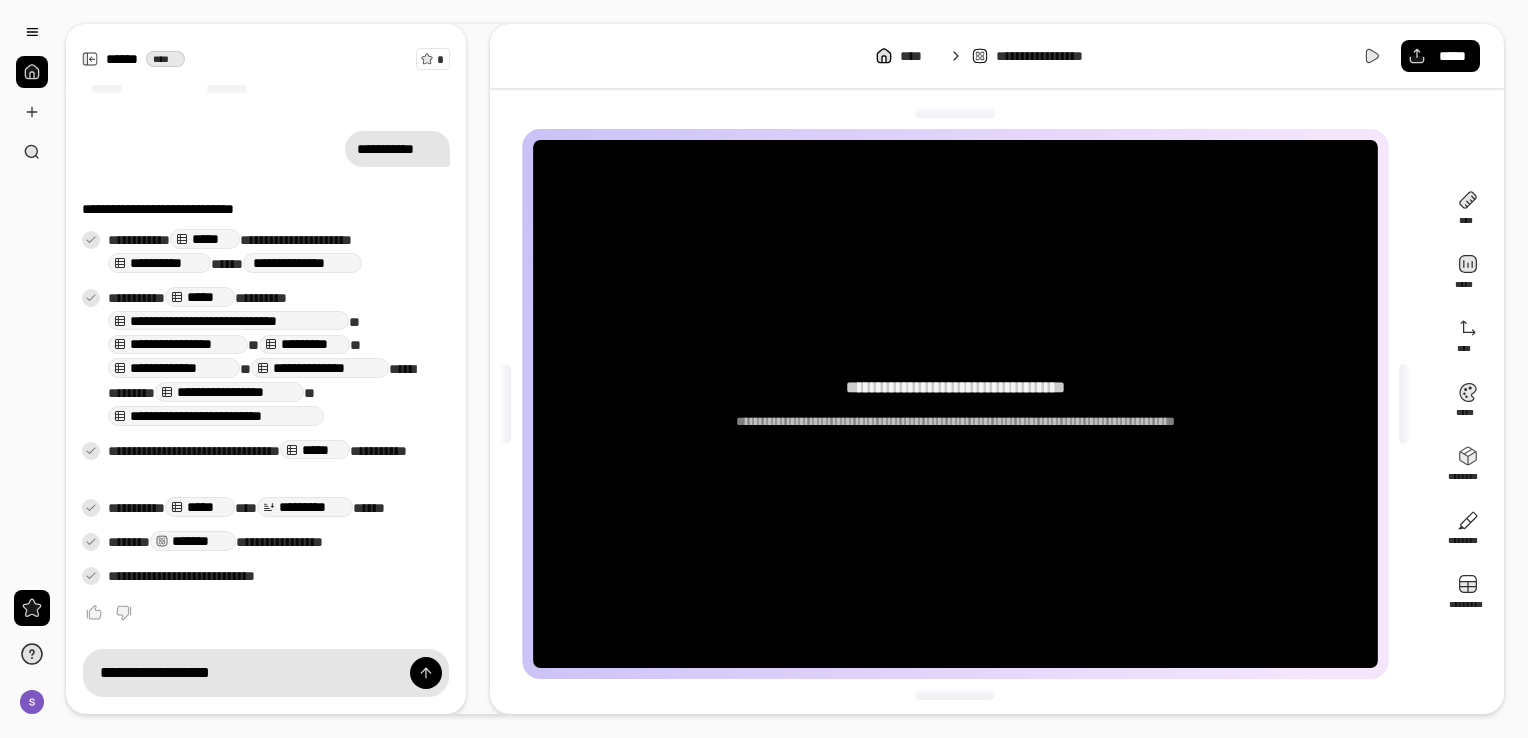 scroll, scrollTop: 133, scrollLeft: 0, axis: vertical 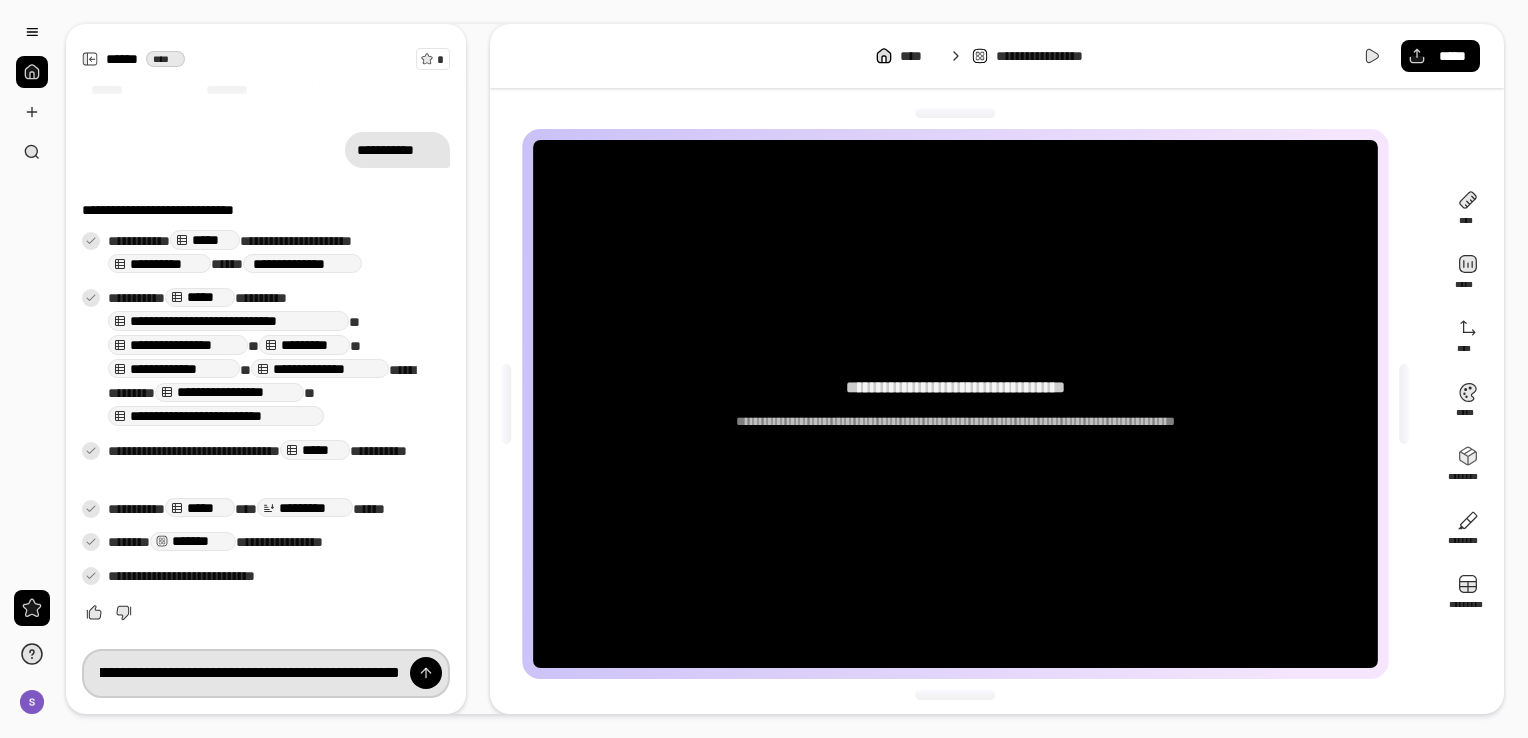 type on "**********" 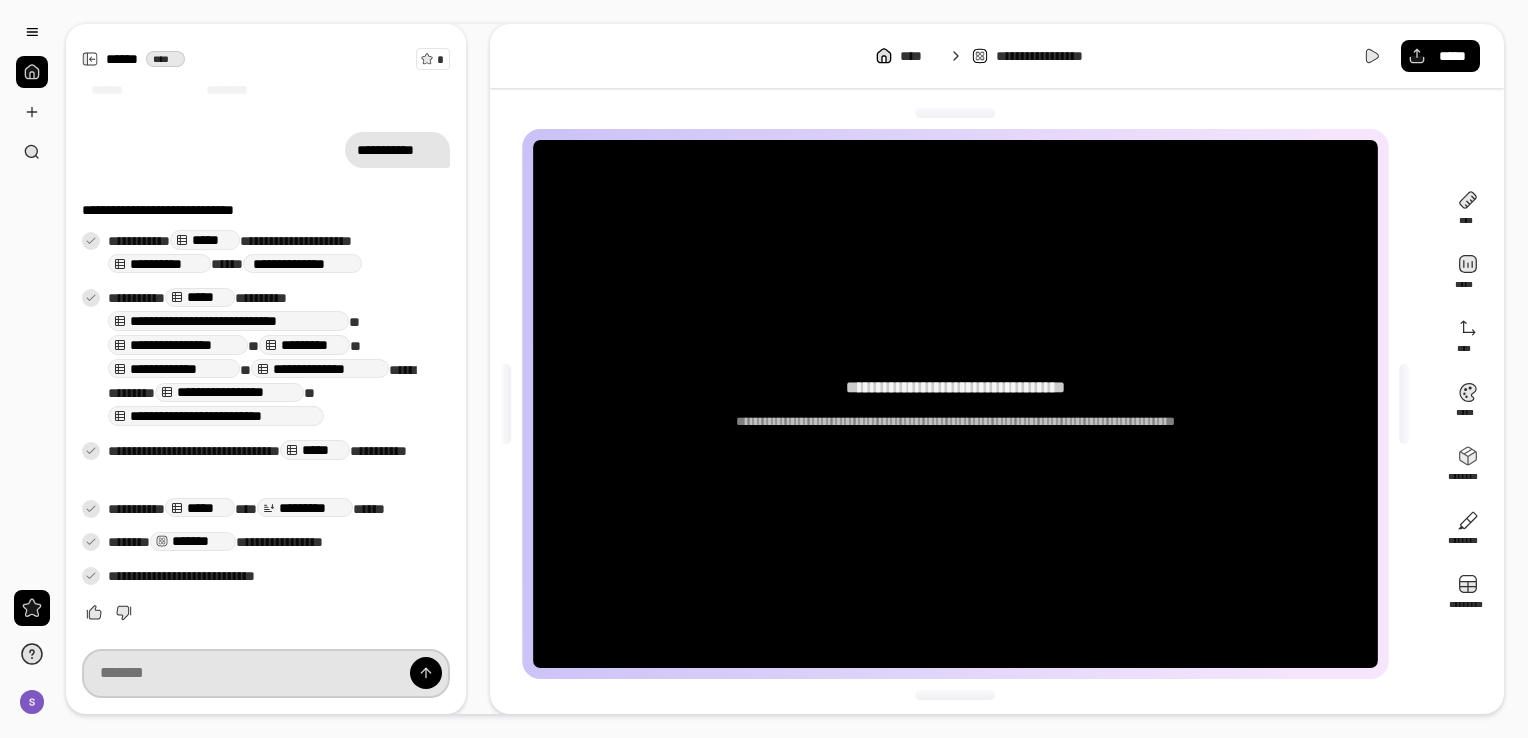 scroll, scrollTop: 0, scrollLeft: 0, axis: both 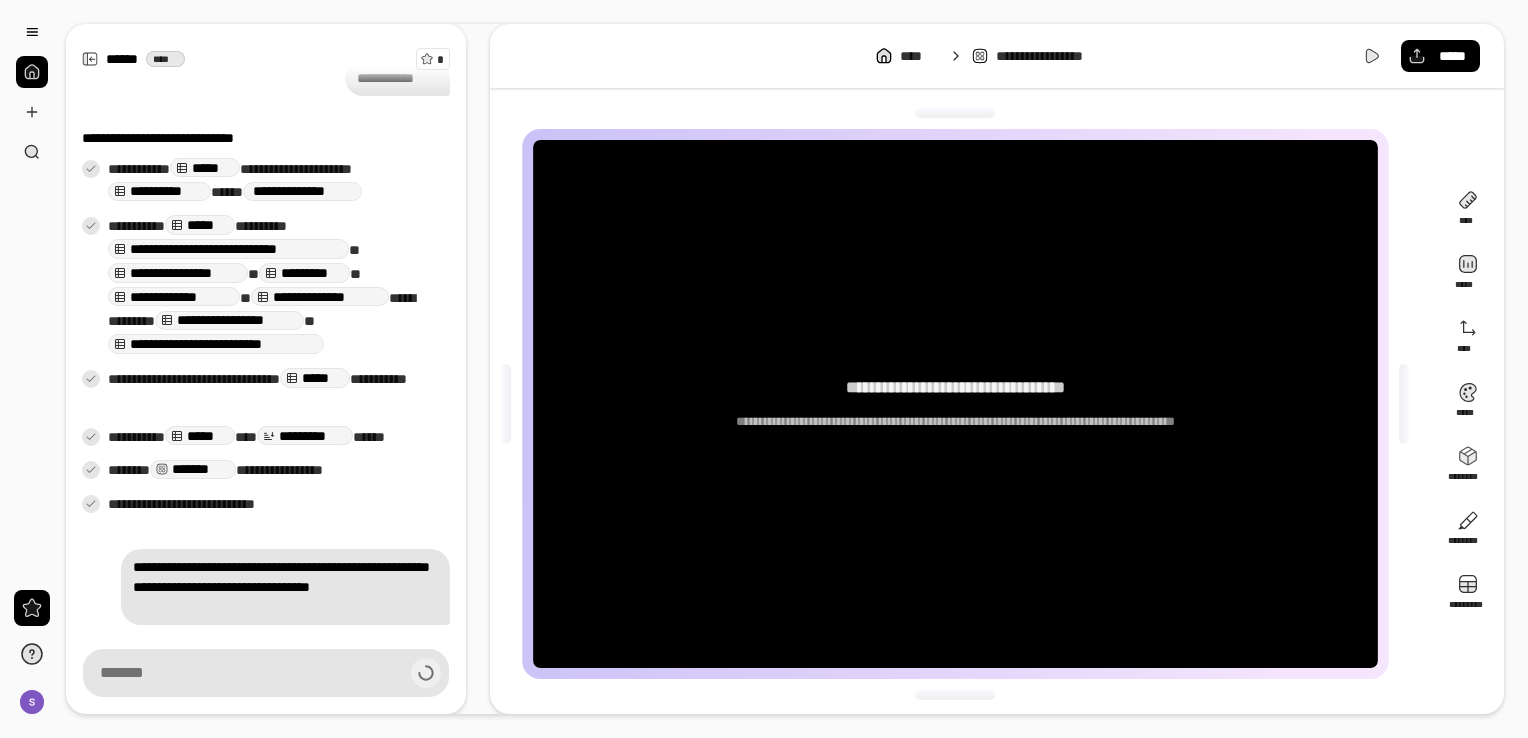 click on "**********" at bounding box center [955, 404] 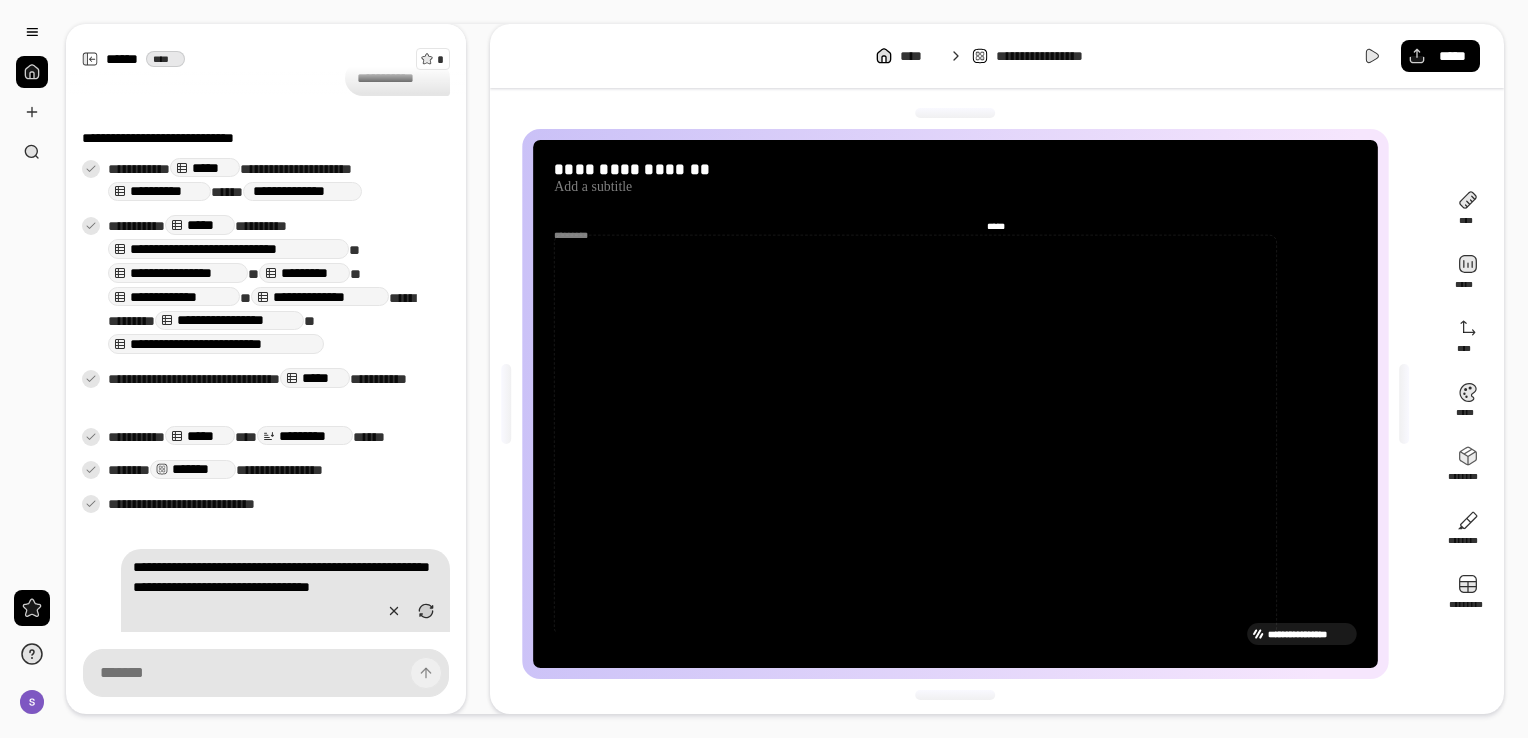 scroll, scrollTop: 404, scrollLeft: 0, axis: vertical 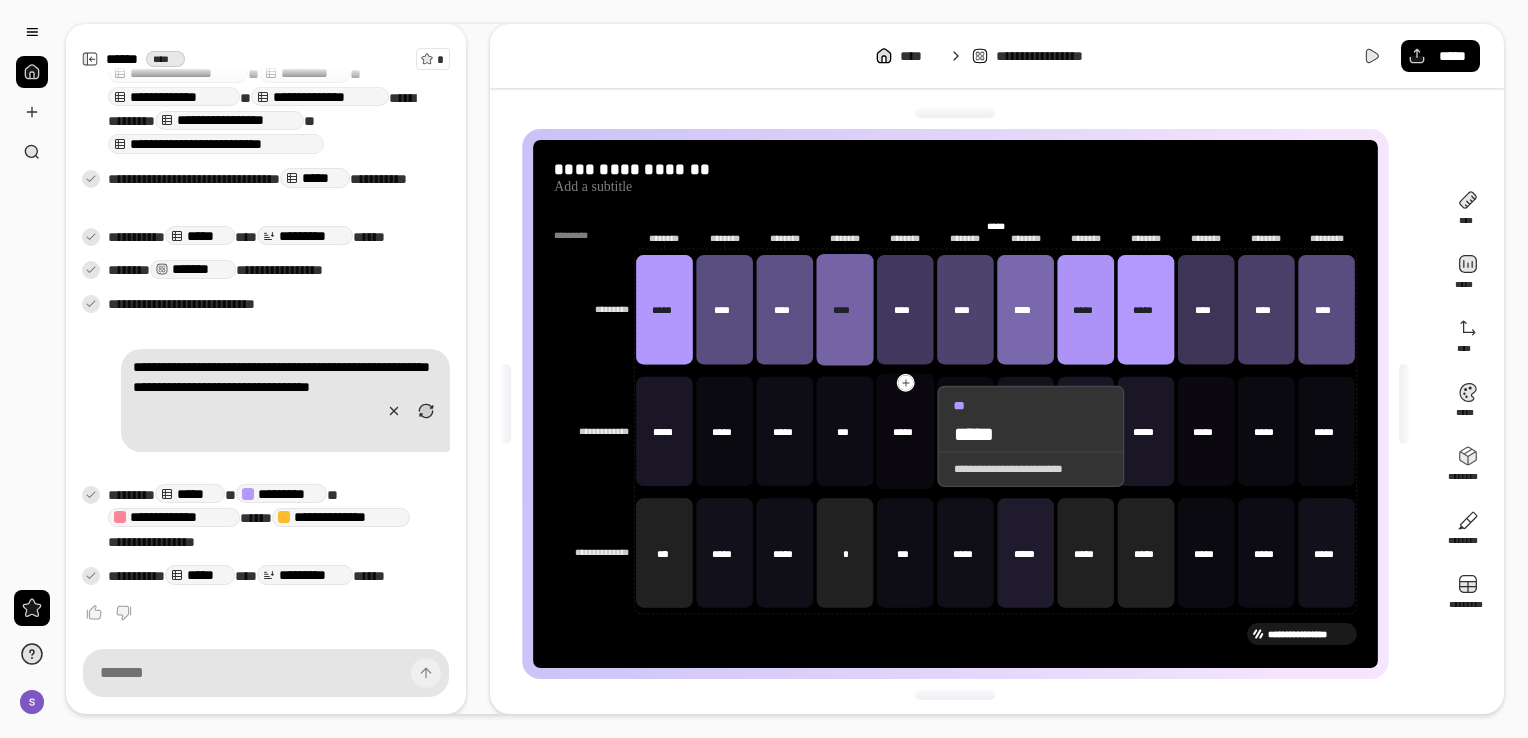 drag, startPoint x: 615, startPoint y: 259, endPoint x: 931, endPoint y: 447, distance: 367.69553 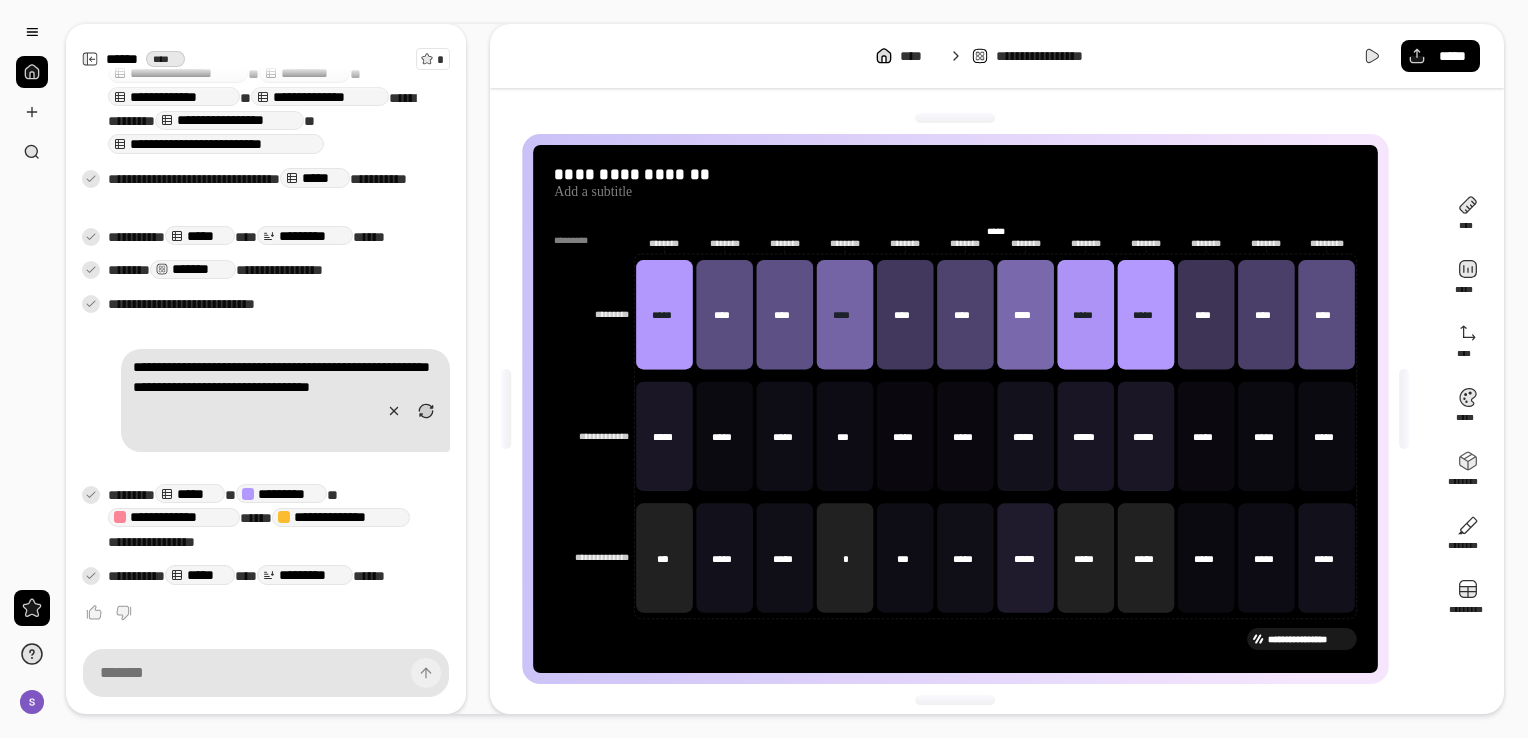 scroll, scrollTop: 5, scrollLeft: 0, axis: vertical 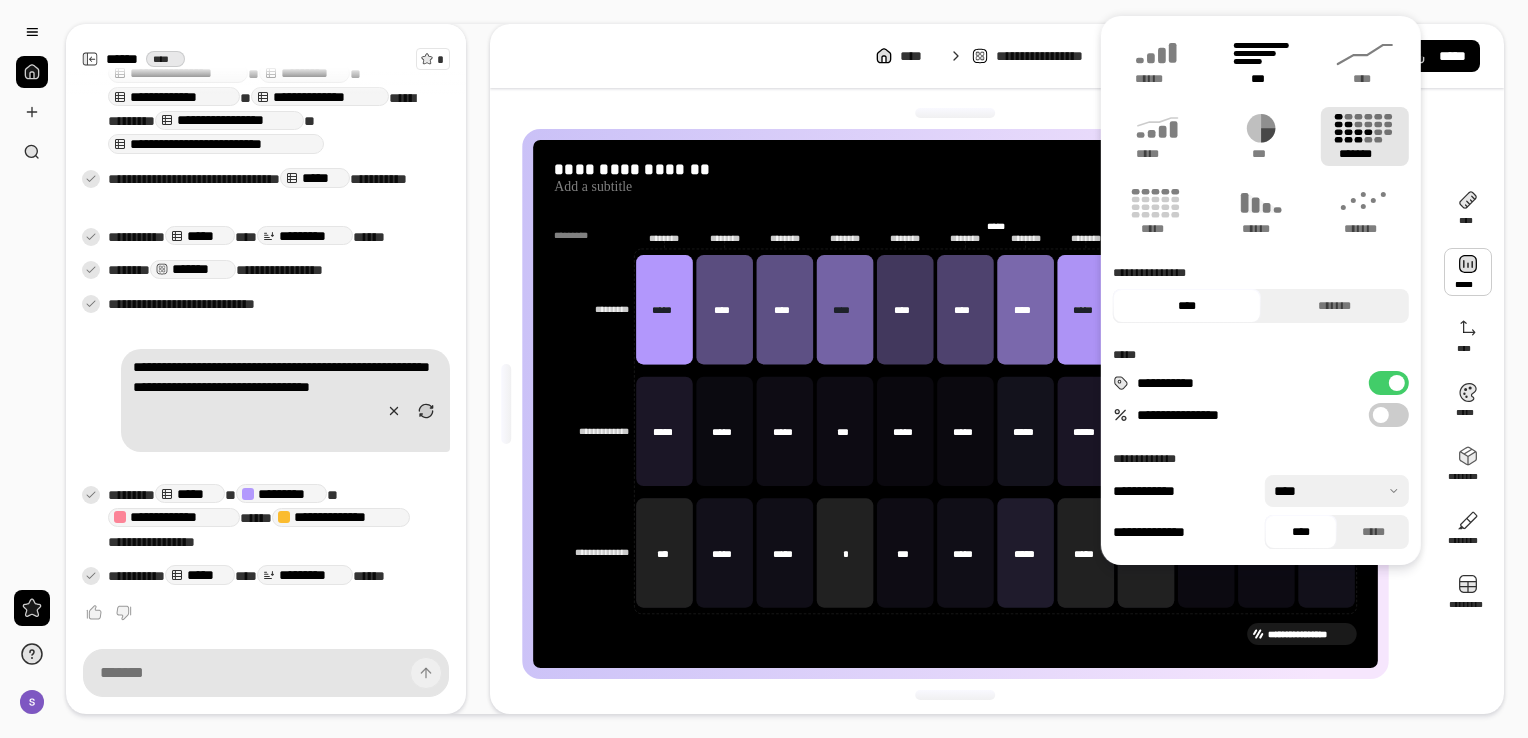 click 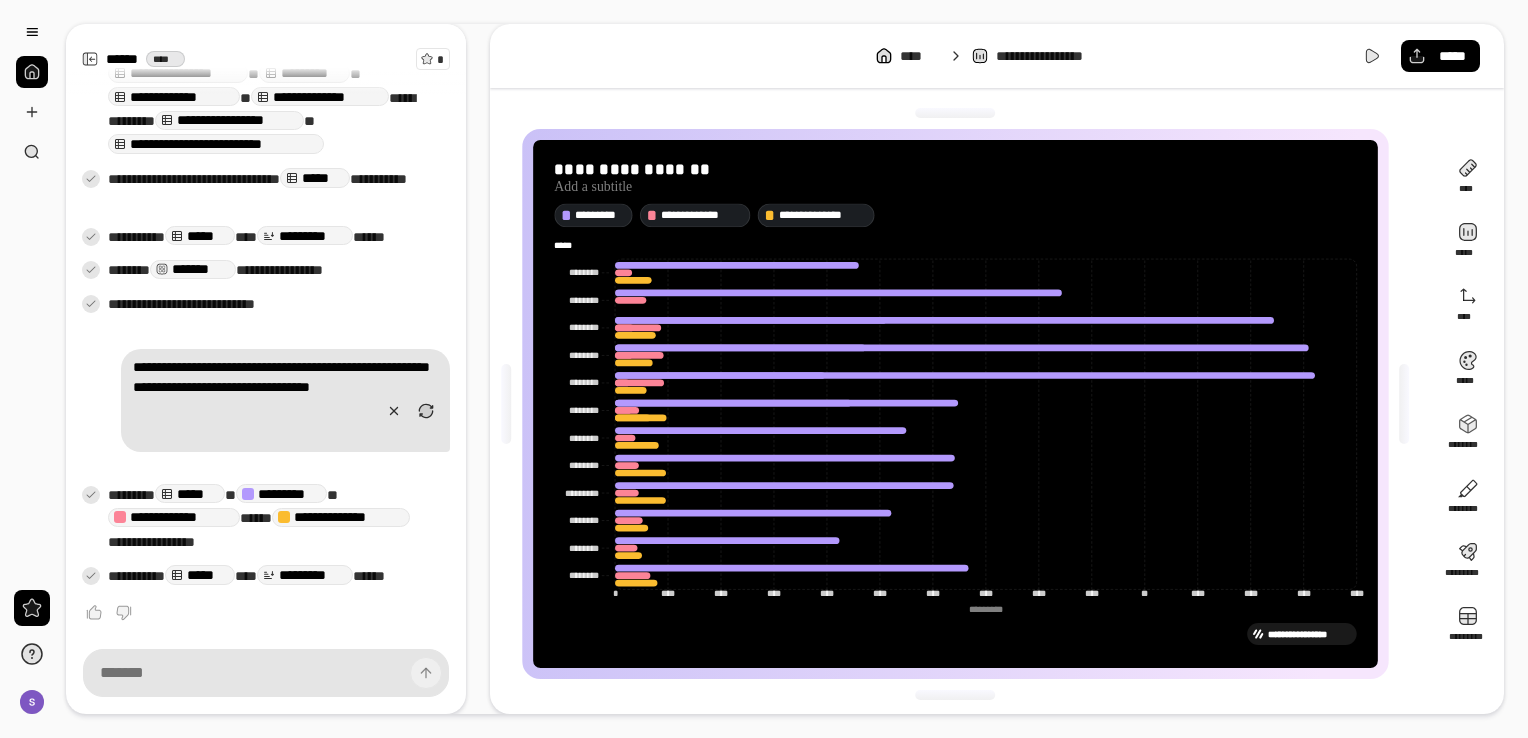 click on "**********" at bounding box center [963, 404] 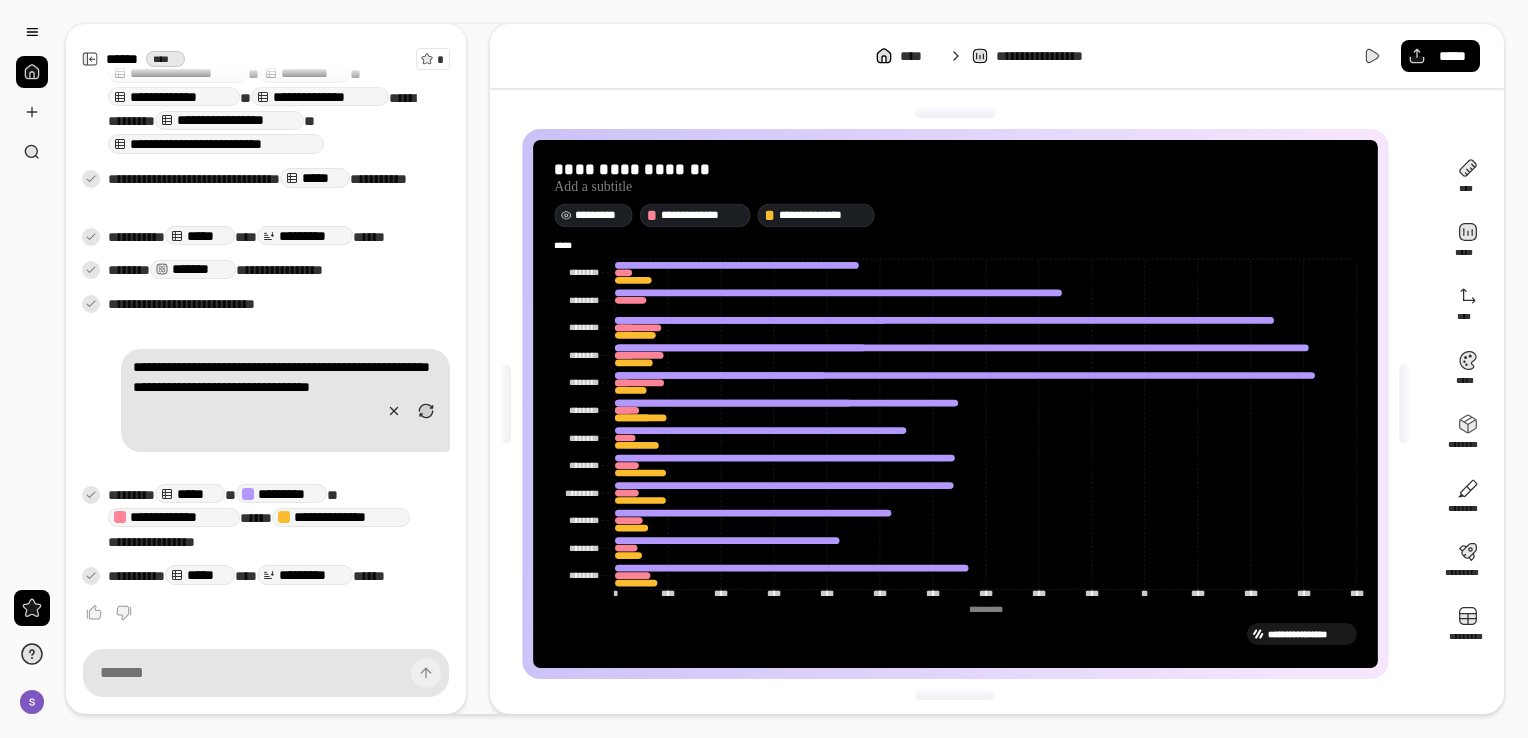 click on "*********" at bounding box center (600, 215) 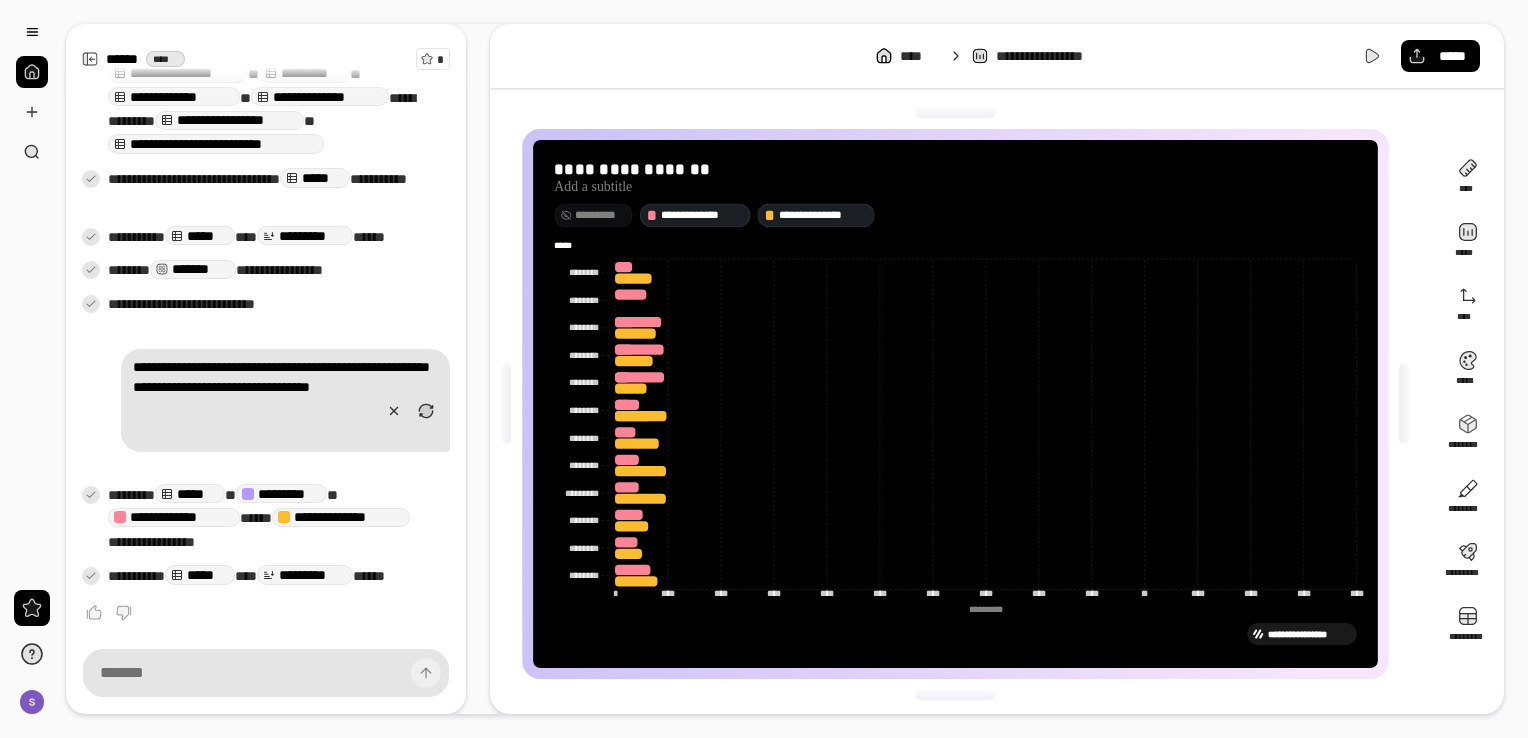 click on "*********" at bounding box center [600, 215] 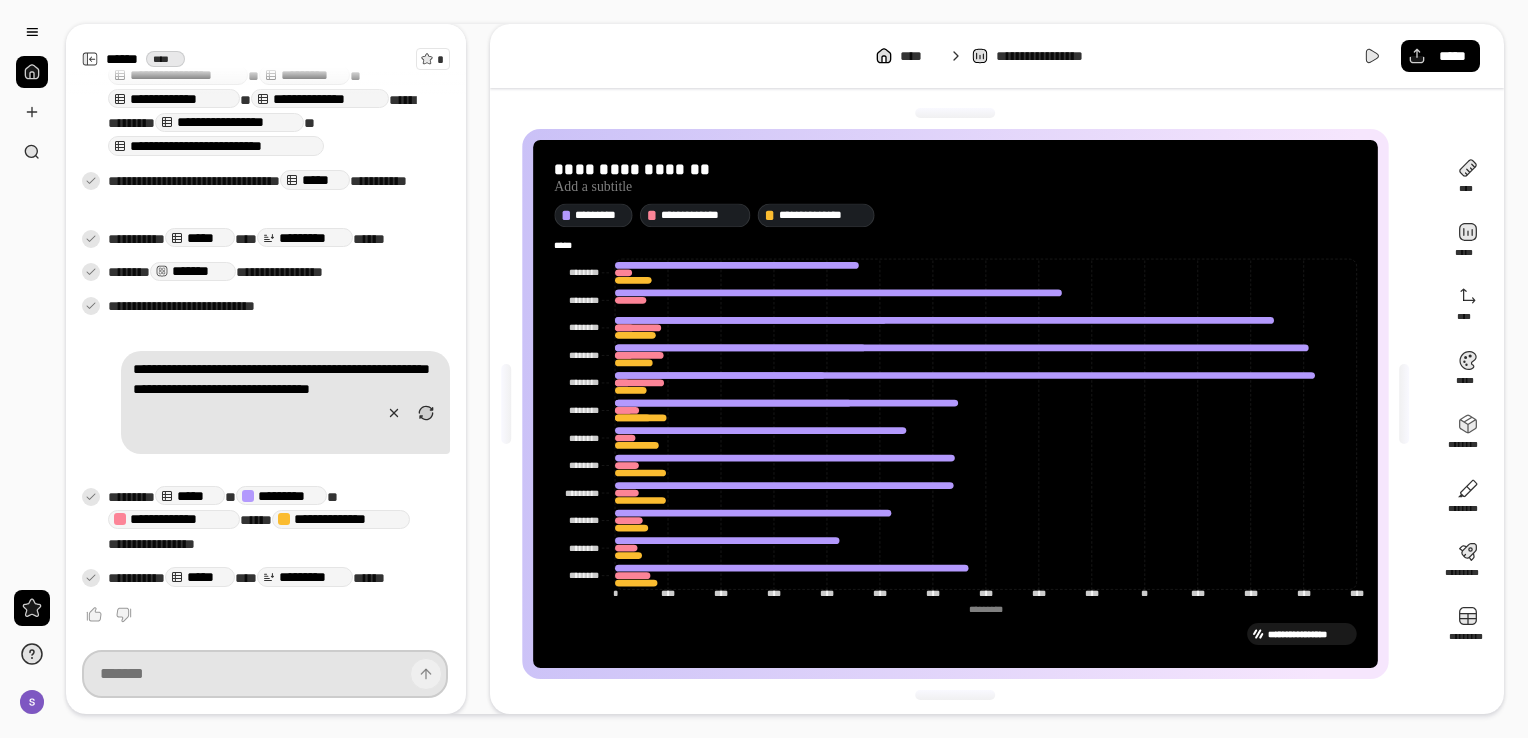 scroll, scrollTop: 404, scrollLeft: 0, axis: vertical 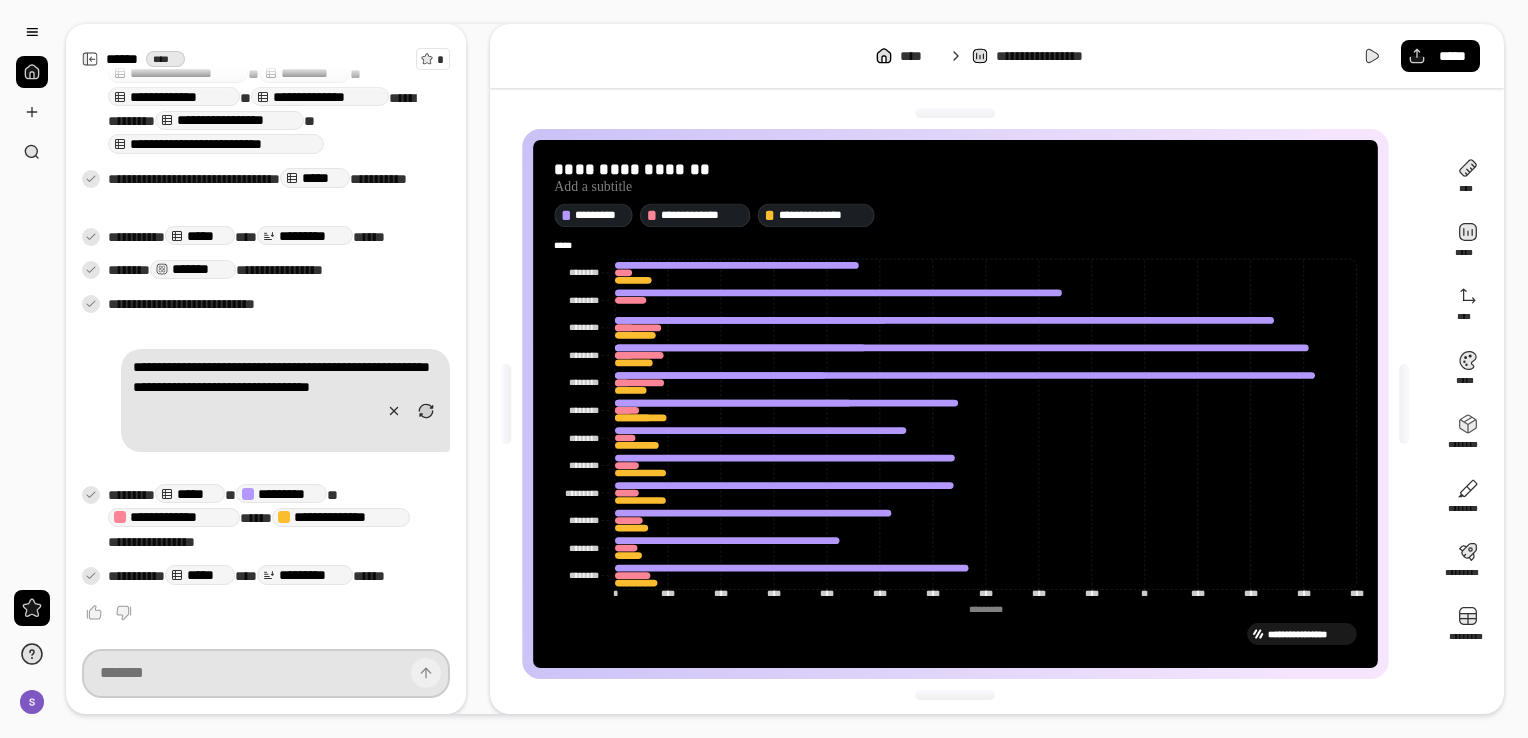 click at bounding box center [266, 673] 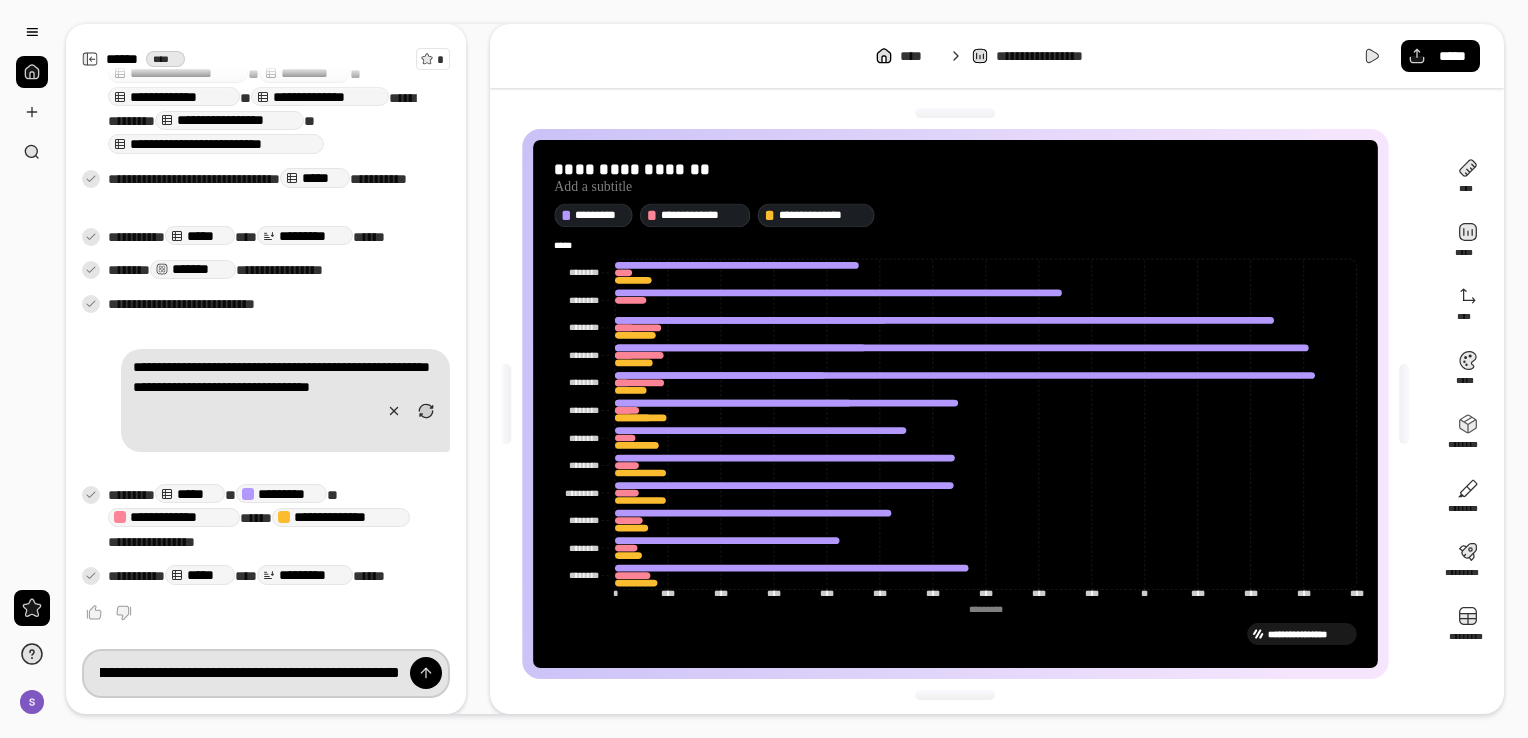 scroll, scrollTop: 0, scrollLeft: 108, axis: horizontal 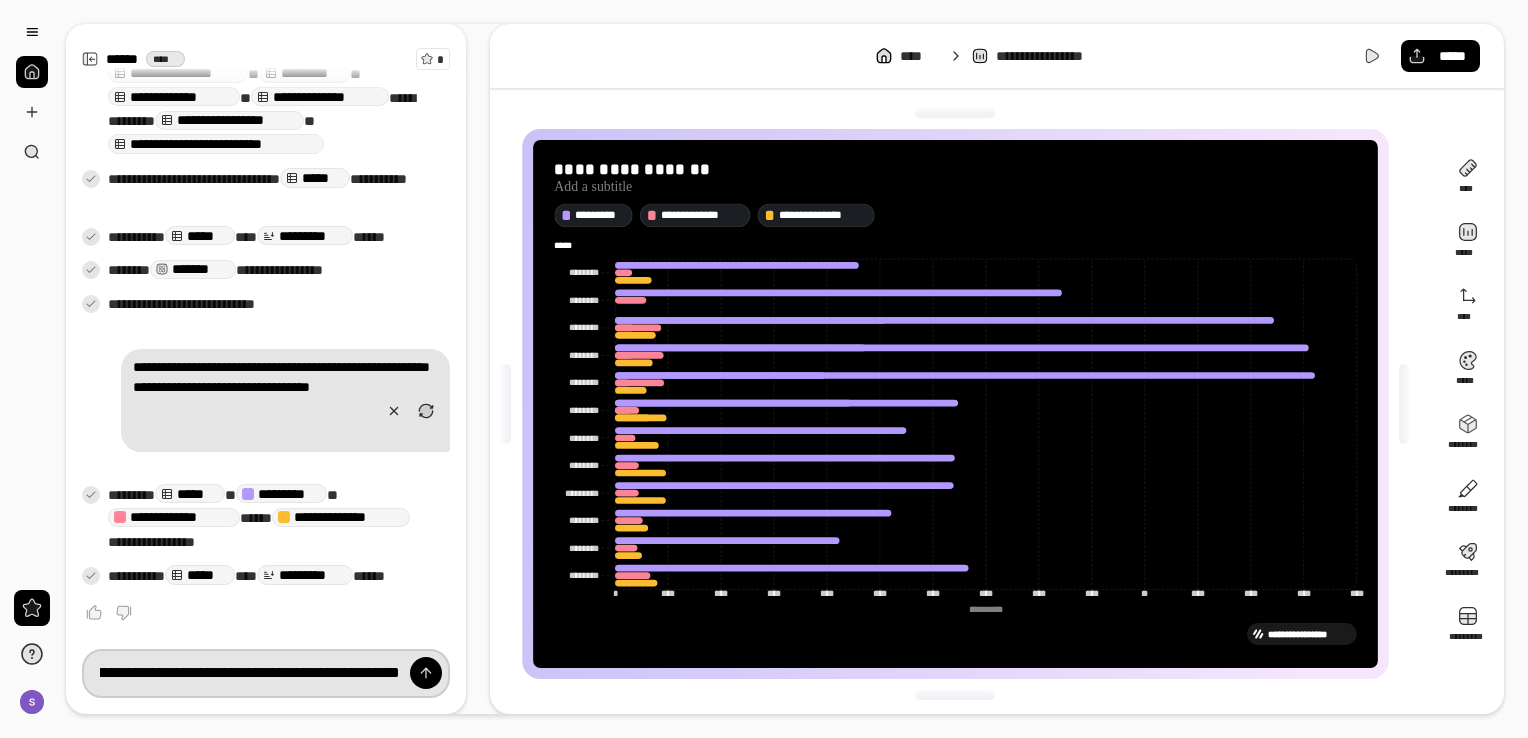 type on "**********" 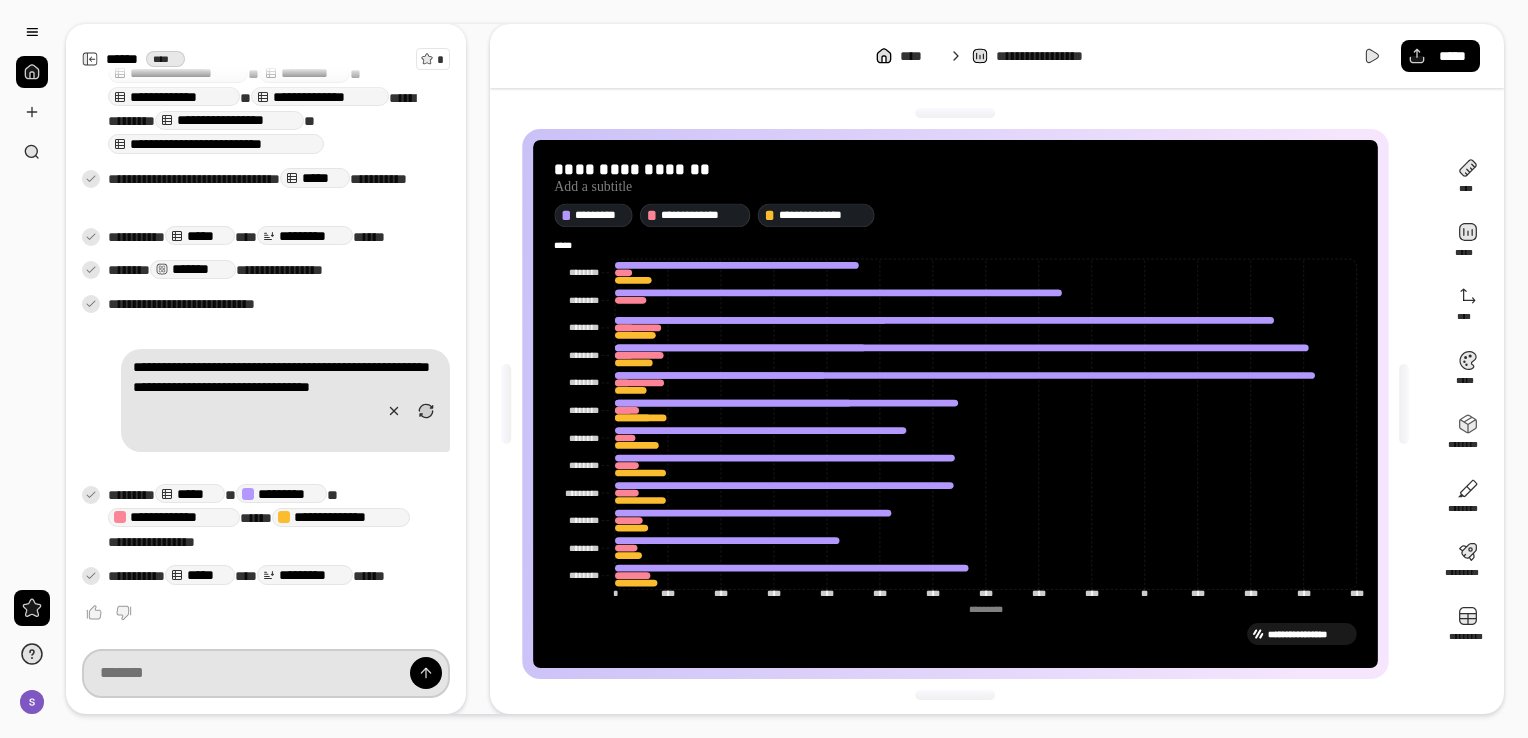 scroll, scrollTop: 428, scrollLeft: 0, axis: vertical 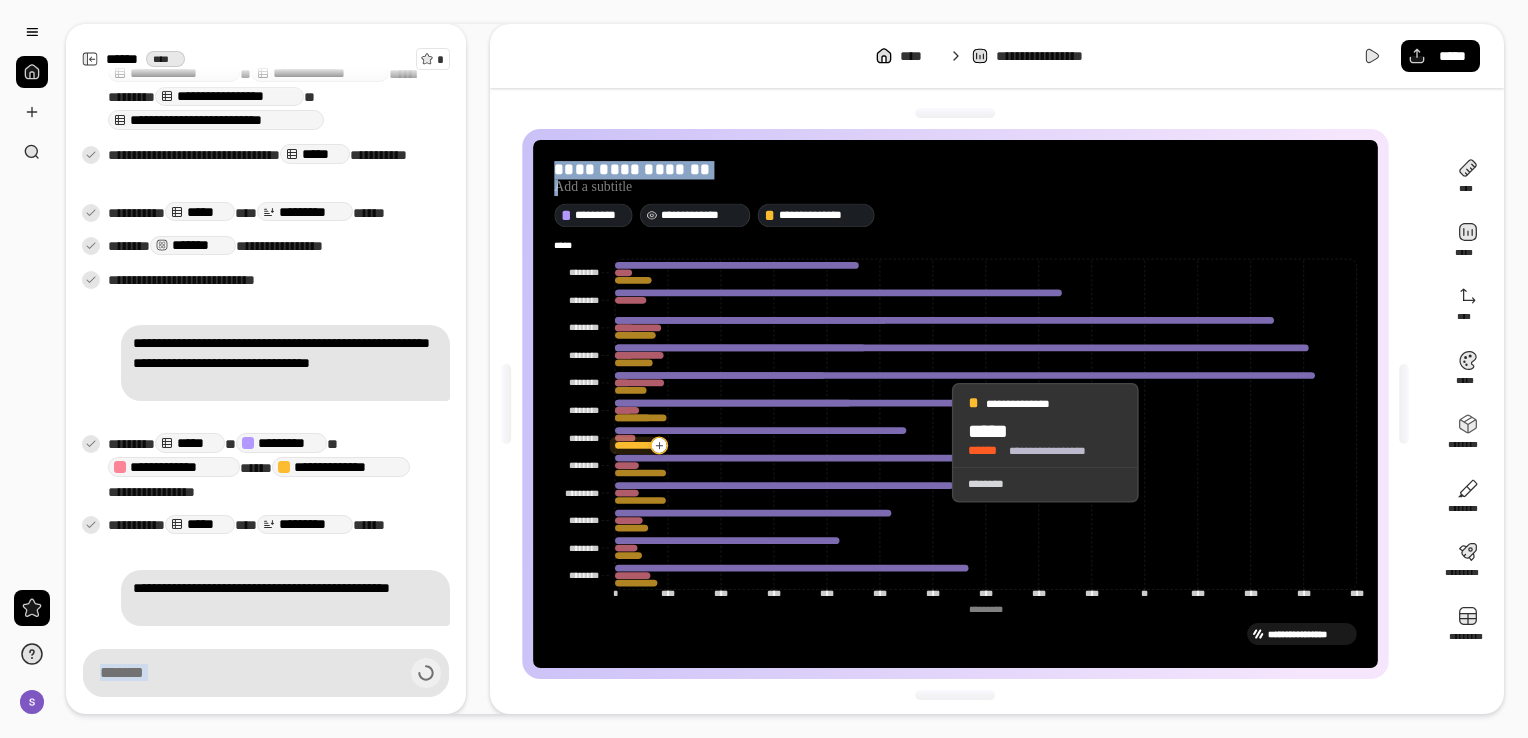 drag, startPoint x: 551, startPoint y: 162, endPoint x: 931, endPoint y: 442, distance: 472.01694 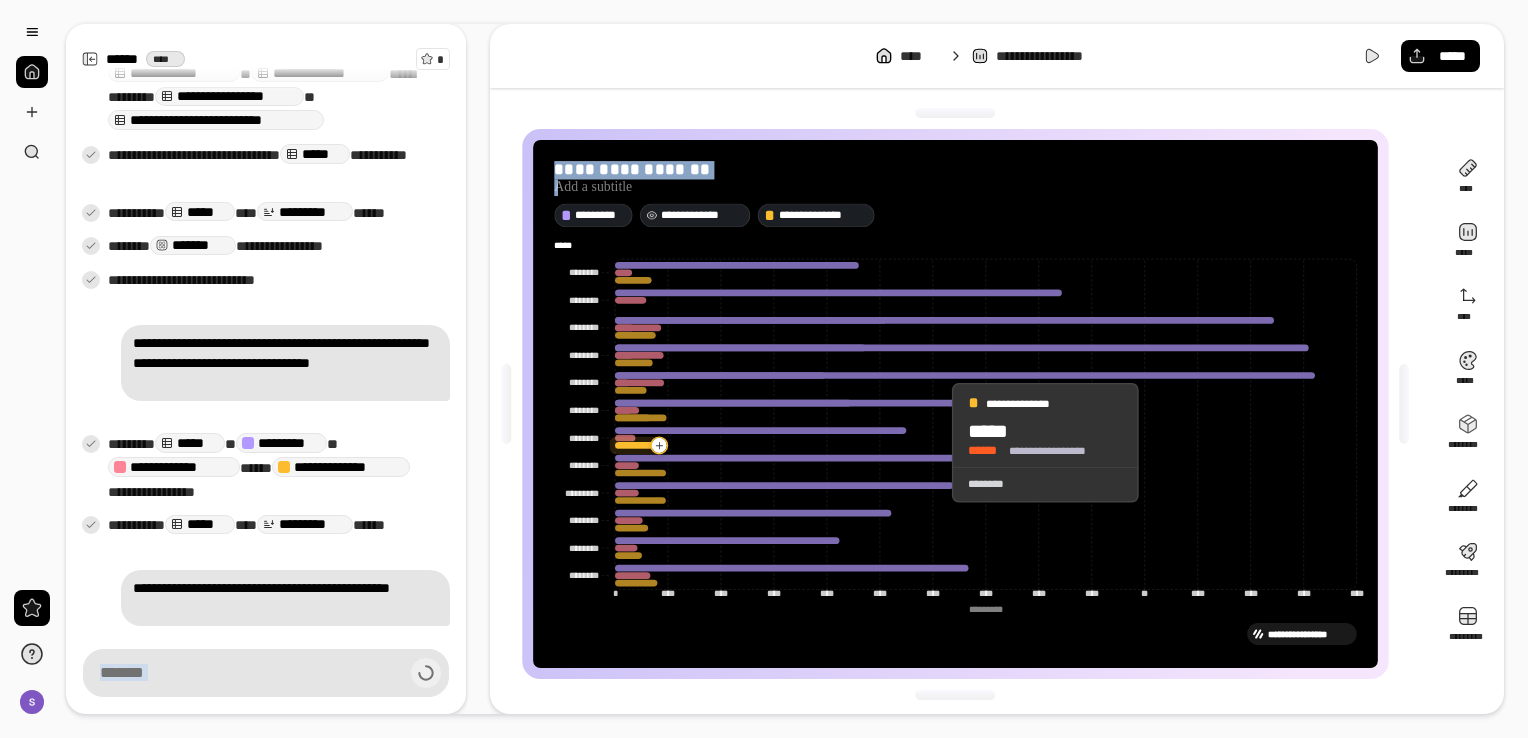 click on "**********" at bounding box center (955, 404) 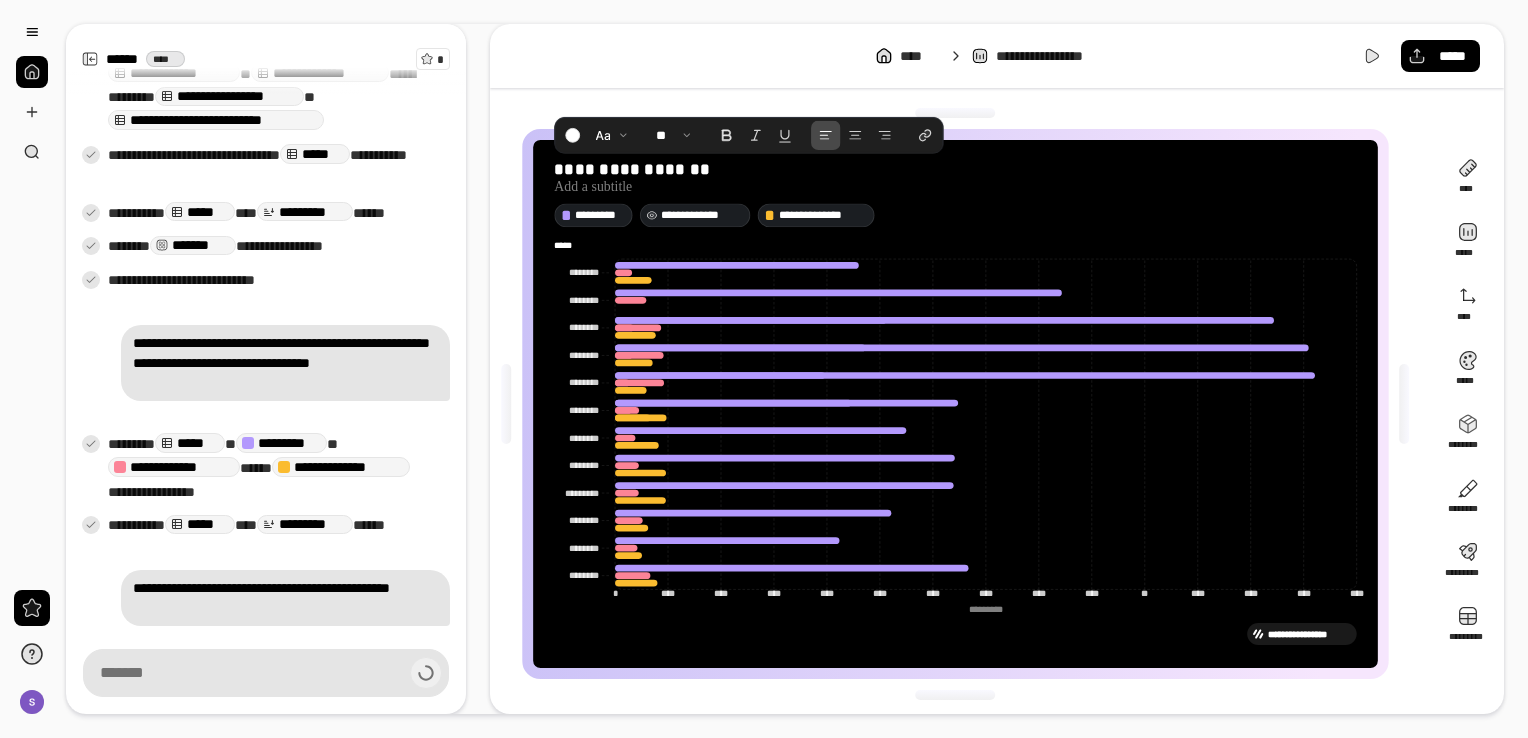 drag, startPoint x: 1300, startPoint y: 190, endPoint x: 1175, endPoint y: 146, distance: 132.51793 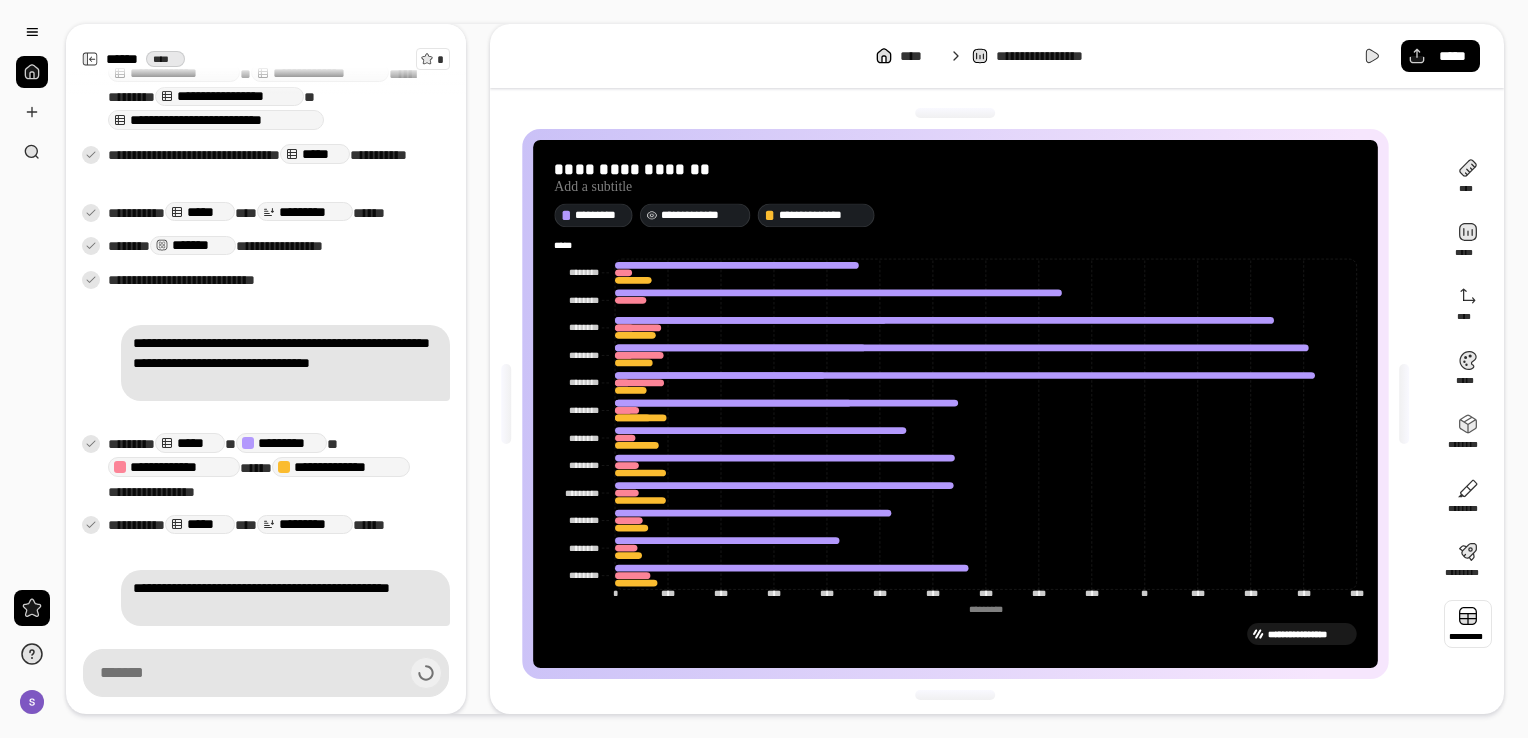 click at bounding box center [1468, 624] 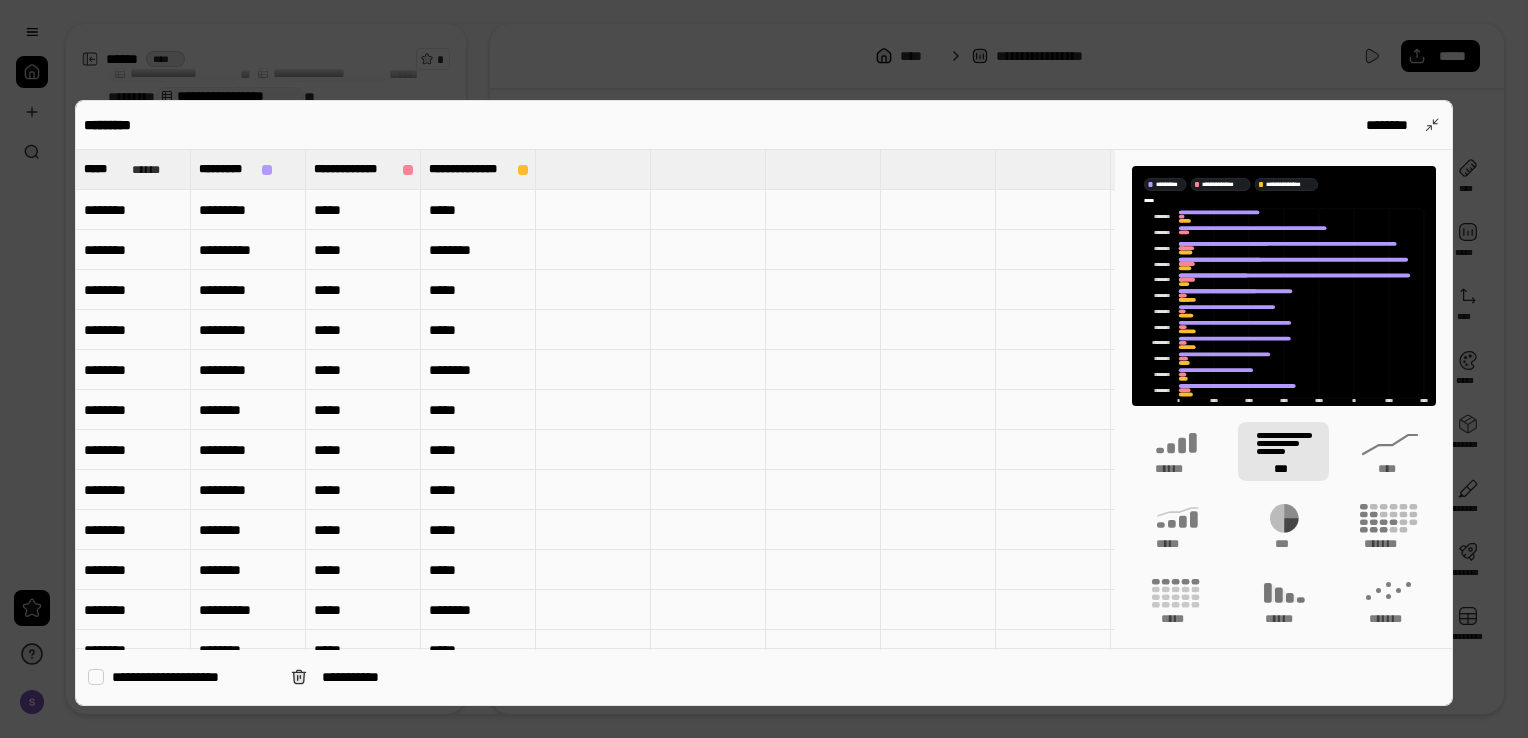 click on "********" at bounding box center [133, 210] 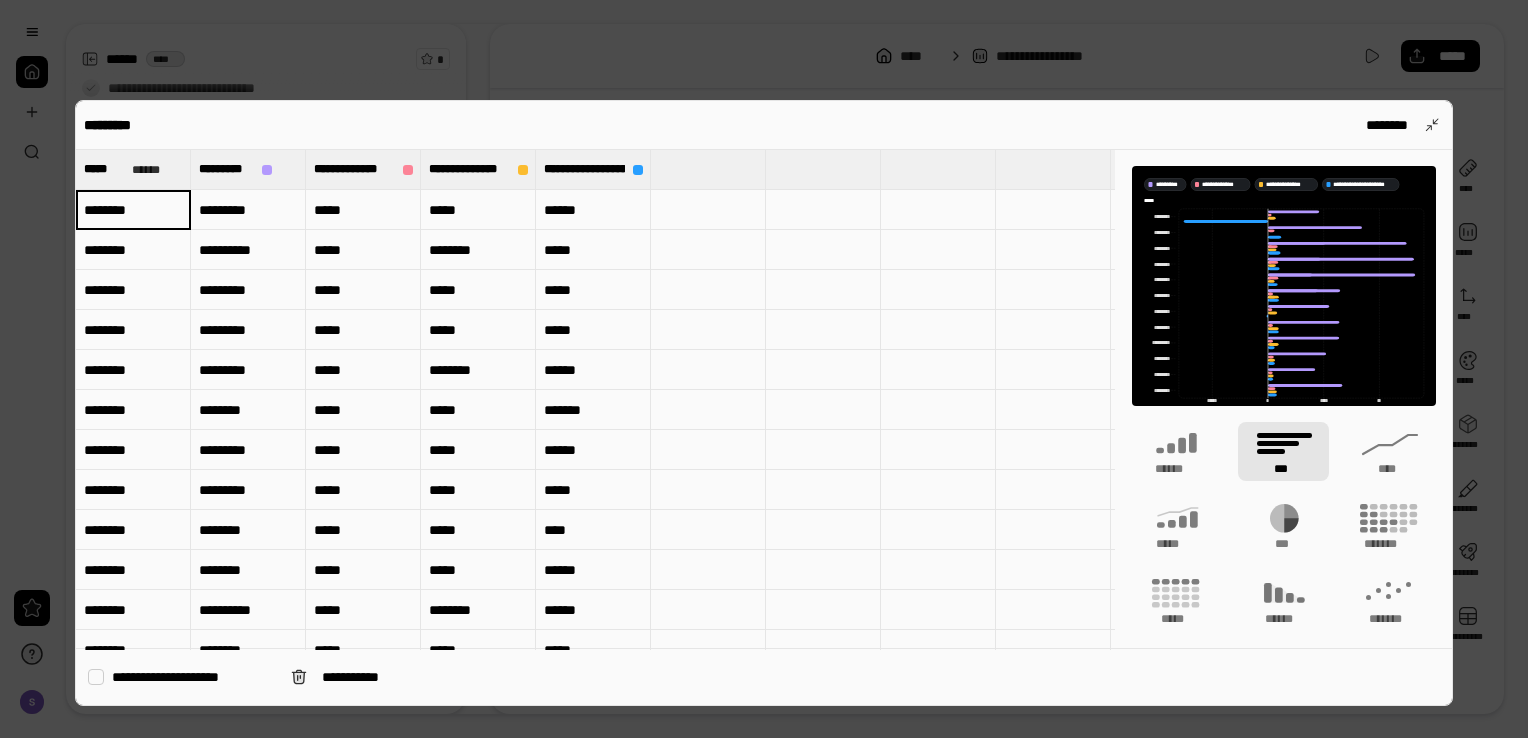 scroll, scrollTop: 664, scrollLeft: 0, axis: vertical 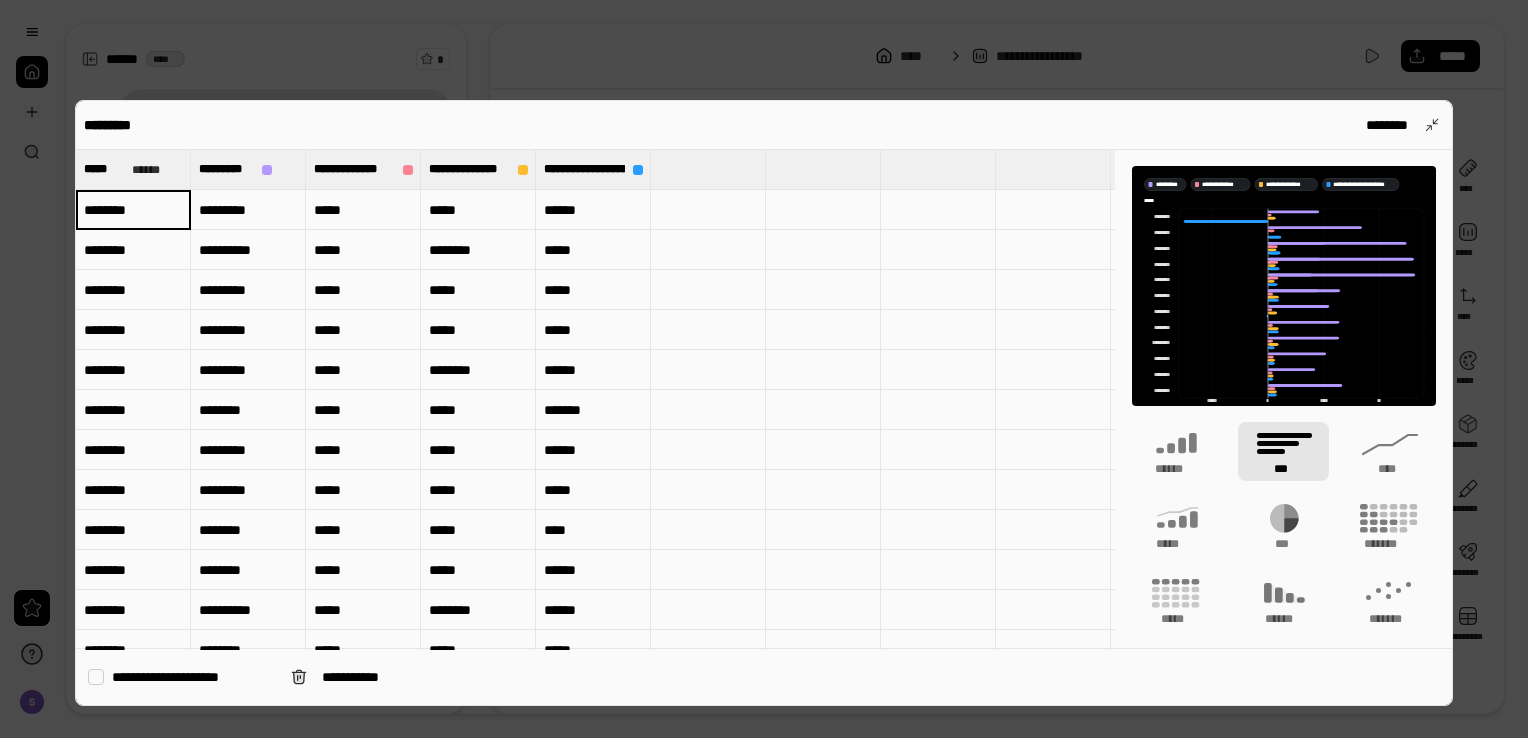 click on "********" at bounding box center [133, 210] 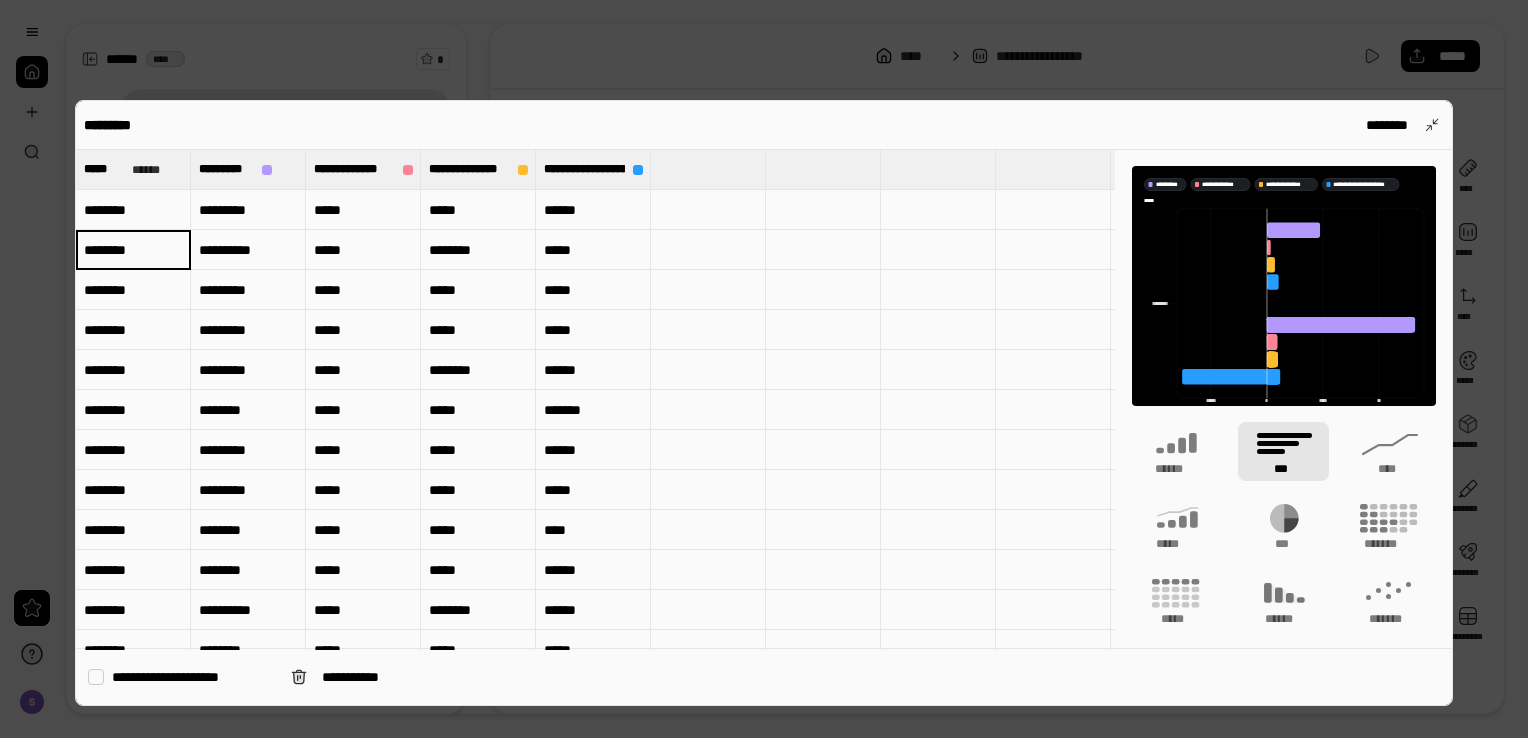 type on "********" 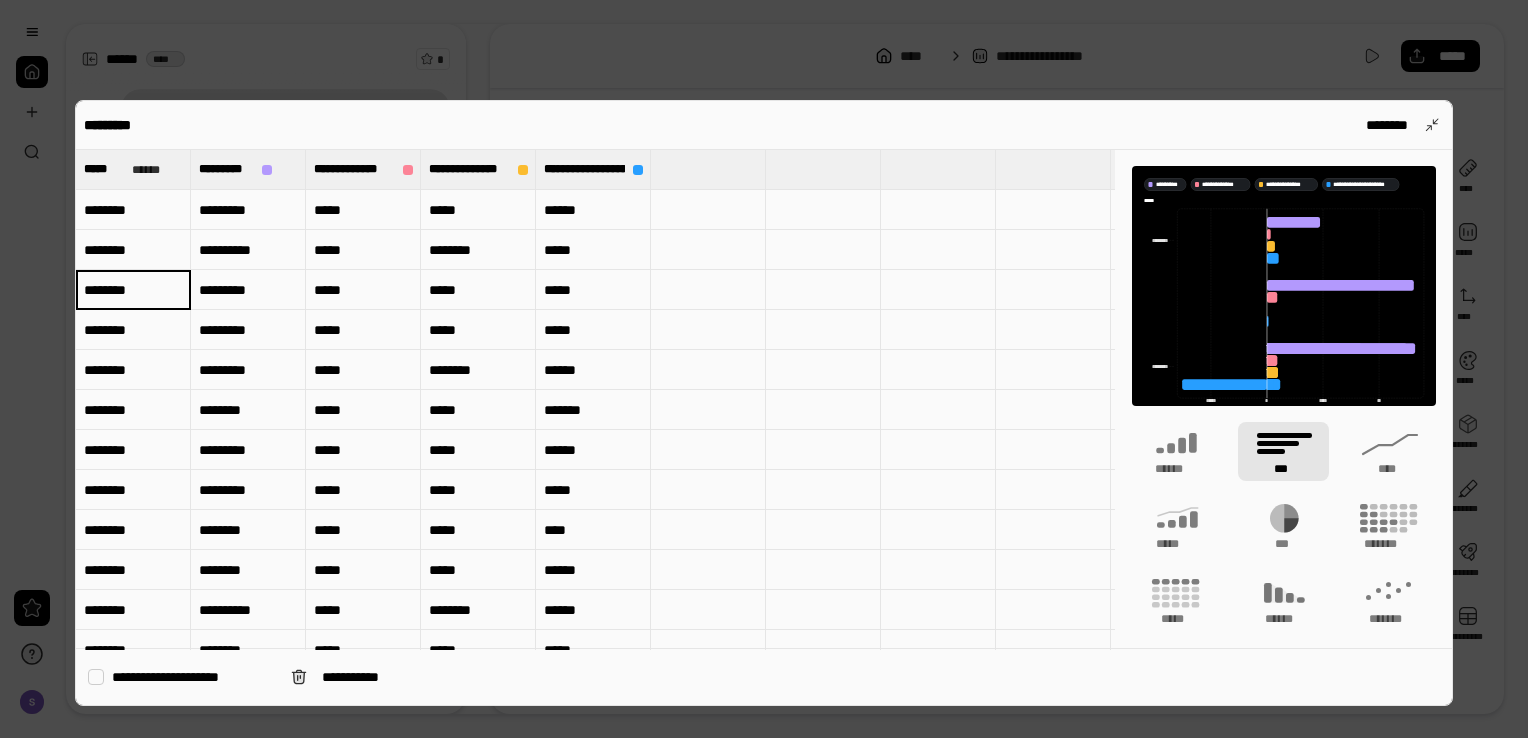 type on "********" 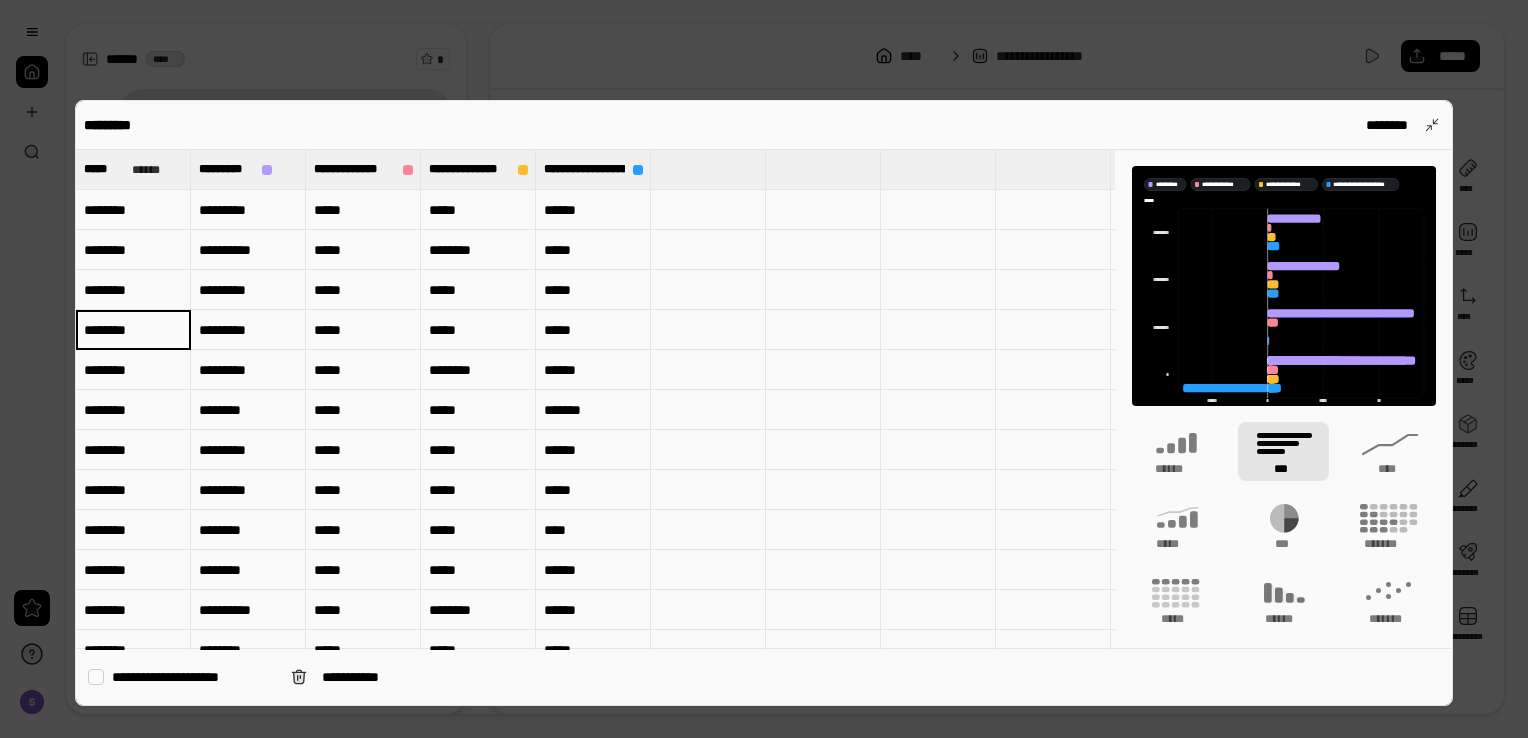 type on "********" 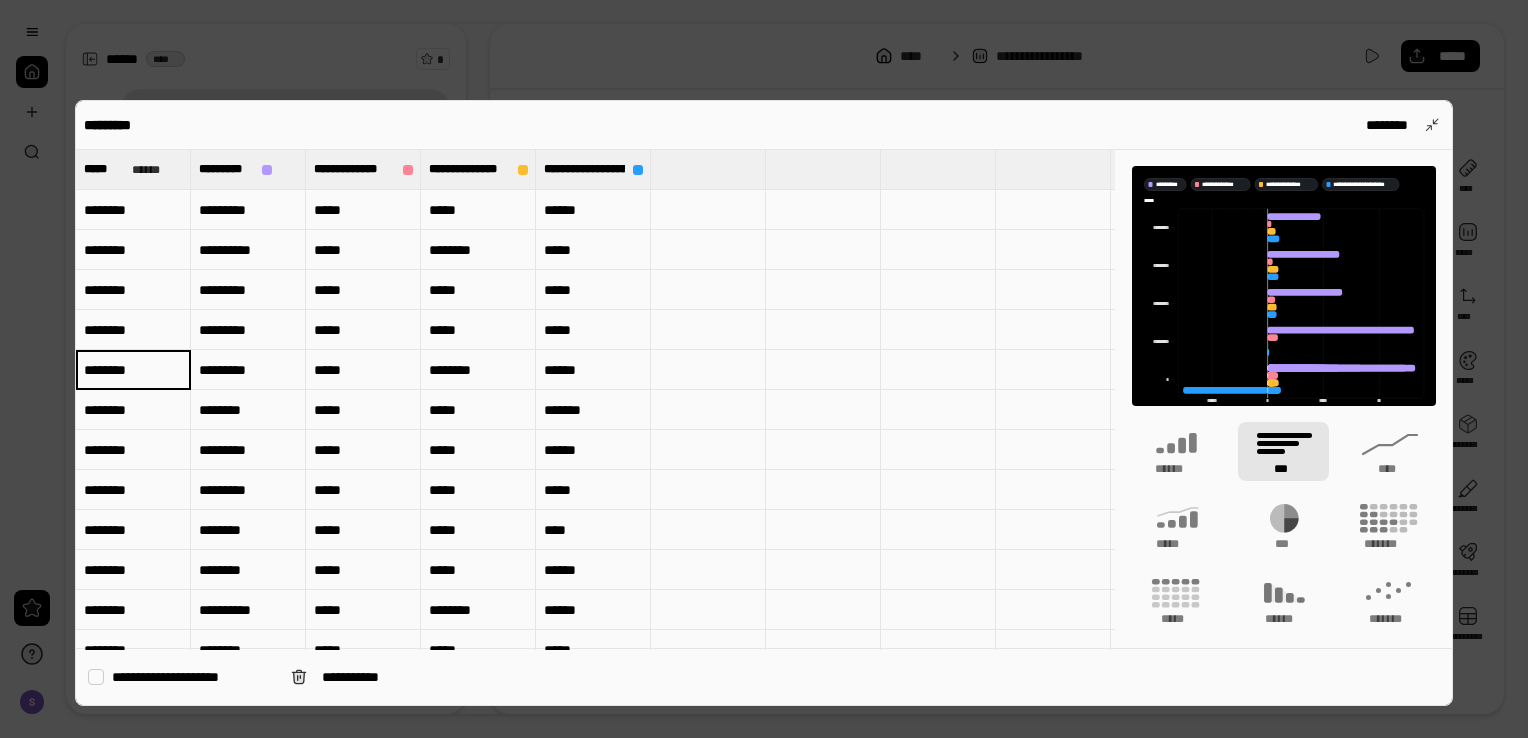 type on "********" 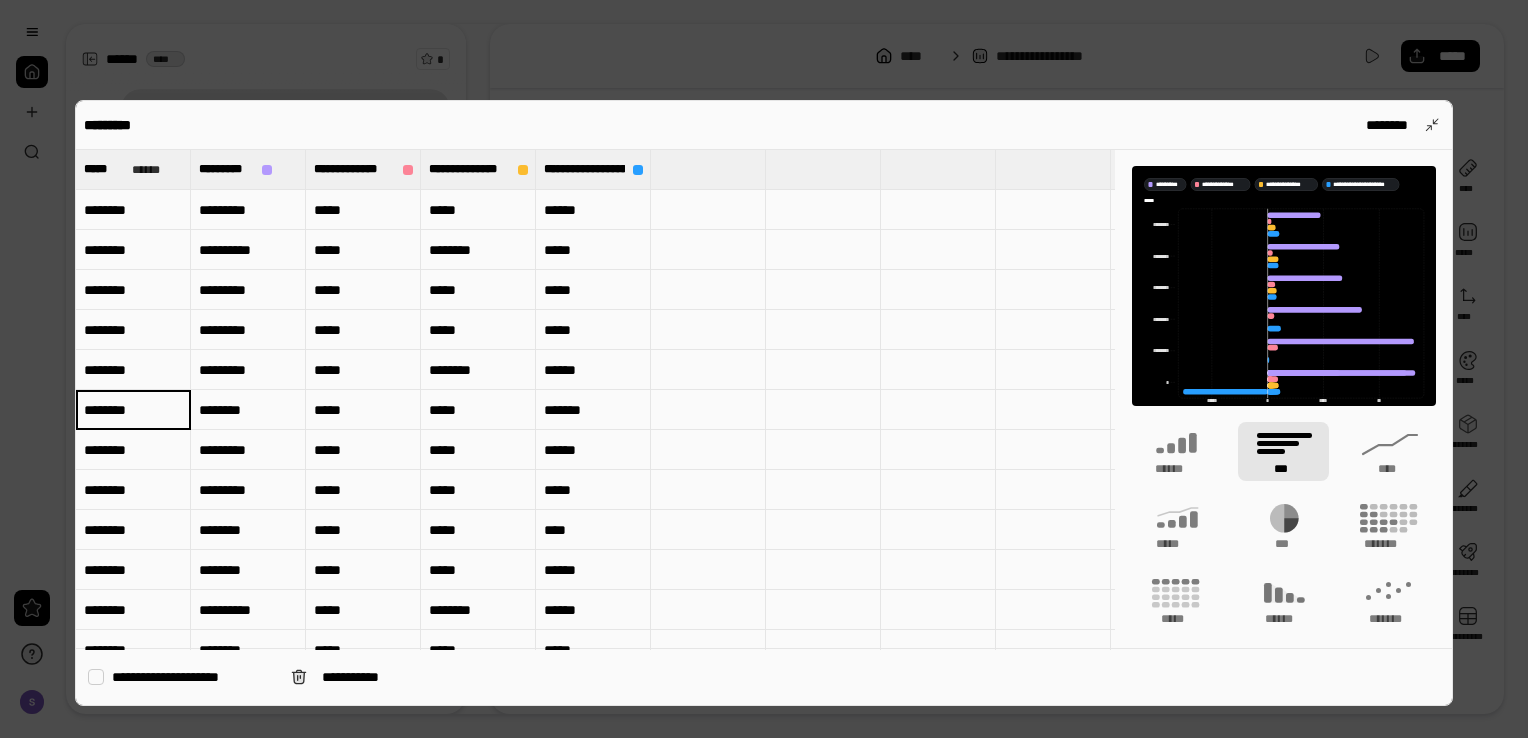 type on "********" 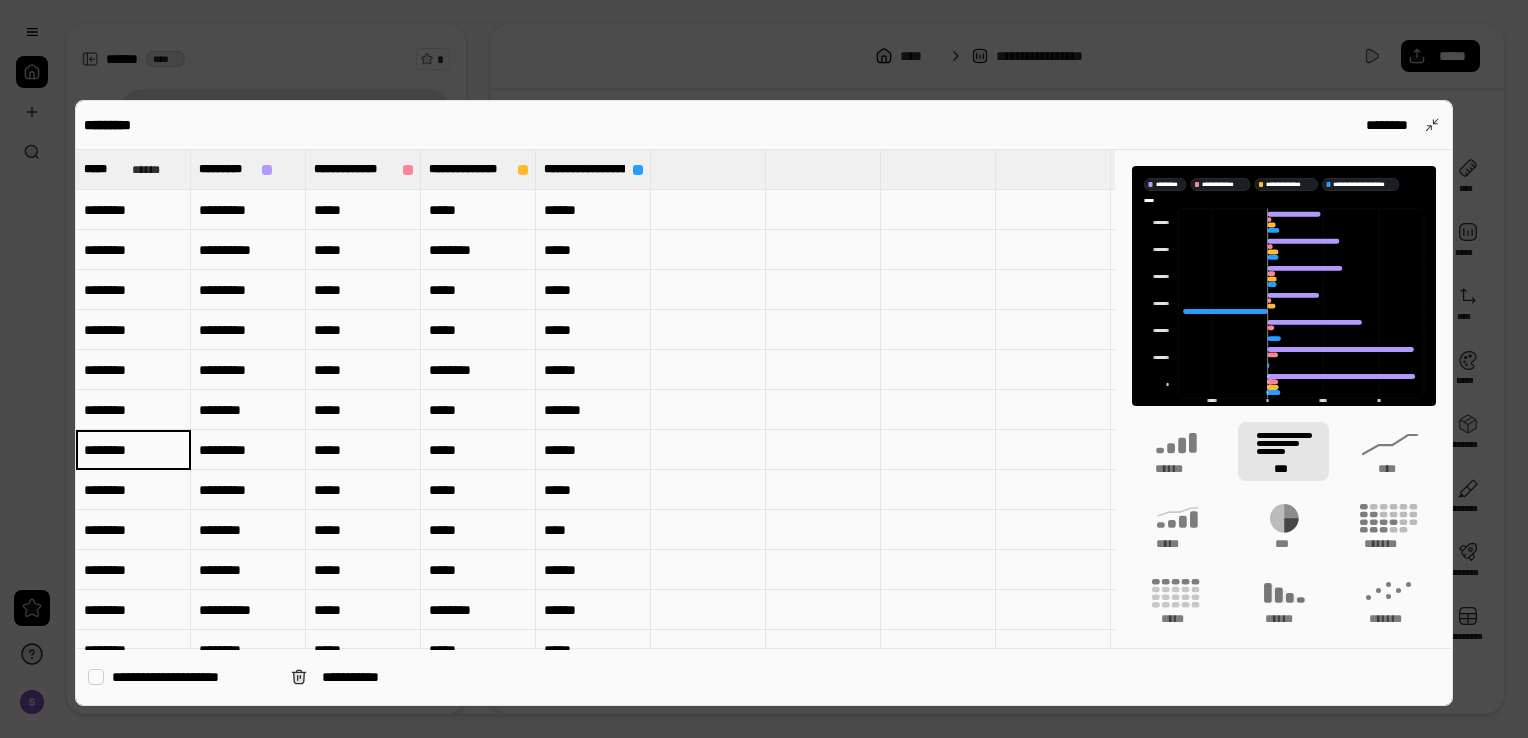 type on "********" 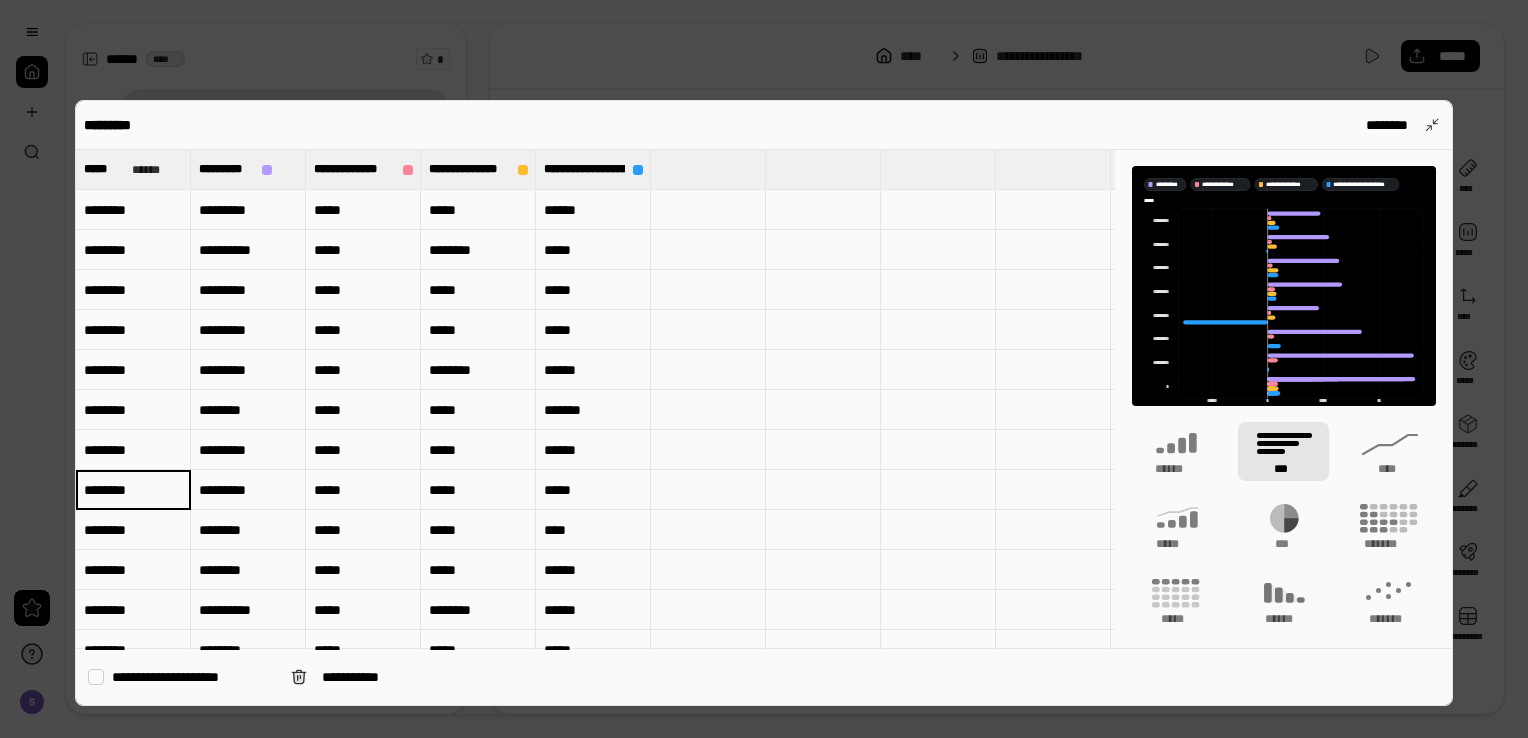 type on "********" 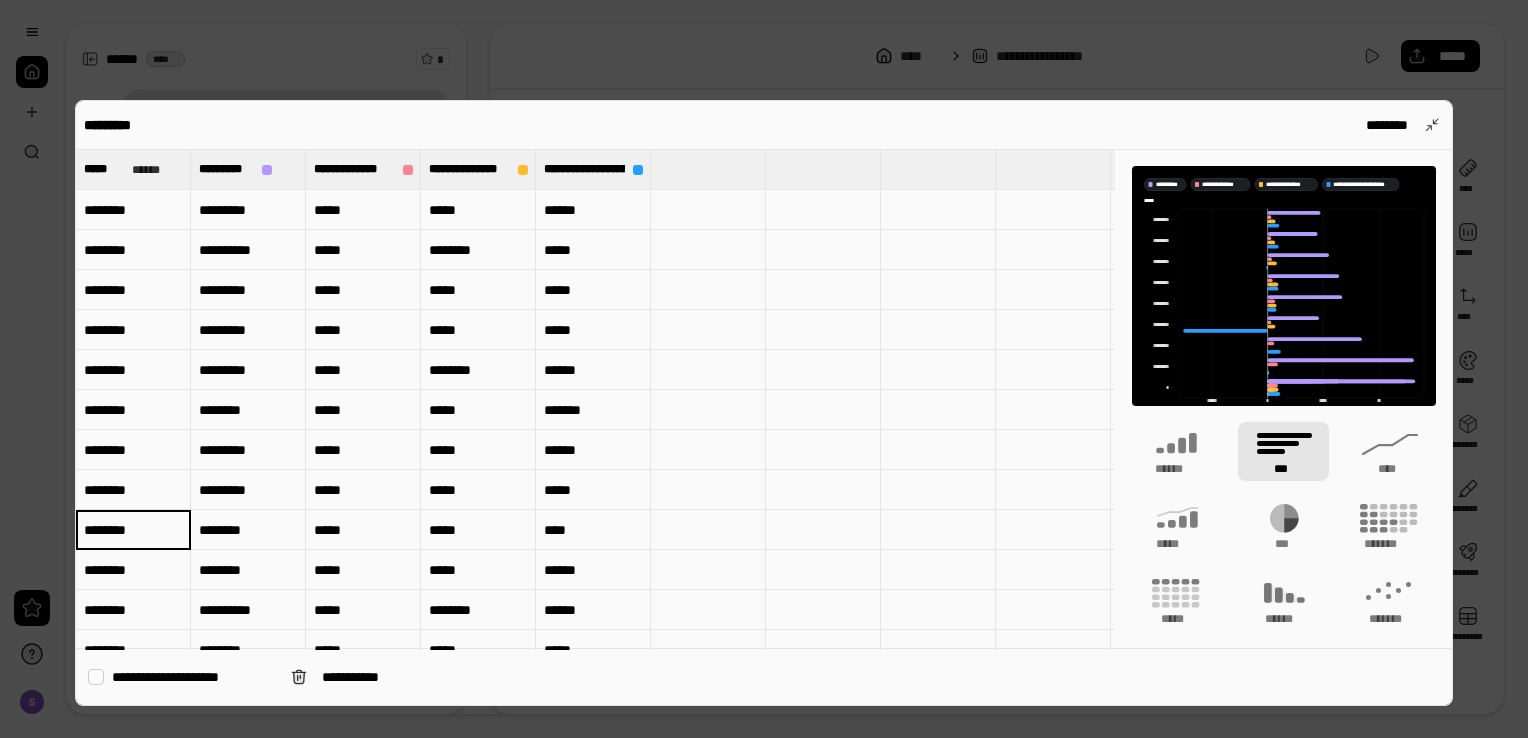 type on "********" 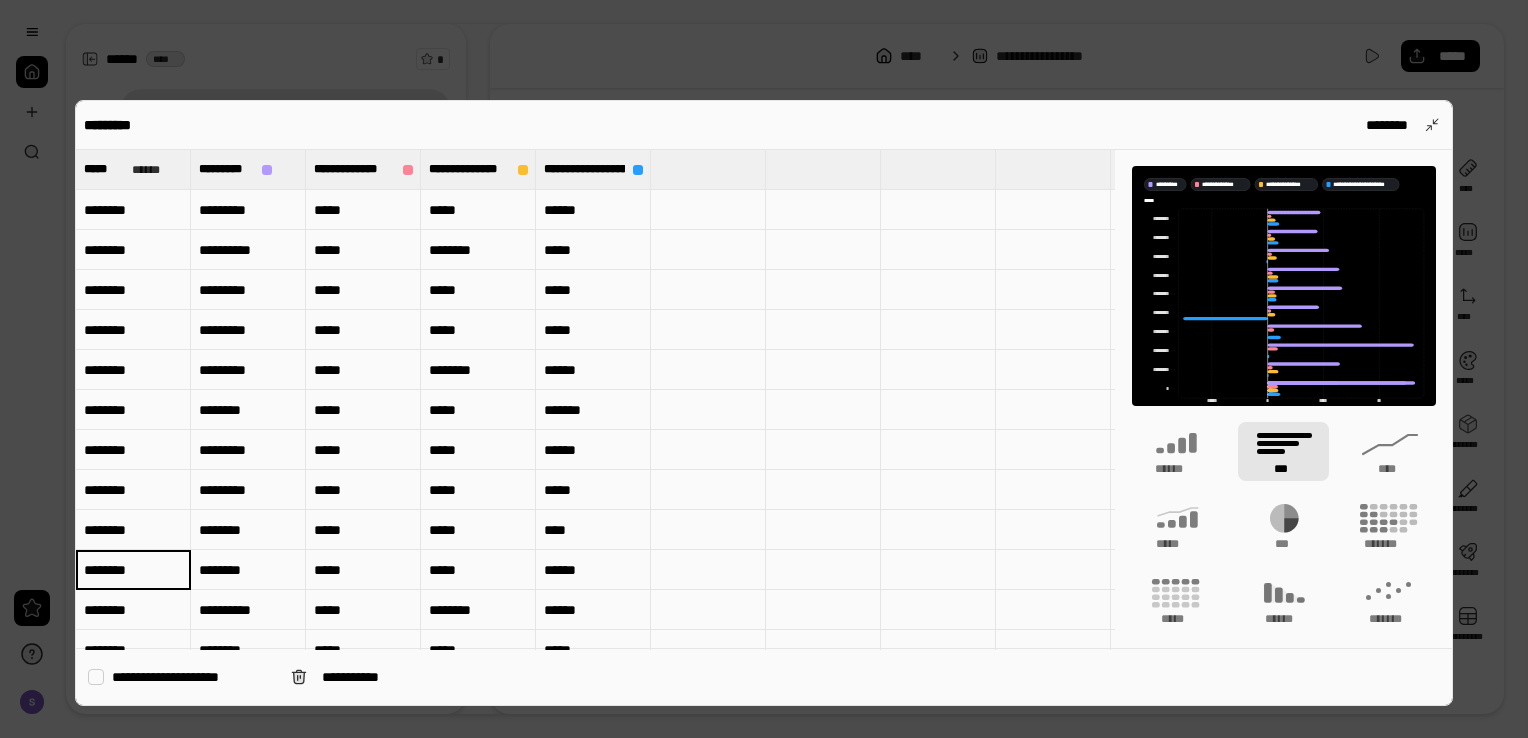 type on "********" 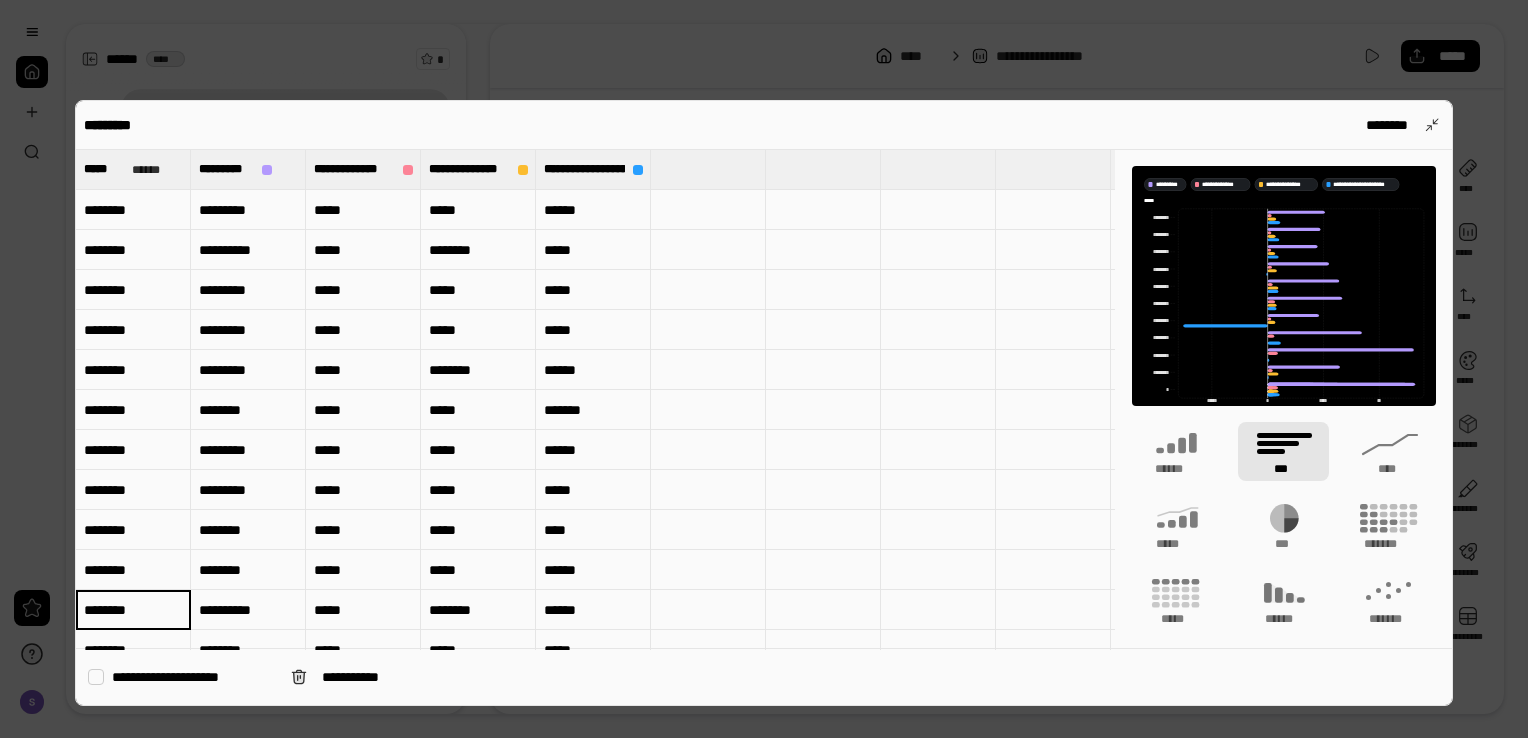 click on "********" at bounding box center (133, 610) 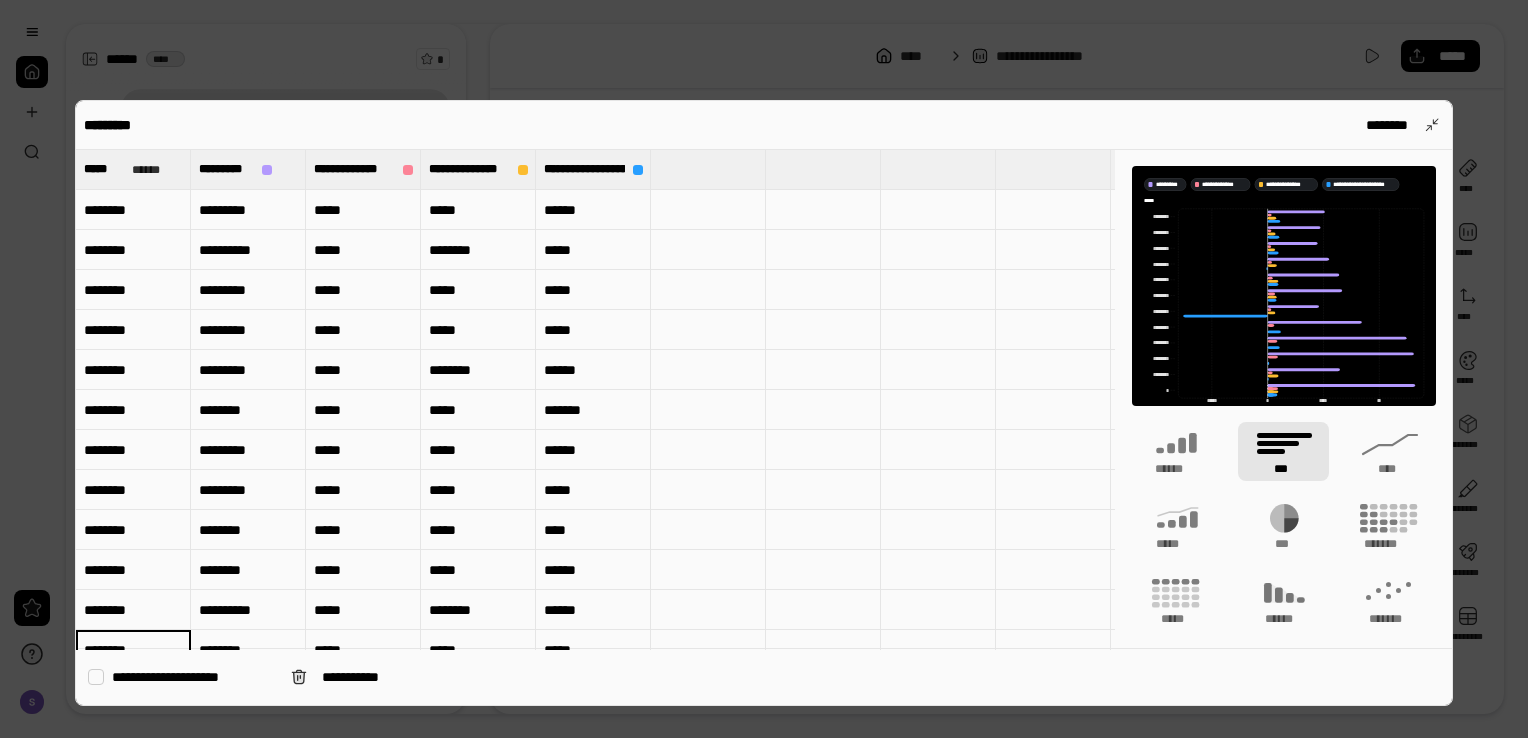 scroll, scrollTop: 35, scrollLeft: 0, axis: vertical 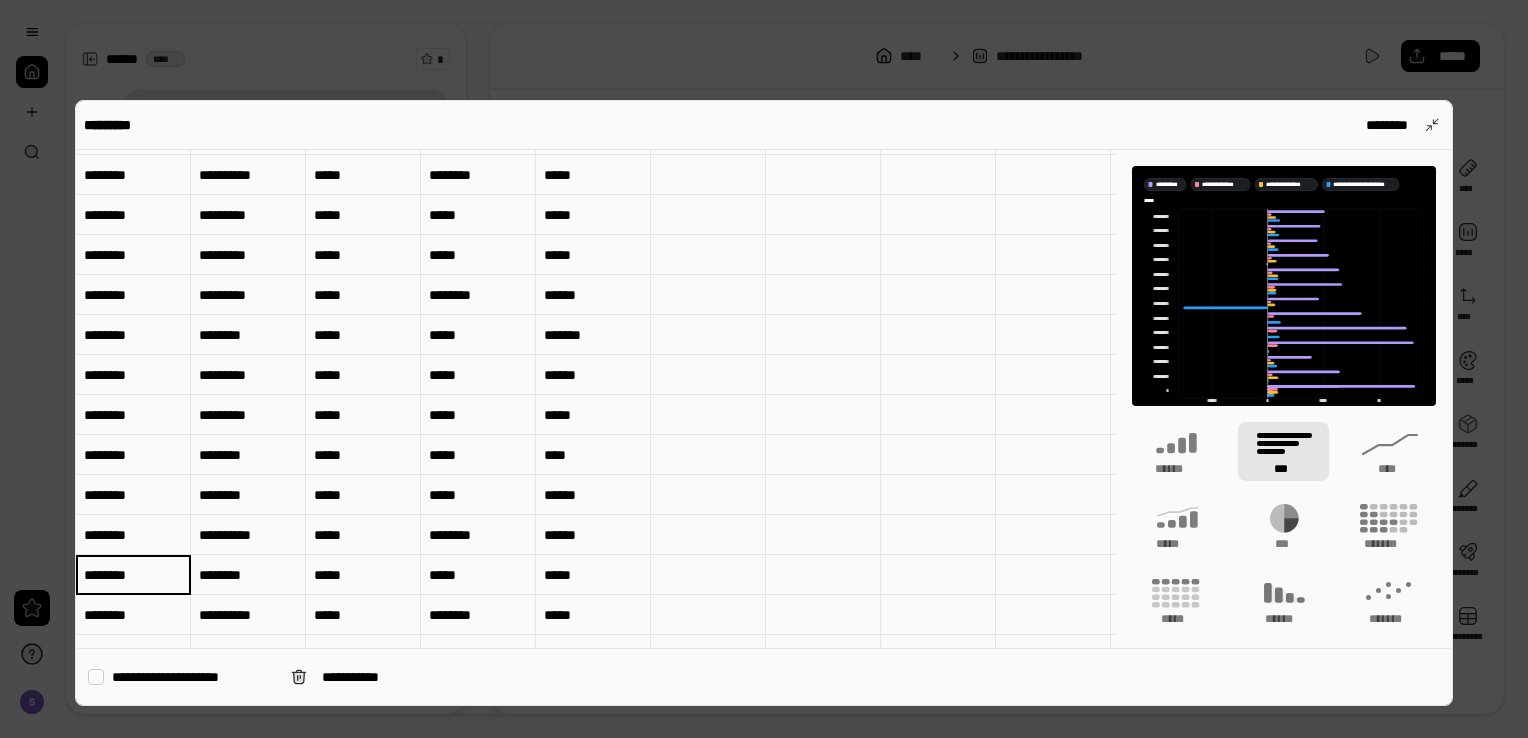 click on "********" at bounding box center (133, 575) 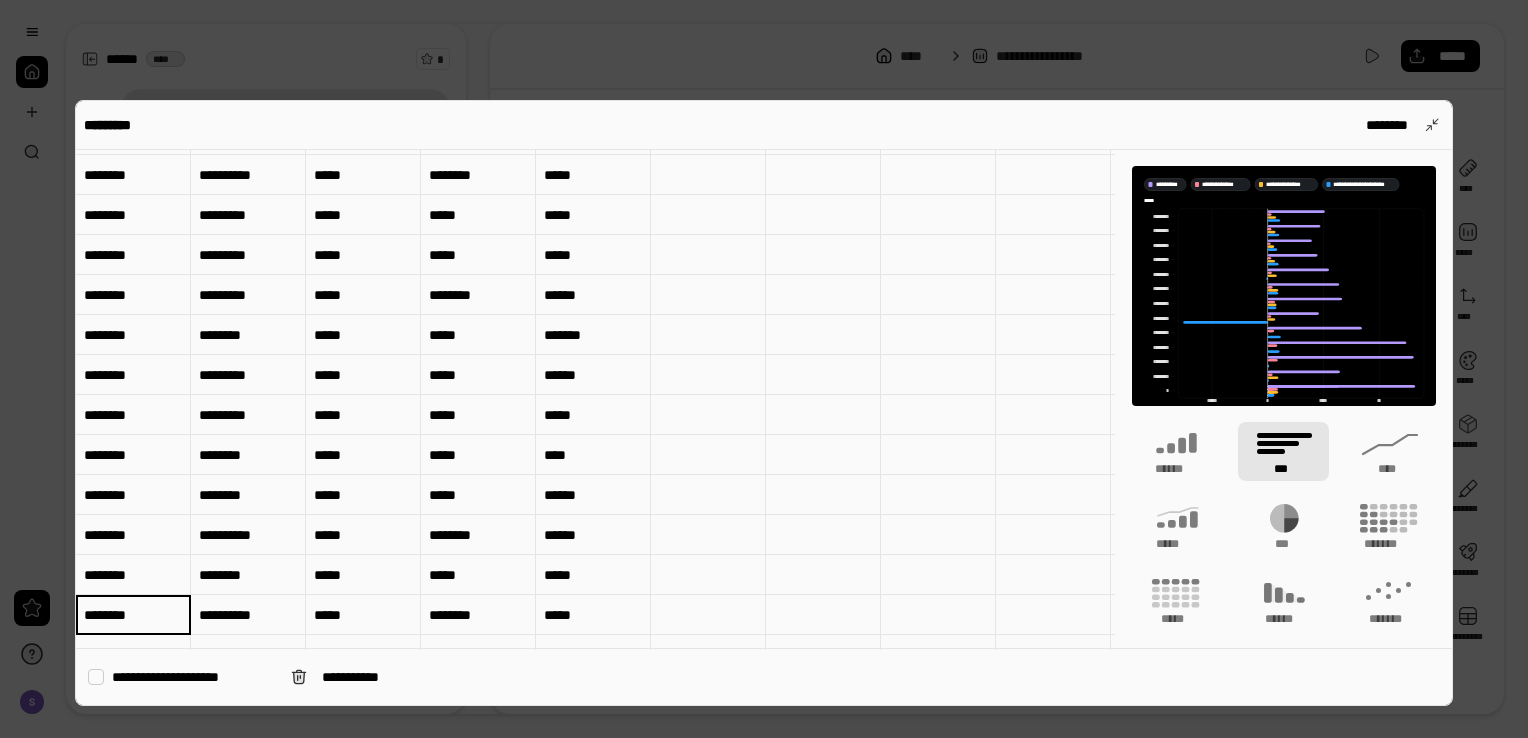 click on "********" at bounding box center (133, 615) 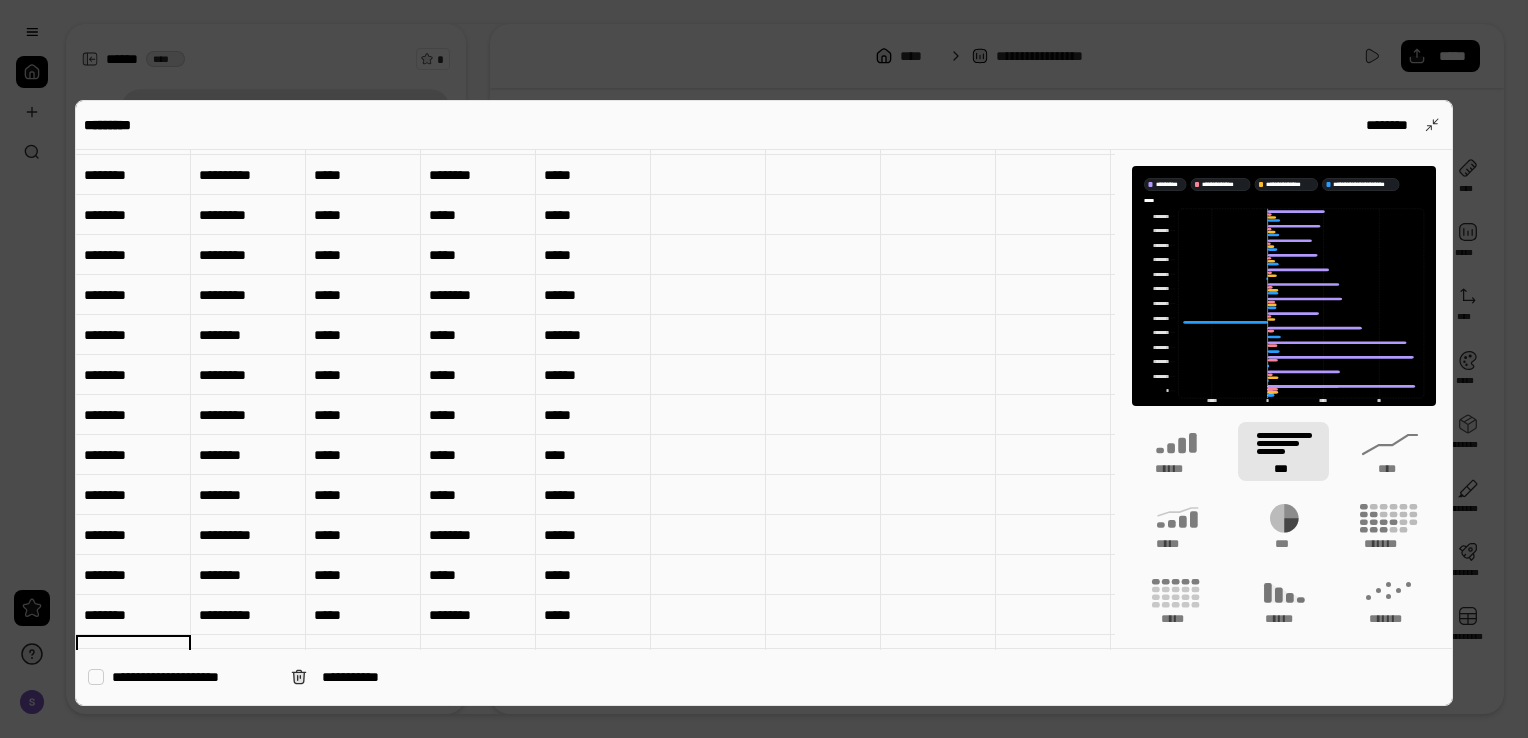 scroll, scrollTop: 115, scrollLeft: 0, axis: vertical 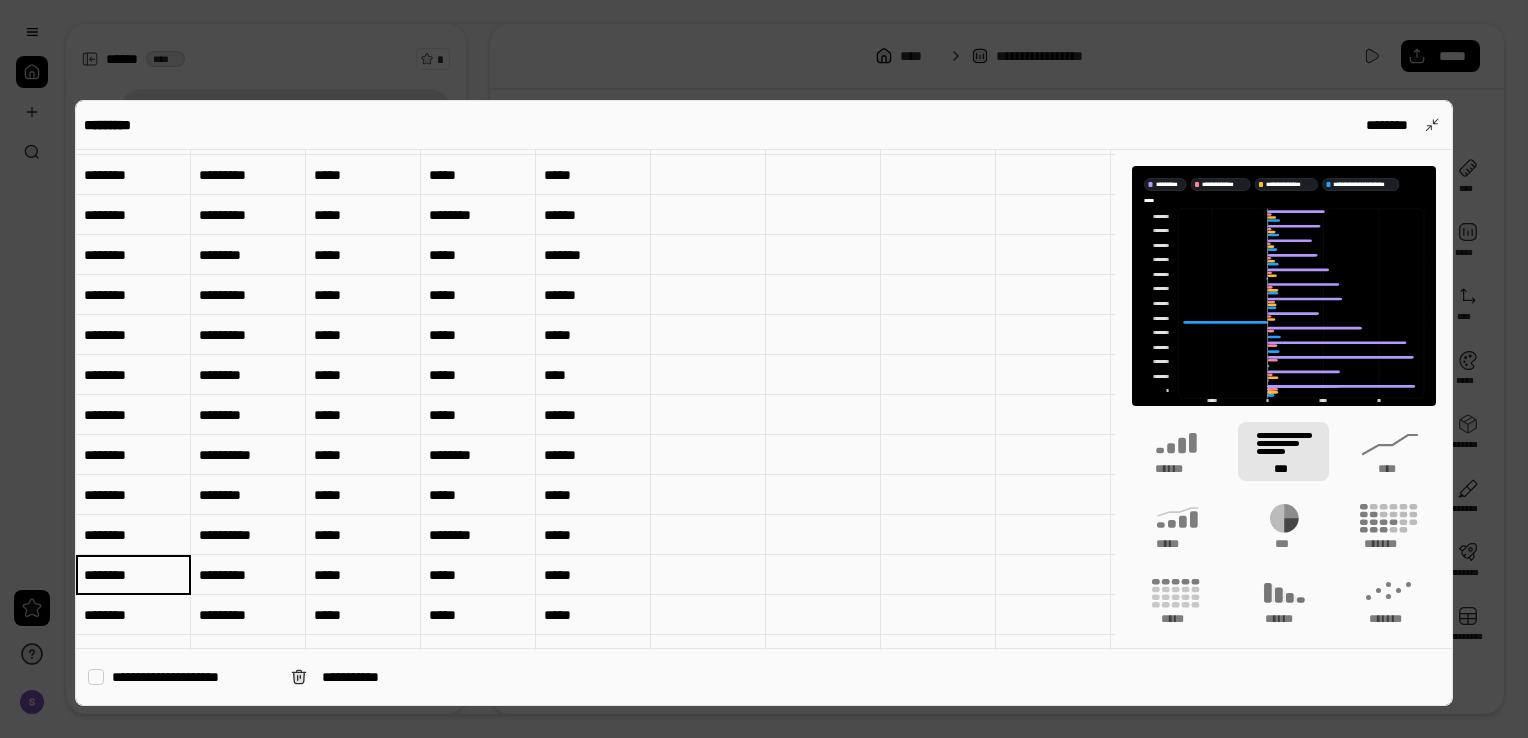 type on "*" 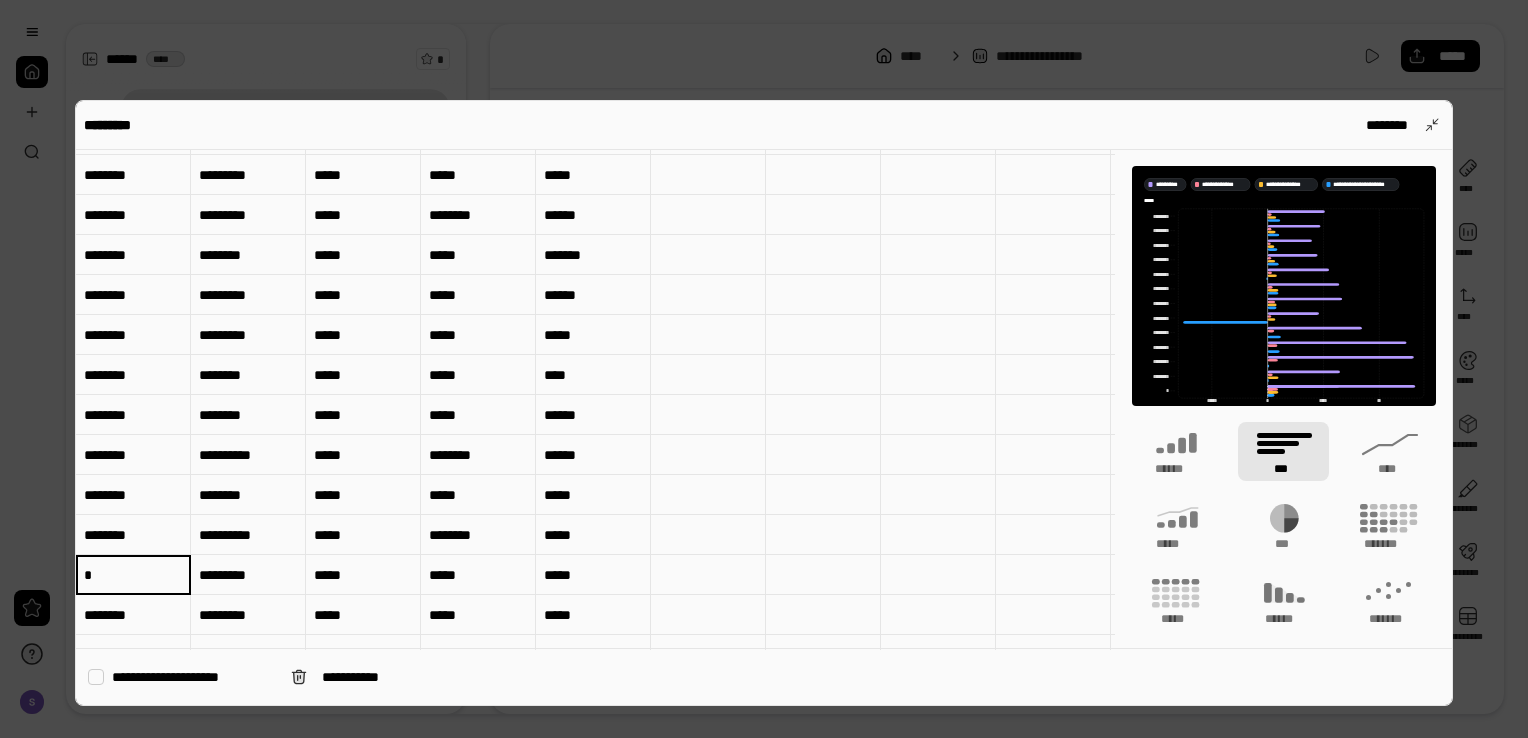 click on "********" at bounding box center (133, 615) 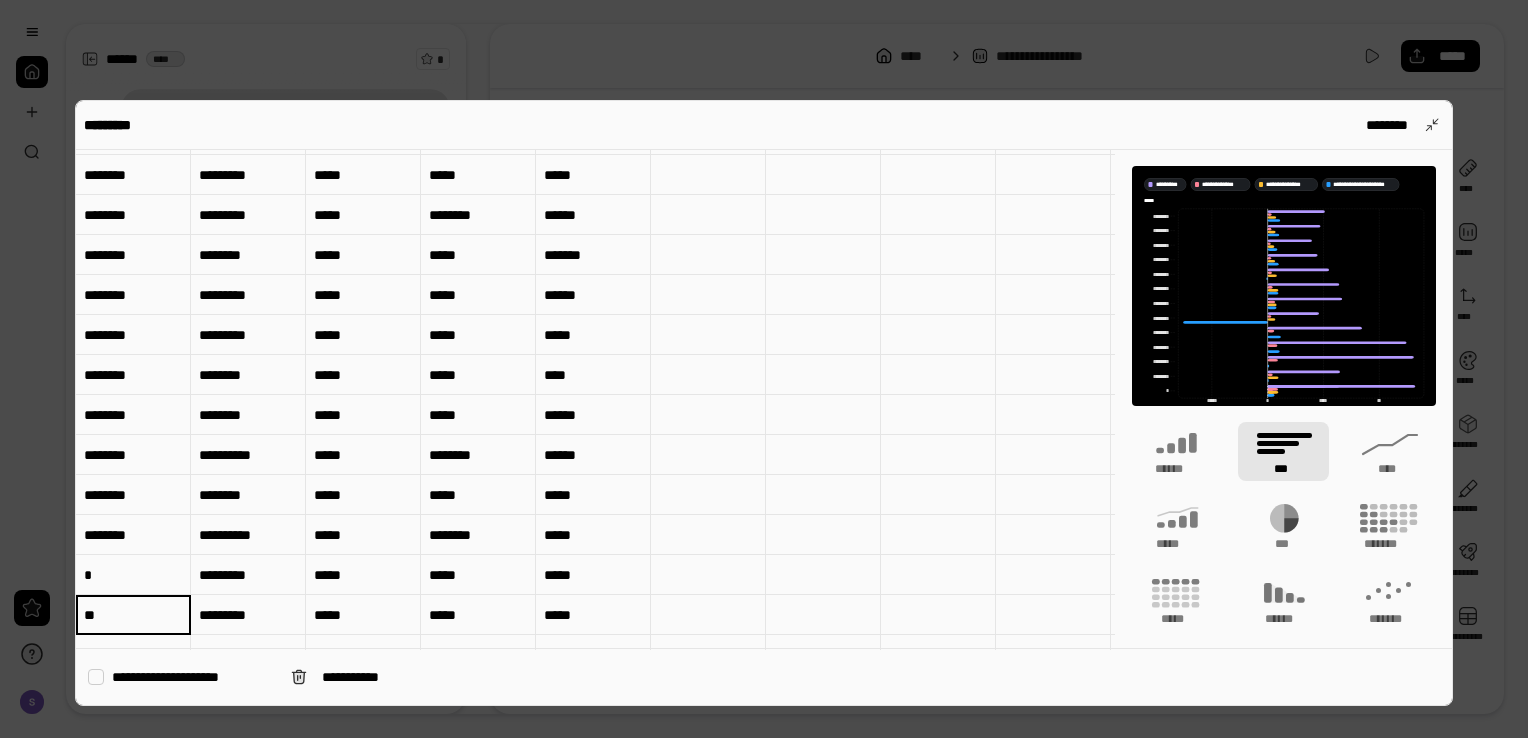 type on "**" 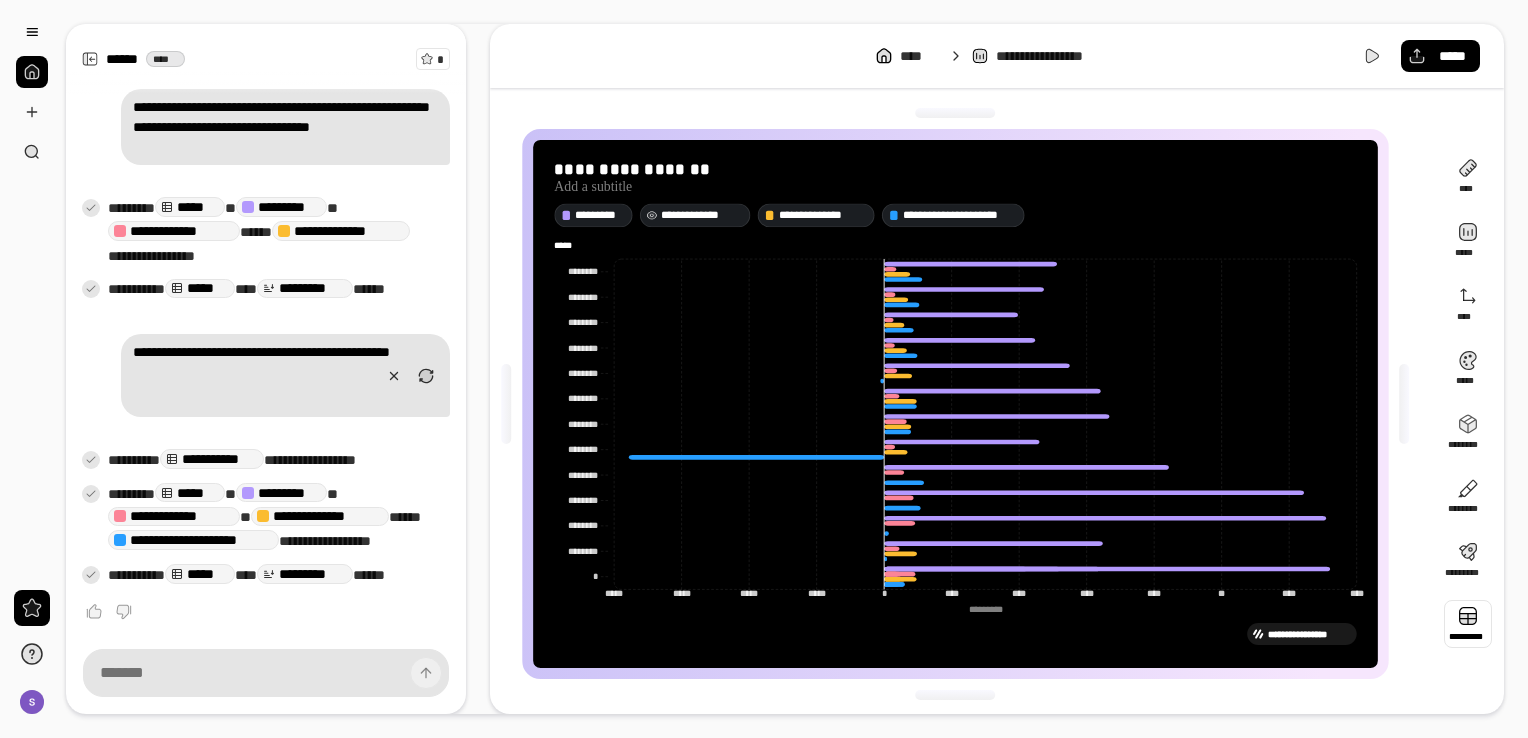 click at bounding box center (1468, 624) 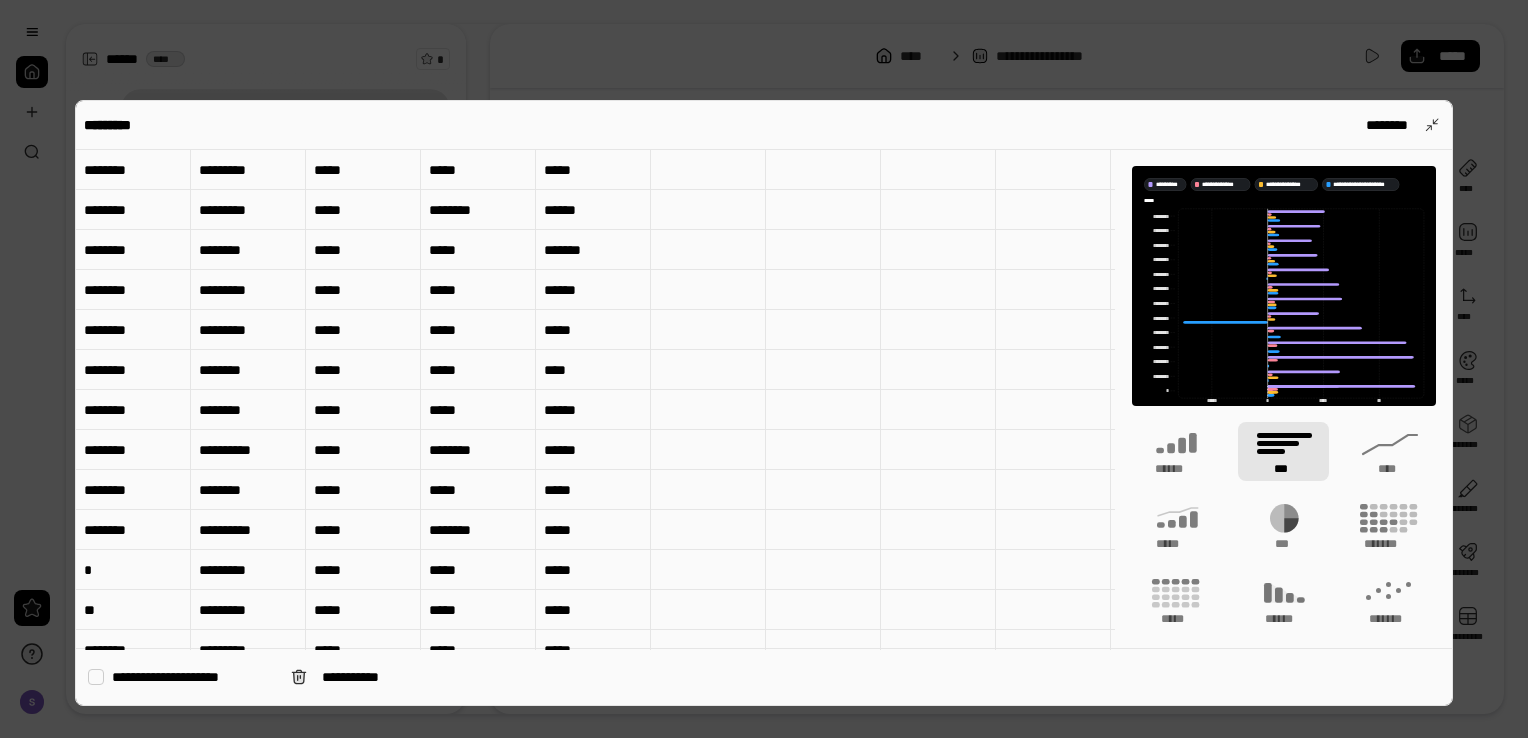 scroll, scrollTop: 163, scrollLeft: 0, axis: vertical 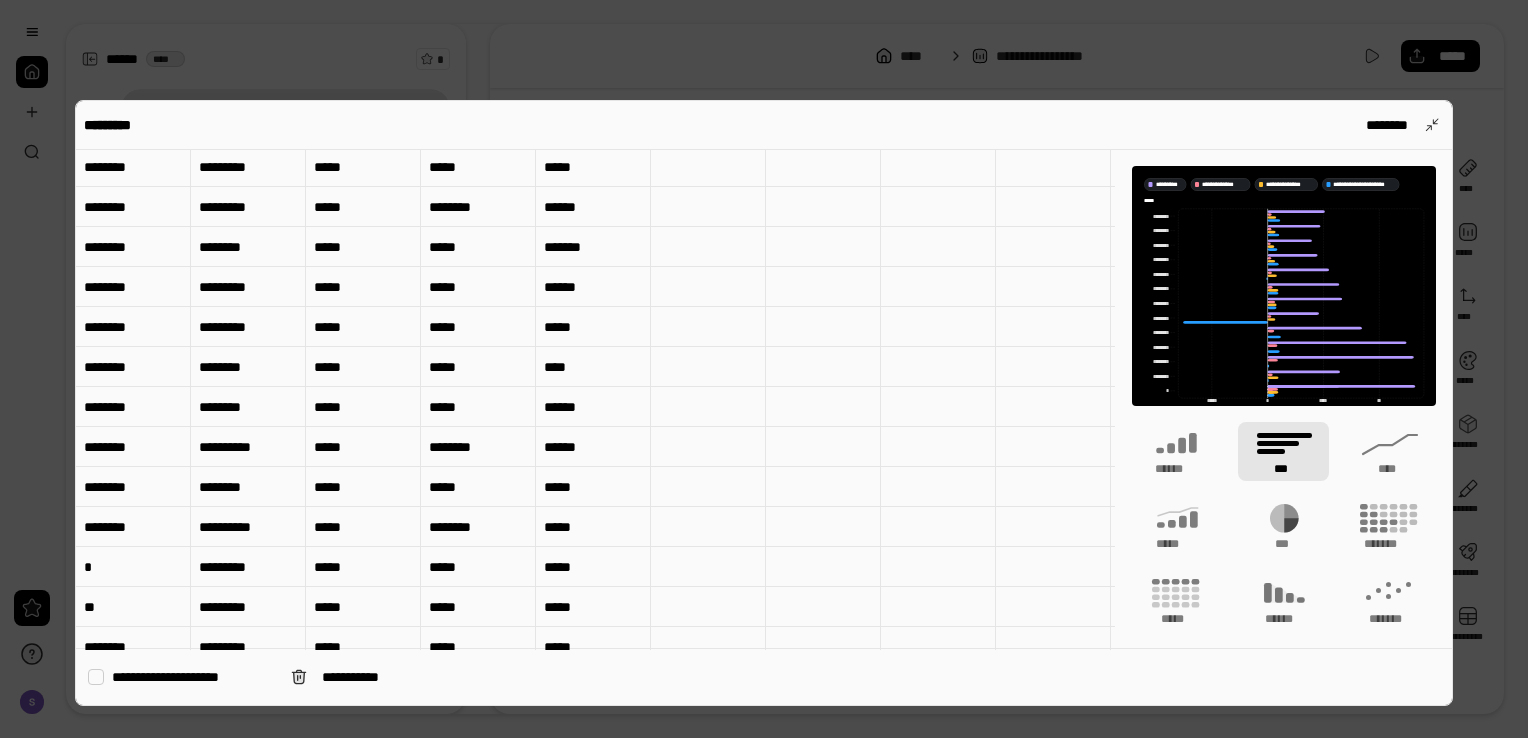 click on "*" at bounding box center (133, 567) 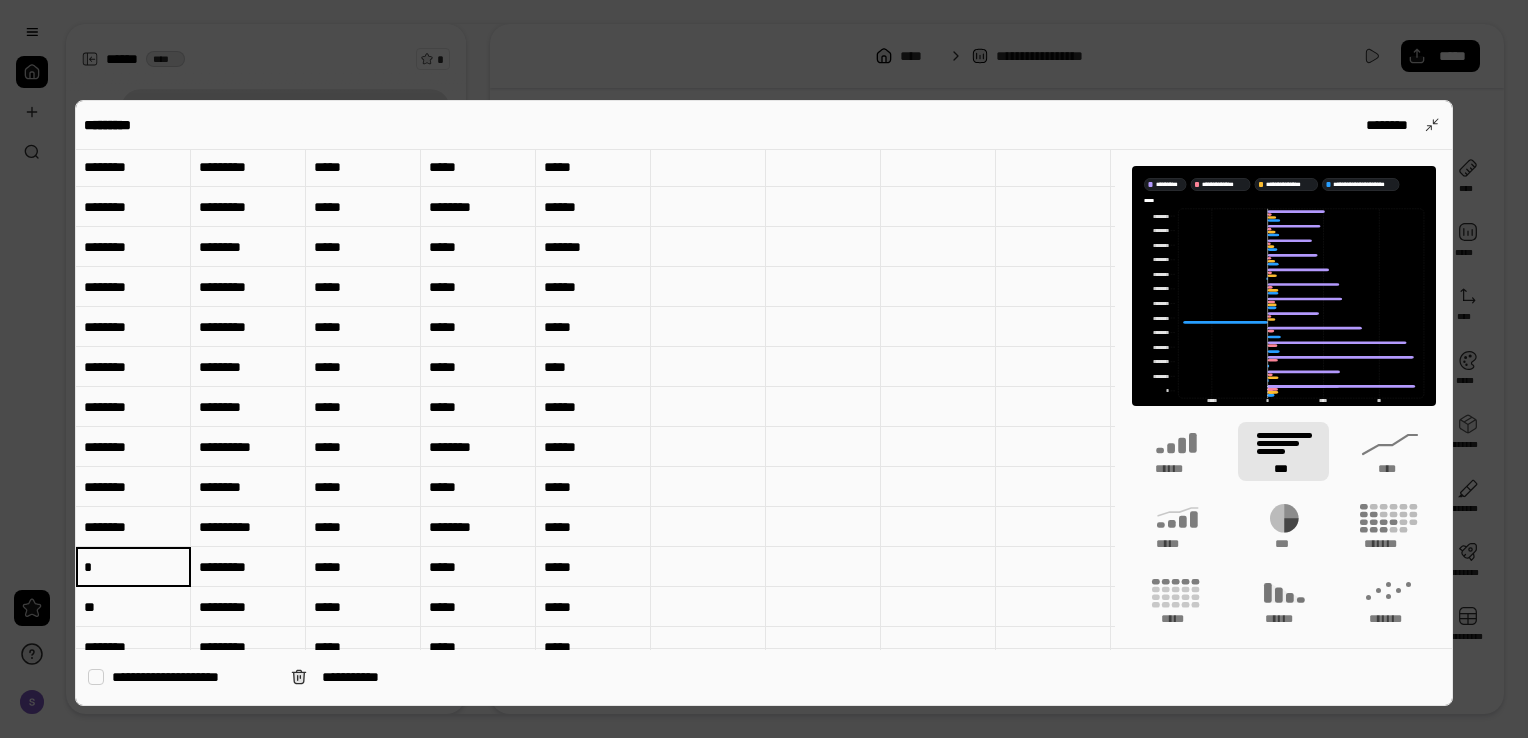 click on "*" at bounding box center (133, 567) 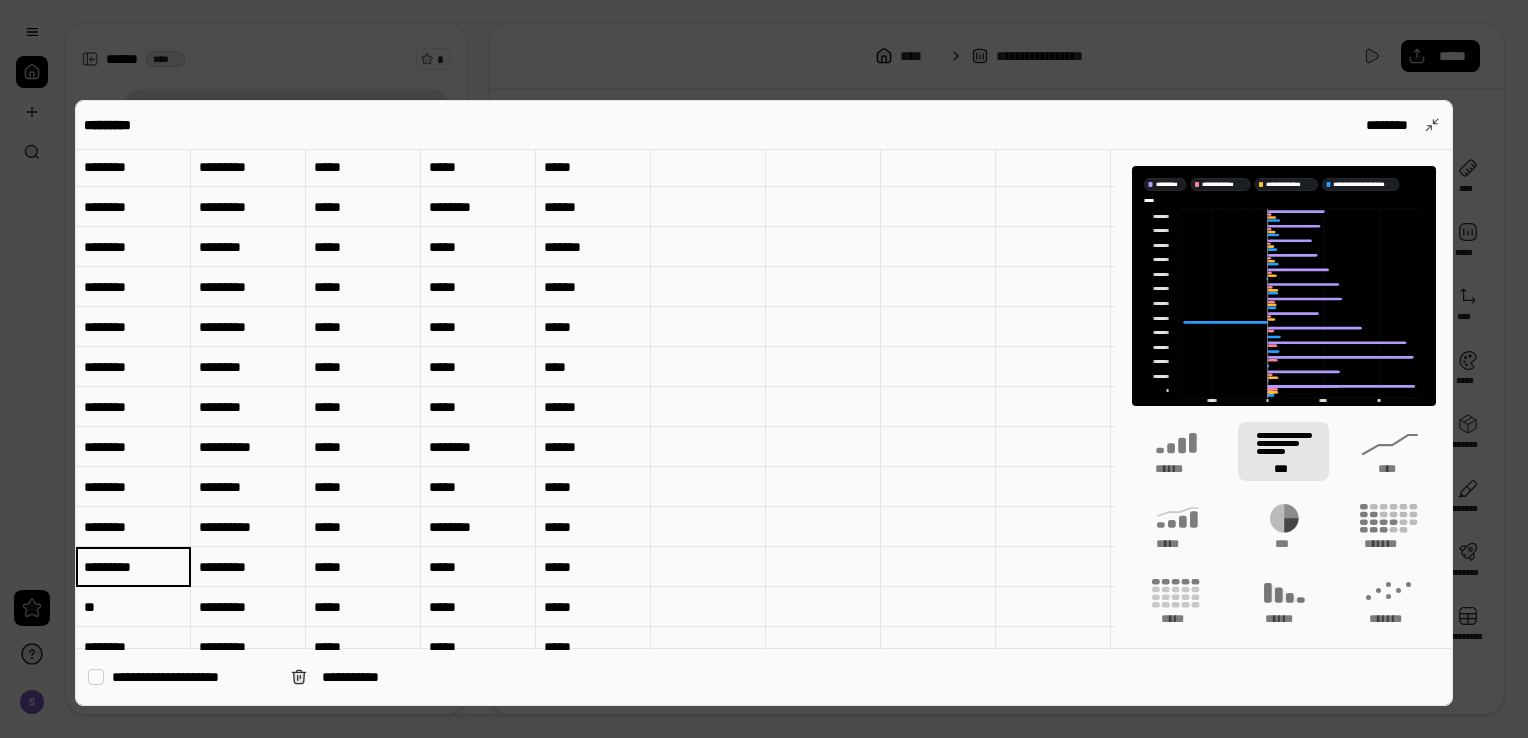 click on "*********" at bounding box center [133, 567] 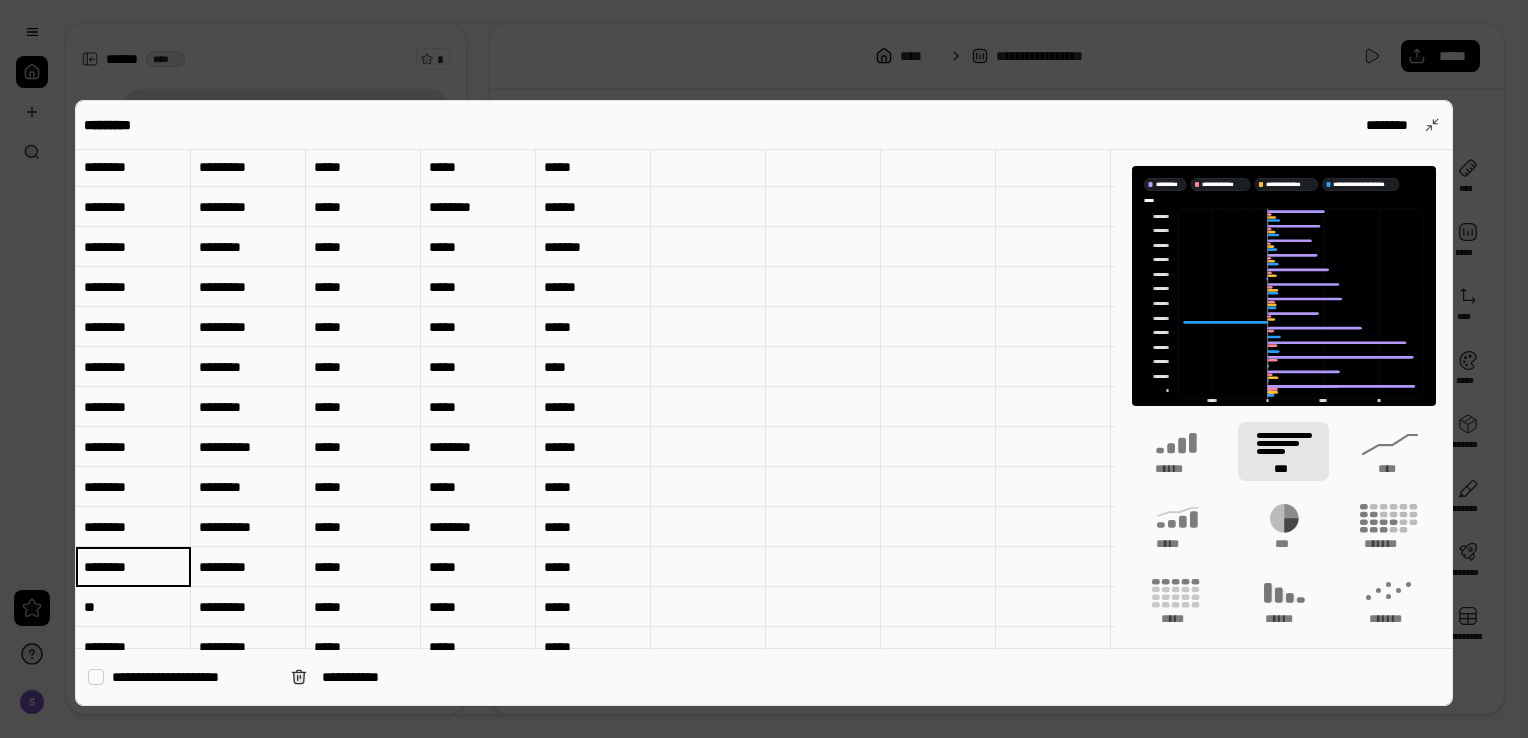 type on "********" 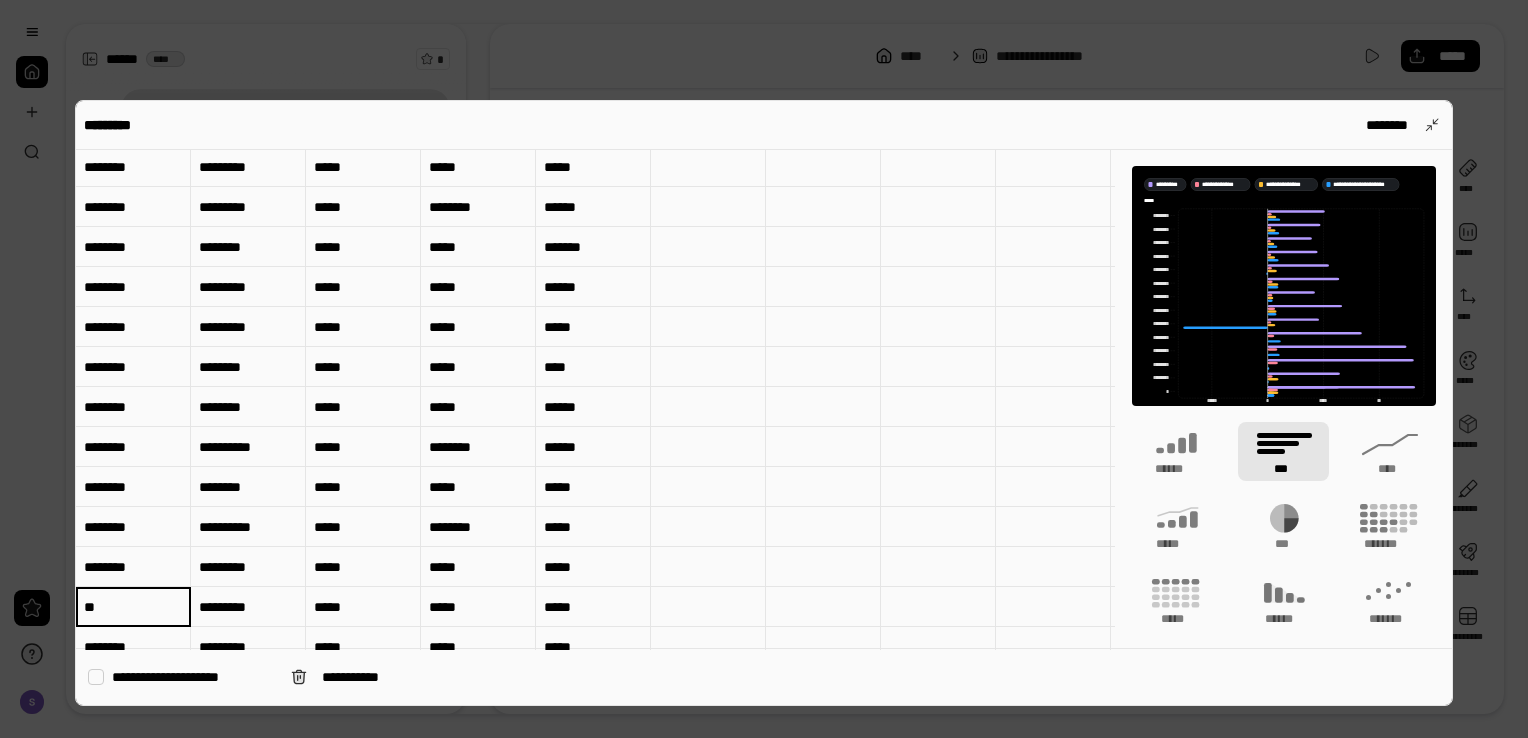 scroll, scrollTop: 354, scrollLeft: 0, axis: vertical 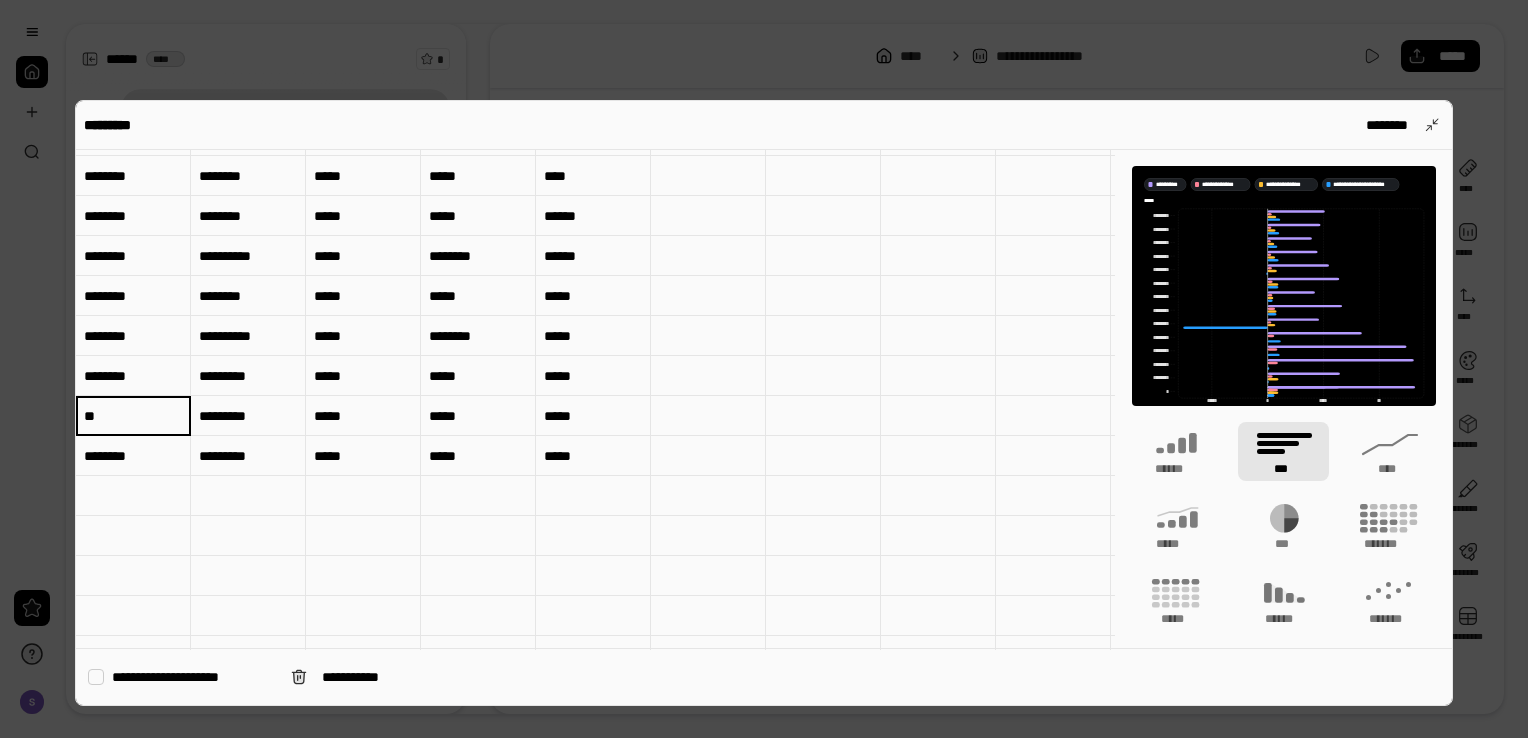 click on "**" at bounding box center [133, 416] 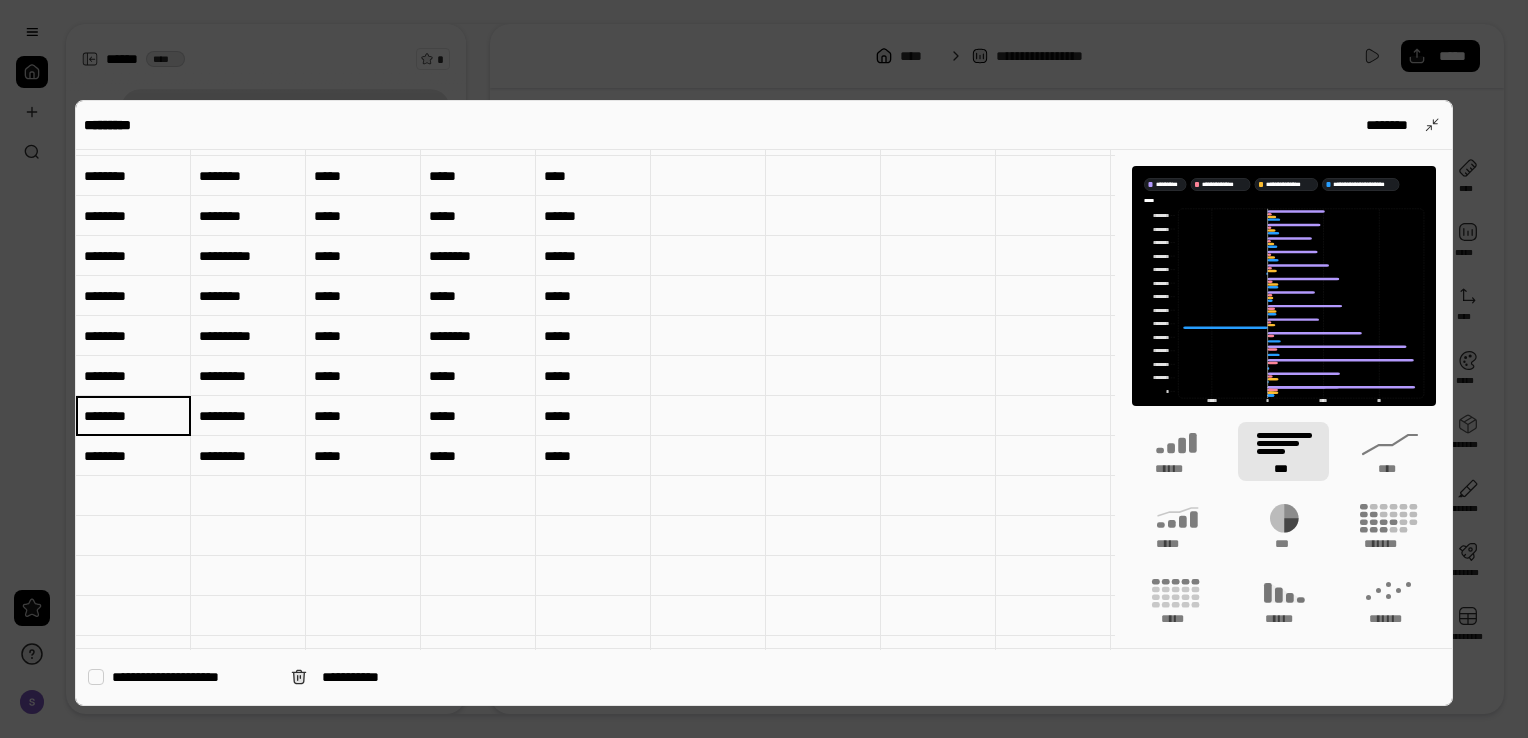 type on "********" 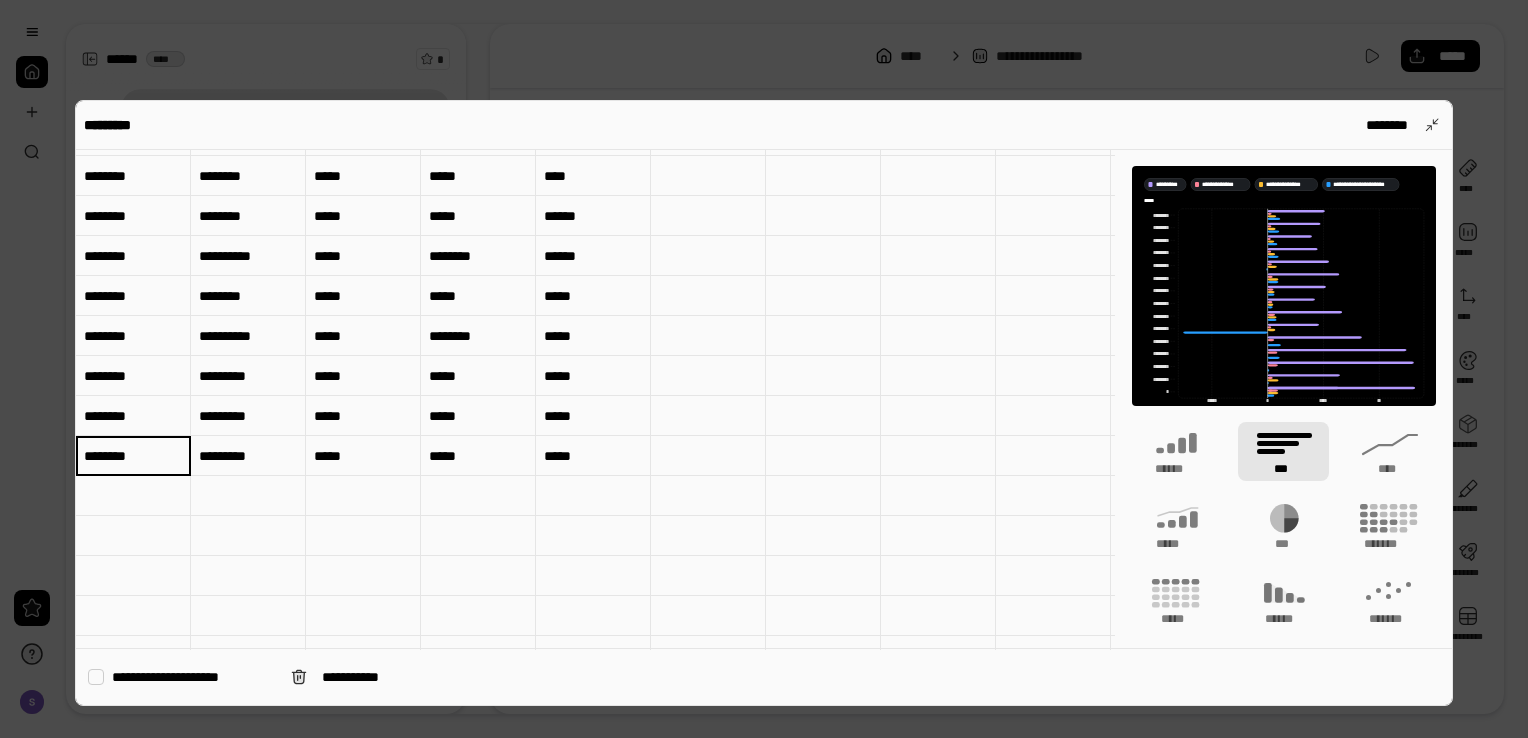 click on "********" at bounding box center (133, 456) 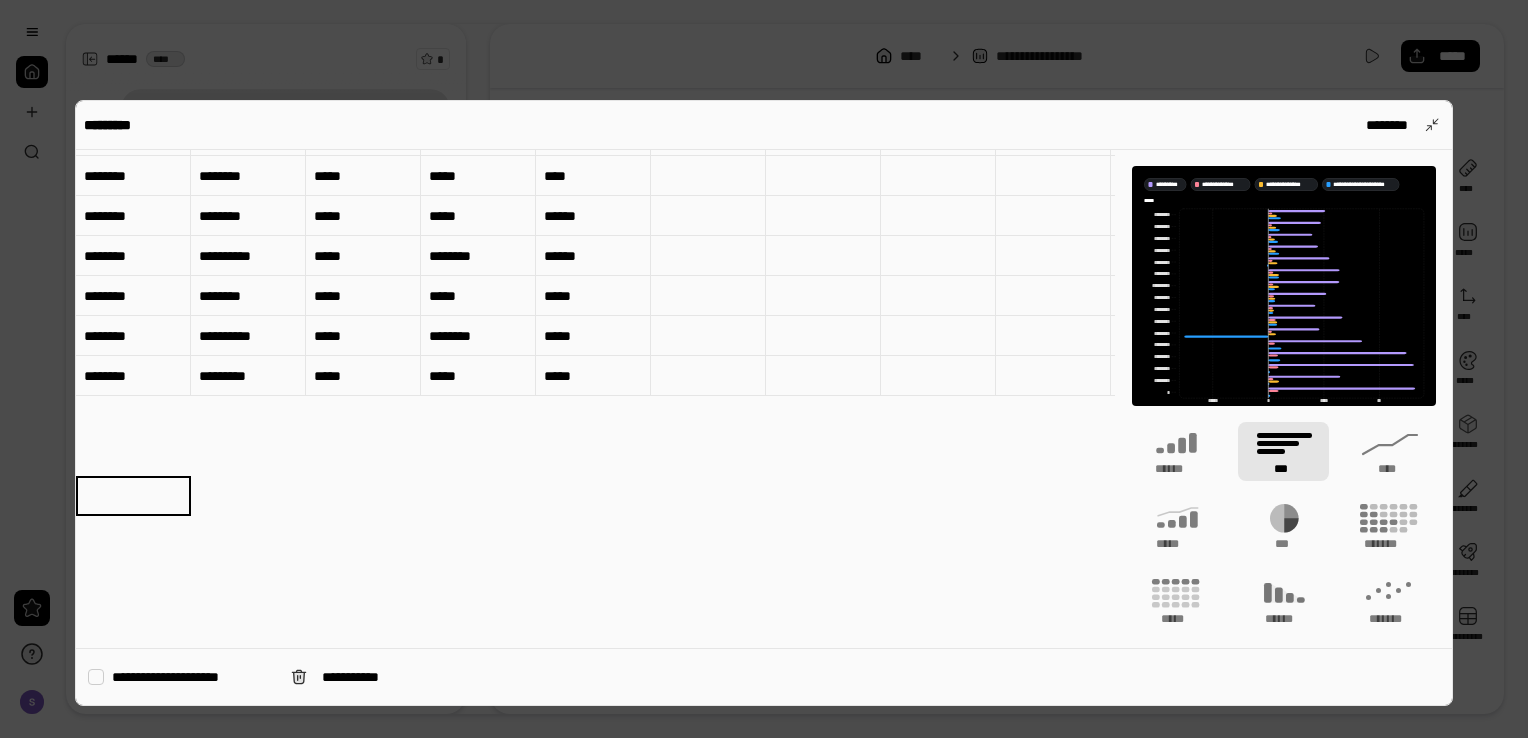 scroll, scrollTop: 0, scrollLeft: 0, axis: both 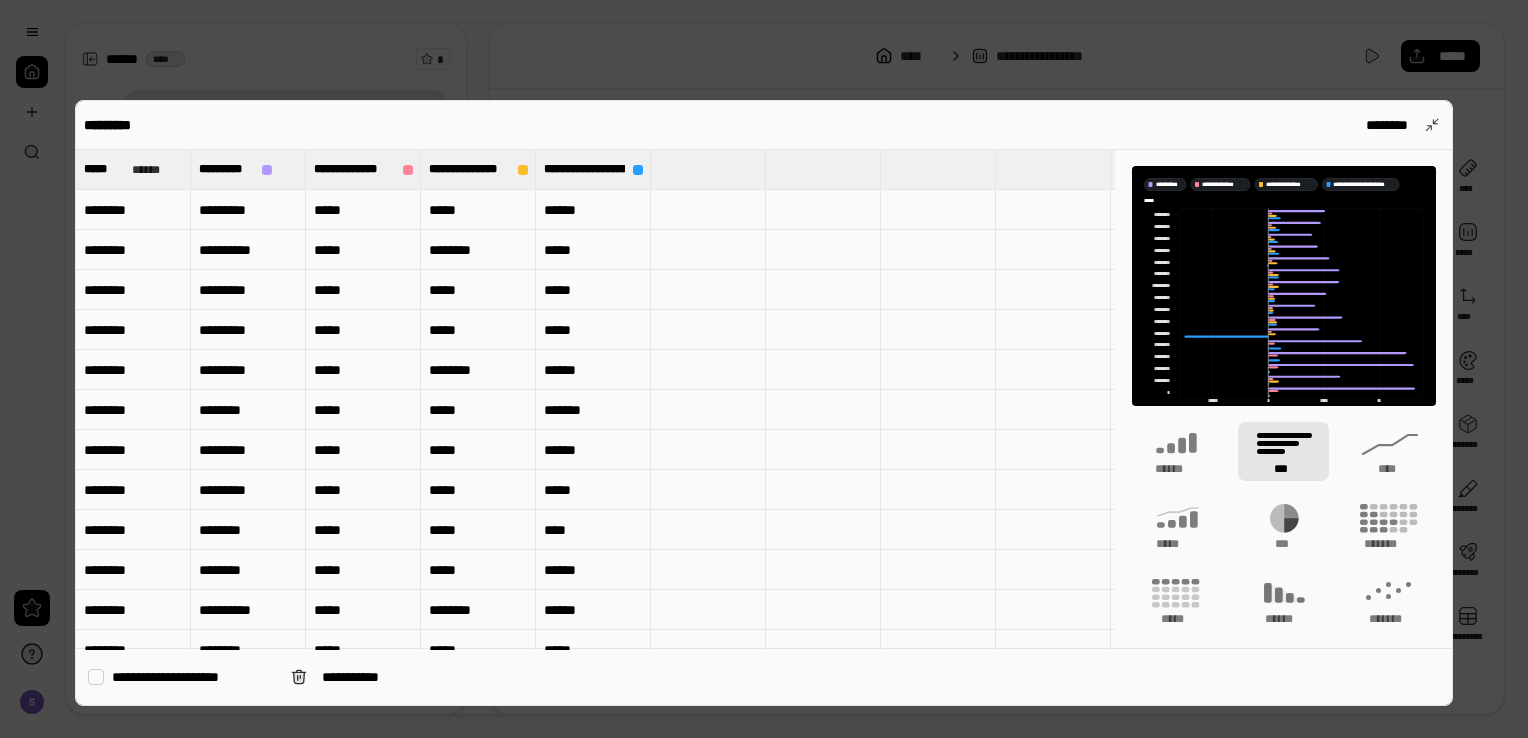 click on "***" at bounding box center (1283, 451) 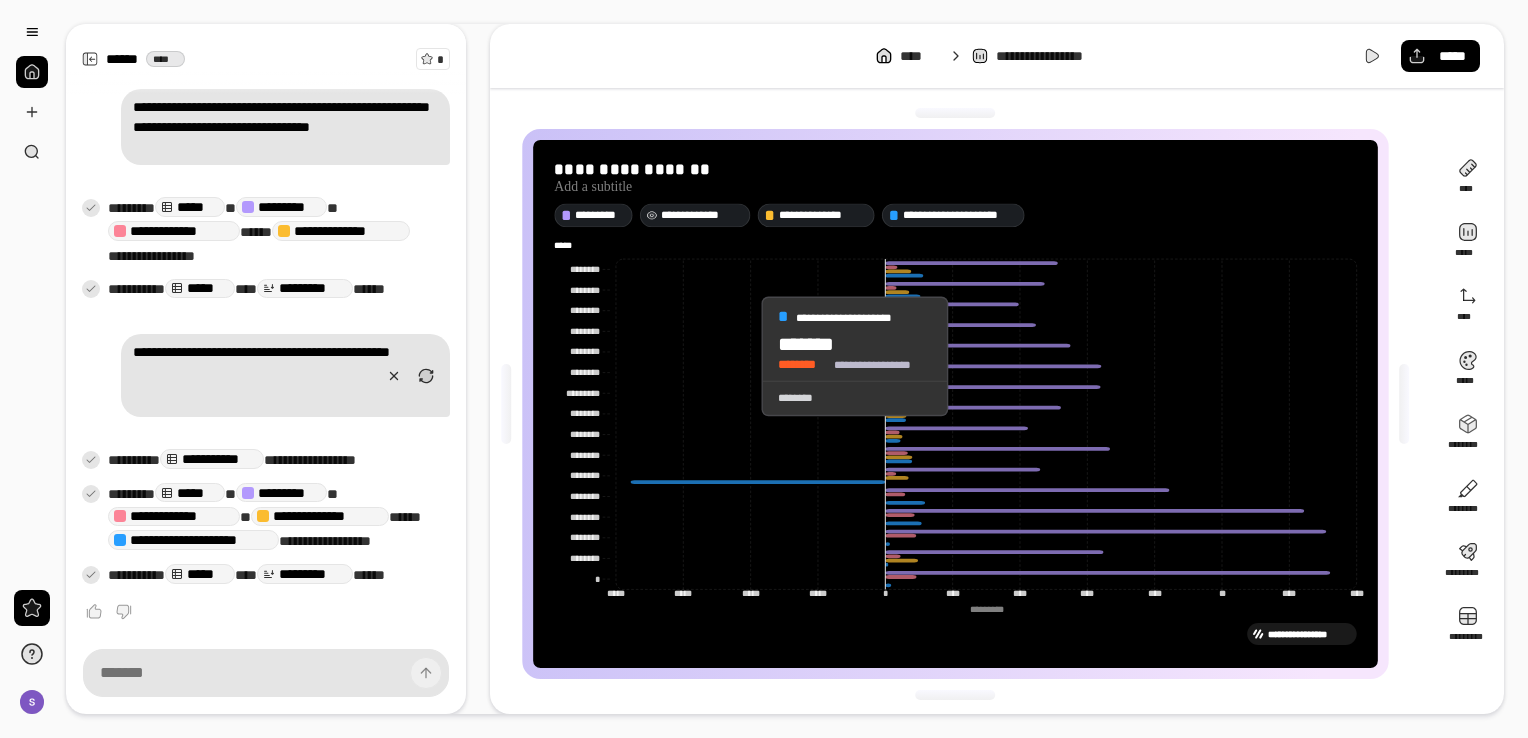 drag, startPoint x: 544, startPoint y: 243, endPoint x: 740, endPoint y: 356, distance: 226.24103 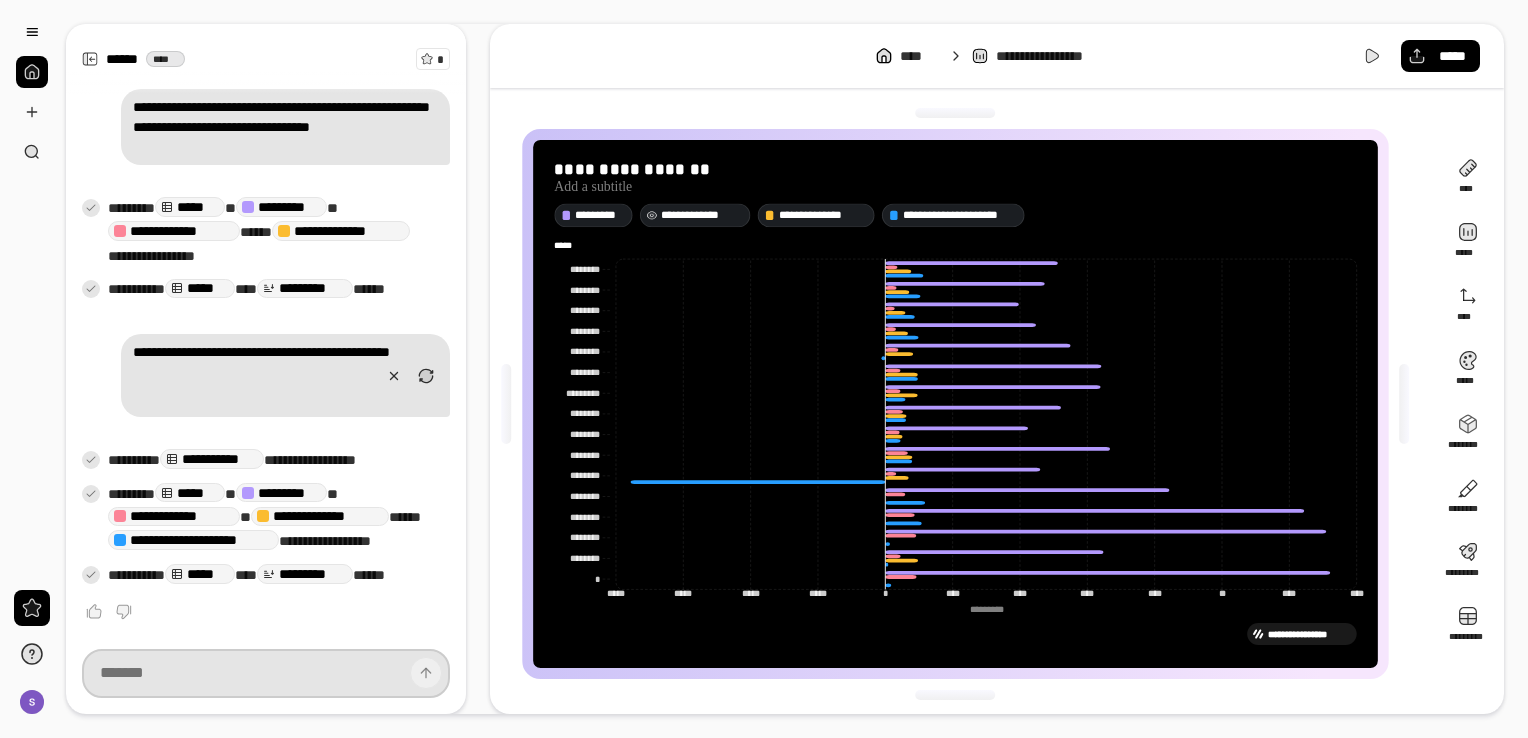 scroll, scrollTop: 663, scrollLeft: 0, axis: vertical 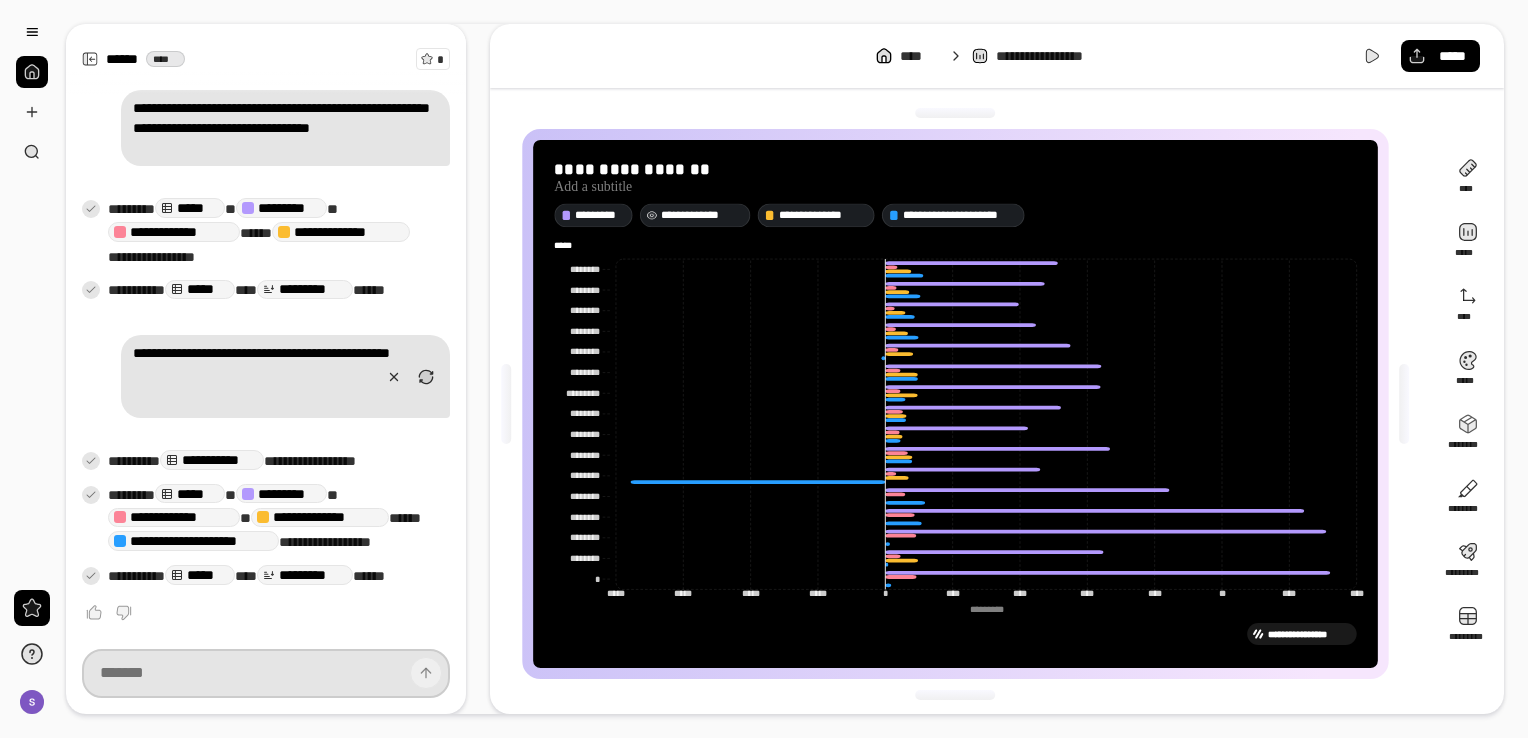 click at bounding box center (266, 673) 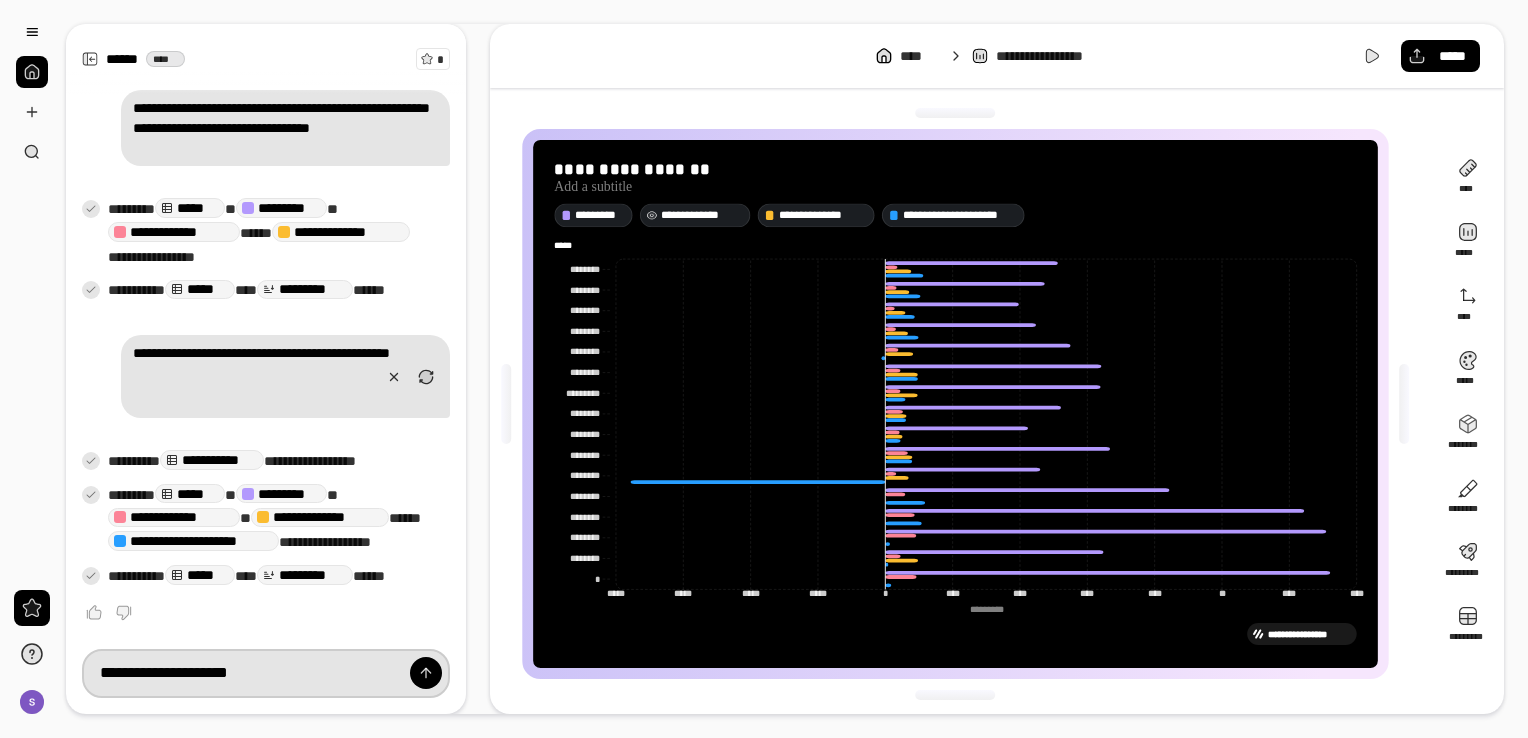type on "**********" 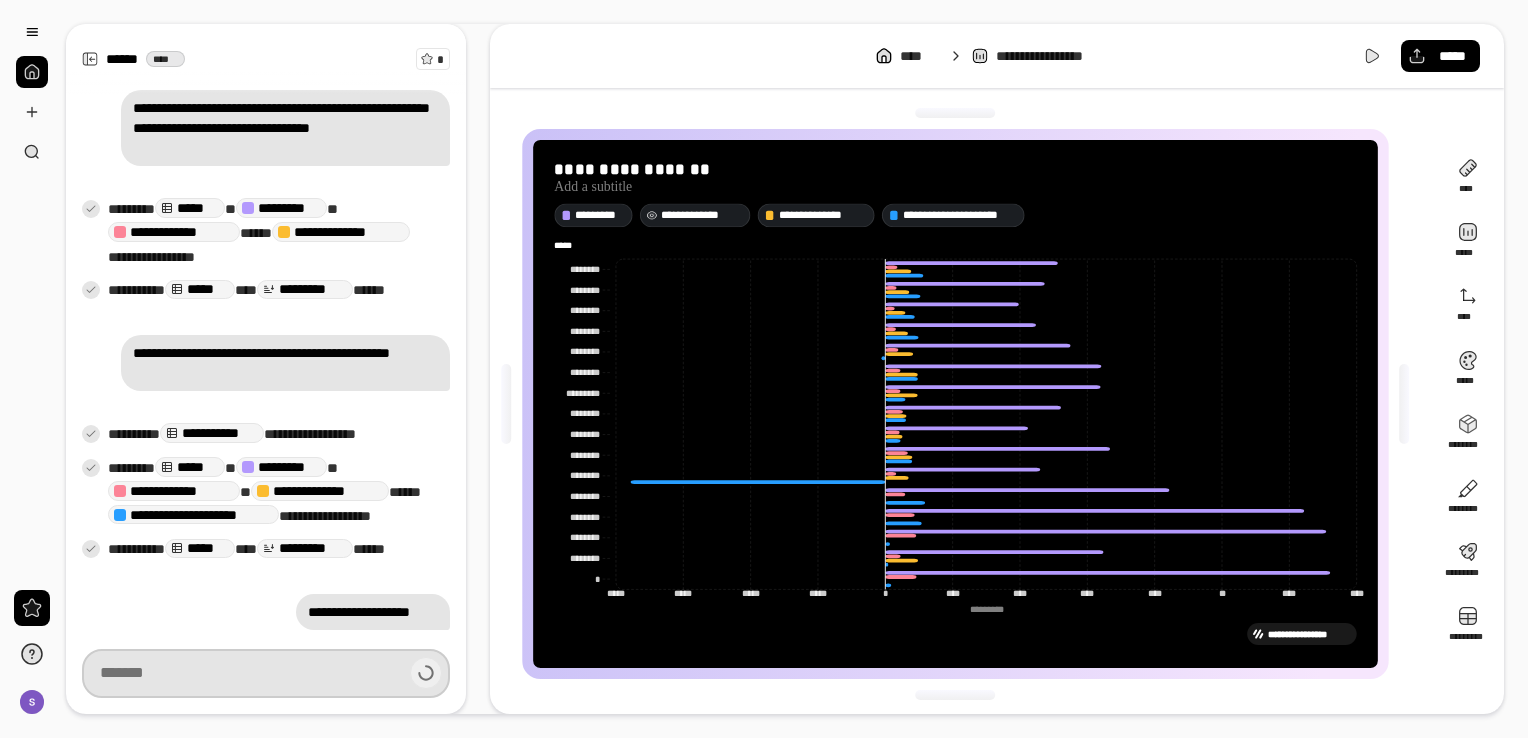 scroll, scrollTop: 668, scrollLeft: 0, axis: vertical 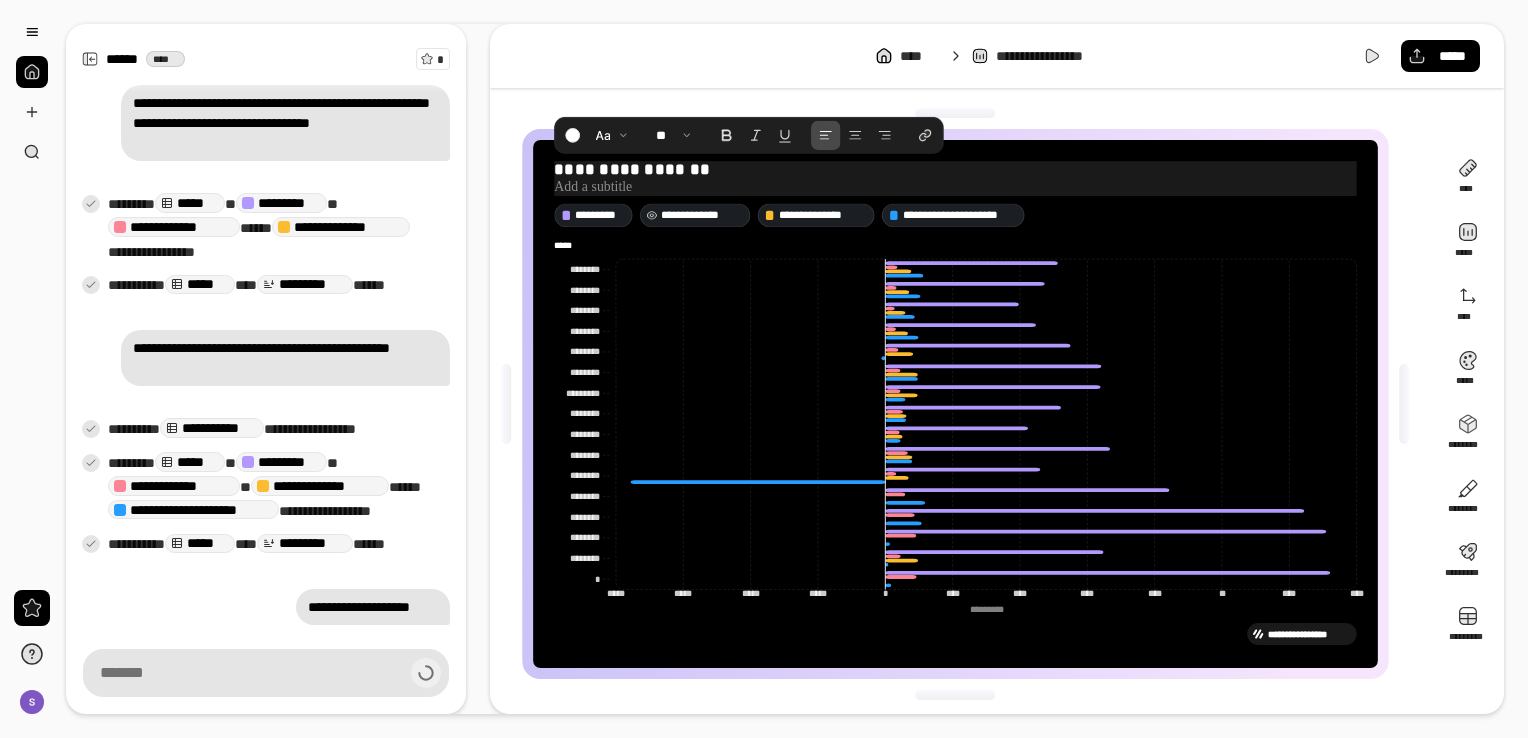 click on "**********" at bounding box center (955, 170) 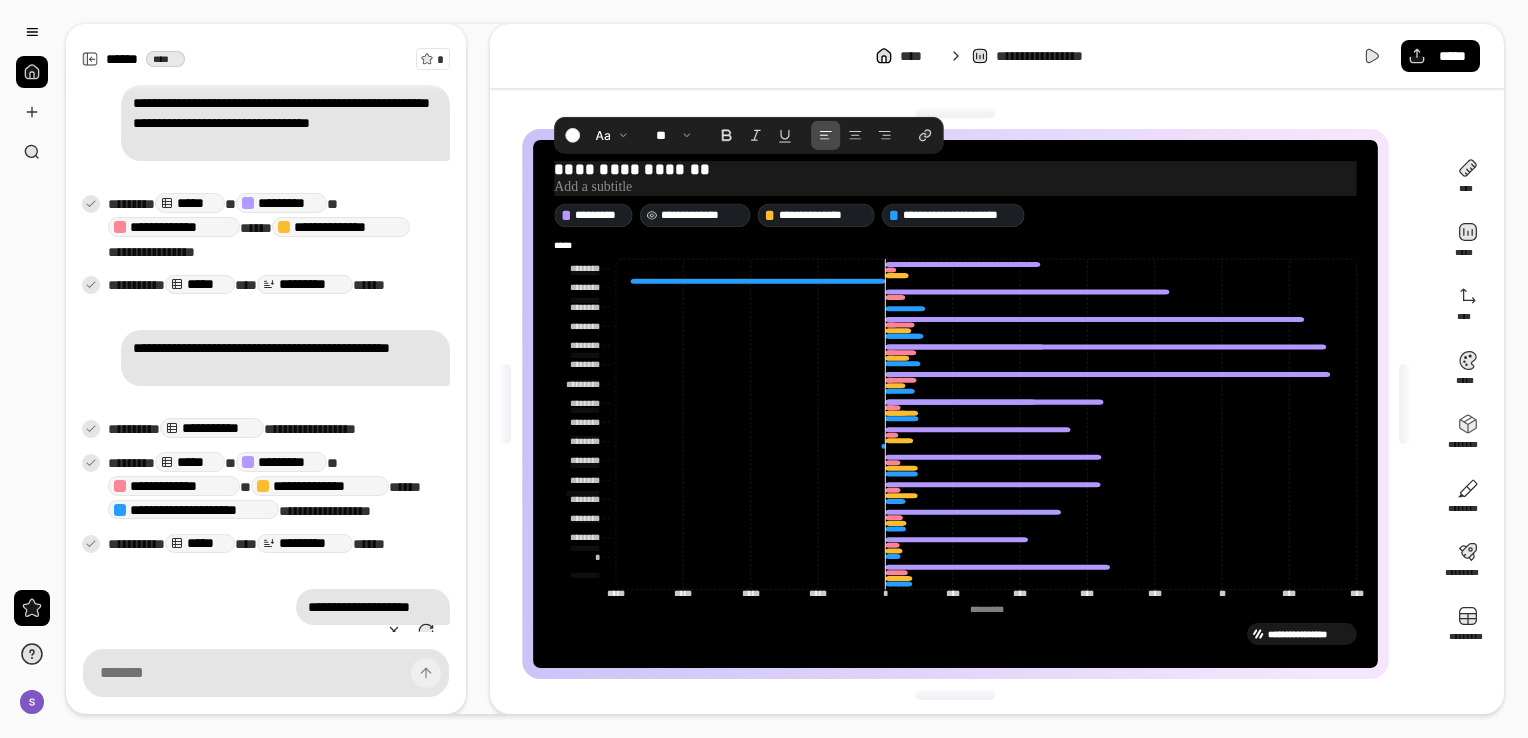 scroll, scrollTop: 695, scrollLeft: 0, axis: vertical 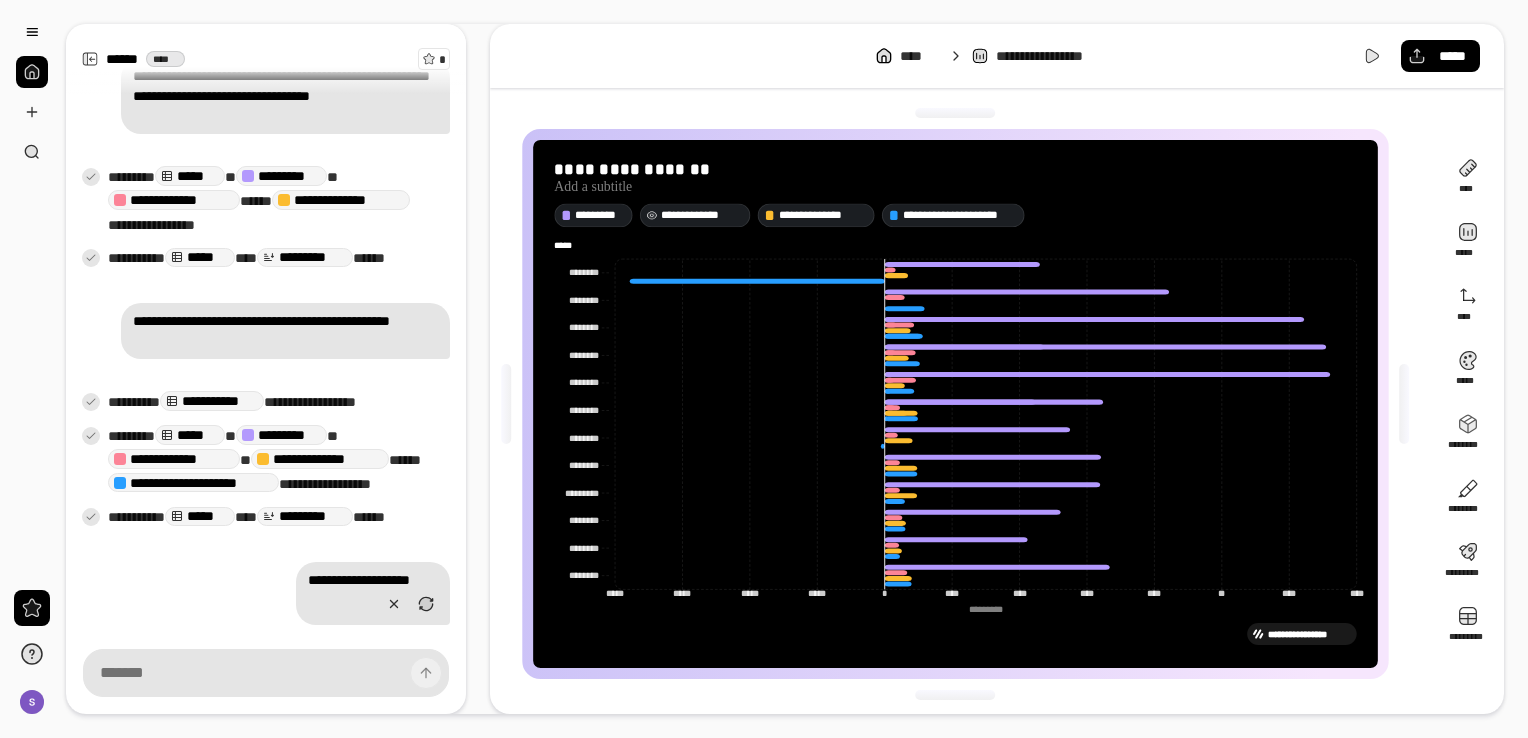 click on "**********" at bounding box center (955, 634) 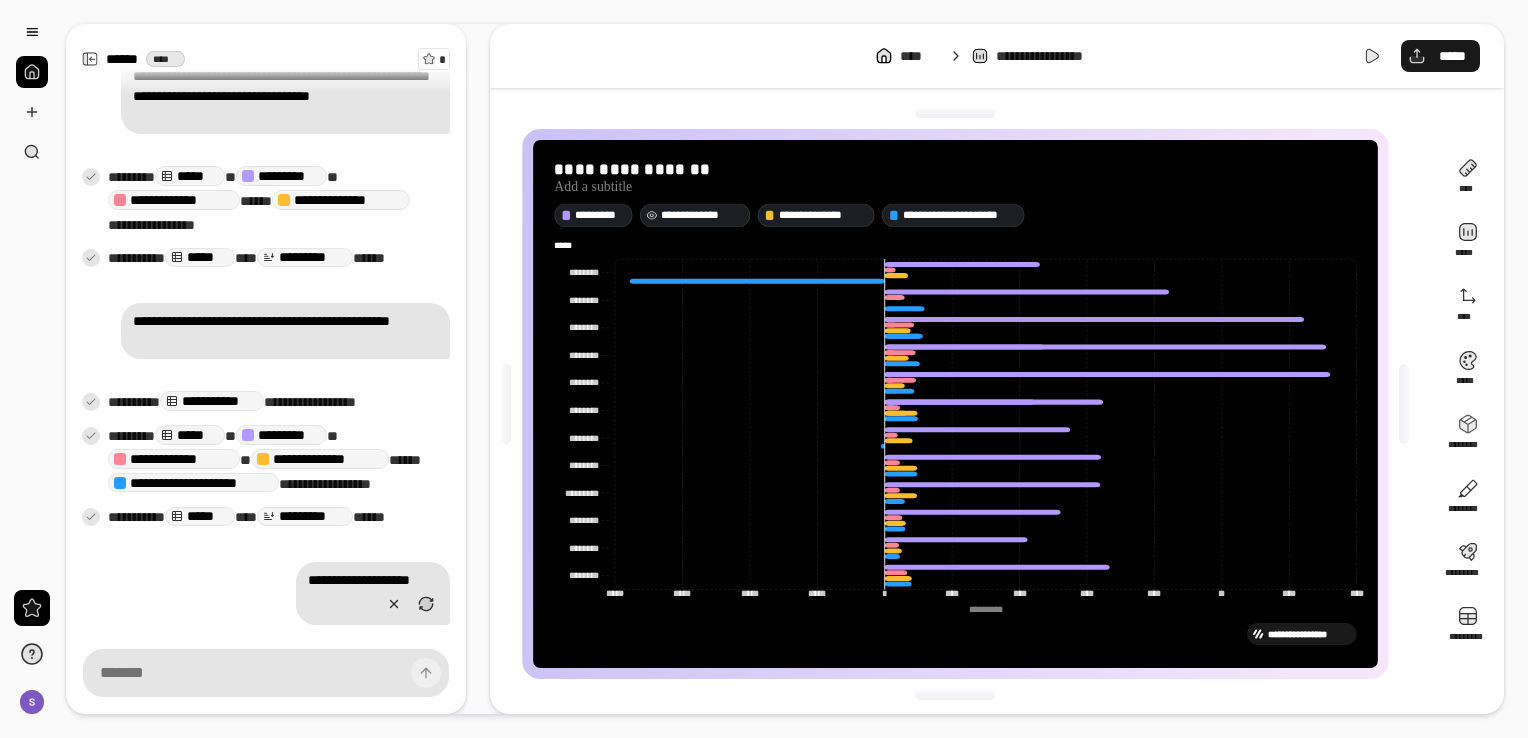 click on "*****" at bounding box center (1440, 56) 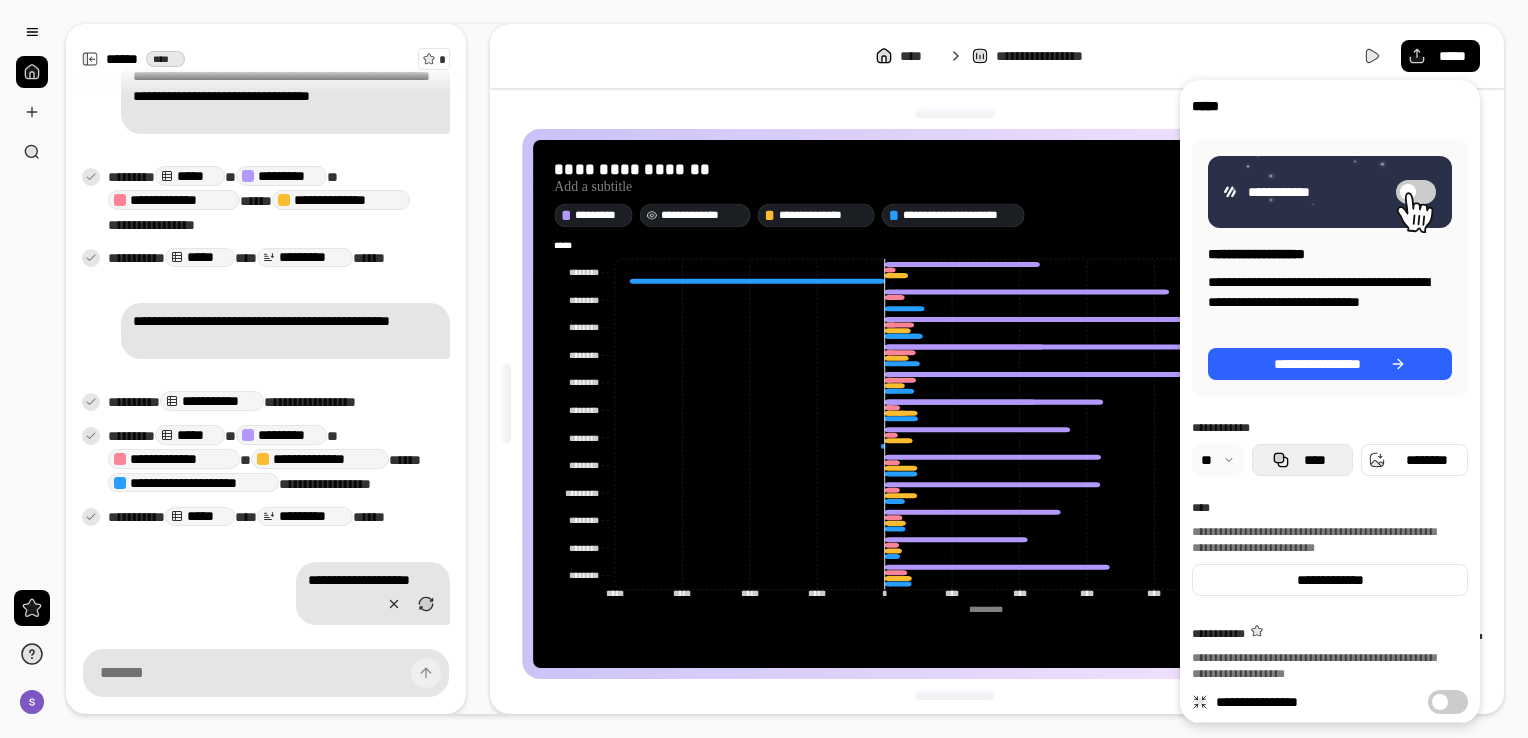 type 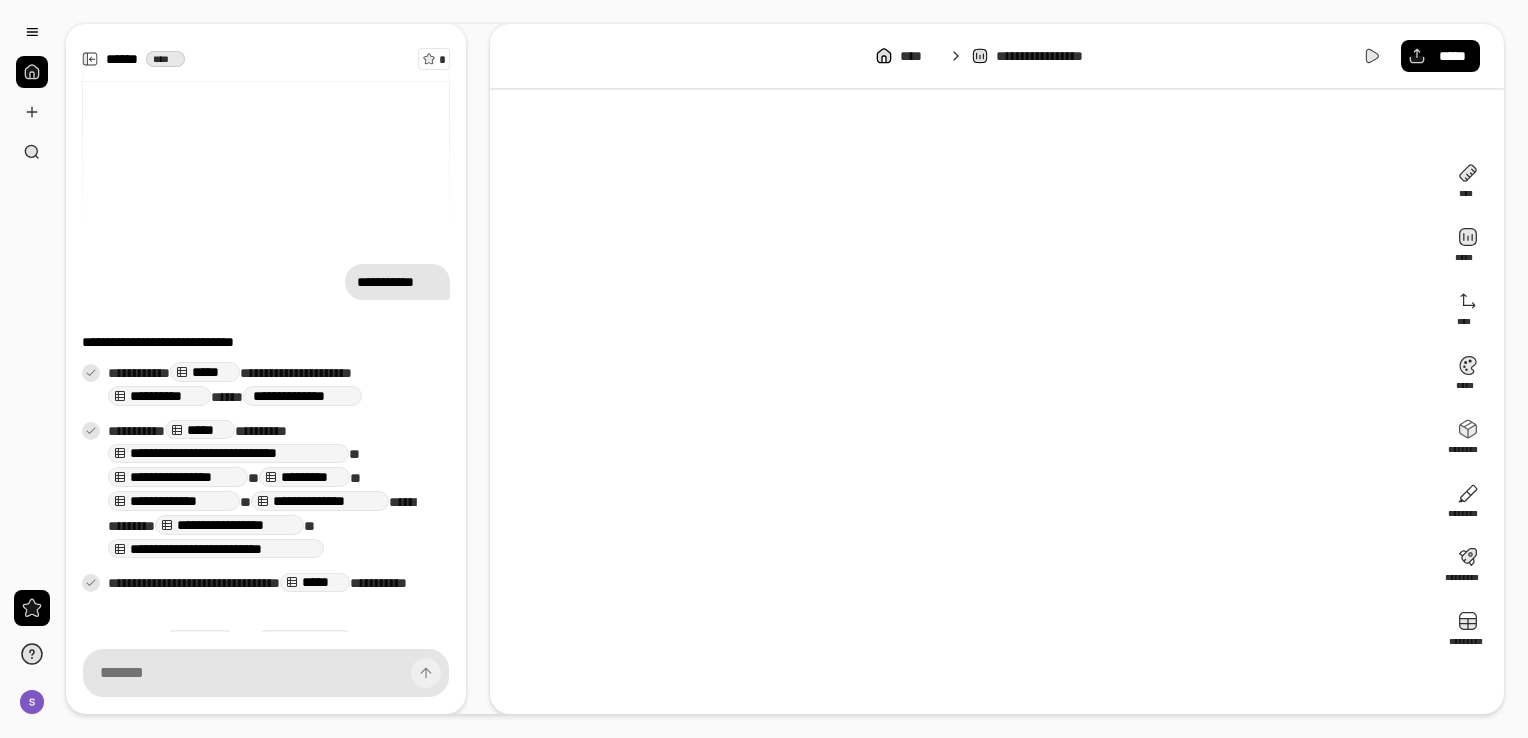 scroll, scrollTop: 668, scrollLeft: 0, axis: vertical 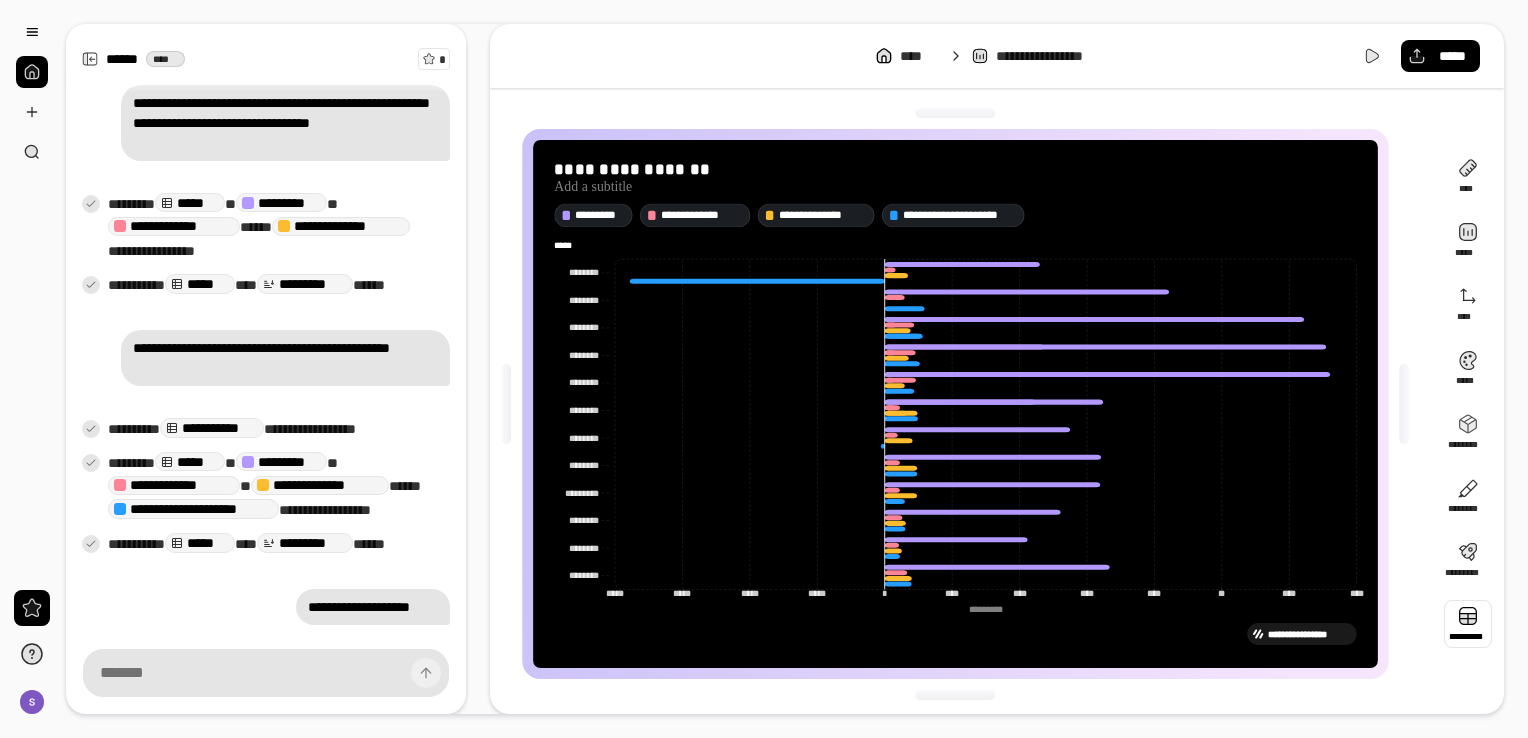 click at bounding box center [1468, 624] 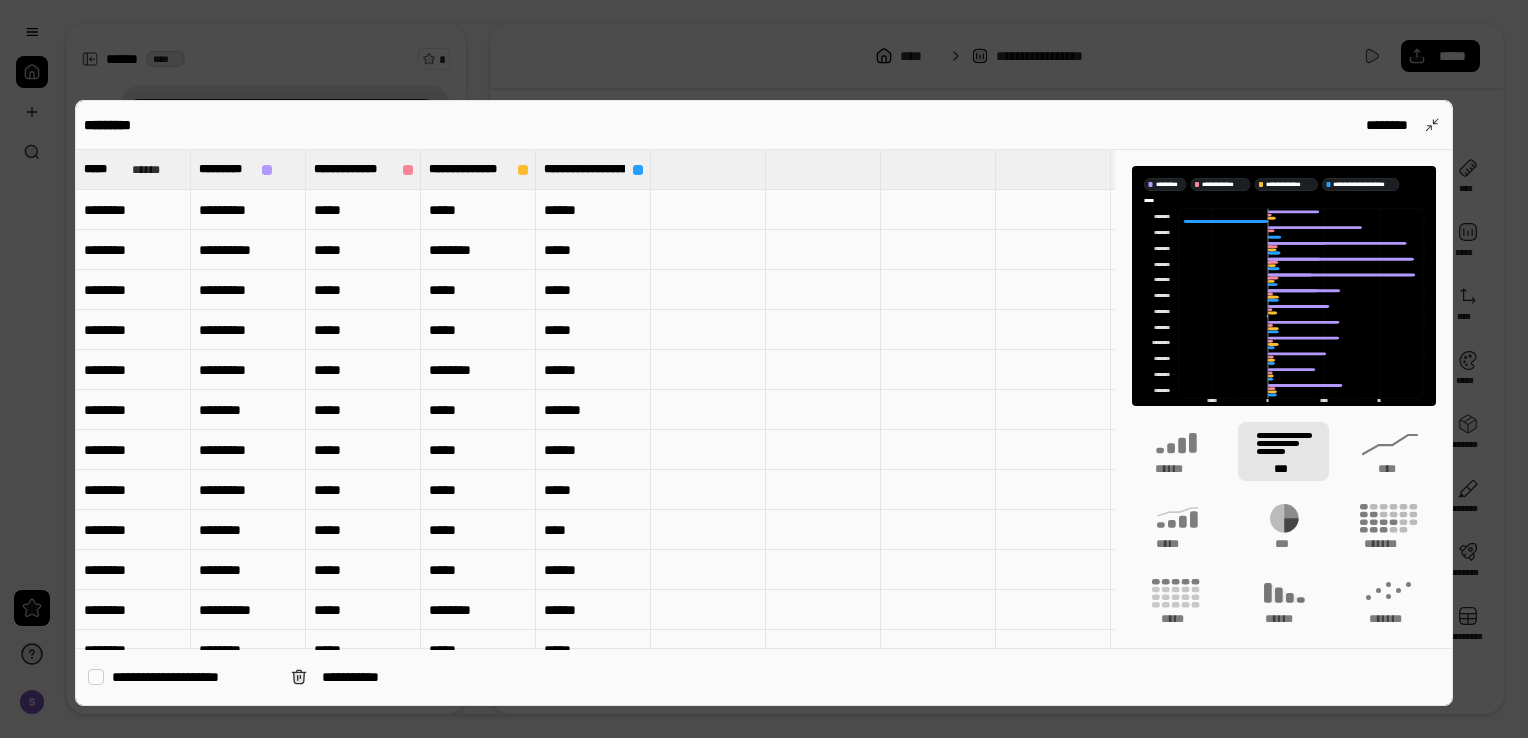 click on "********" at bounding box center [133, 210] 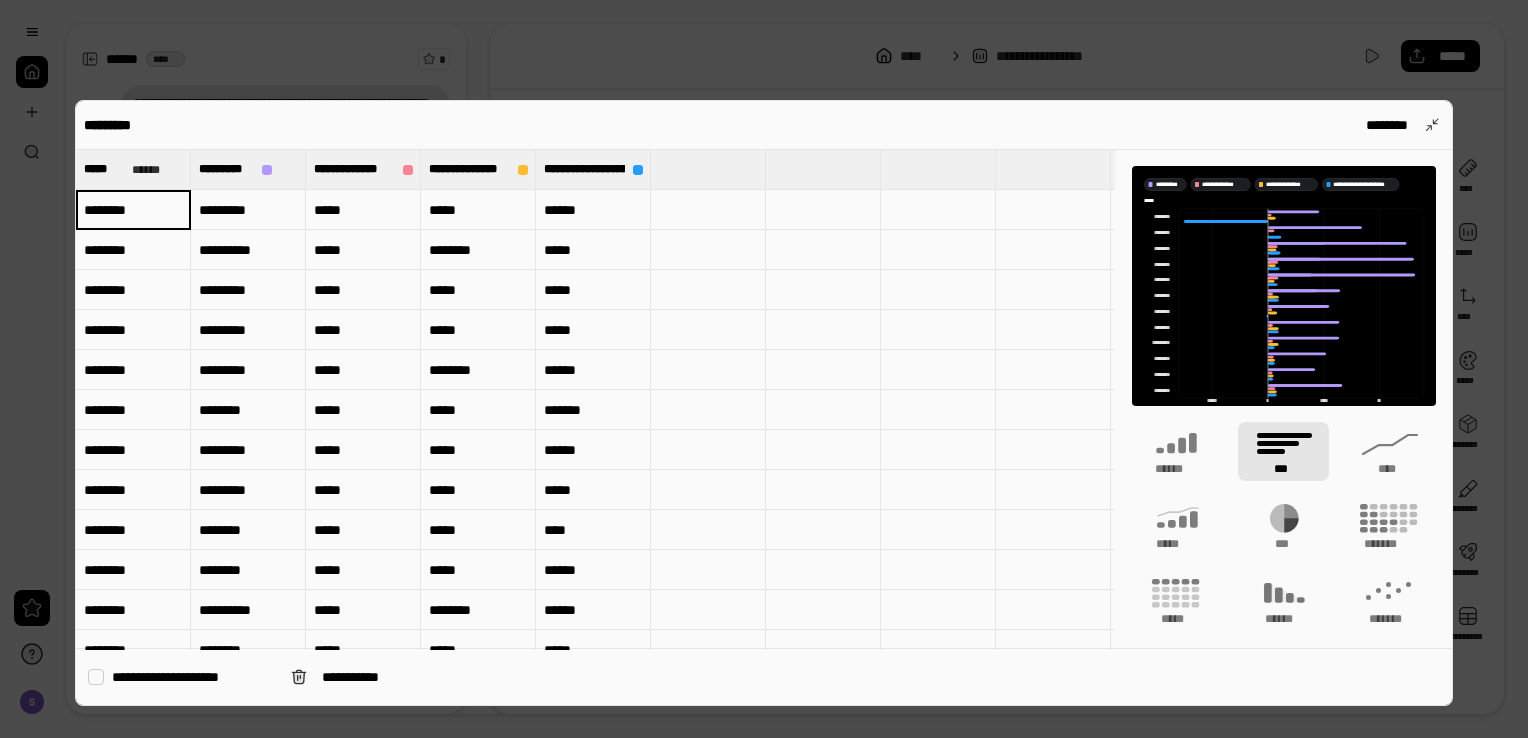 click on "********" at bounding box center [133, 210] 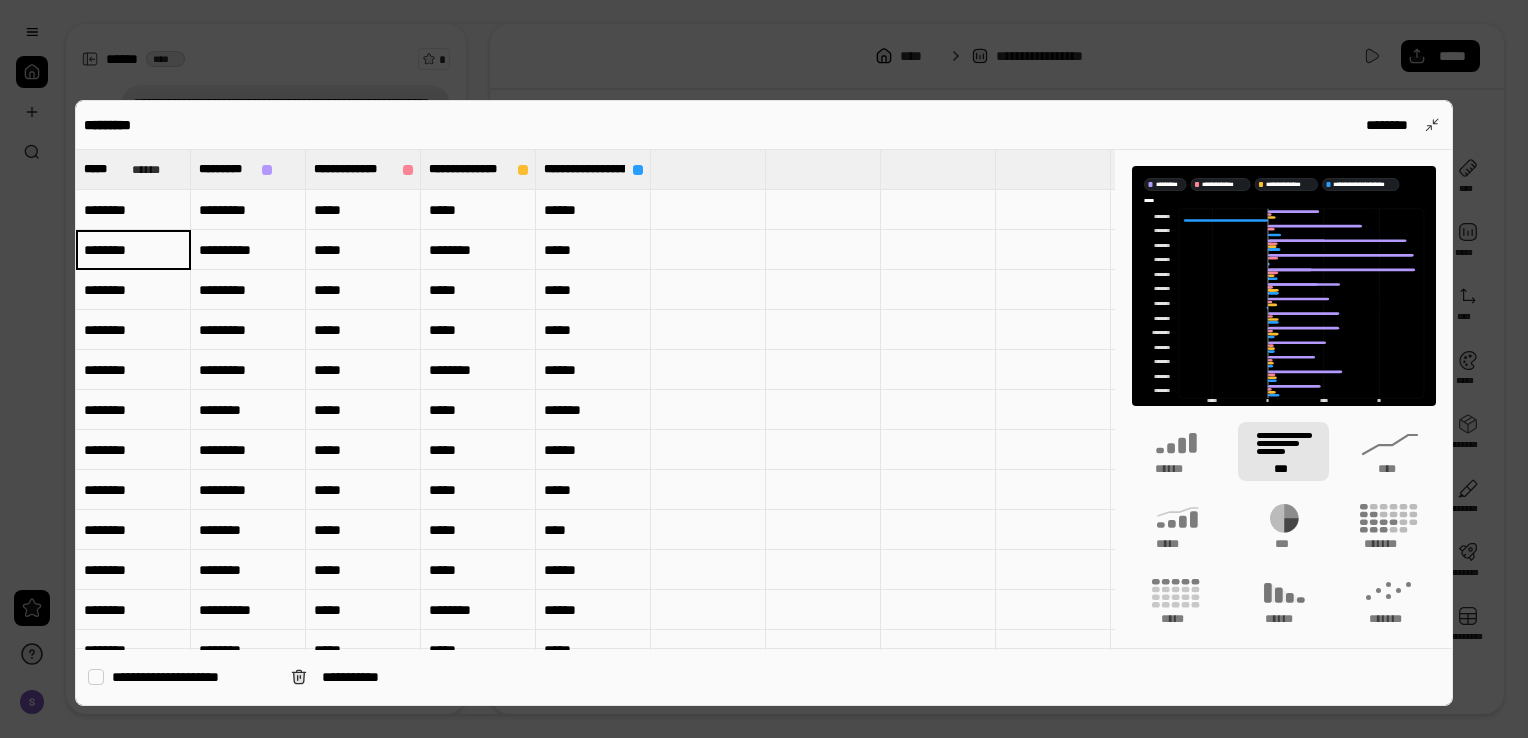 click on "********" at bounding box center (133, 250) 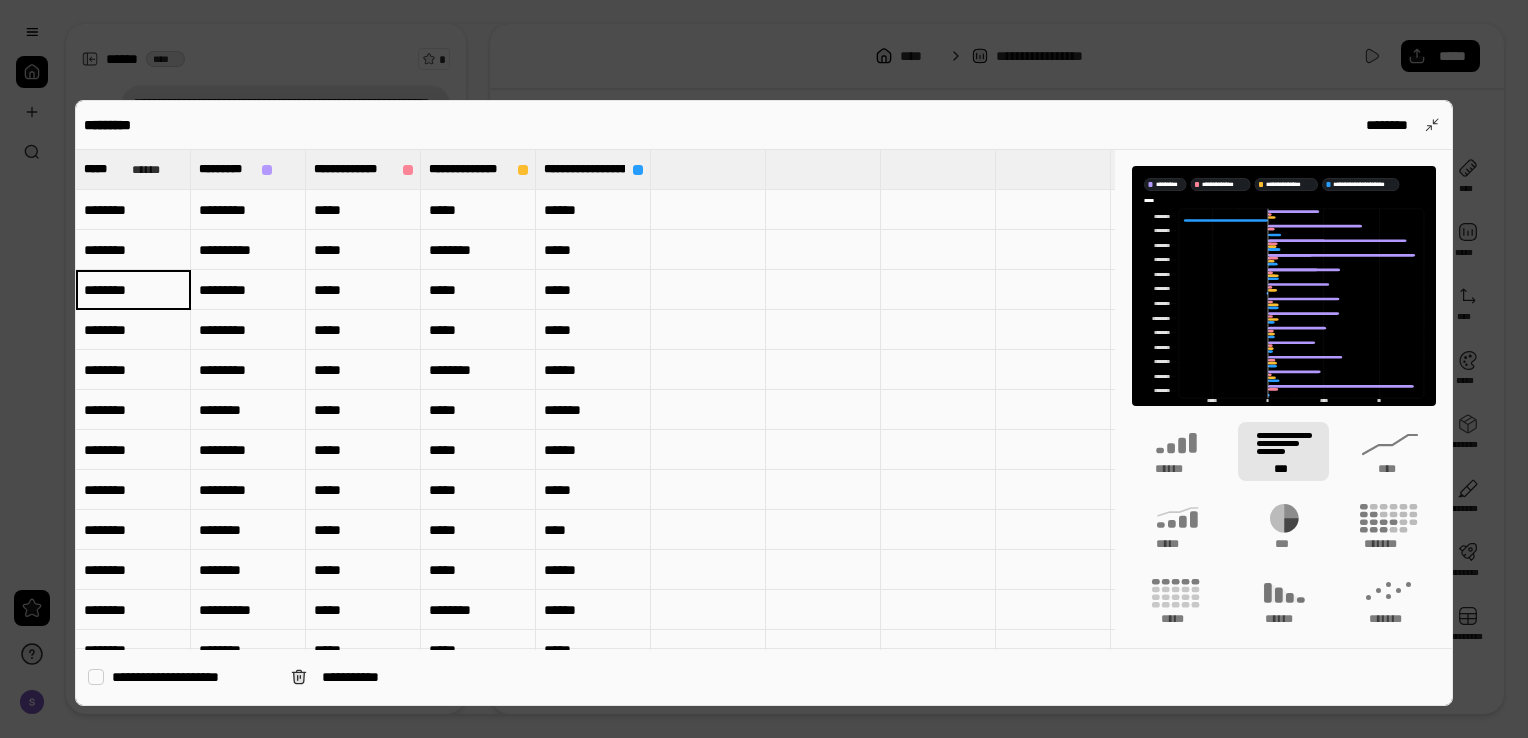 click on "********" at bounding box center (133, 290) 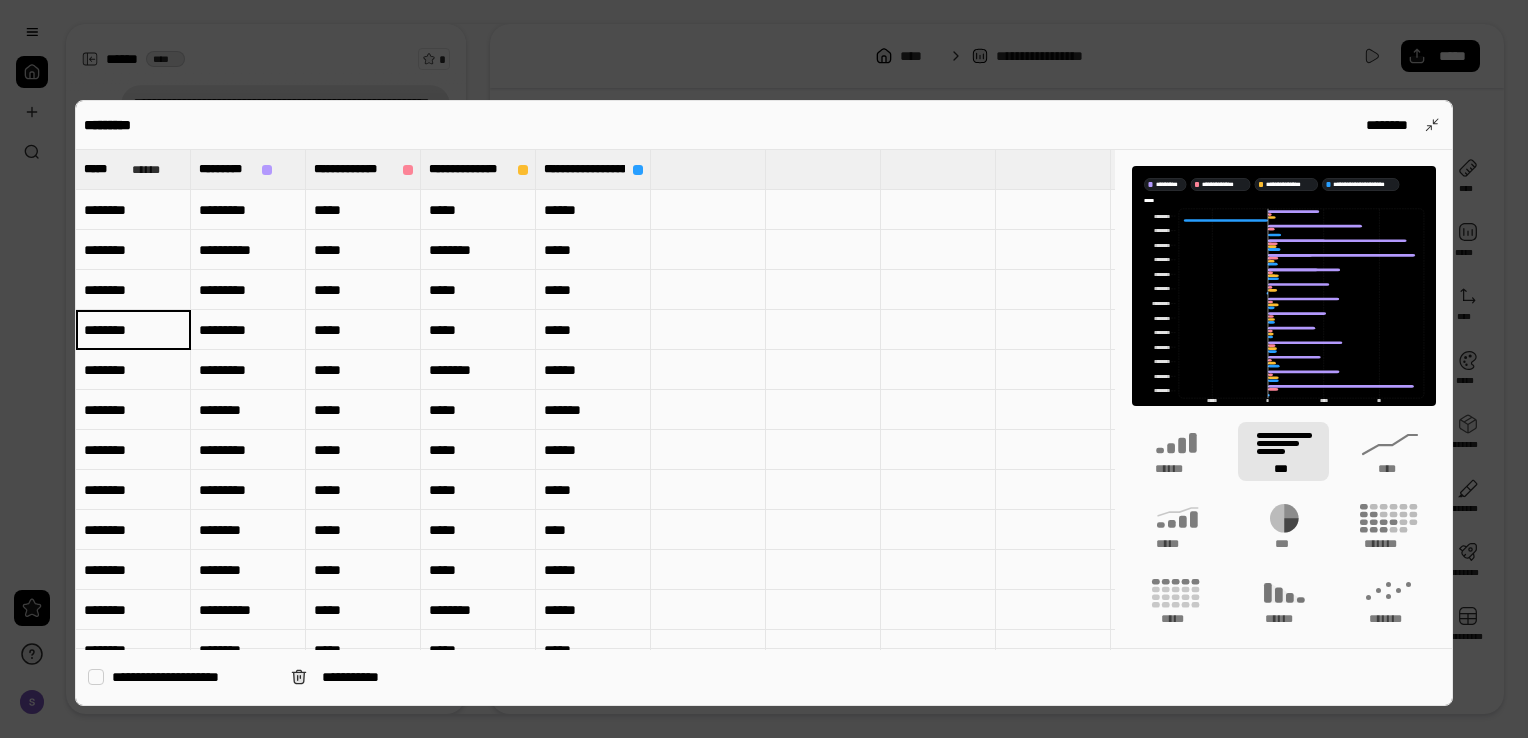 click on "********" at bounding box center [133, 330] 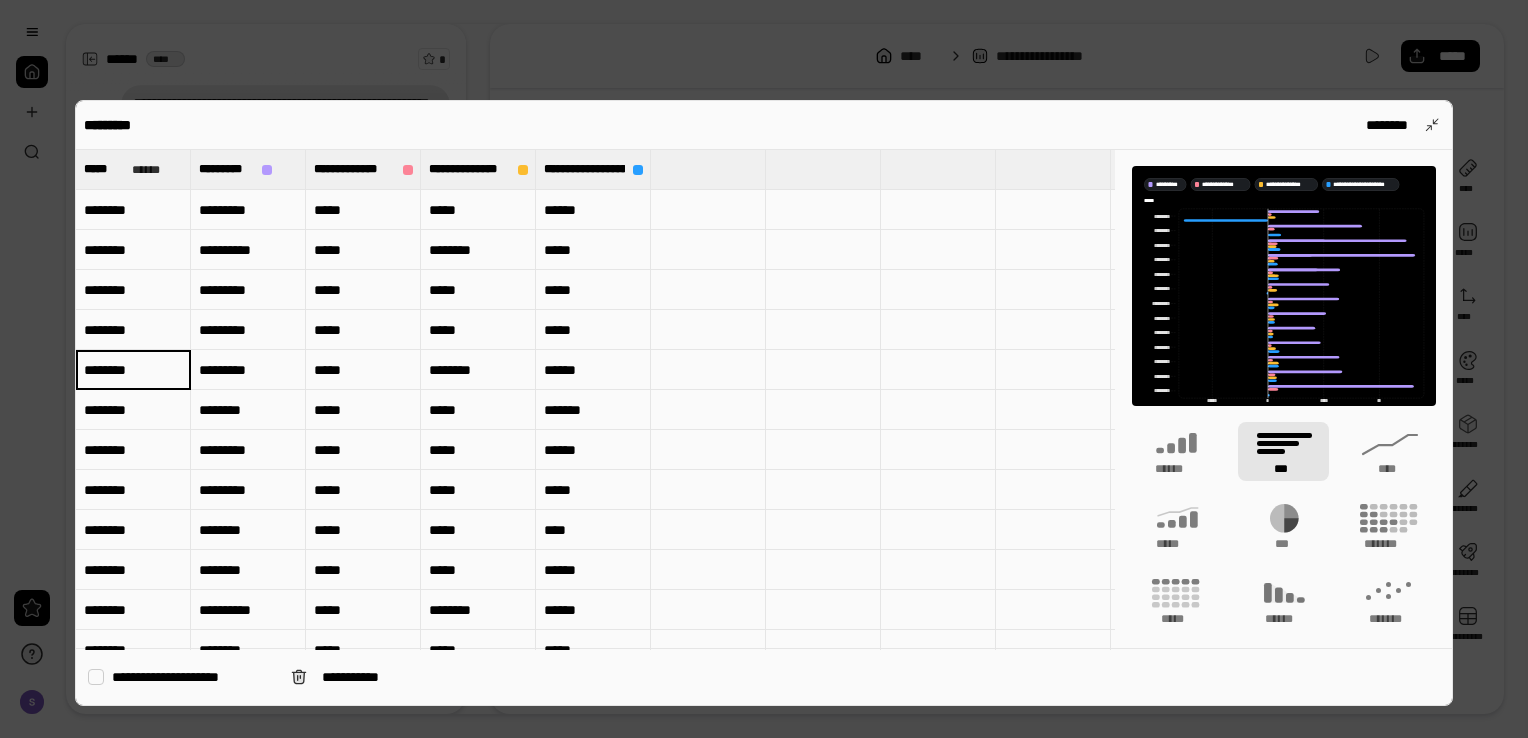 click on "********" at bounding box center [133, 370] 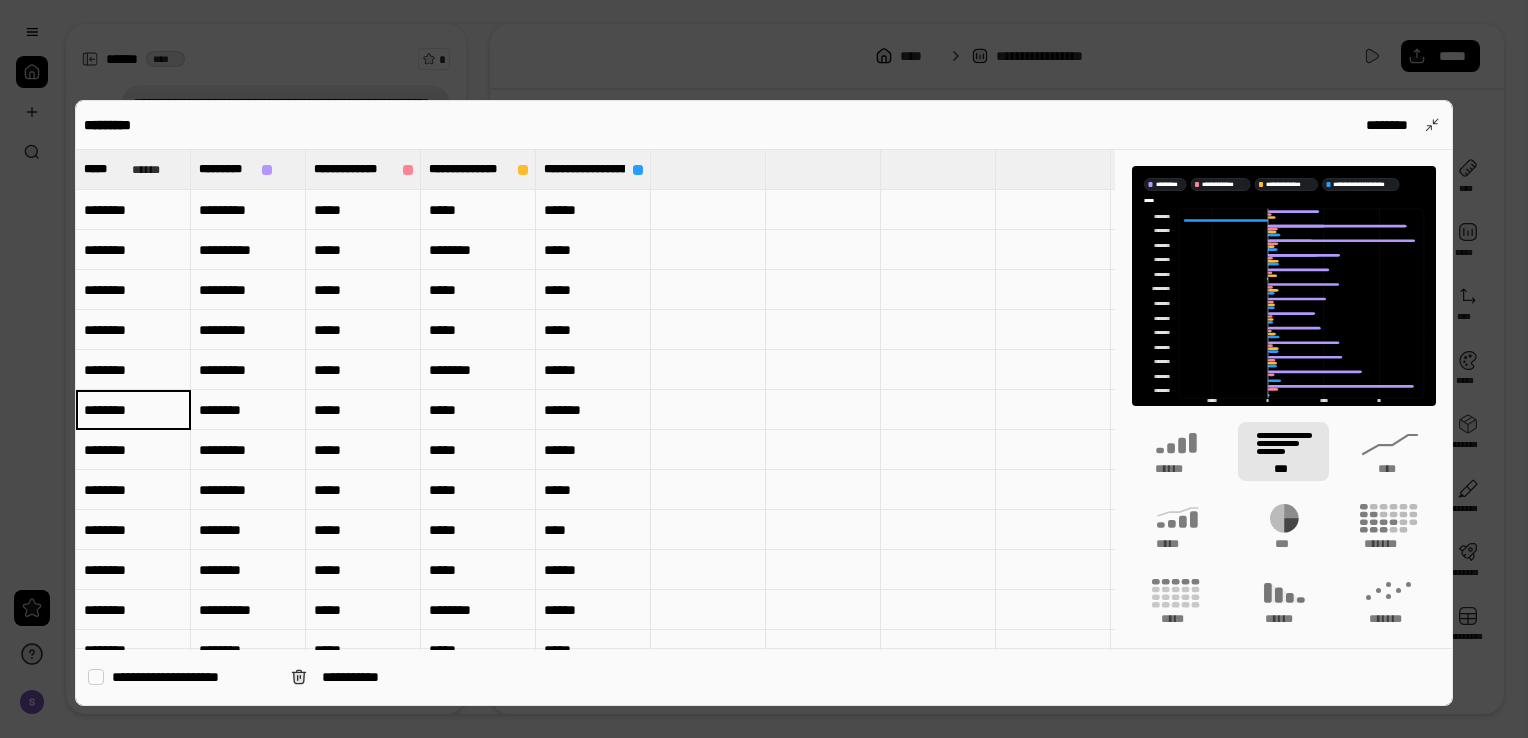 click on "********" at bounding box center [133, 410] 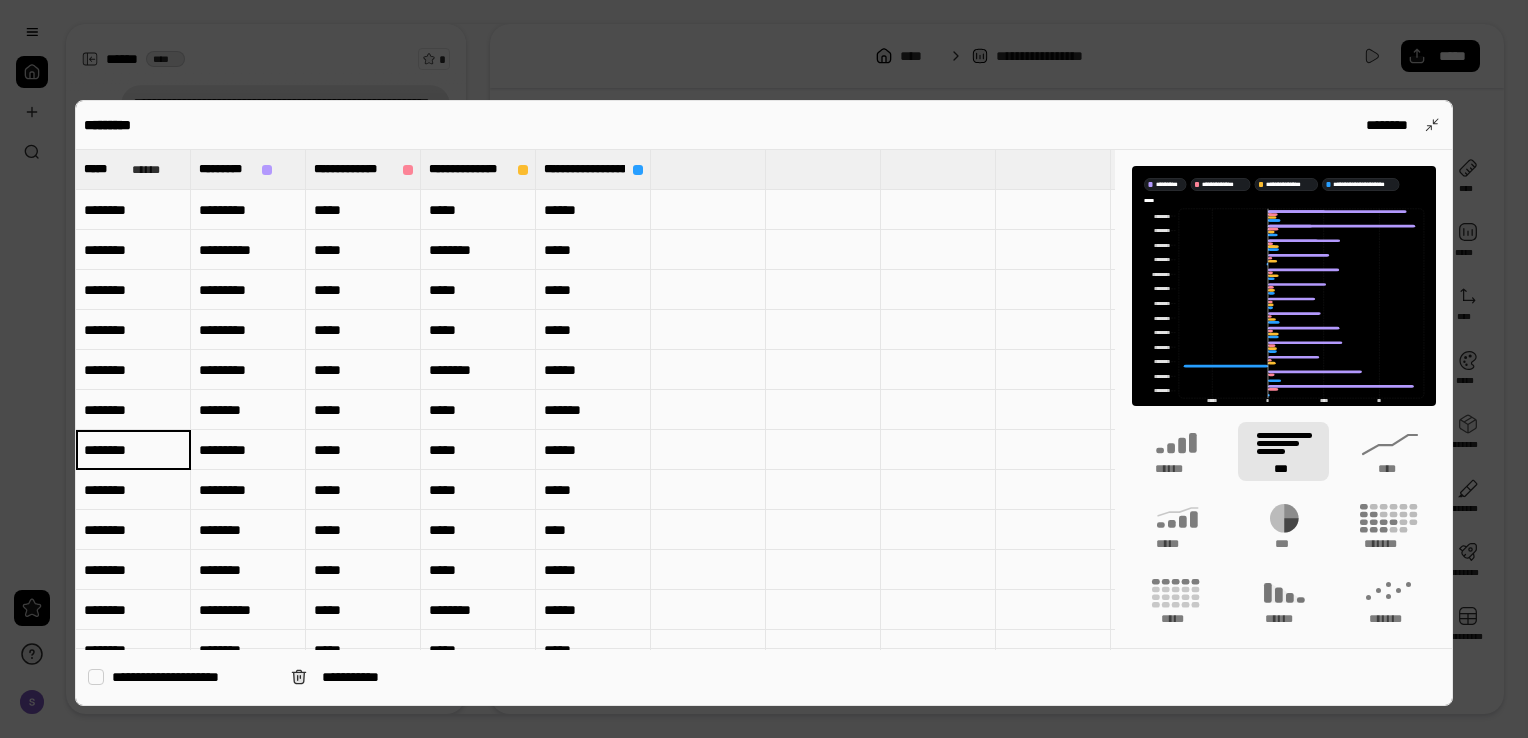 click on "********" at bounding box center (133, 450) 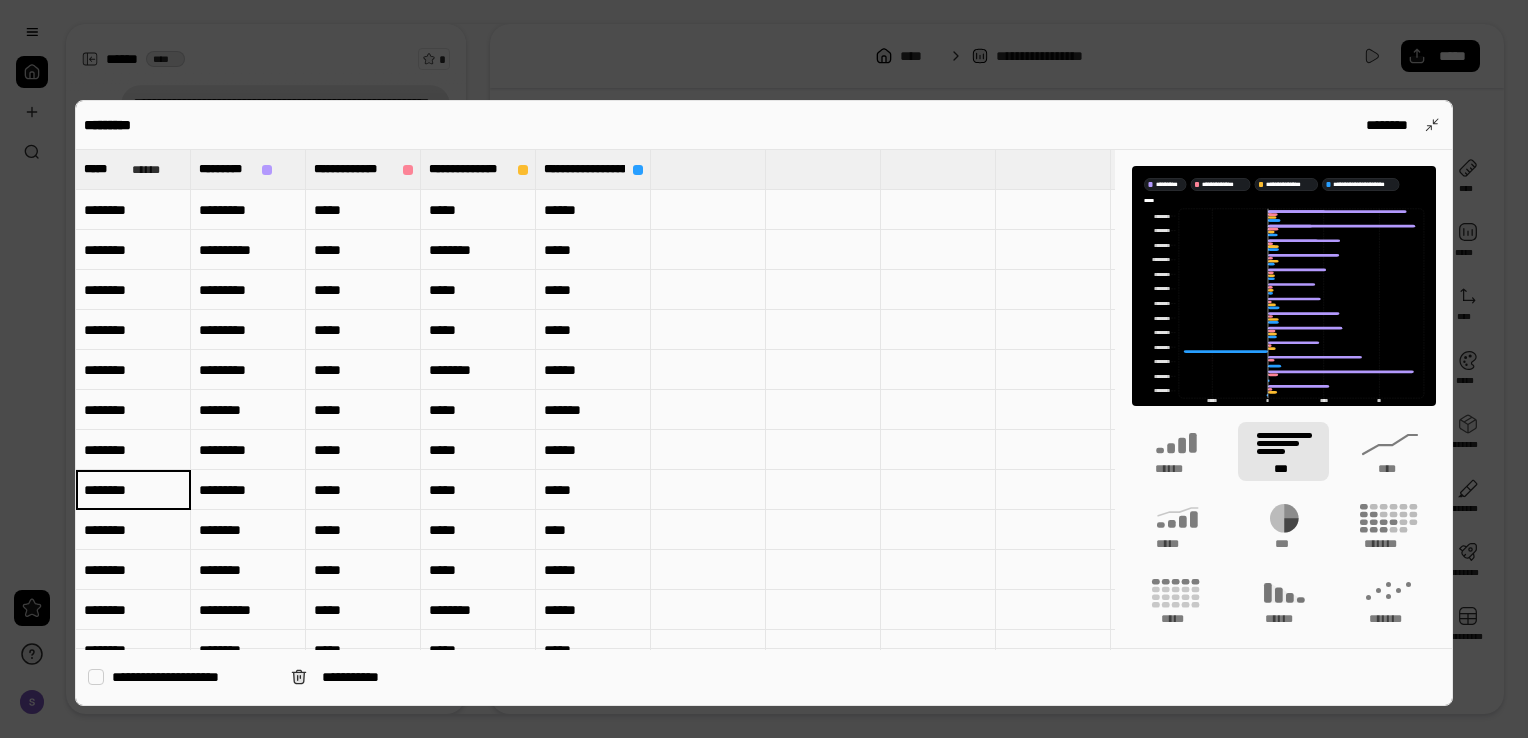 click on "********" at bounding box center (133, 450) 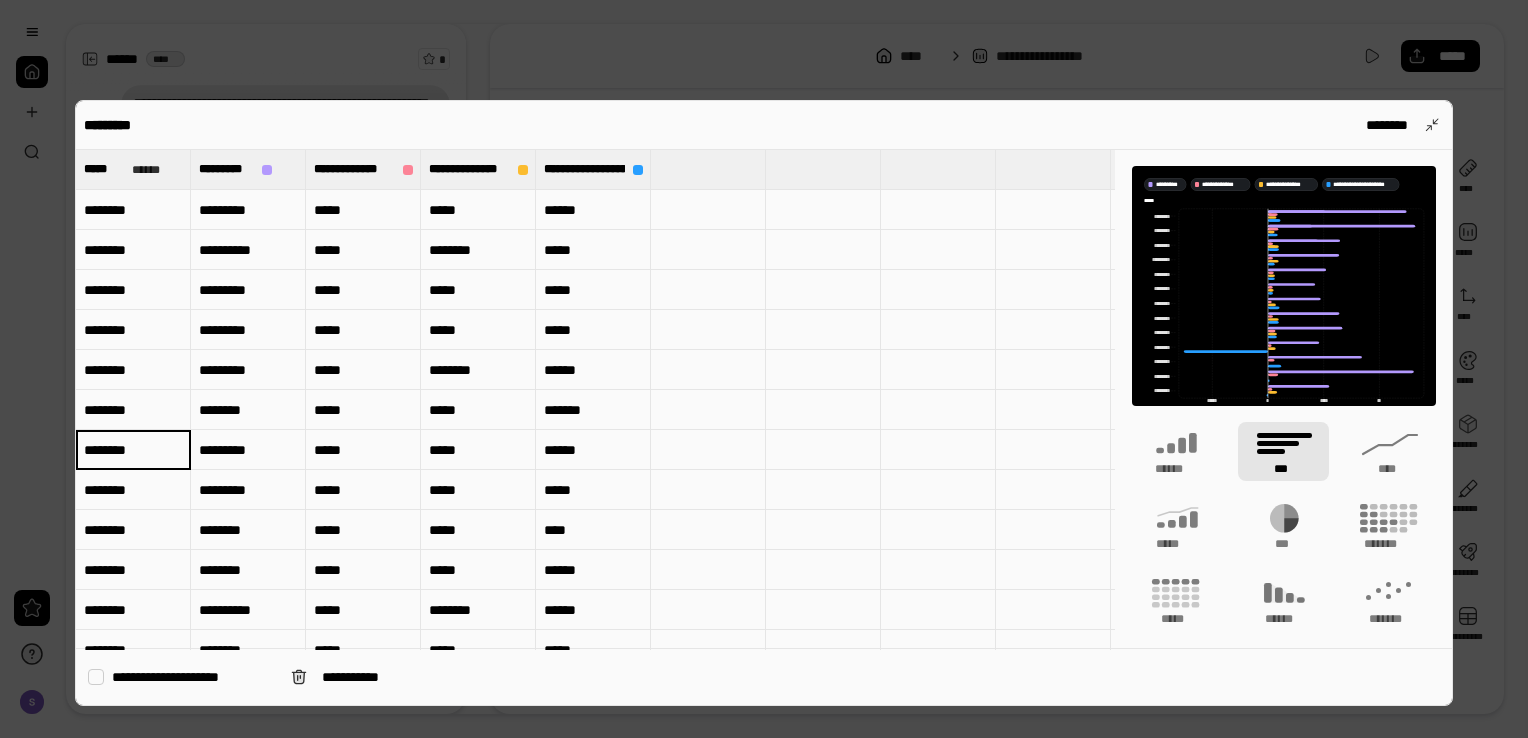 click on "********" at bounding box center (133, 450) 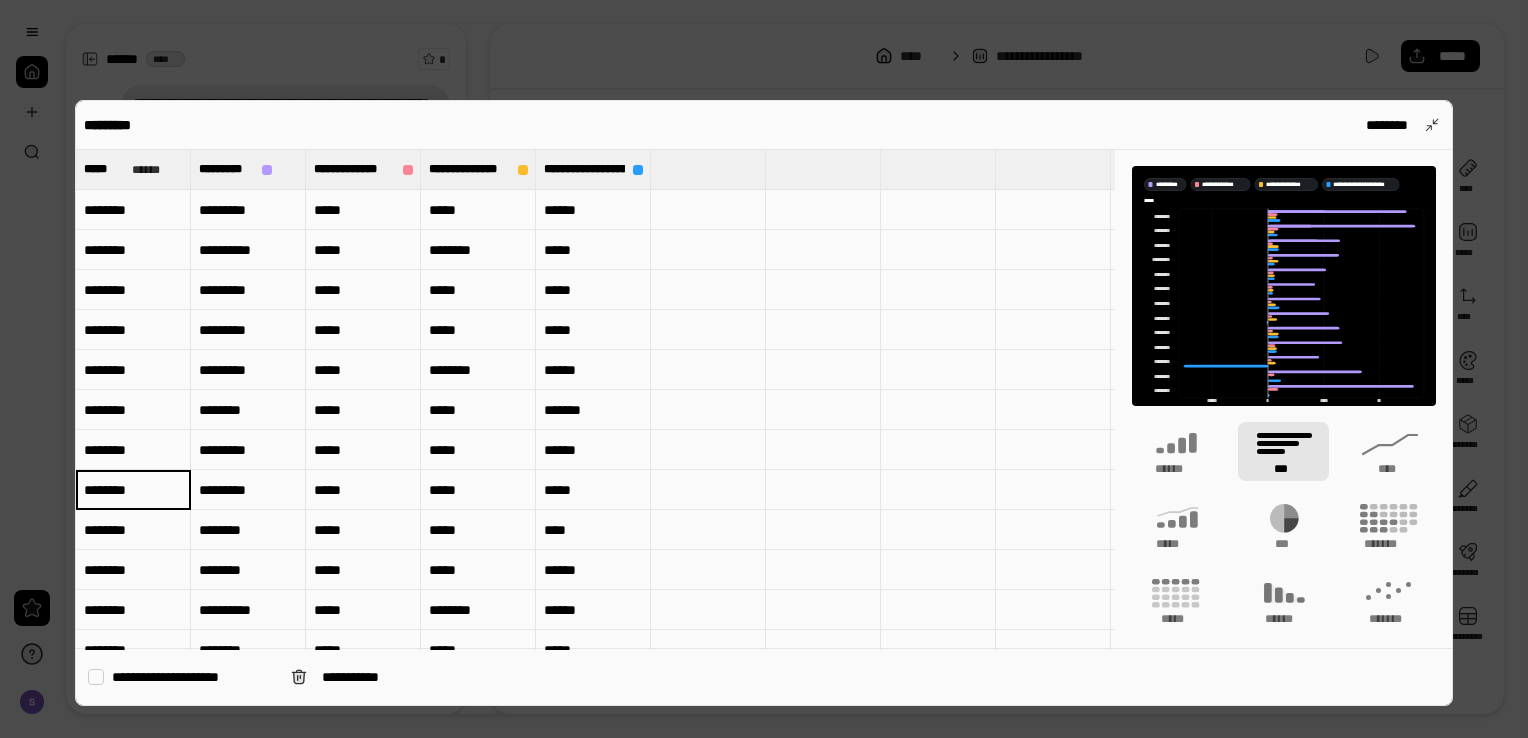 click on "********" at bounding box center (133, 490) 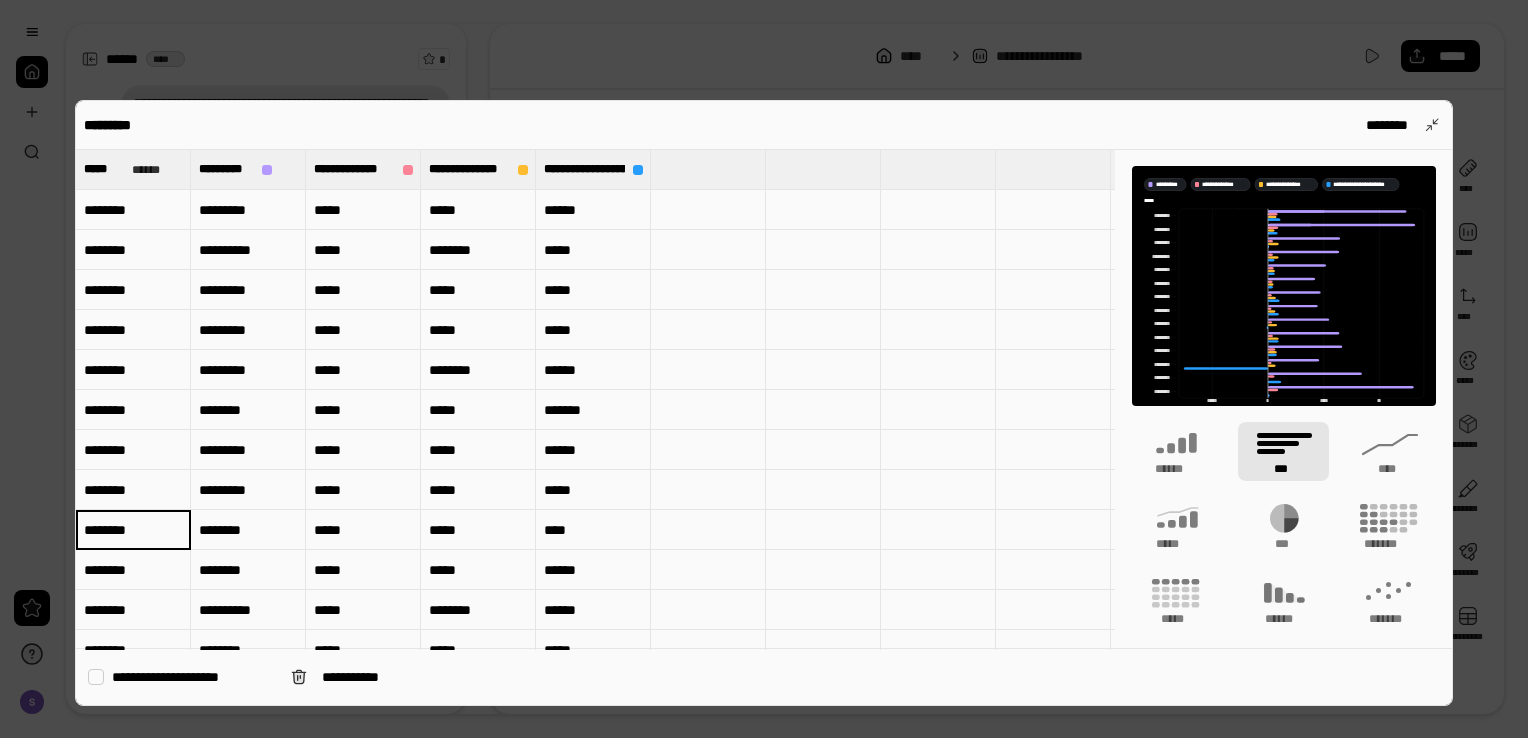 click on "********" at bounding box center (133, 530) 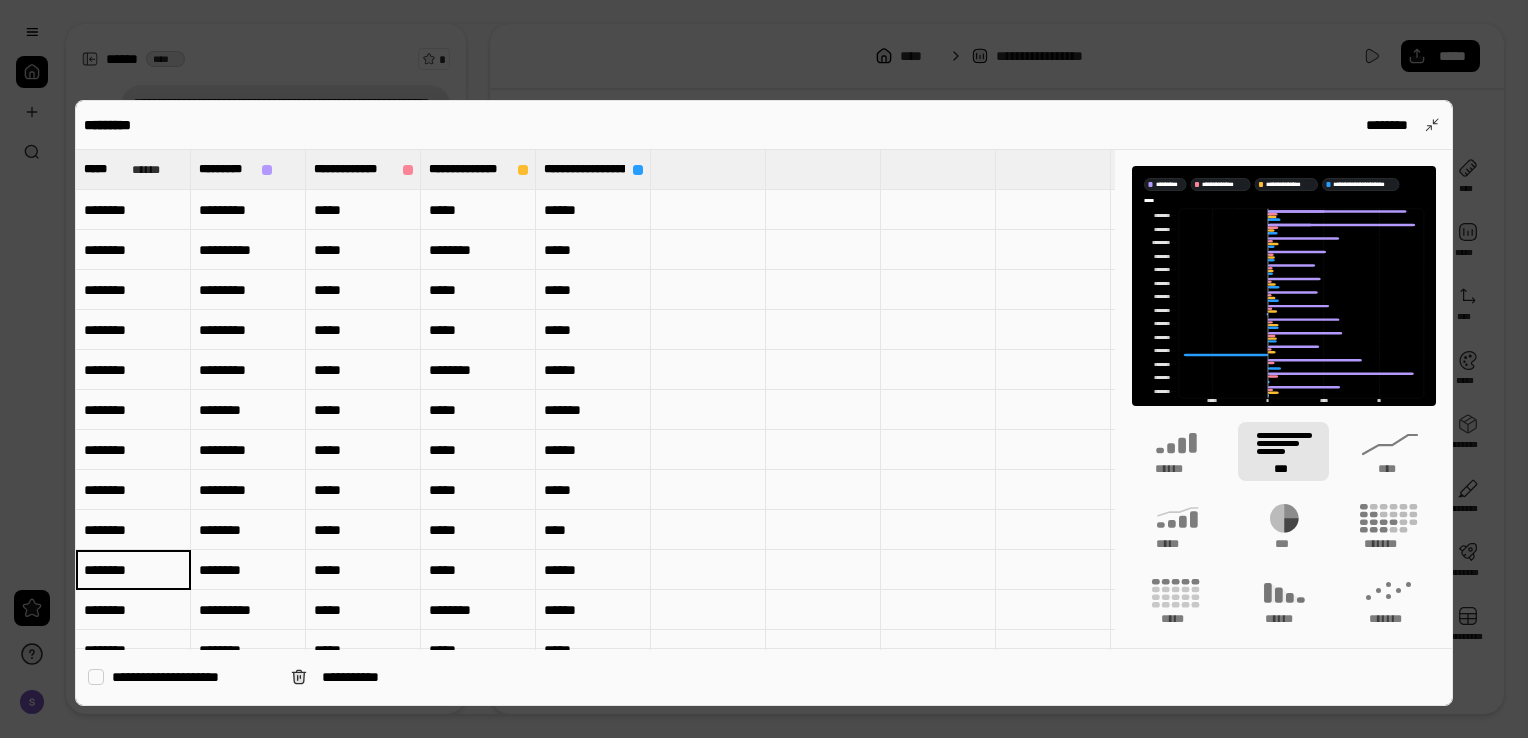 click on "********" at bounding box center (133, 570) 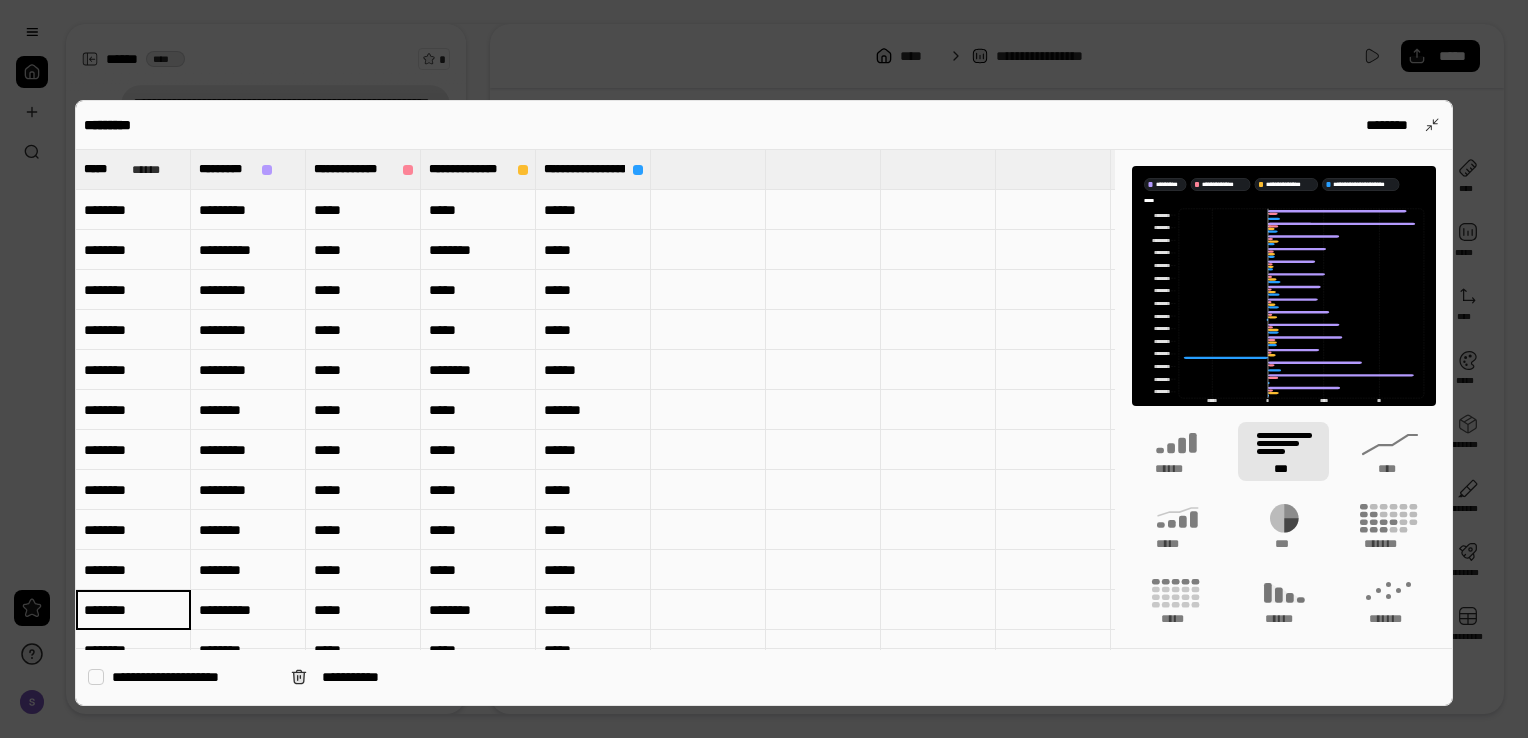 click on "********" at bounding box center [133, 610] 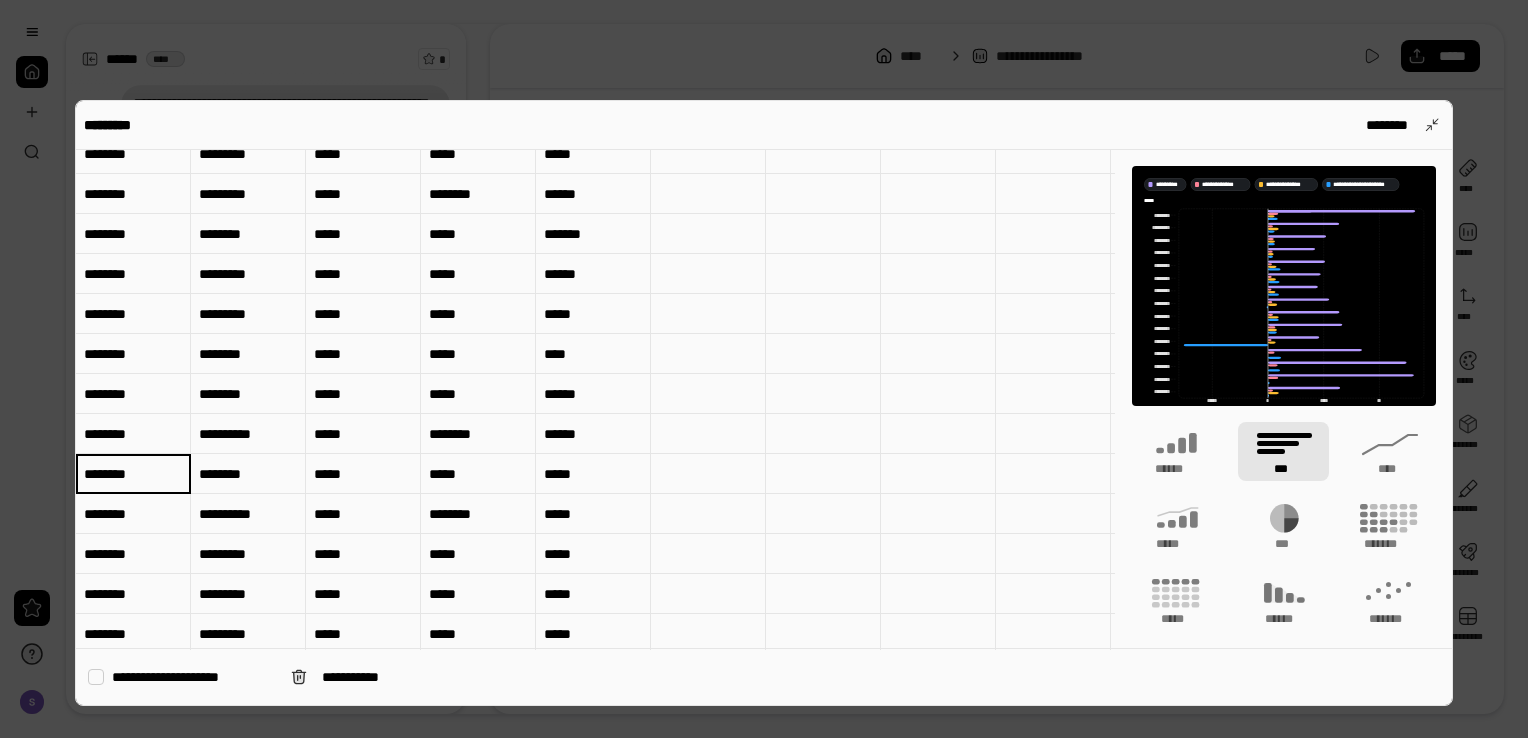 scroll, scrollTop: 179, scrollLeft: 0, axis: vertical 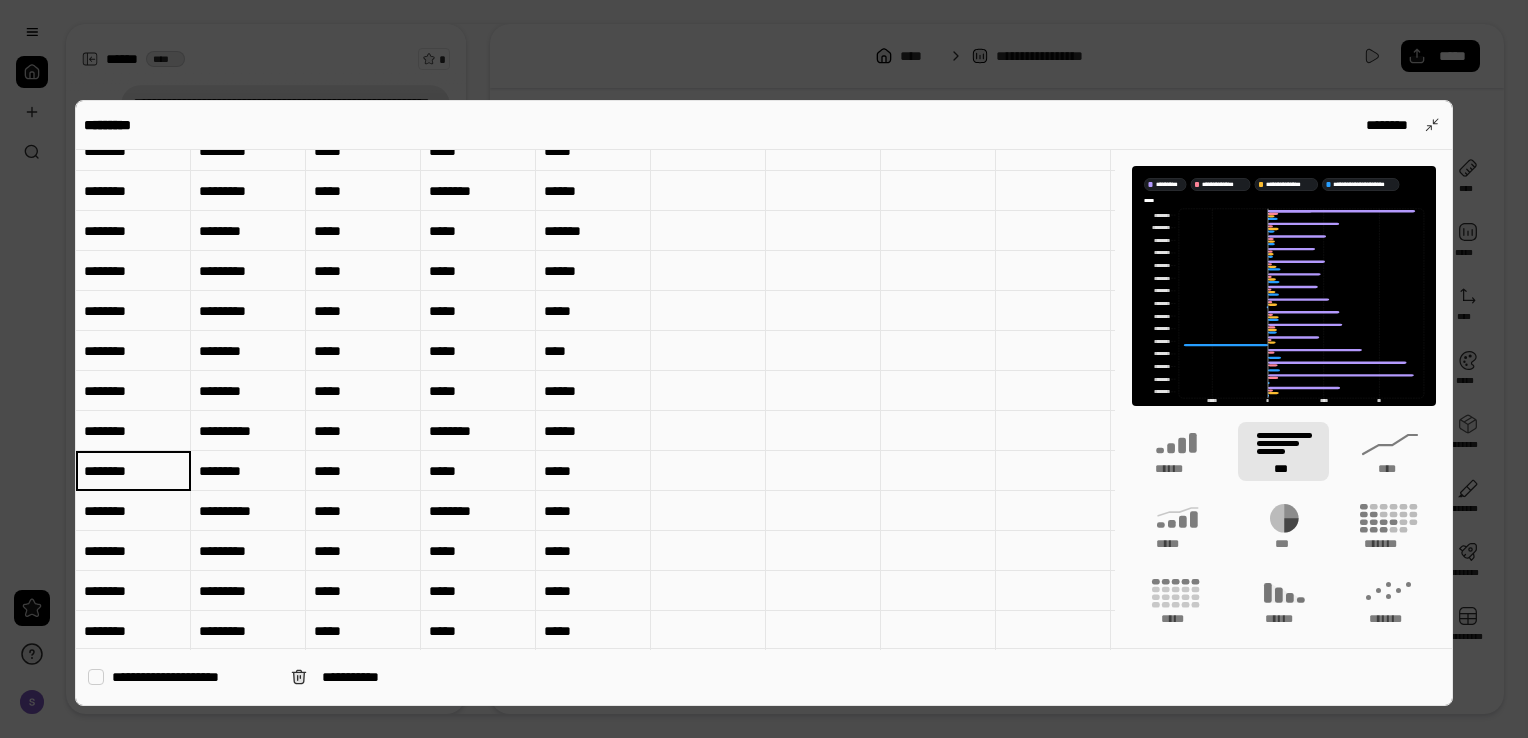 click on "********" at bounding box center [133, 471] 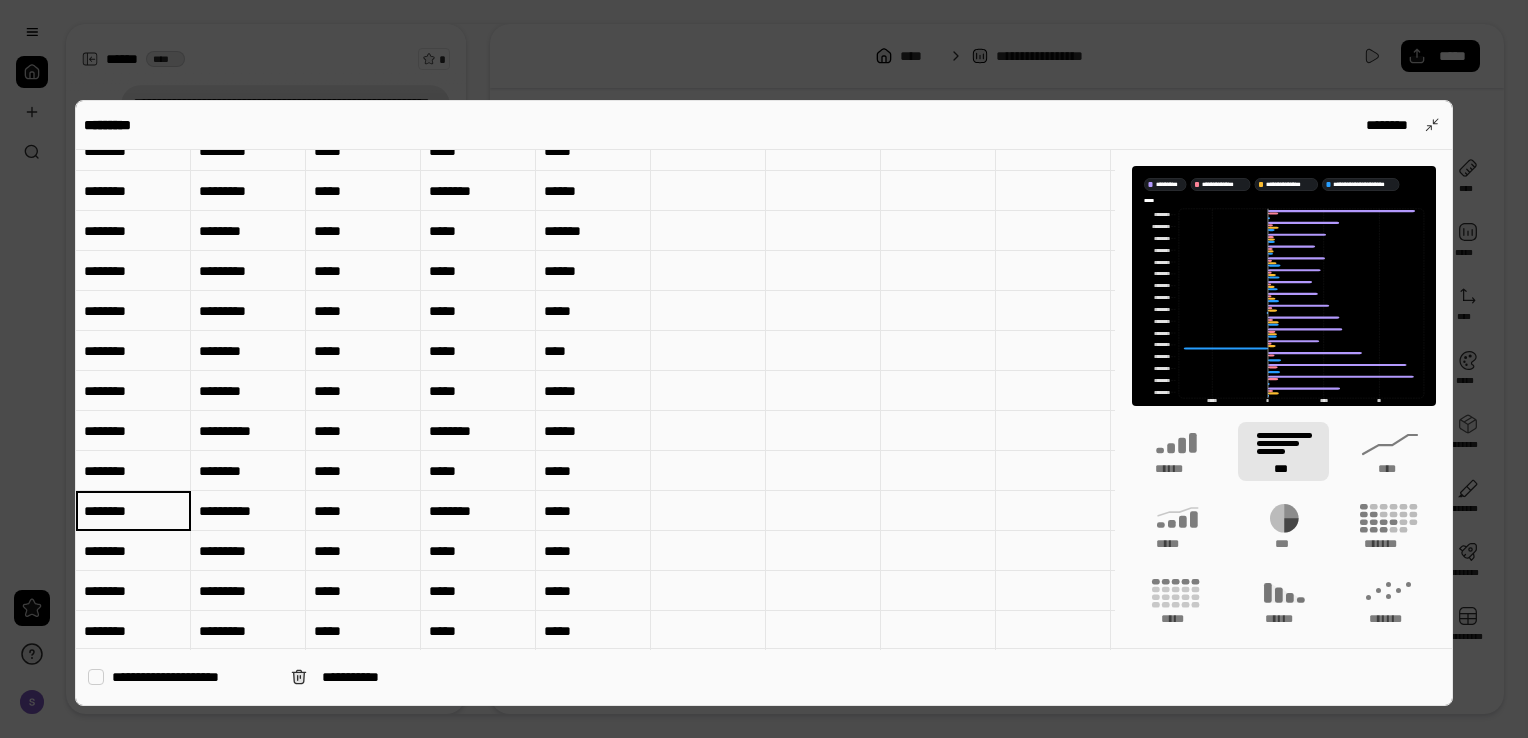 click on "********" at bounding box center [133, 511] 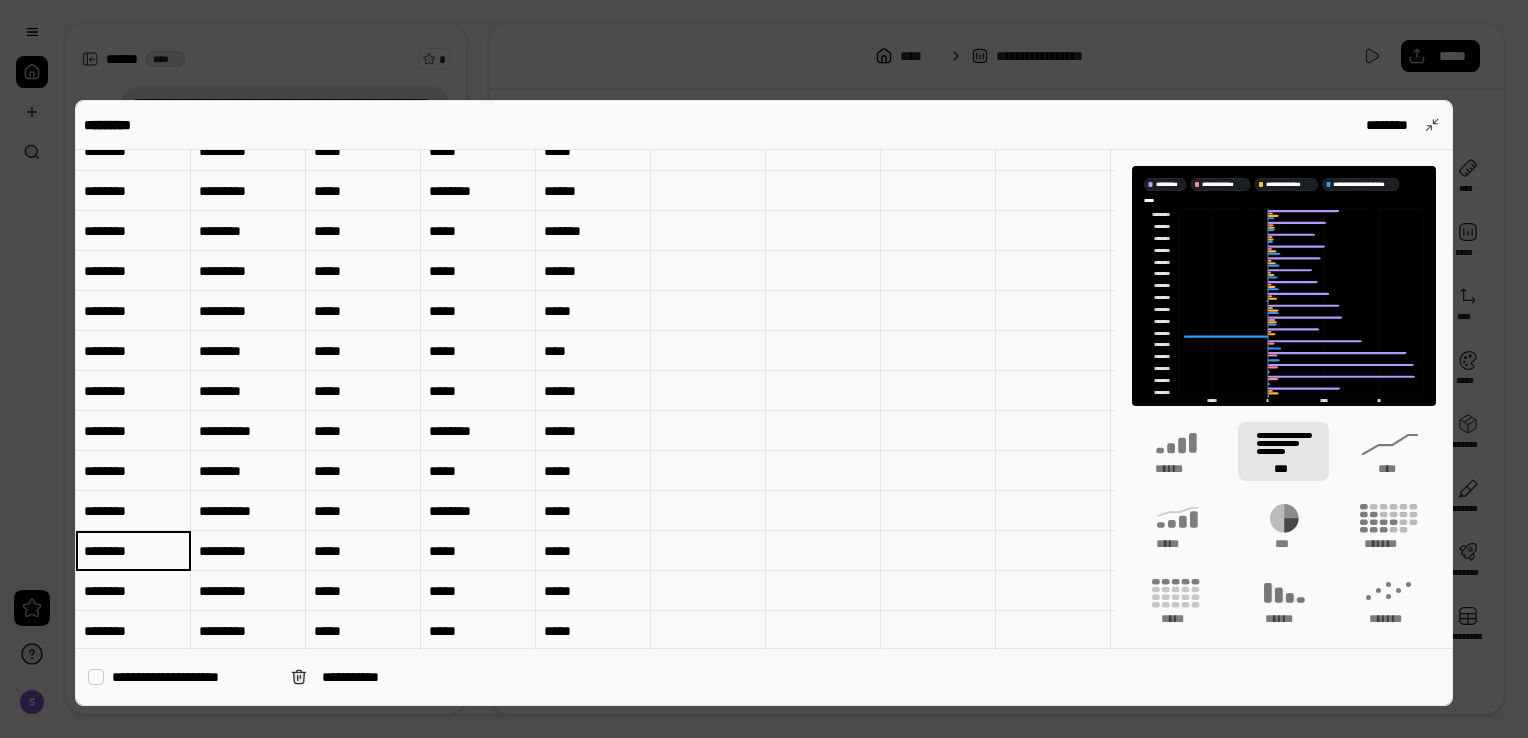 click on "********" at bounding box center (133, 551) 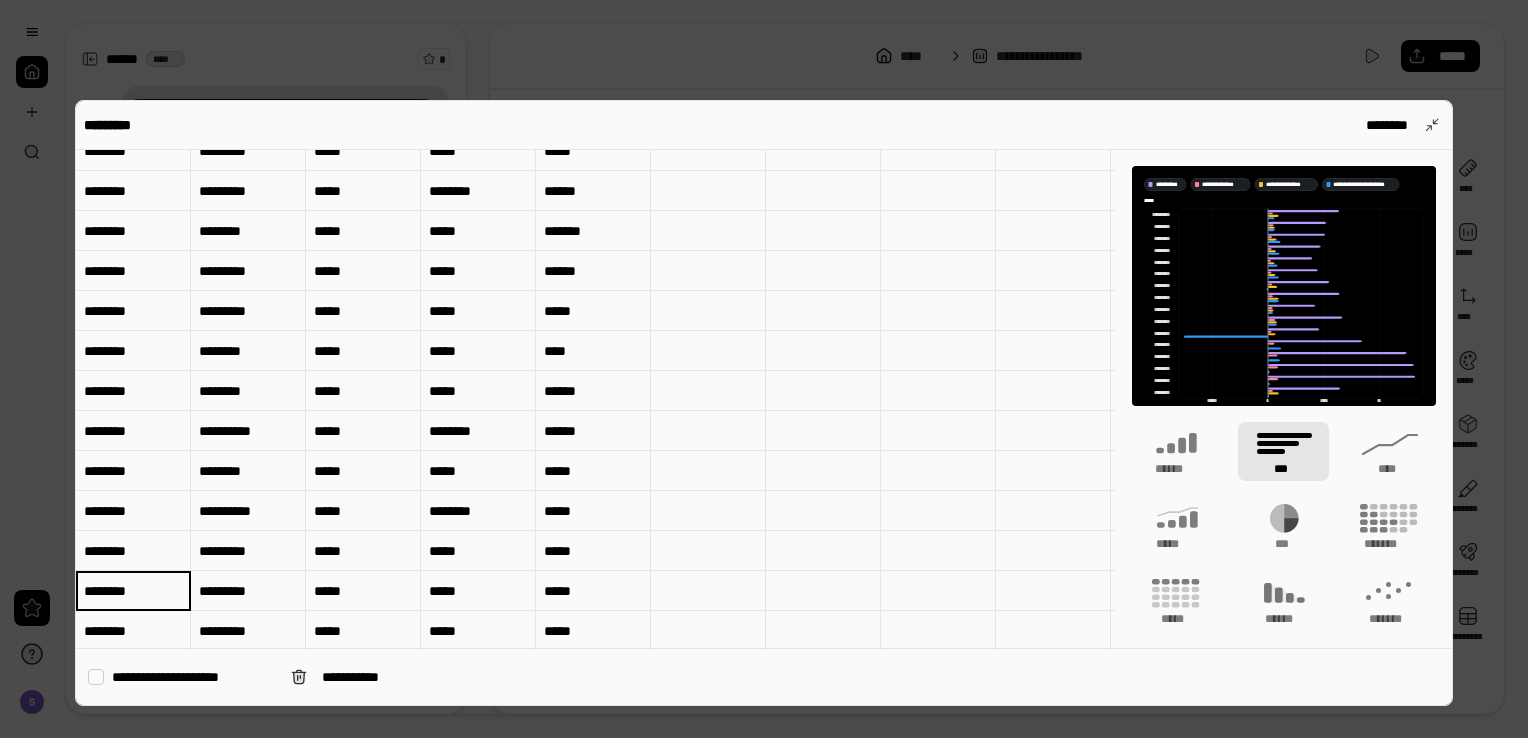 click on "********" at bounding box center [133, 591] 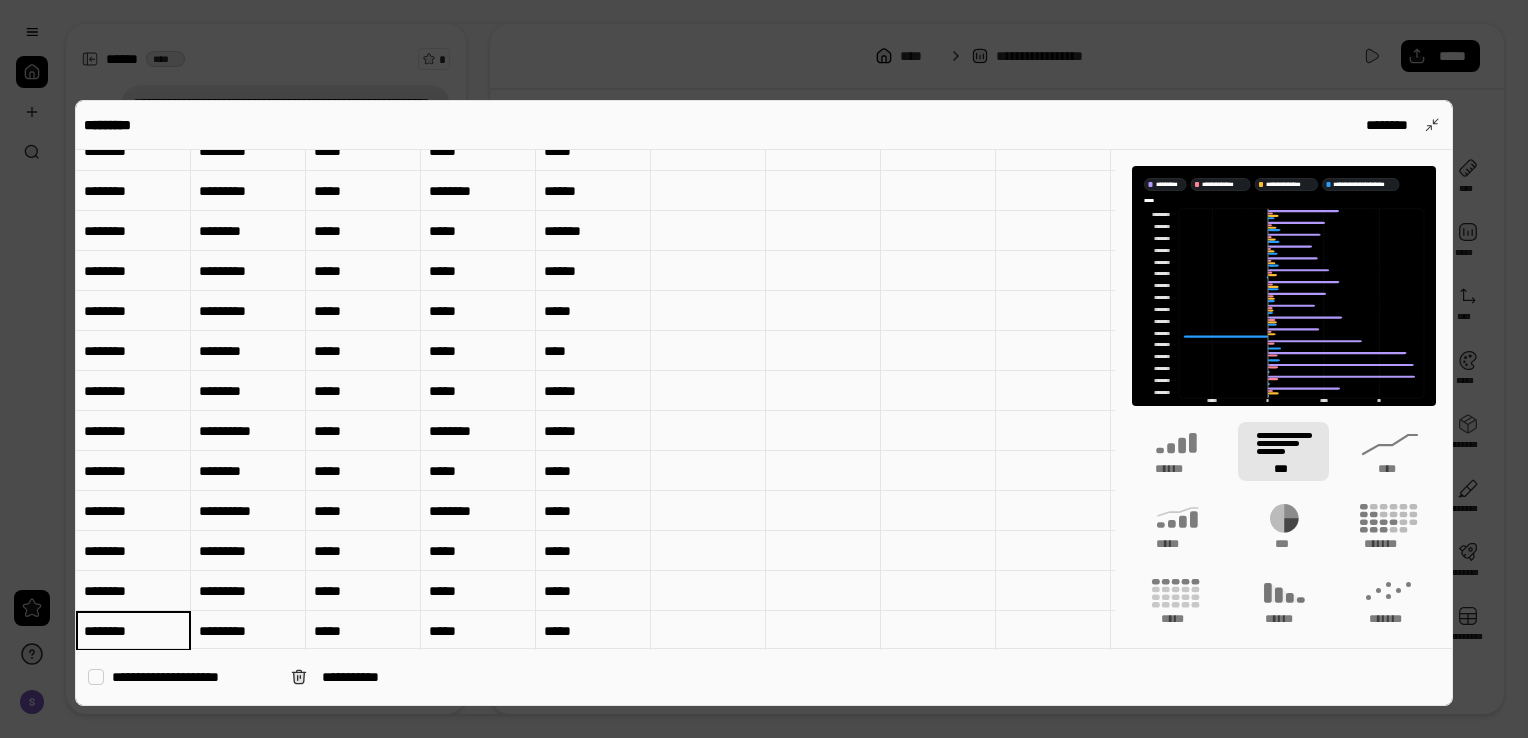 scroll, scrollTop: 195, scrollLeft: 0, axis: vertical 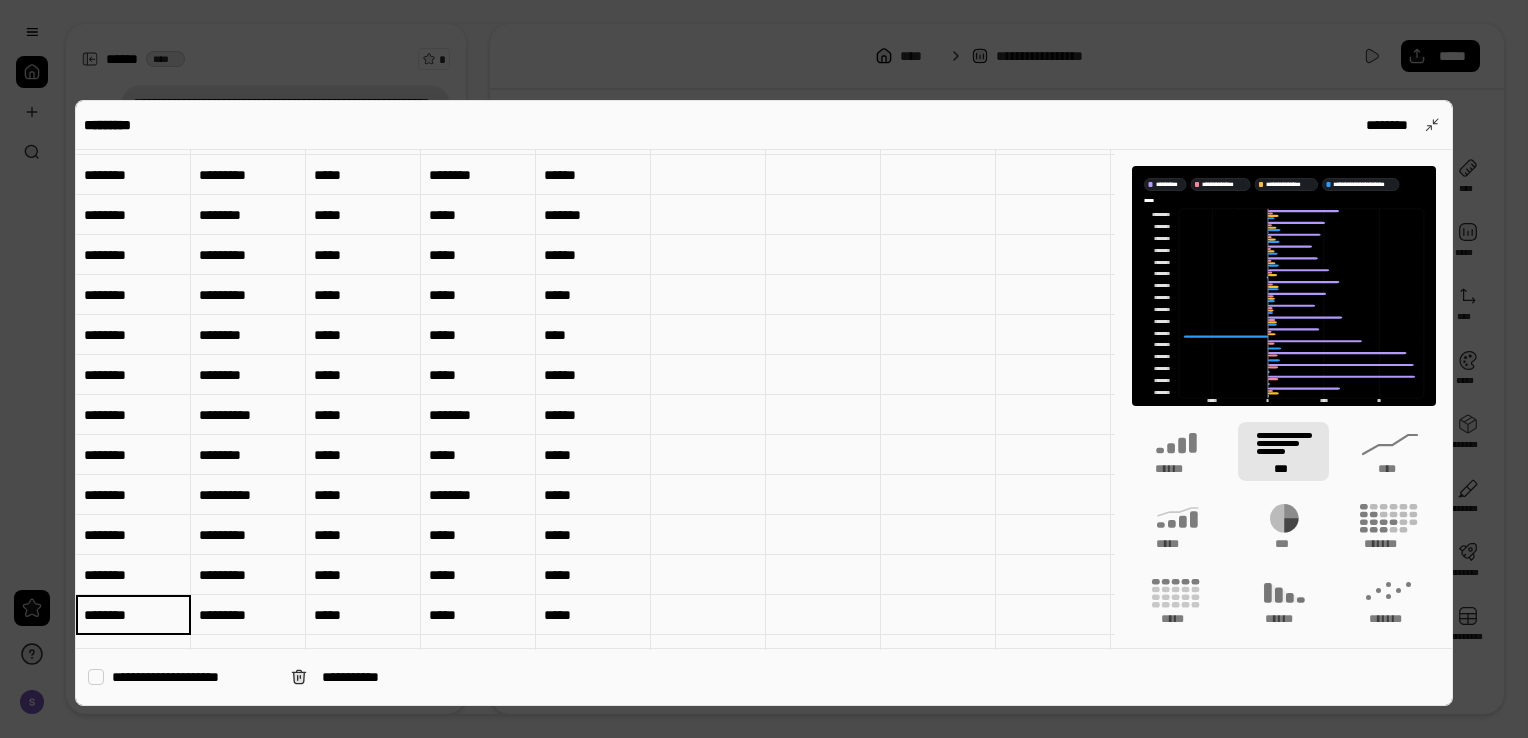 click on "********" at bounding box center (133, 615) 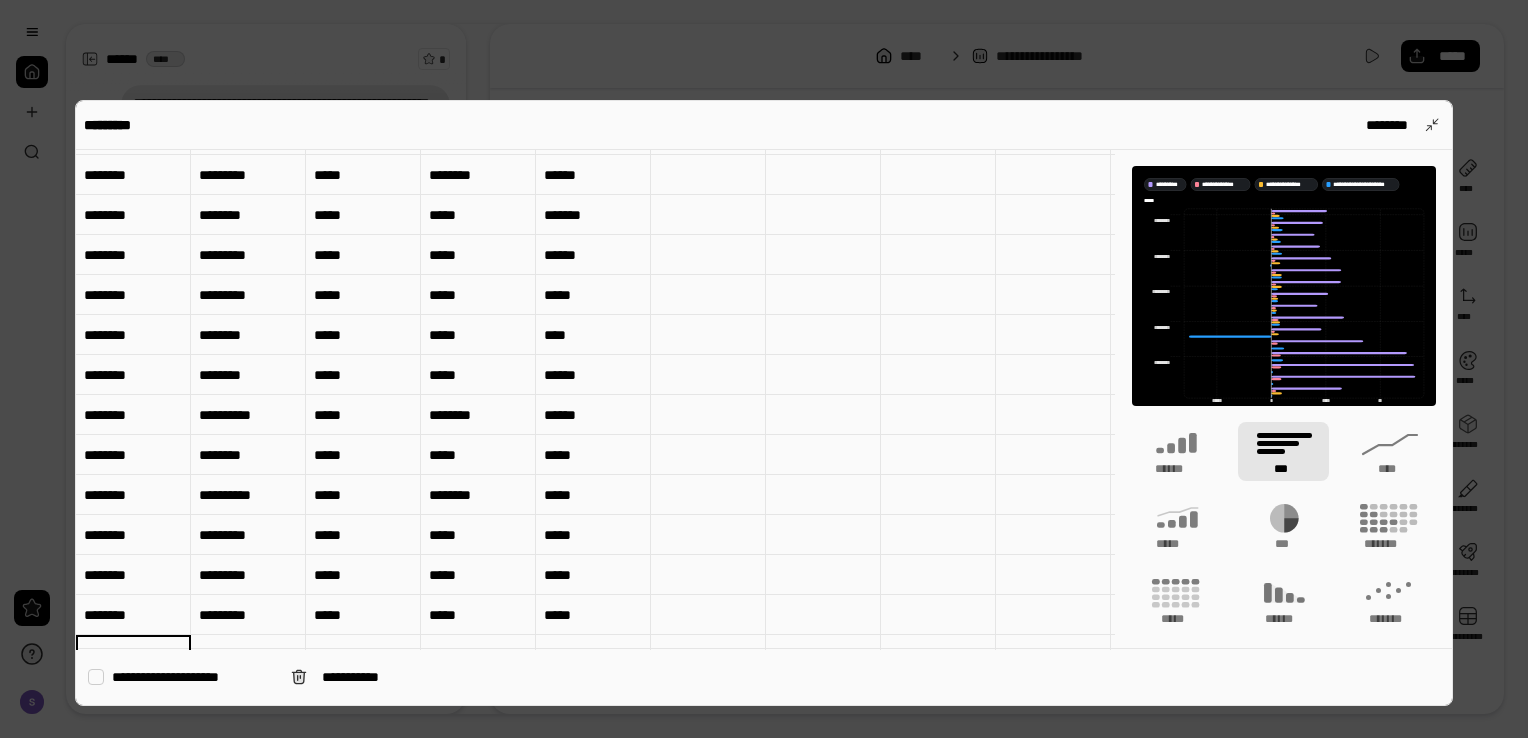 scroll, scrollTop: 235, scrollLeft: 0, axis: vertical 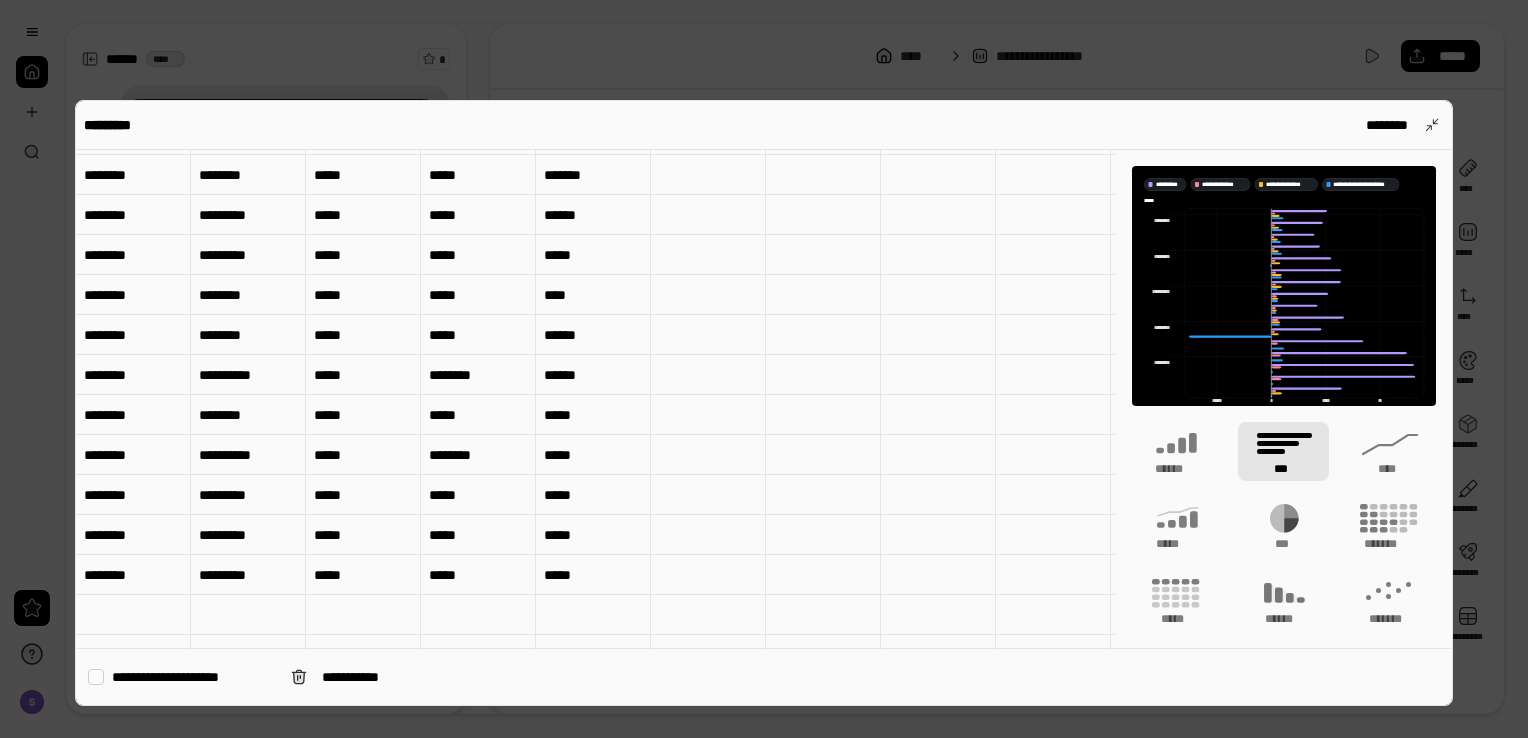 click on "***" at bounding box center (1283, 451) 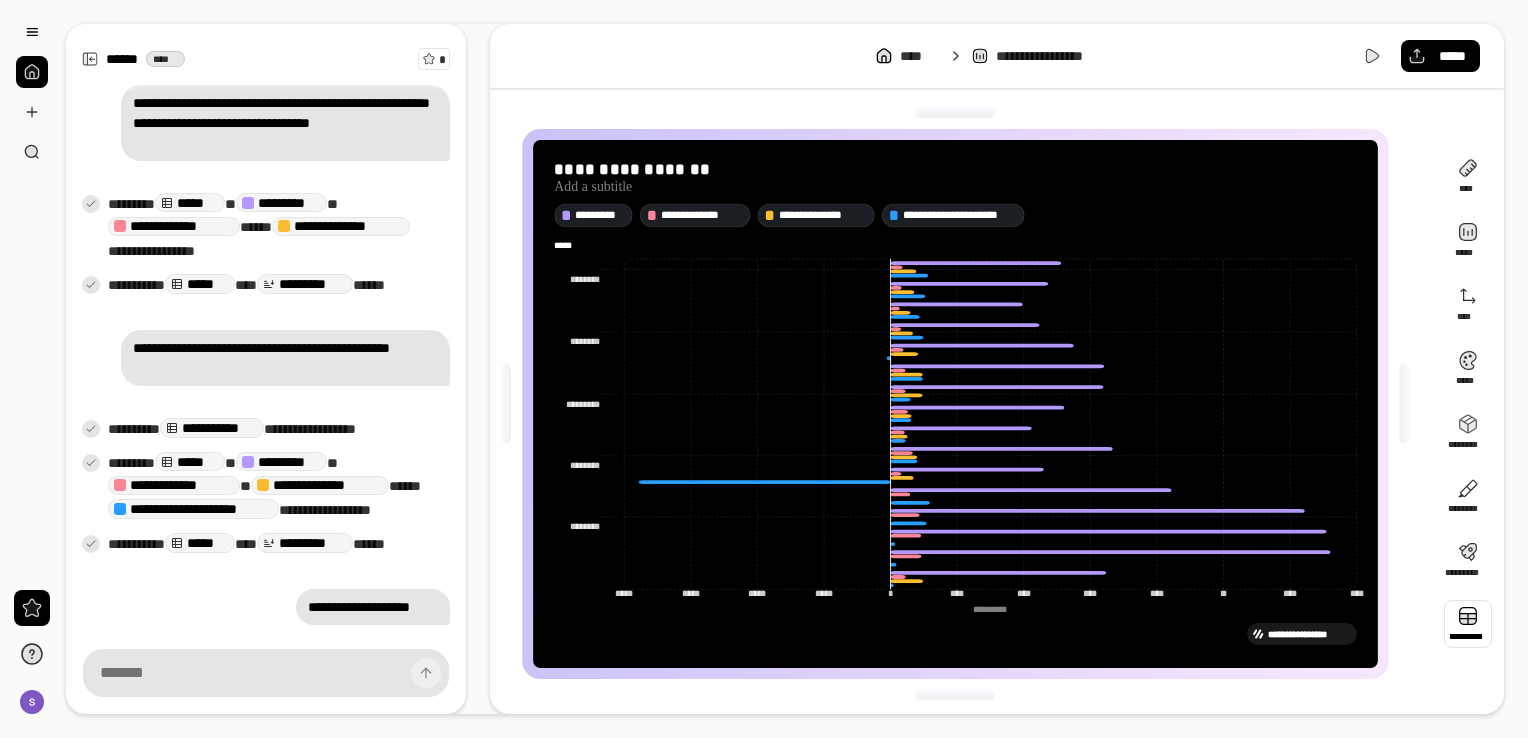 scroll, scrollTop: 0, scrollLeft: 0, axis: both 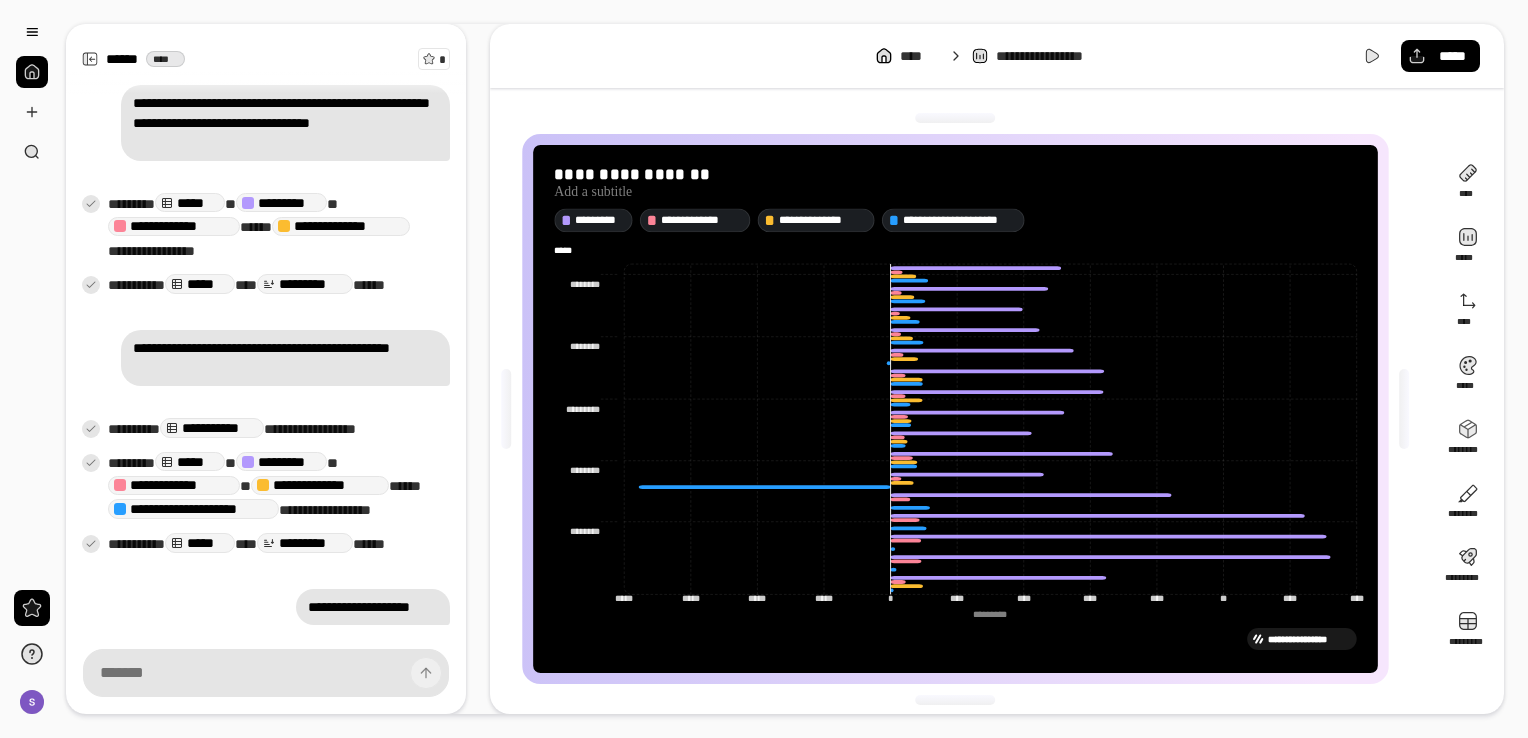 click on "***** ***** ***** ***** * **** **** **** **** ** **** **** ********* ******** ******** ******** ******** ********* ********* ******** ******** ******** ******** ***** *****" 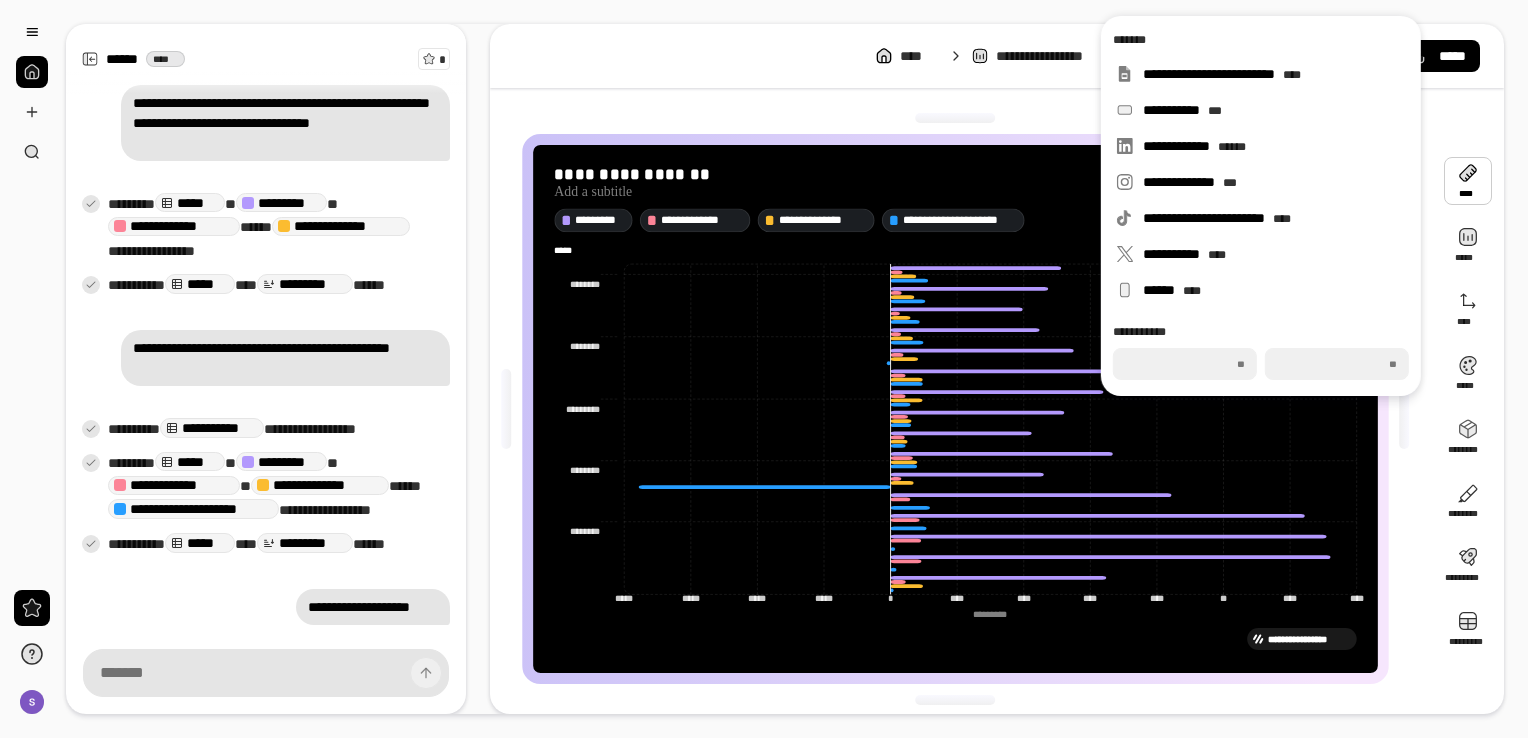 click at bounding box center [1468, 181] 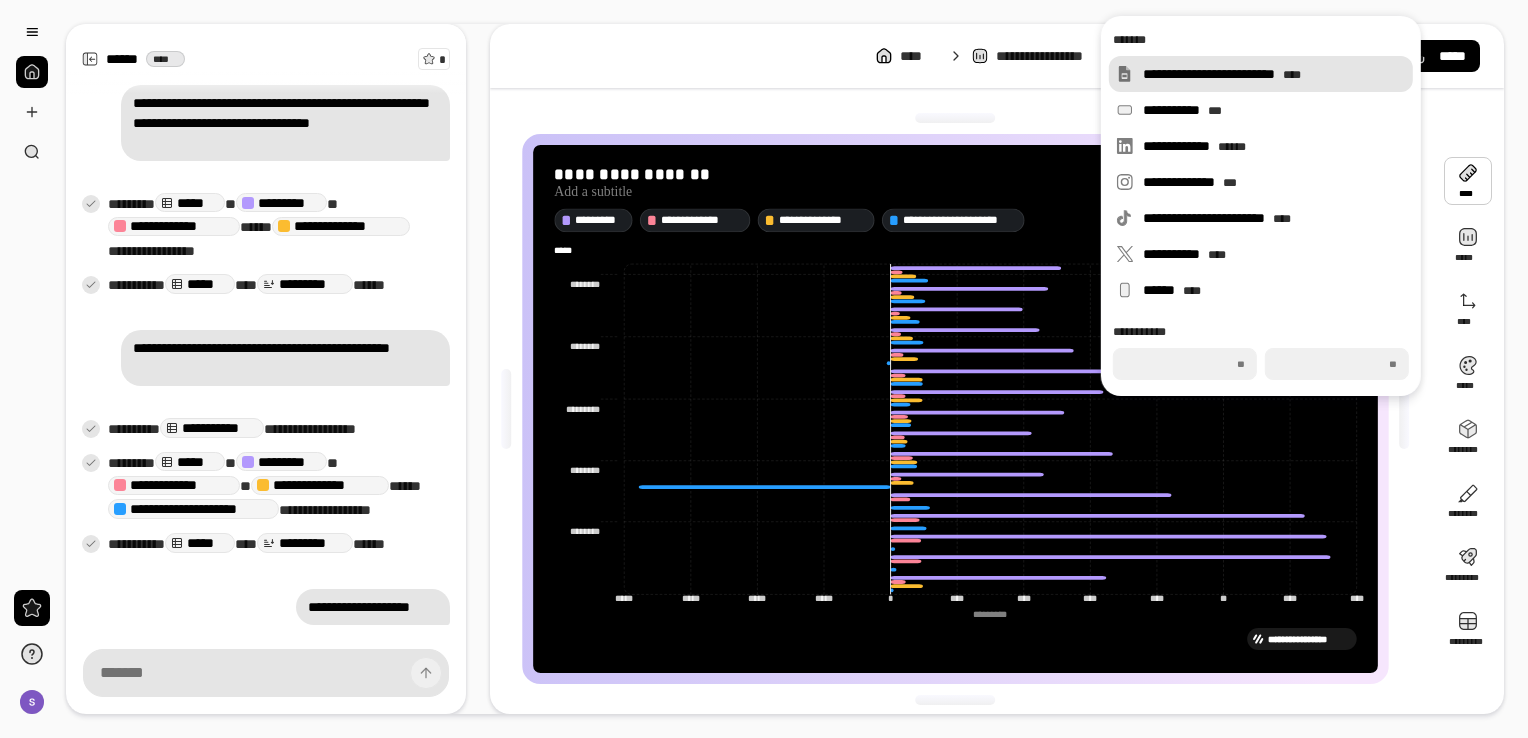 click on "**********" at bounding box center [1274, 74] 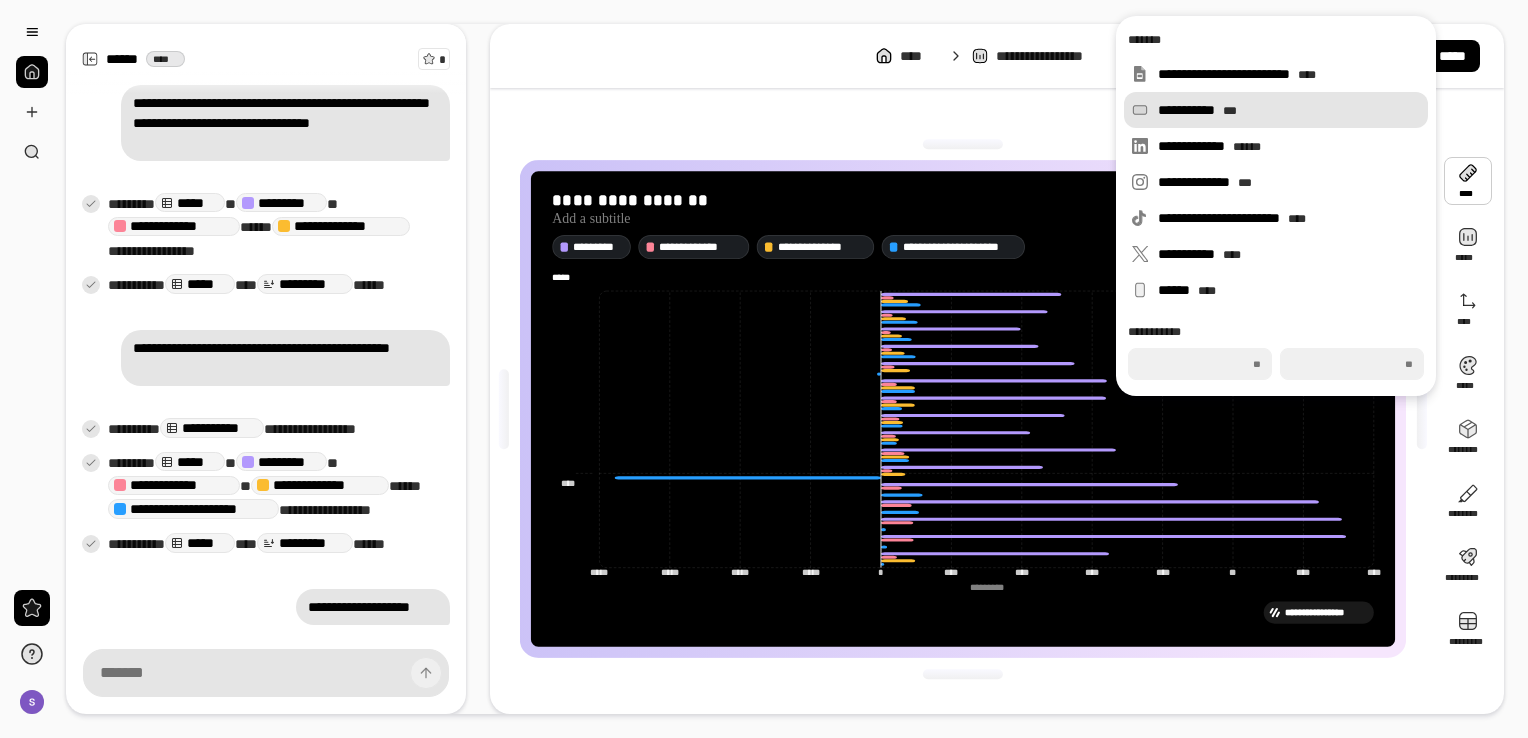 click on "**********" at bounding box center [1289, 110] 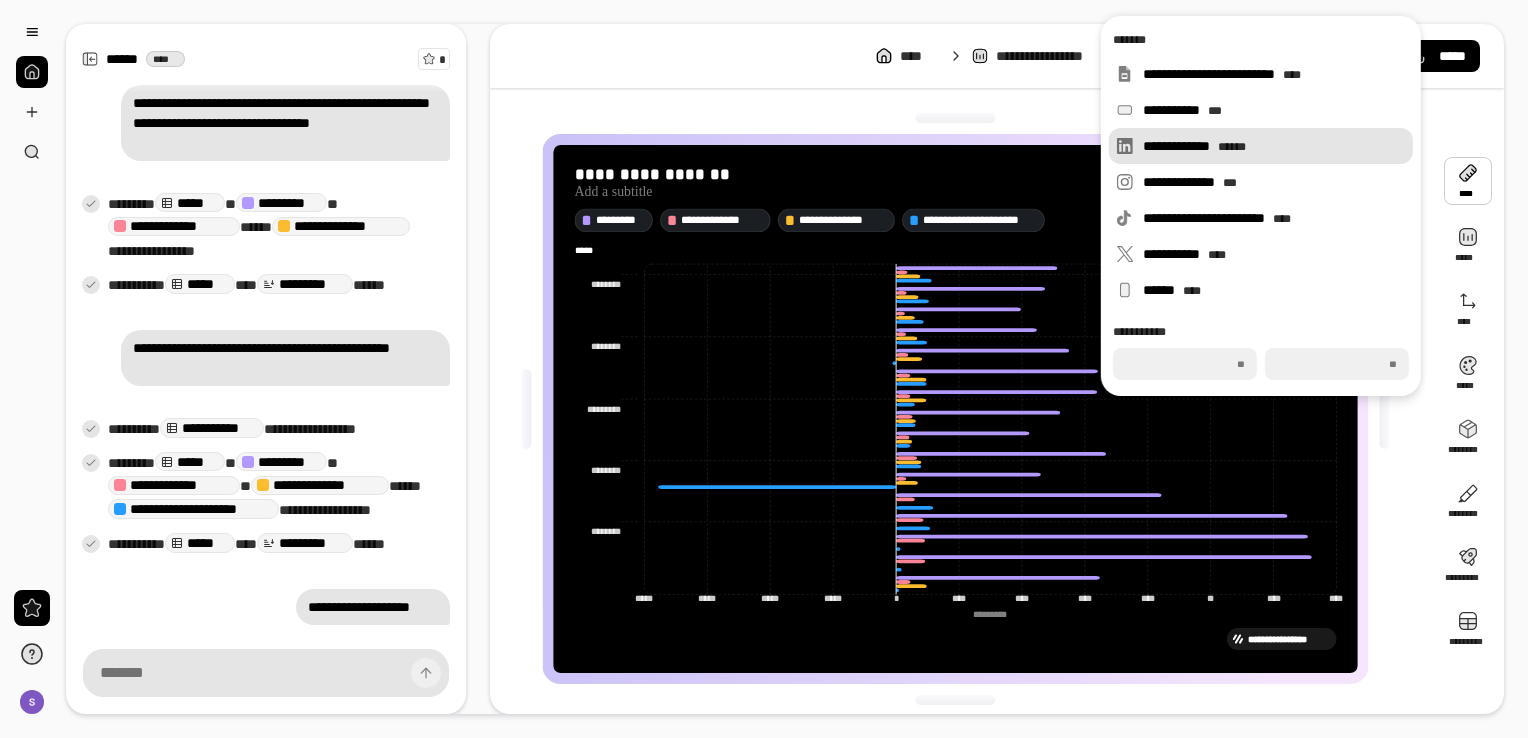 click on "**********" at bounding box center (1274, 146) 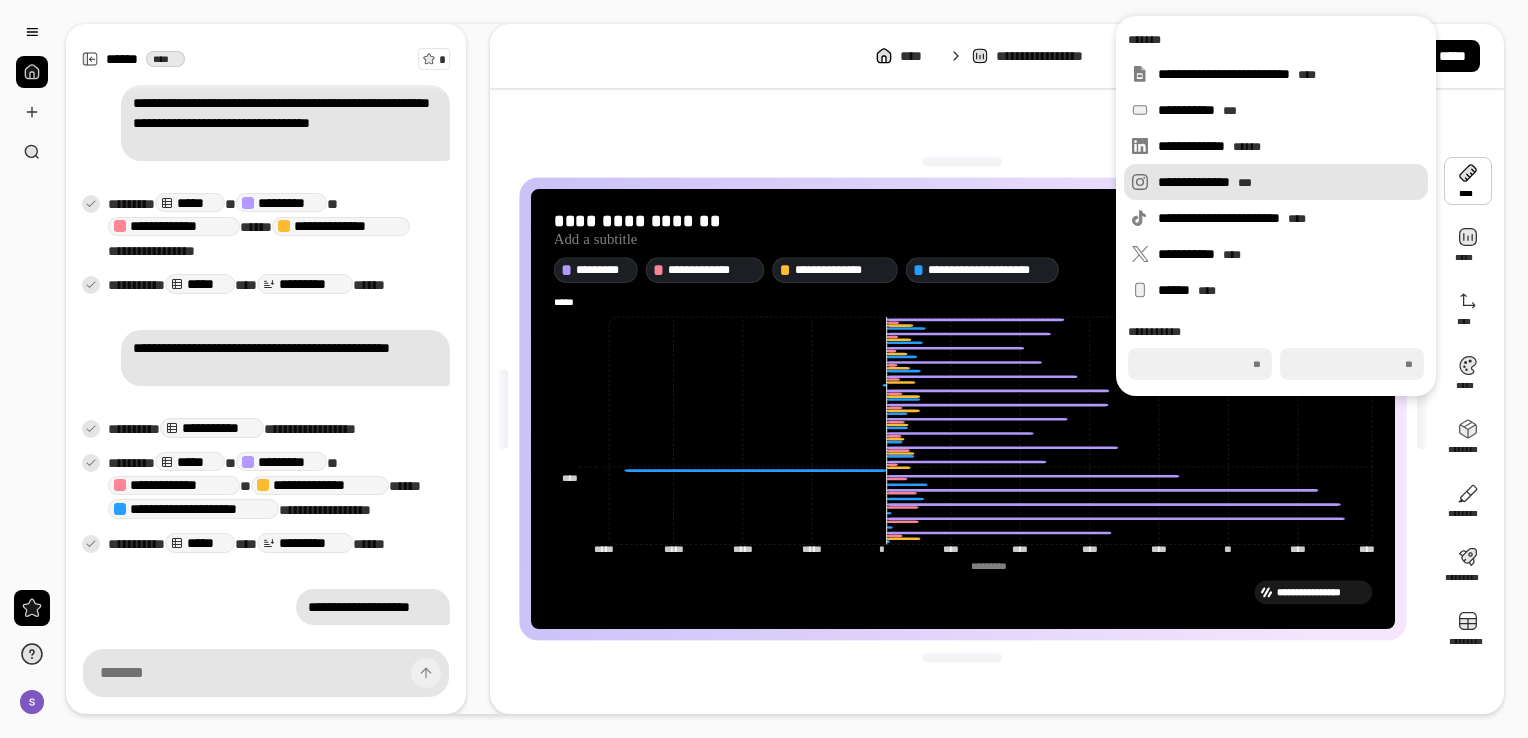 click on "**********" at bounding box center [1276, 182] 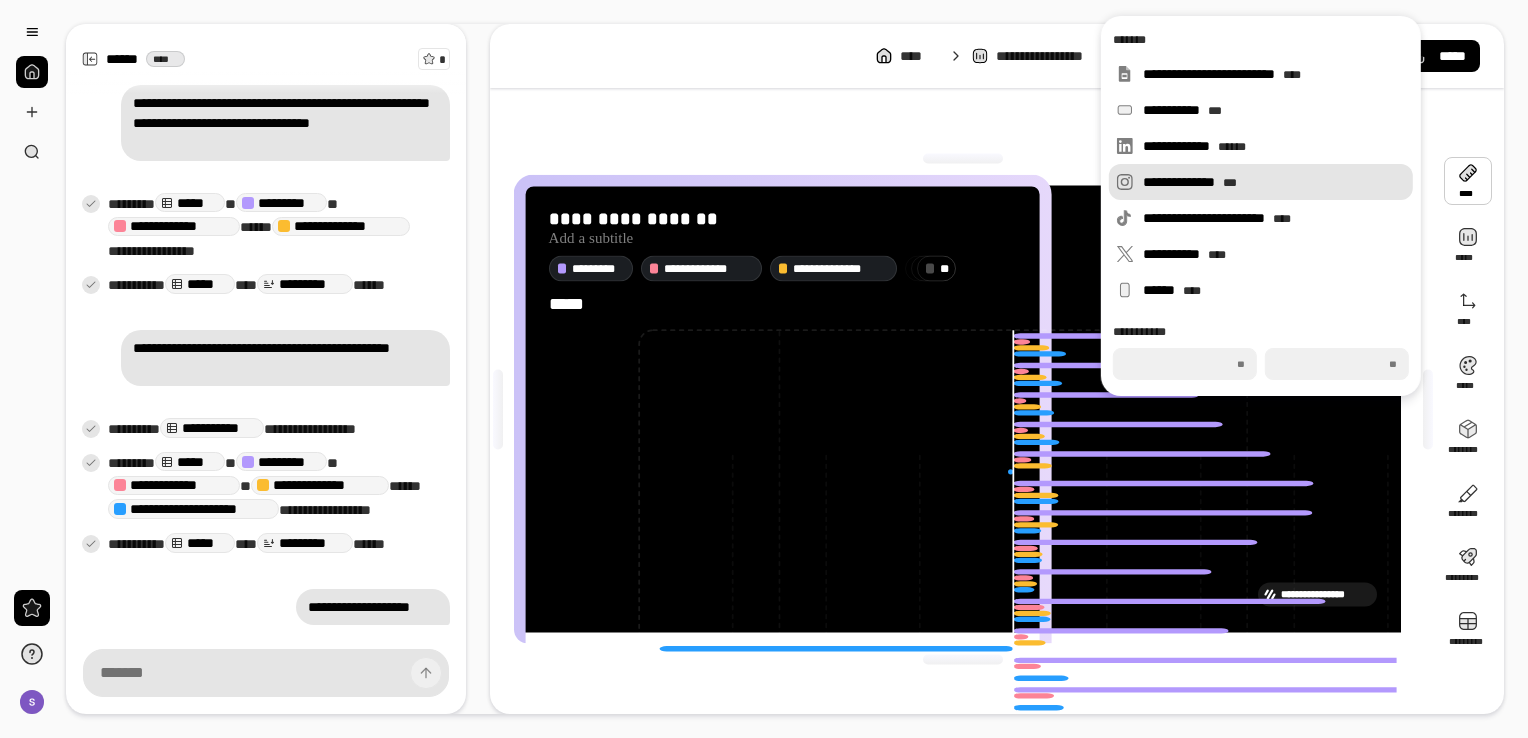 type on "***" 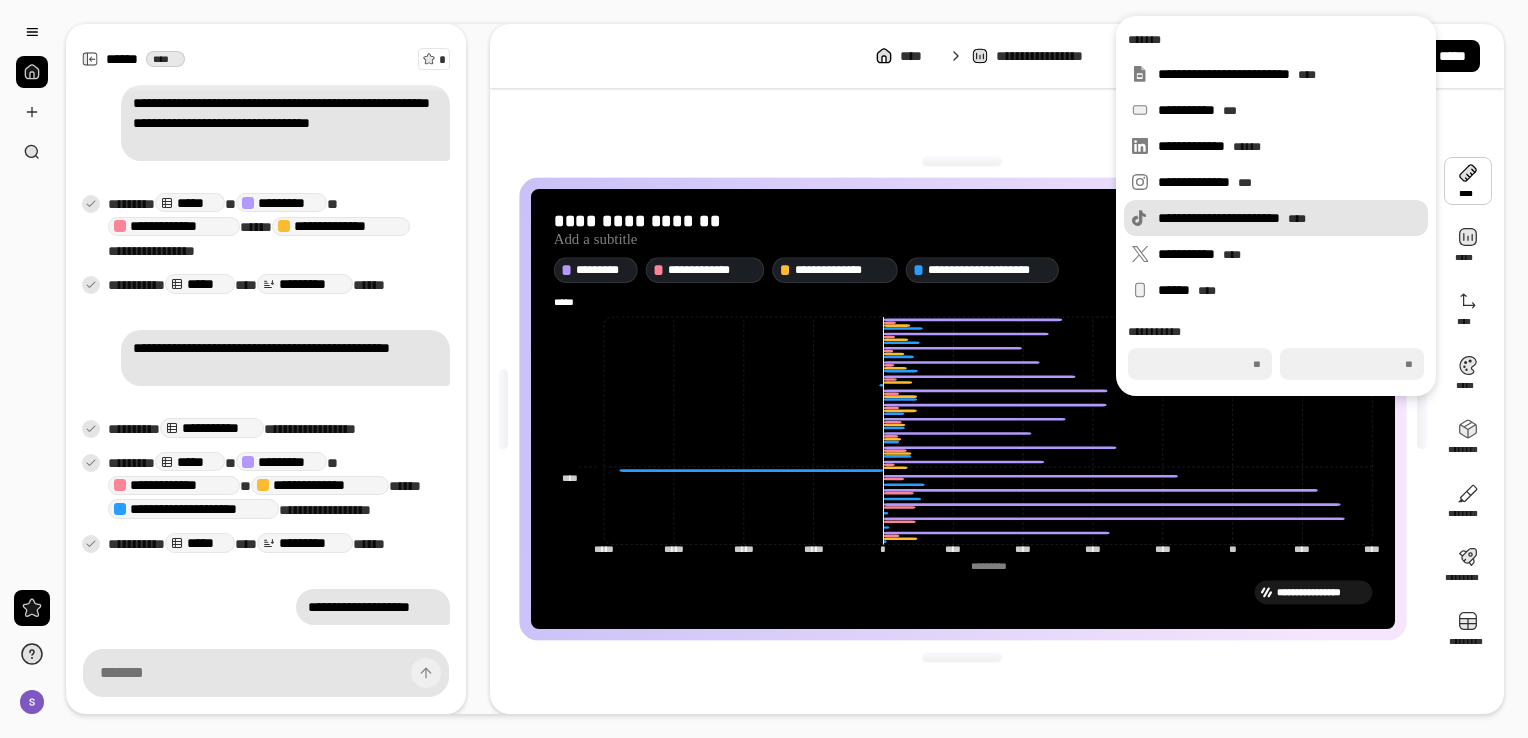 click on "**********" at bounding box center [1289, 218] 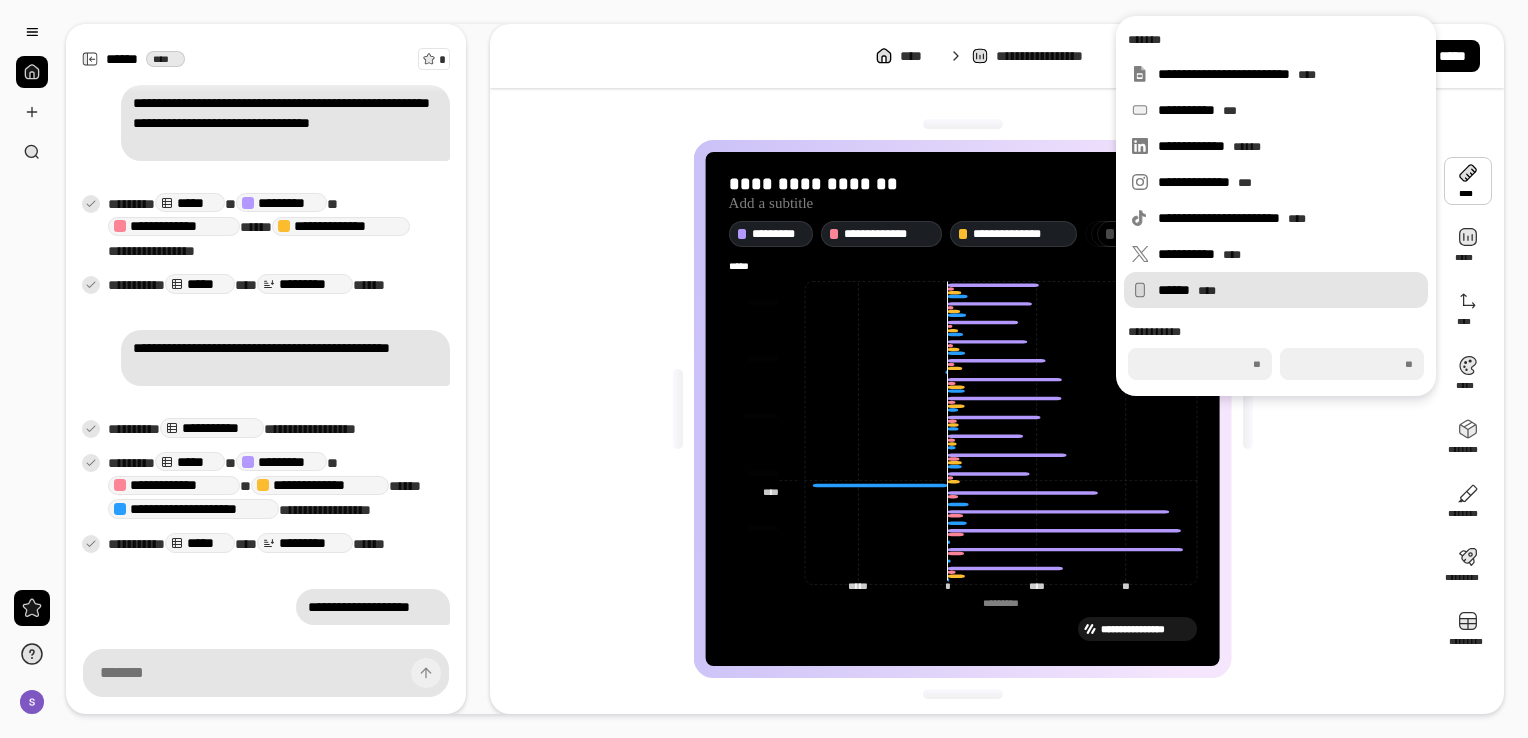 type on "***" 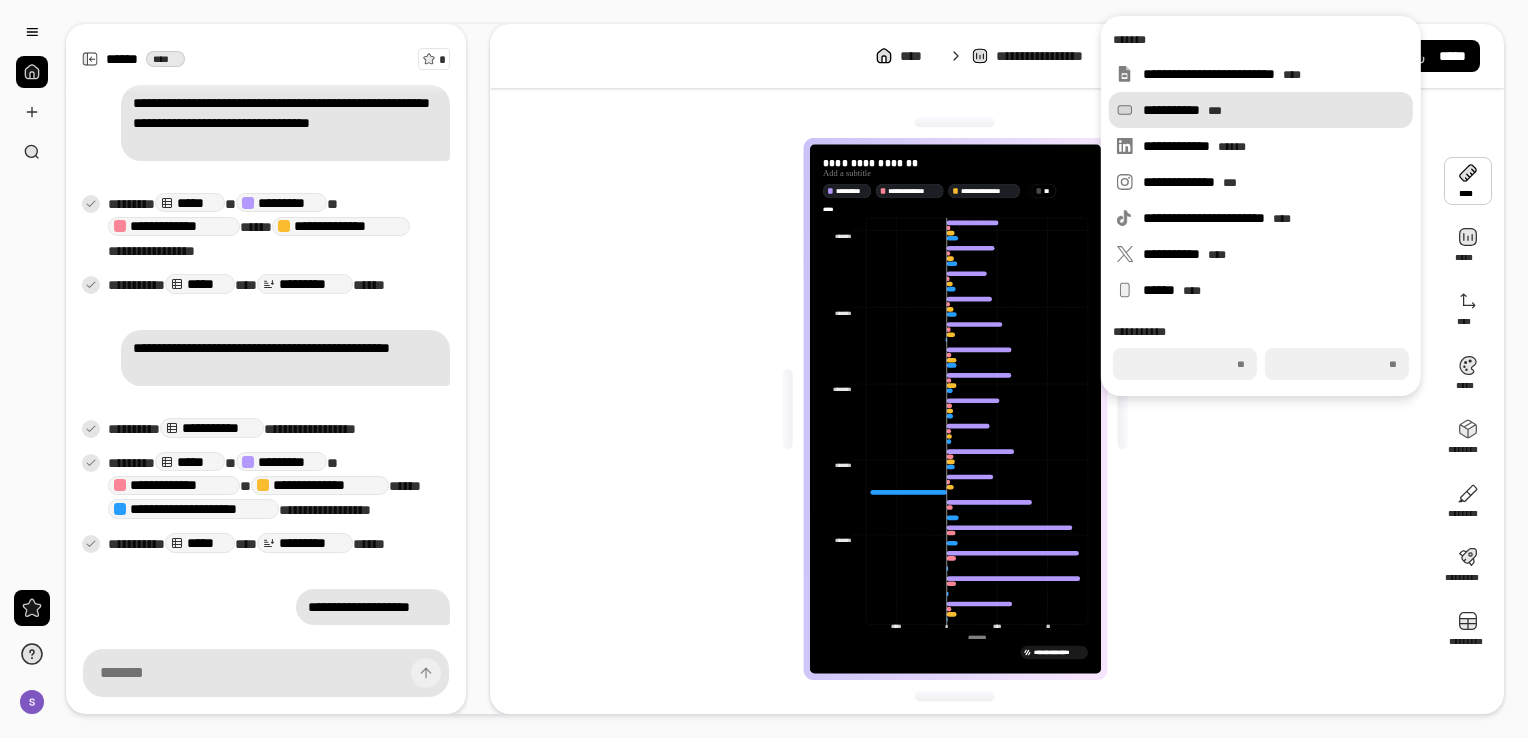 click on "**********" at bounding box center [1274, 110] 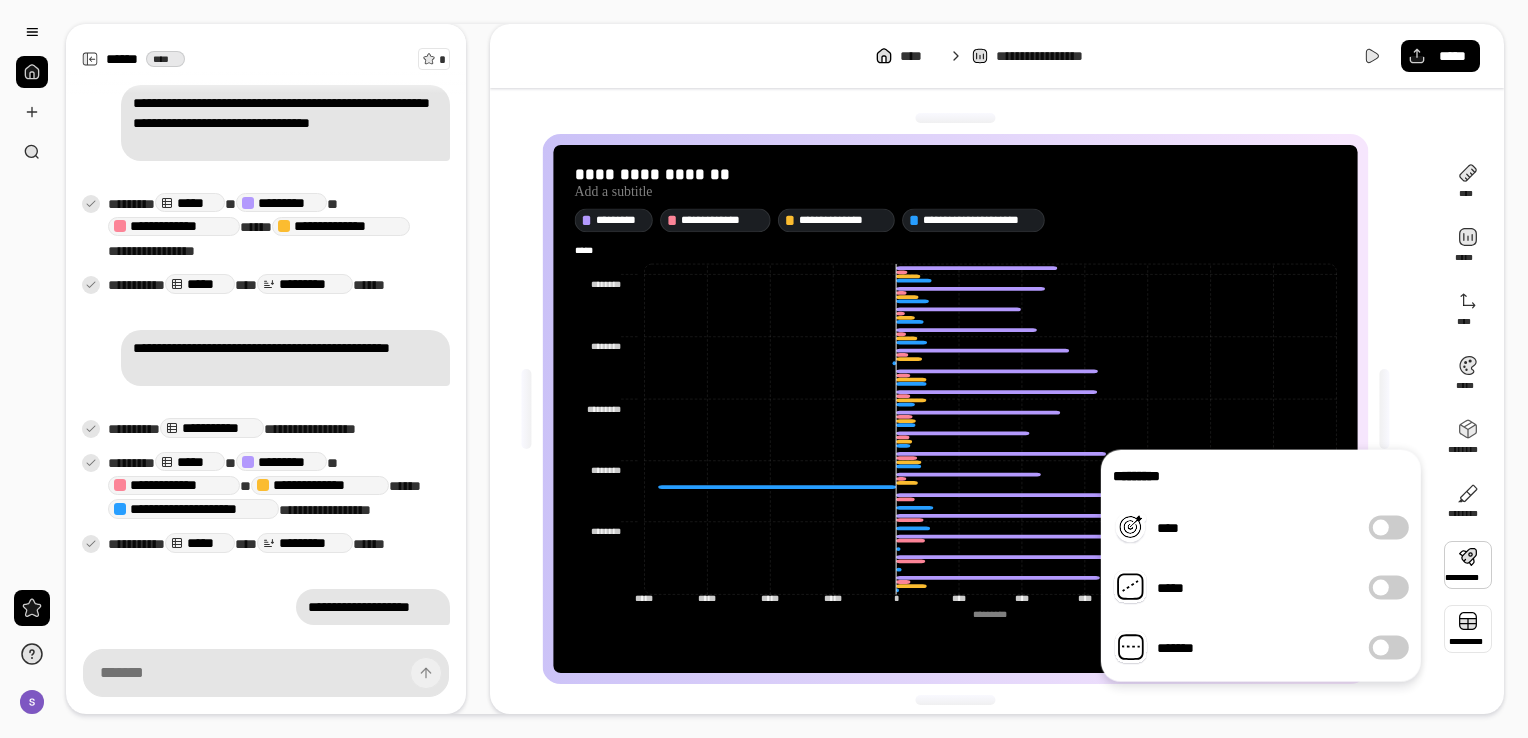 click at bounding box center (1468, 629) 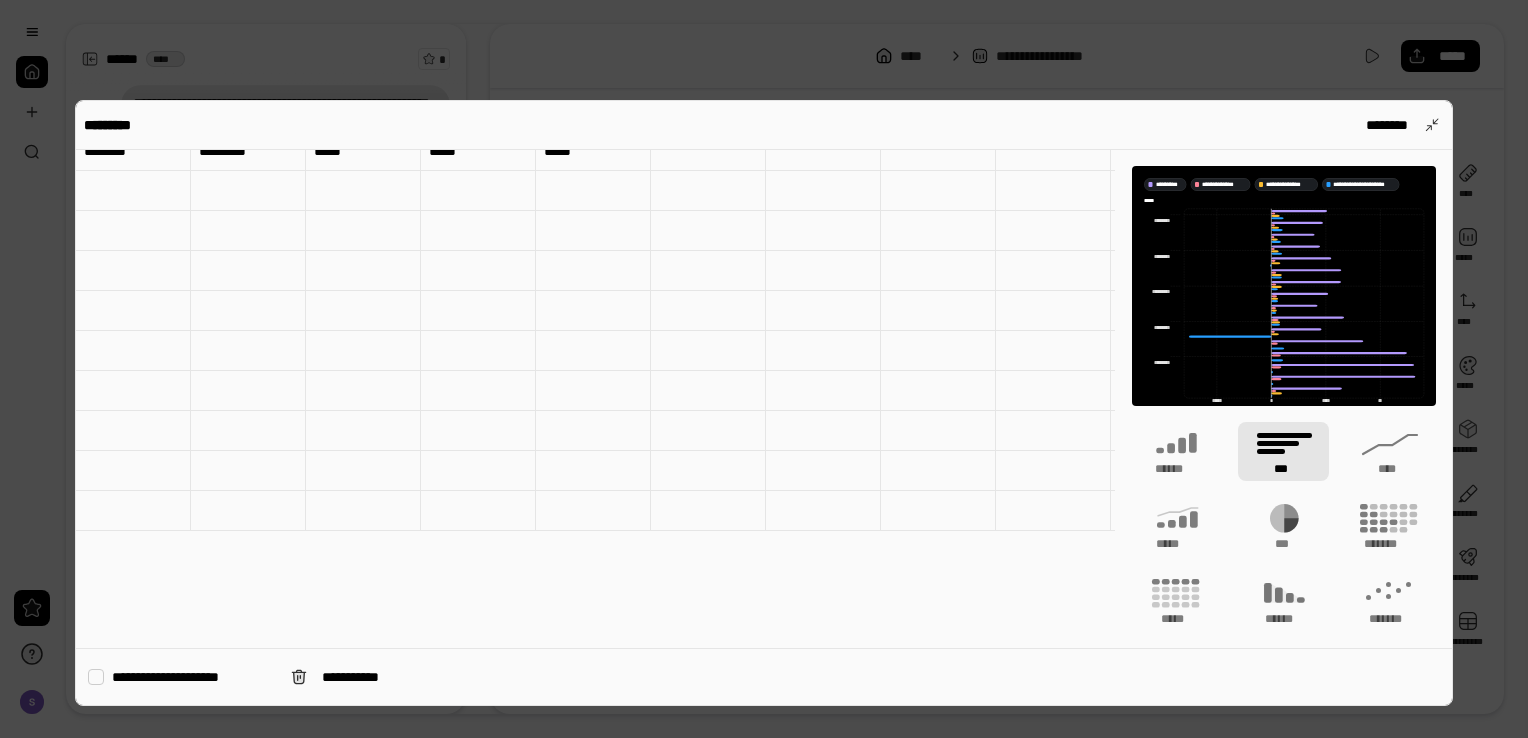 scroll, scrollTop: 0, scrollLeft: 0, axis: both 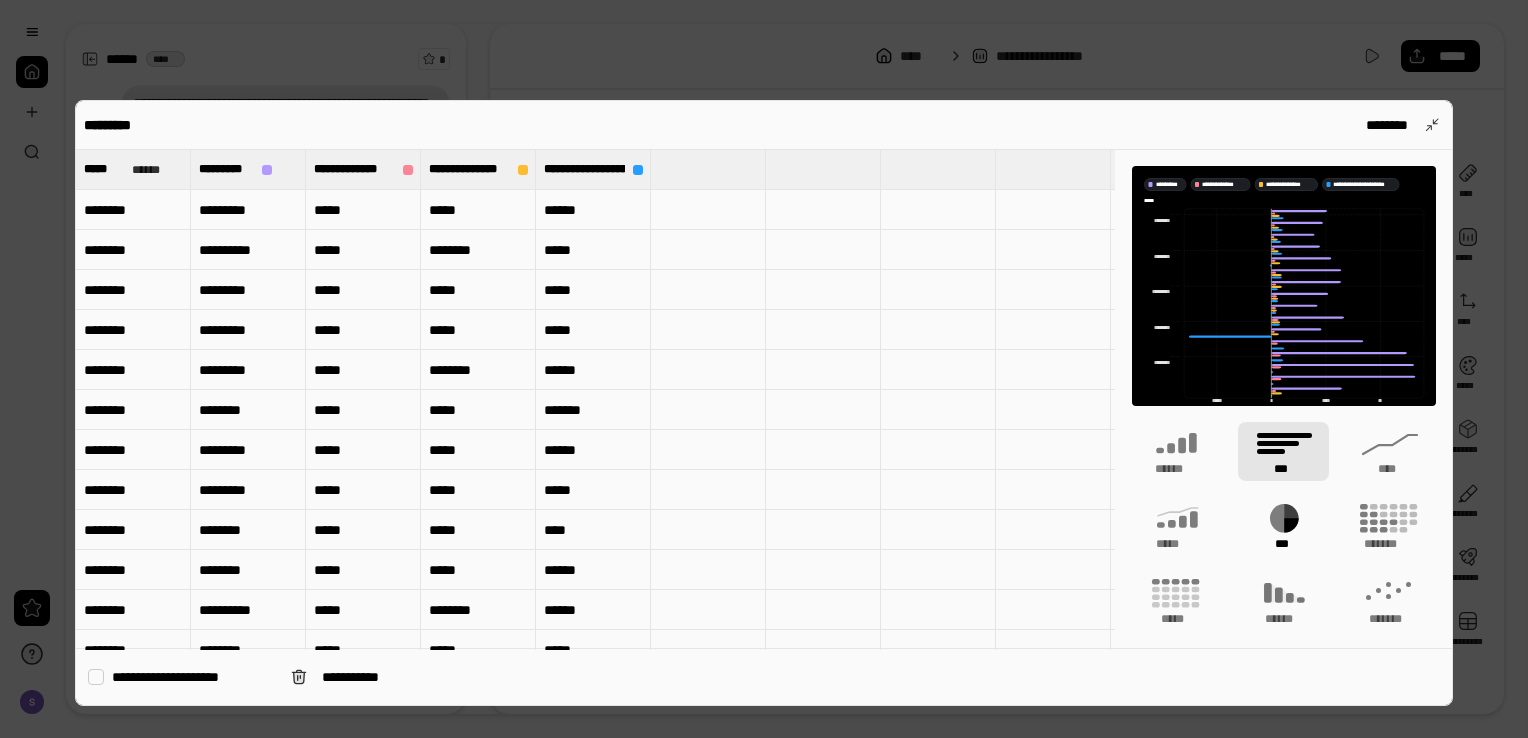 click 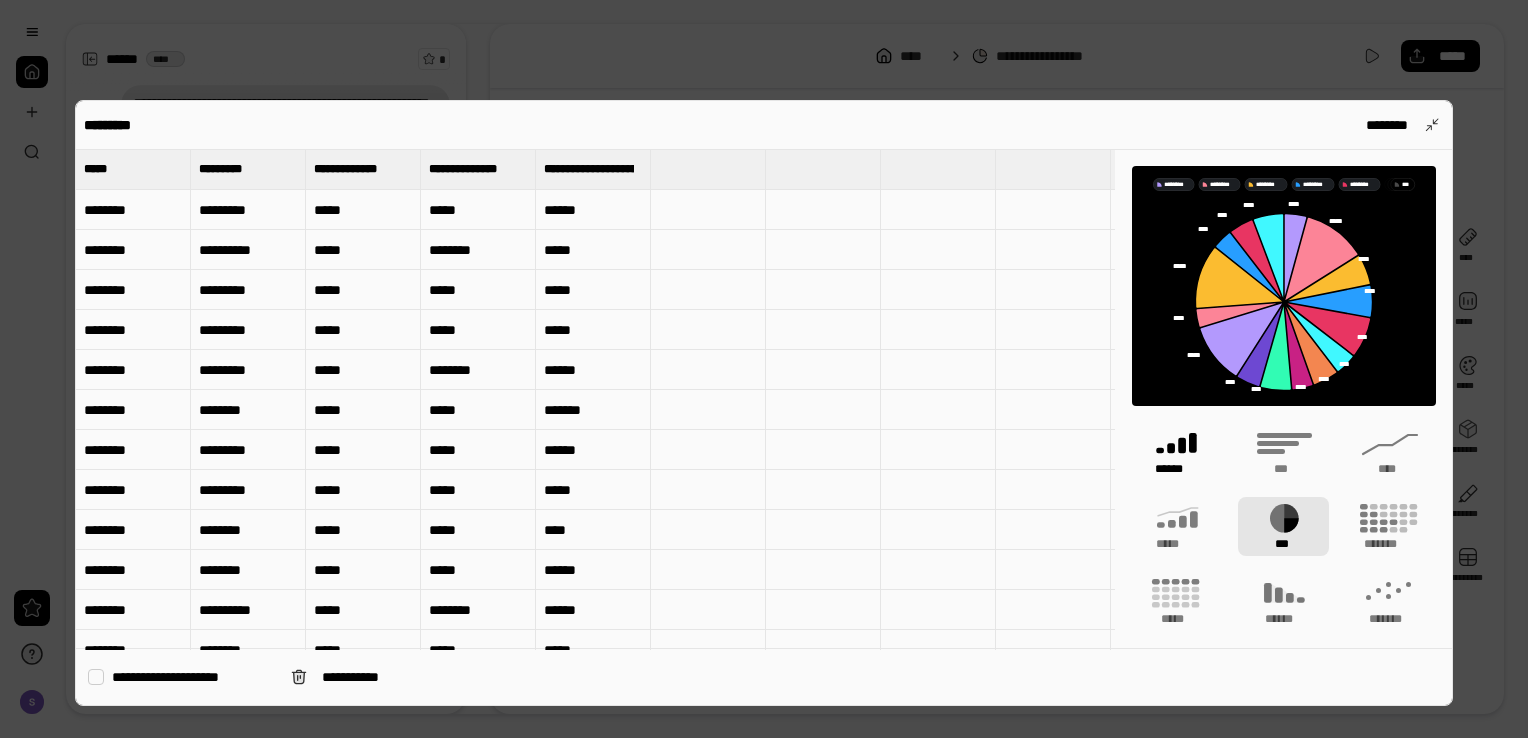 click on "******" at bounding box center [1177, 451] 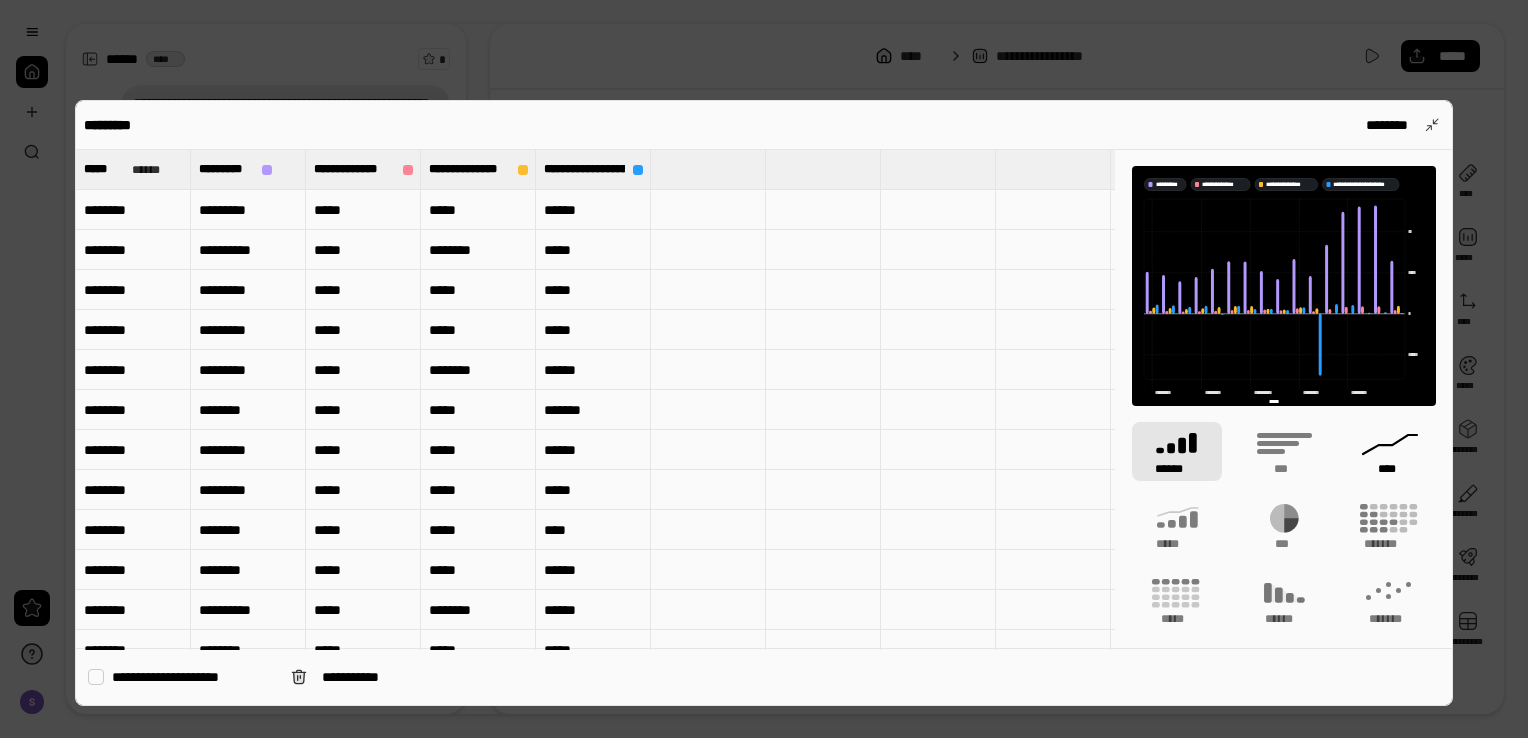 click 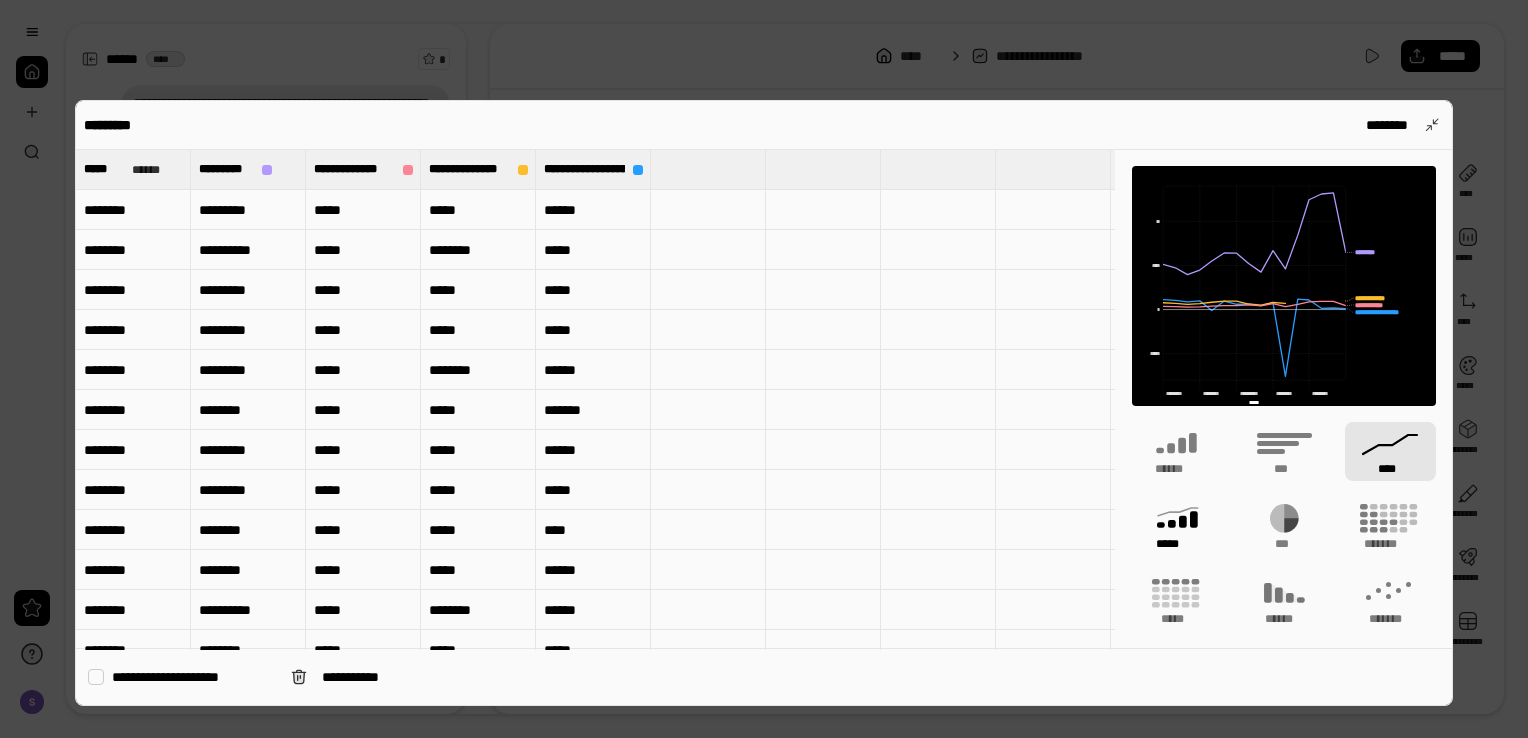 click on "*****" at bounding box center (1177, 526) 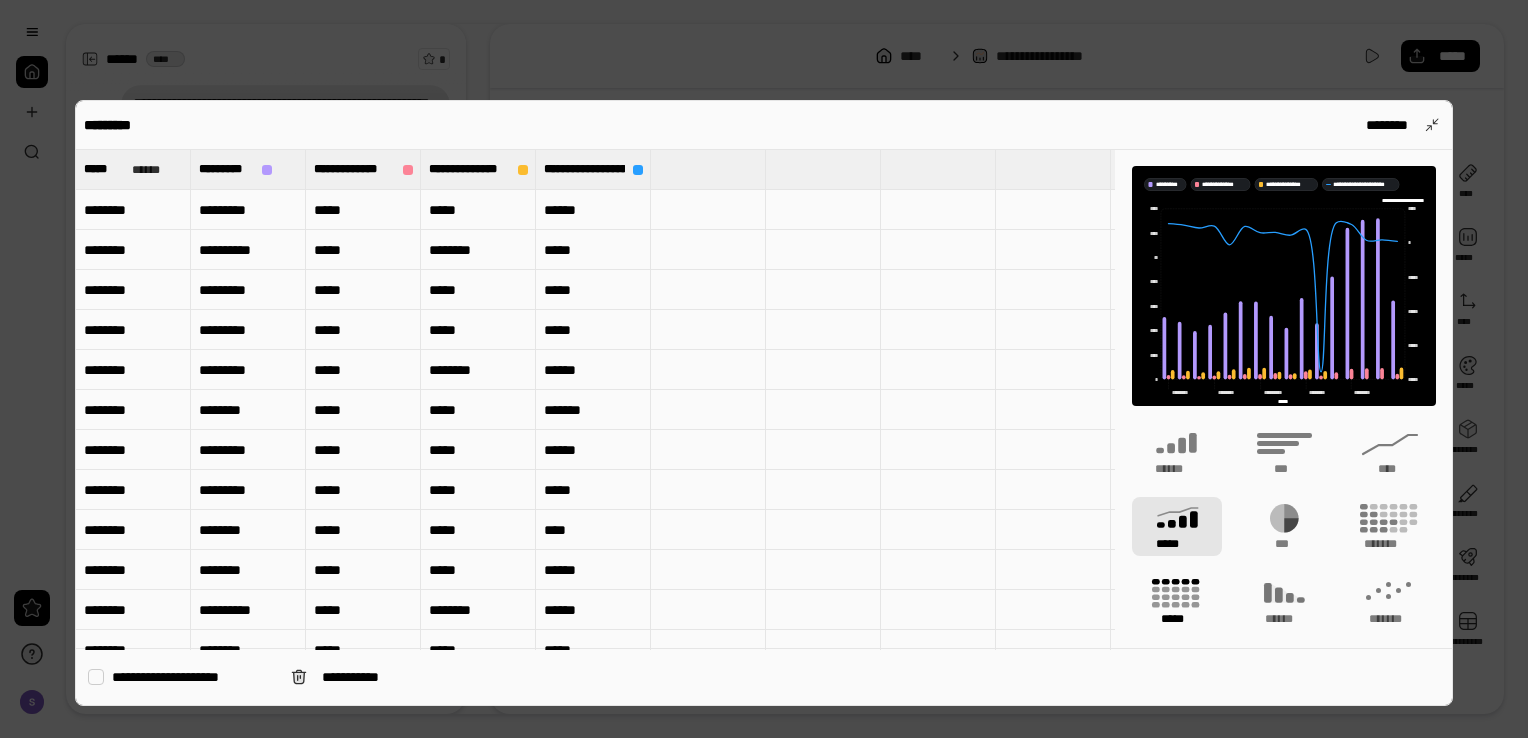 click 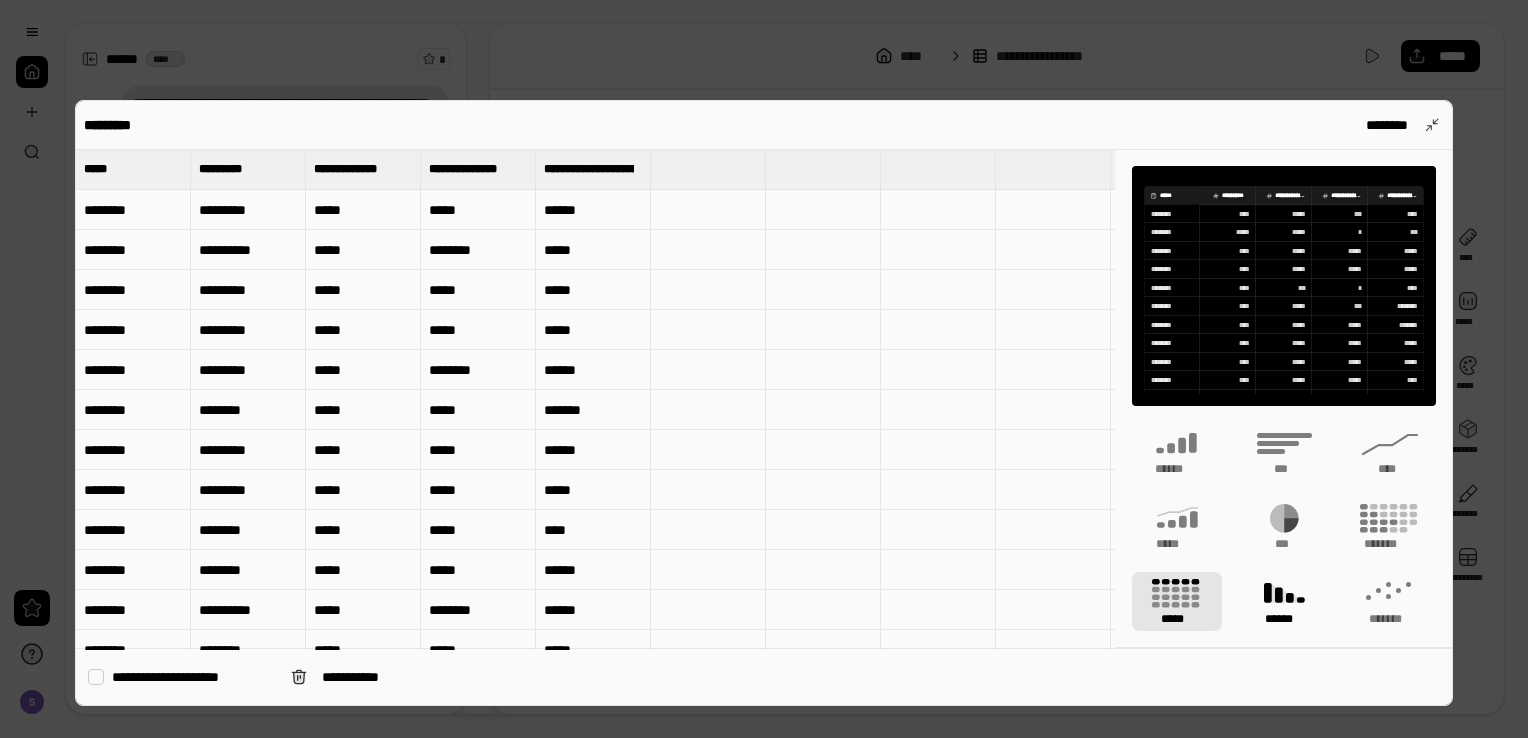 click 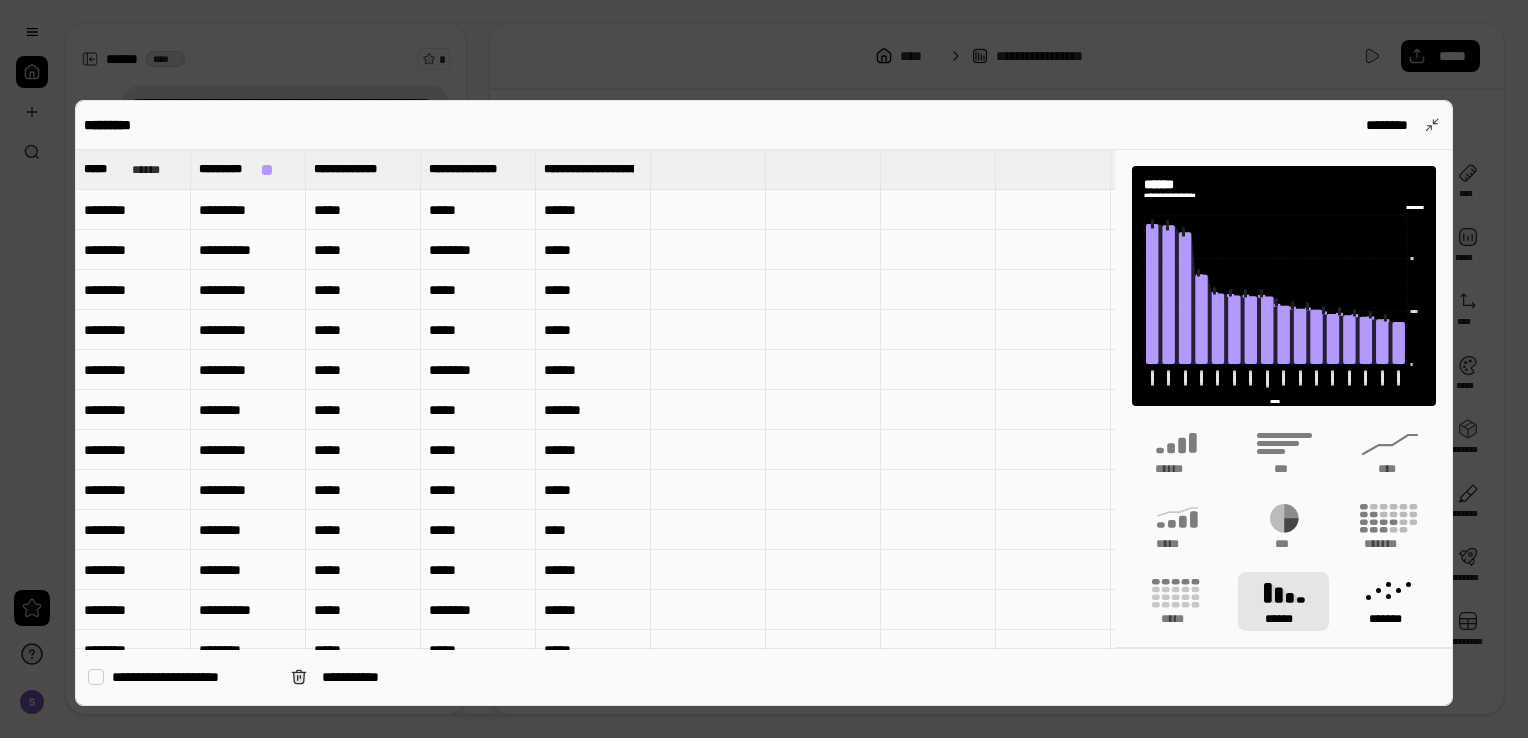 click 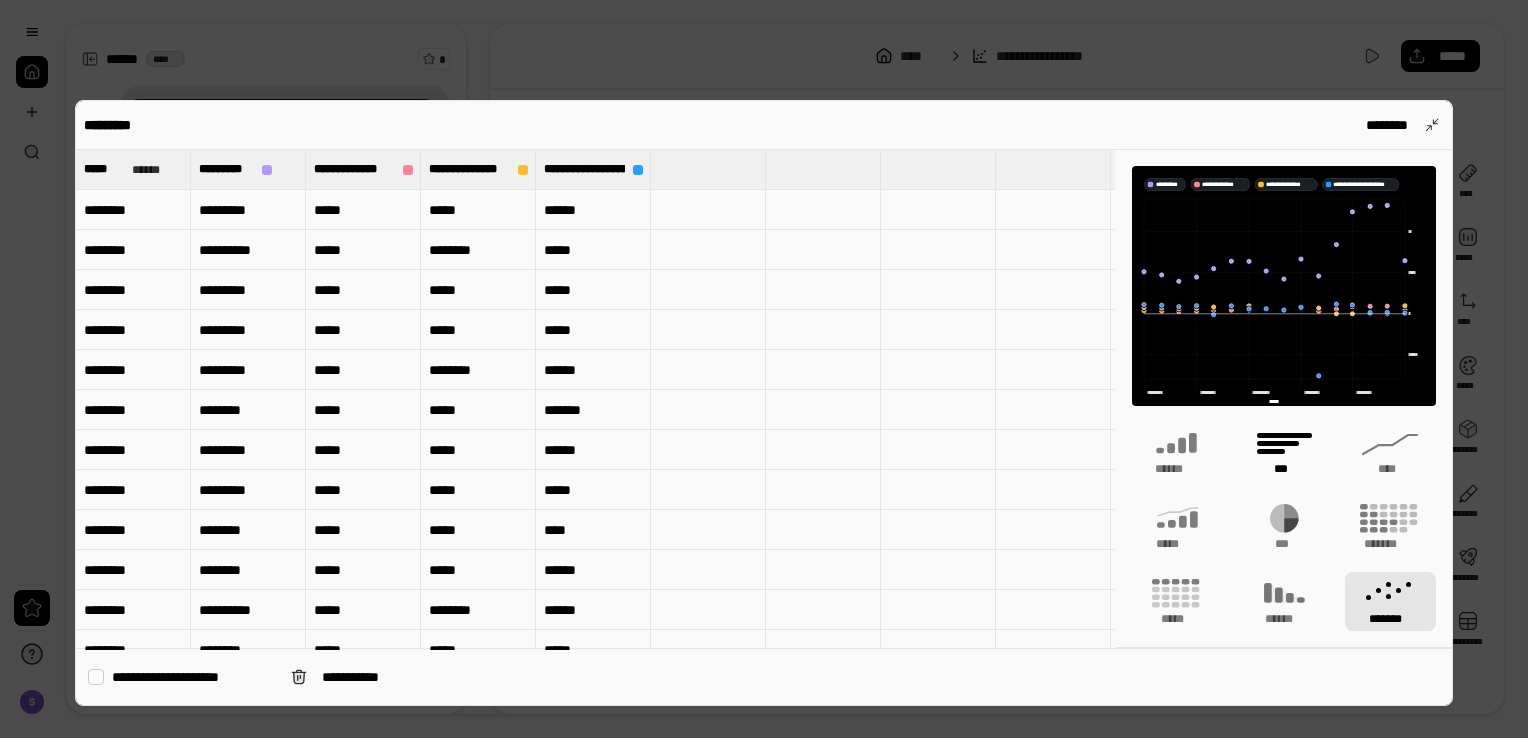 click 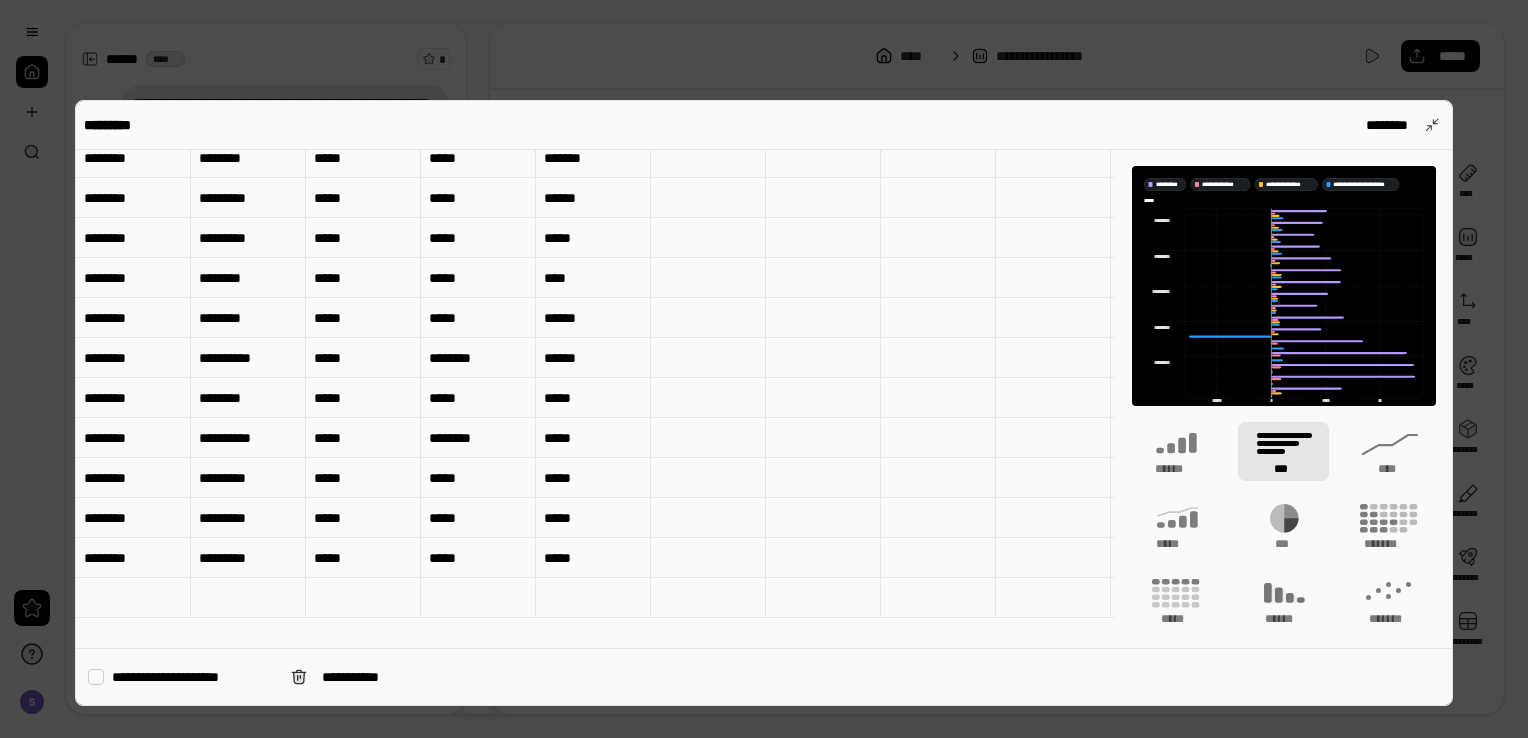 scroll, scrollTop: 0, scrollLeft: 0, axis: both 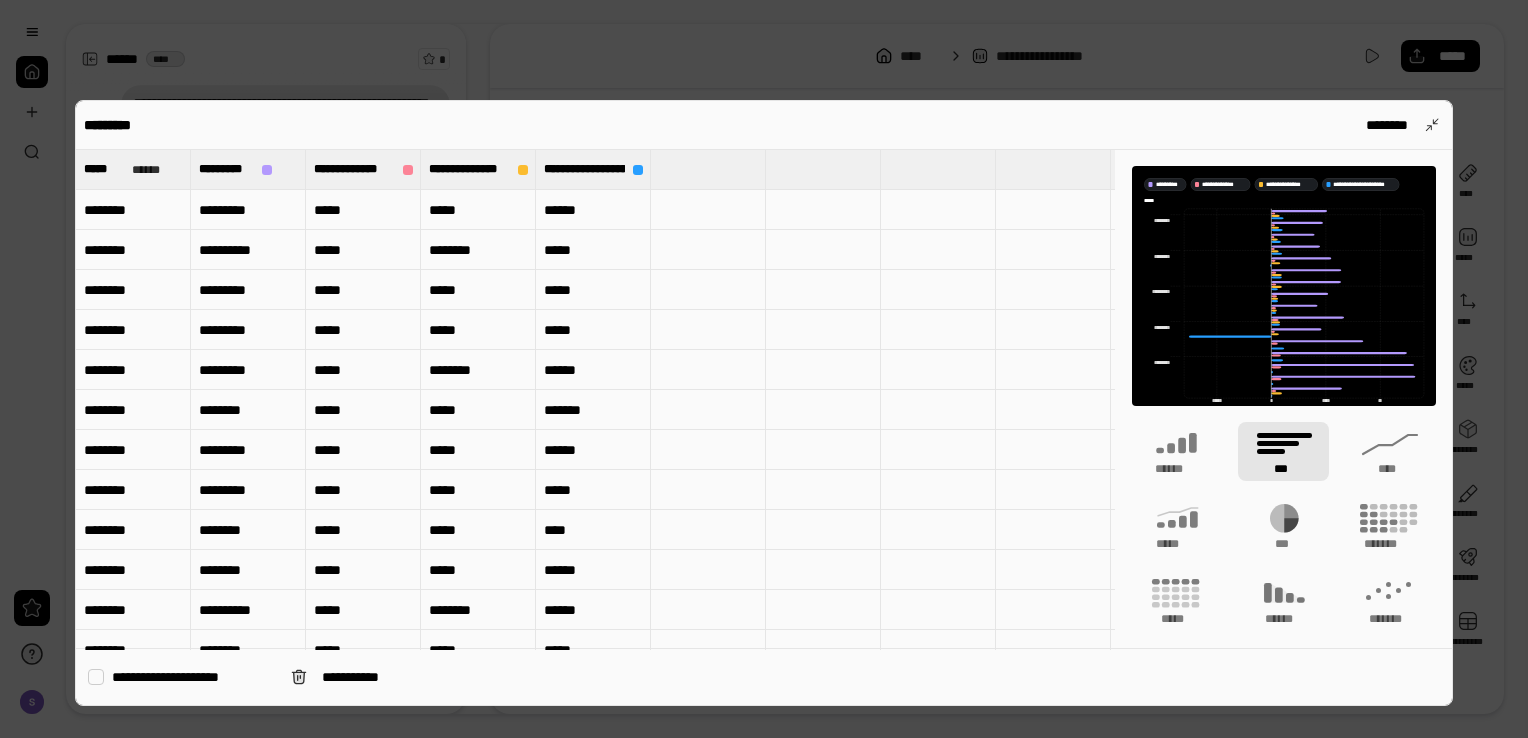 click at bounding box center [96, 677] 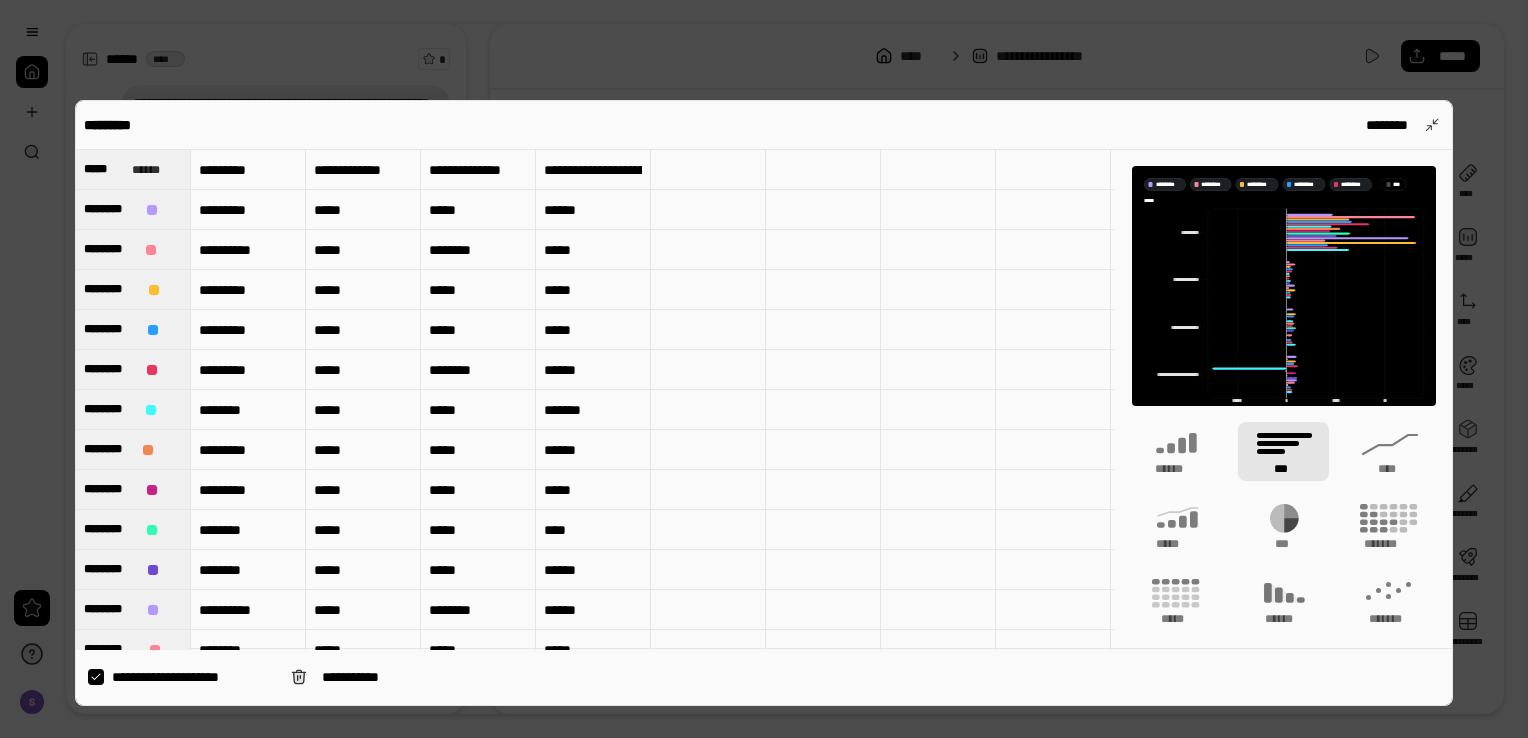 click 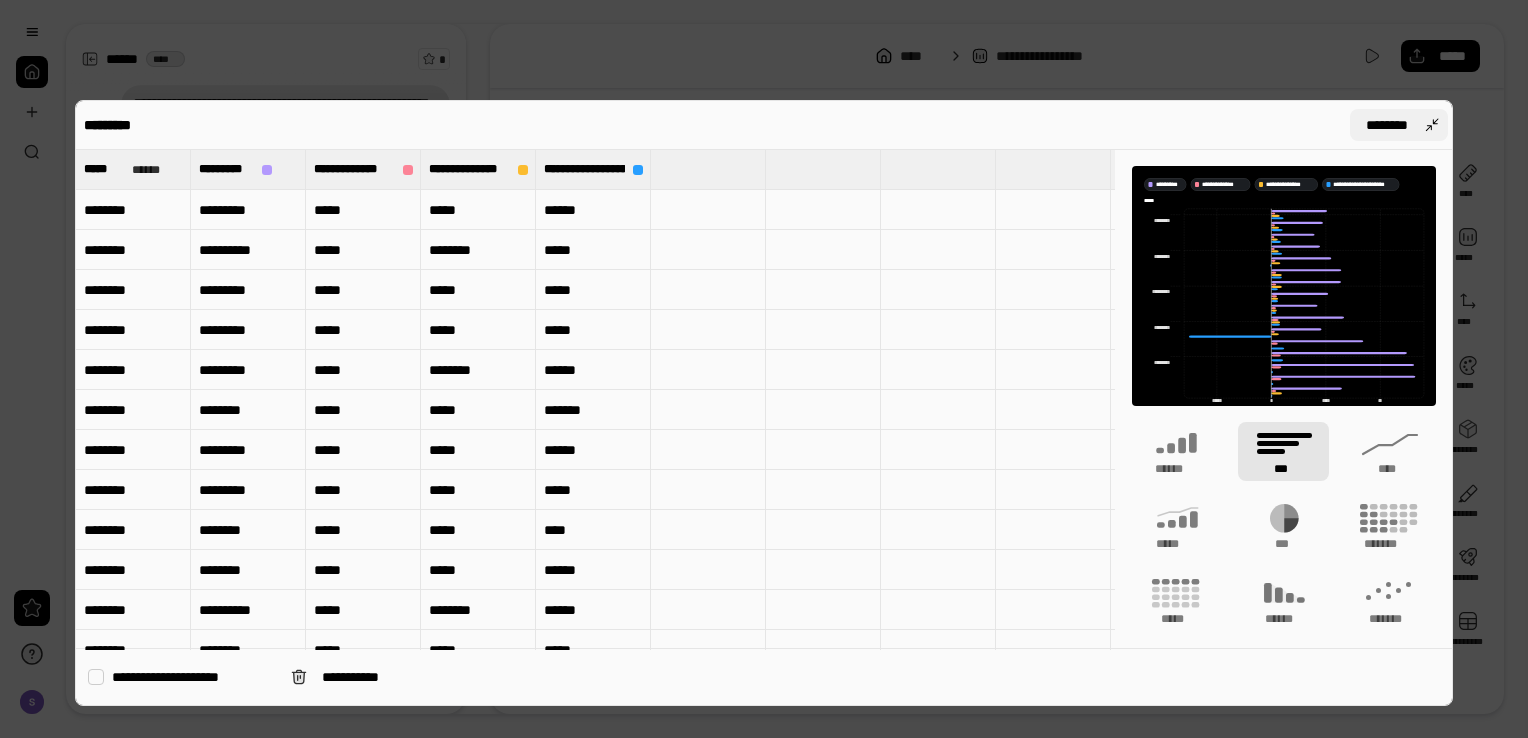 click on "********" at bounding box center [1387, 125] 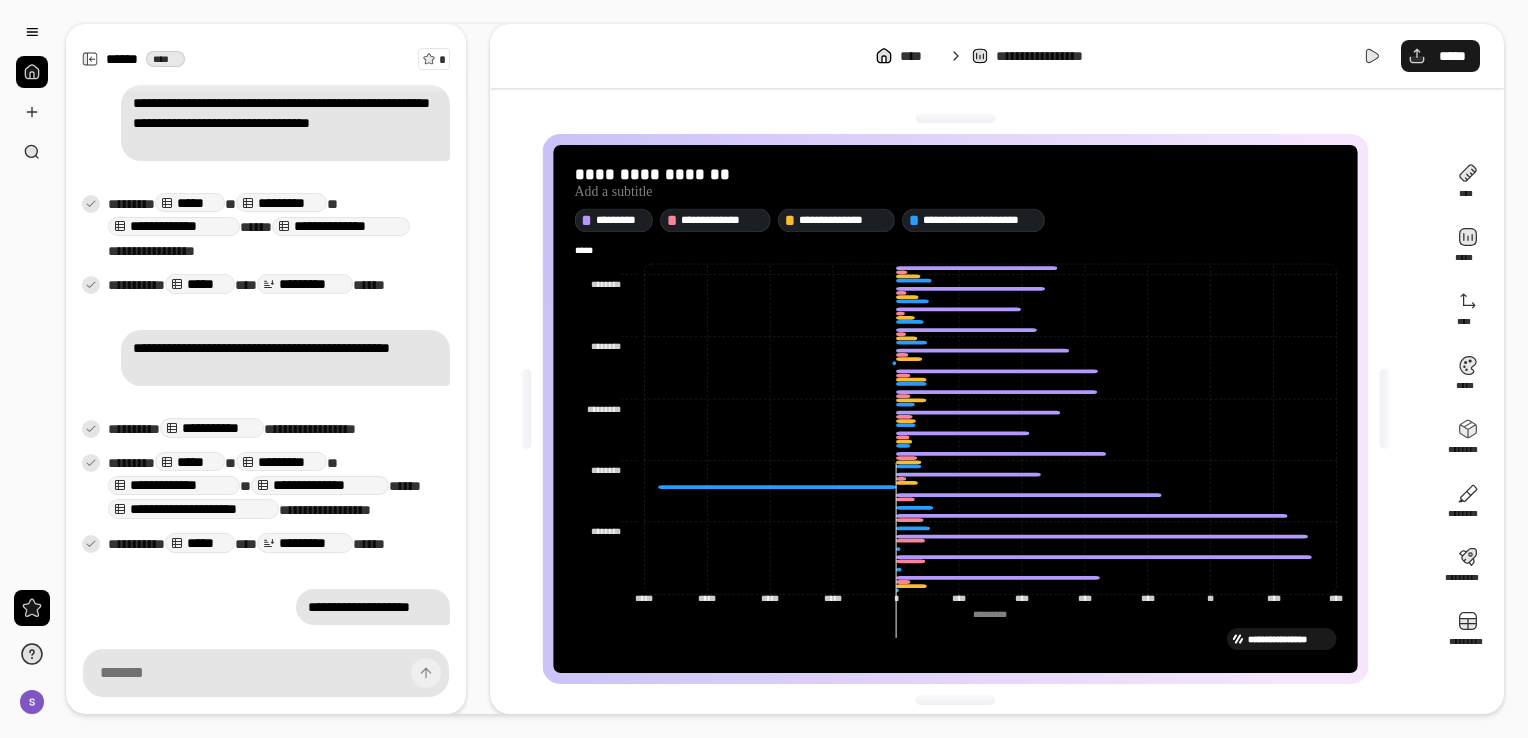 click on "*****" at bounding box center [1440, 56] 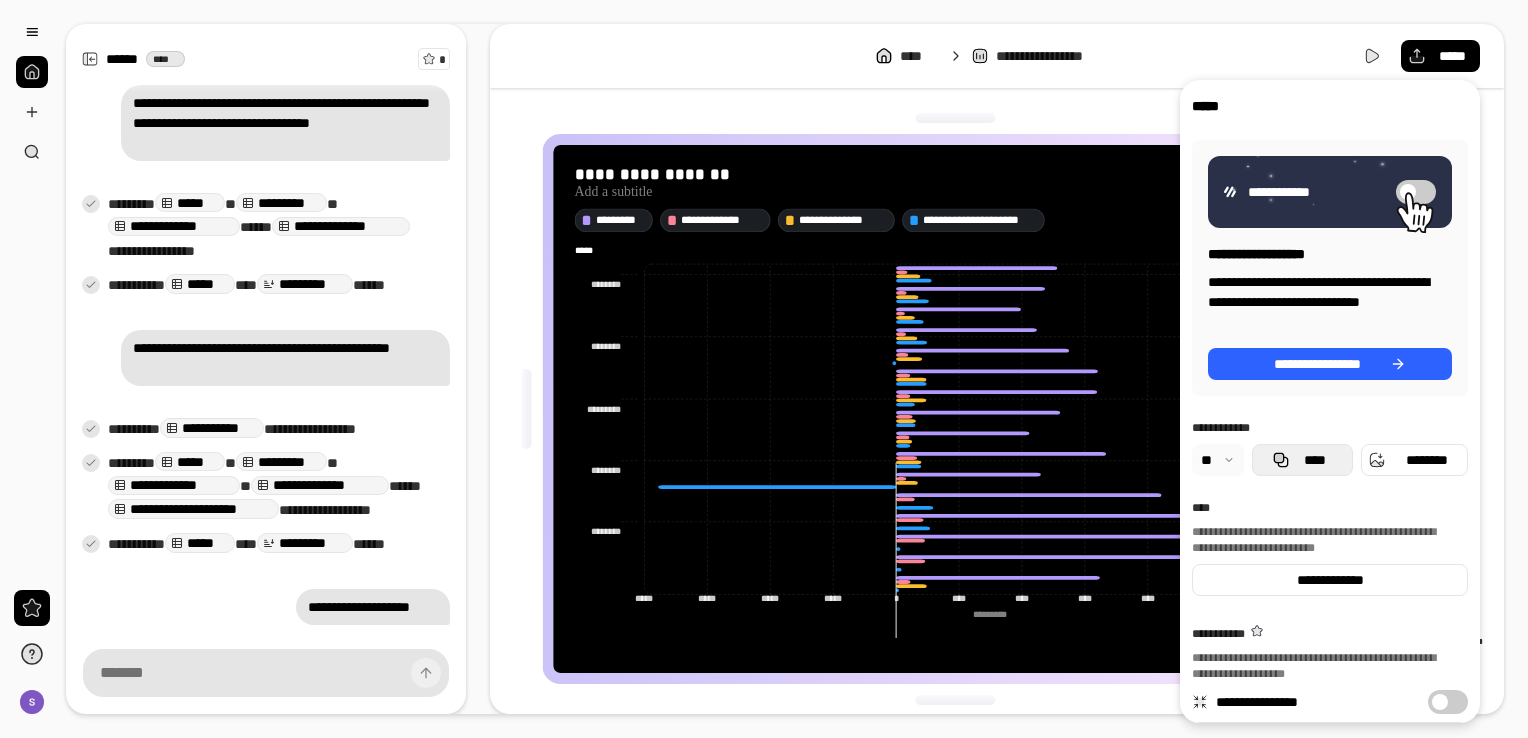 click on "****" at bounding box center [1314, 460] 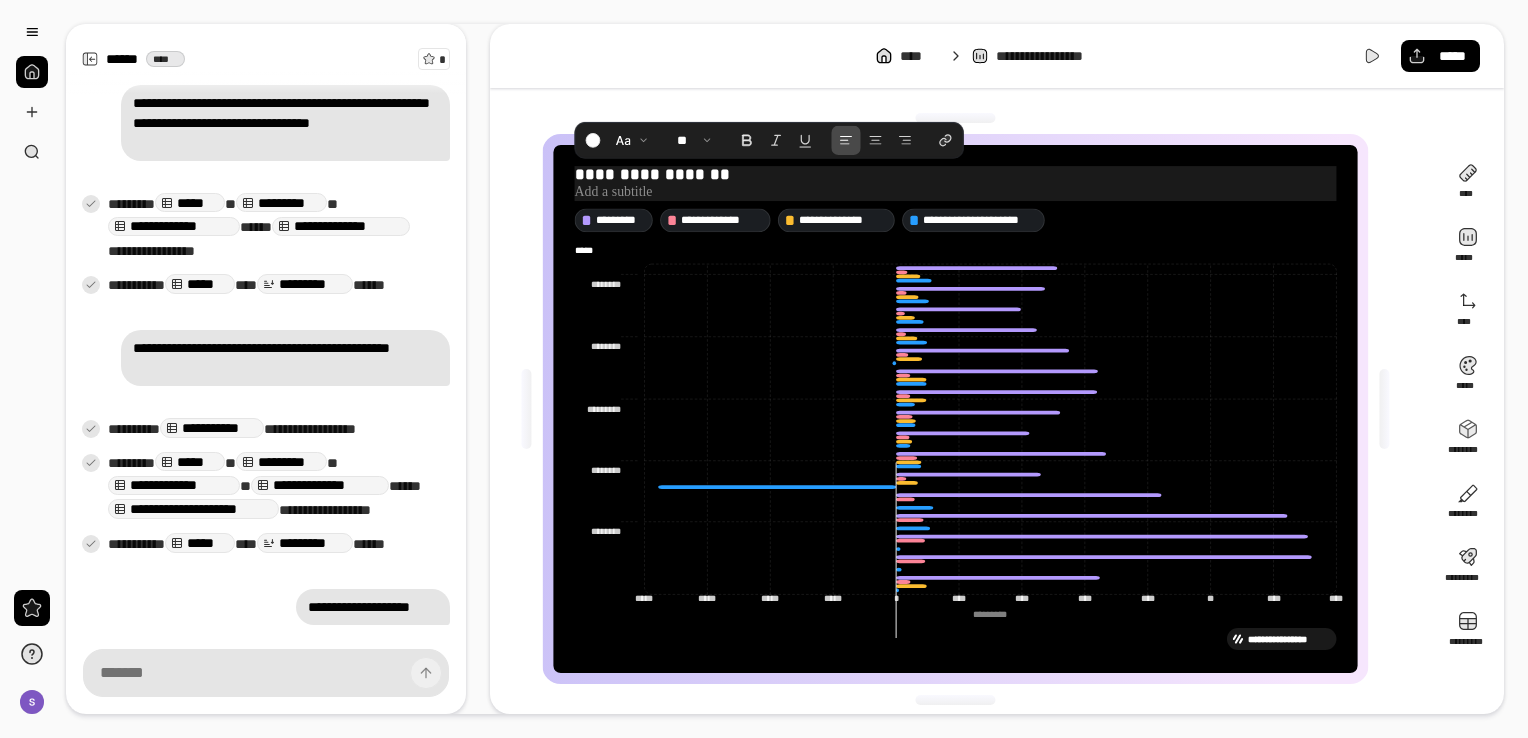 click on "**********" at bounding box center (955, 175) 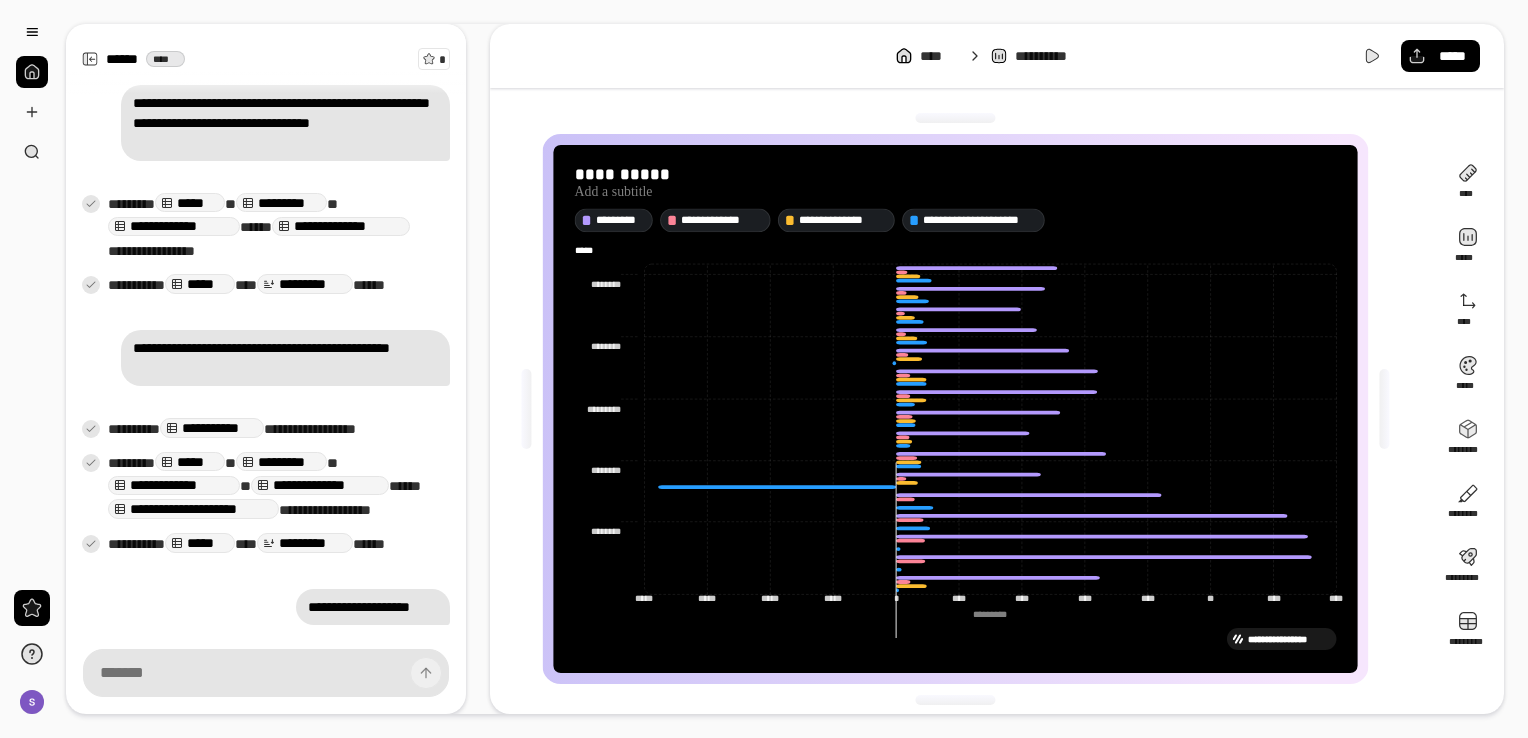 click on "**********" at bounding box center (955, 409) 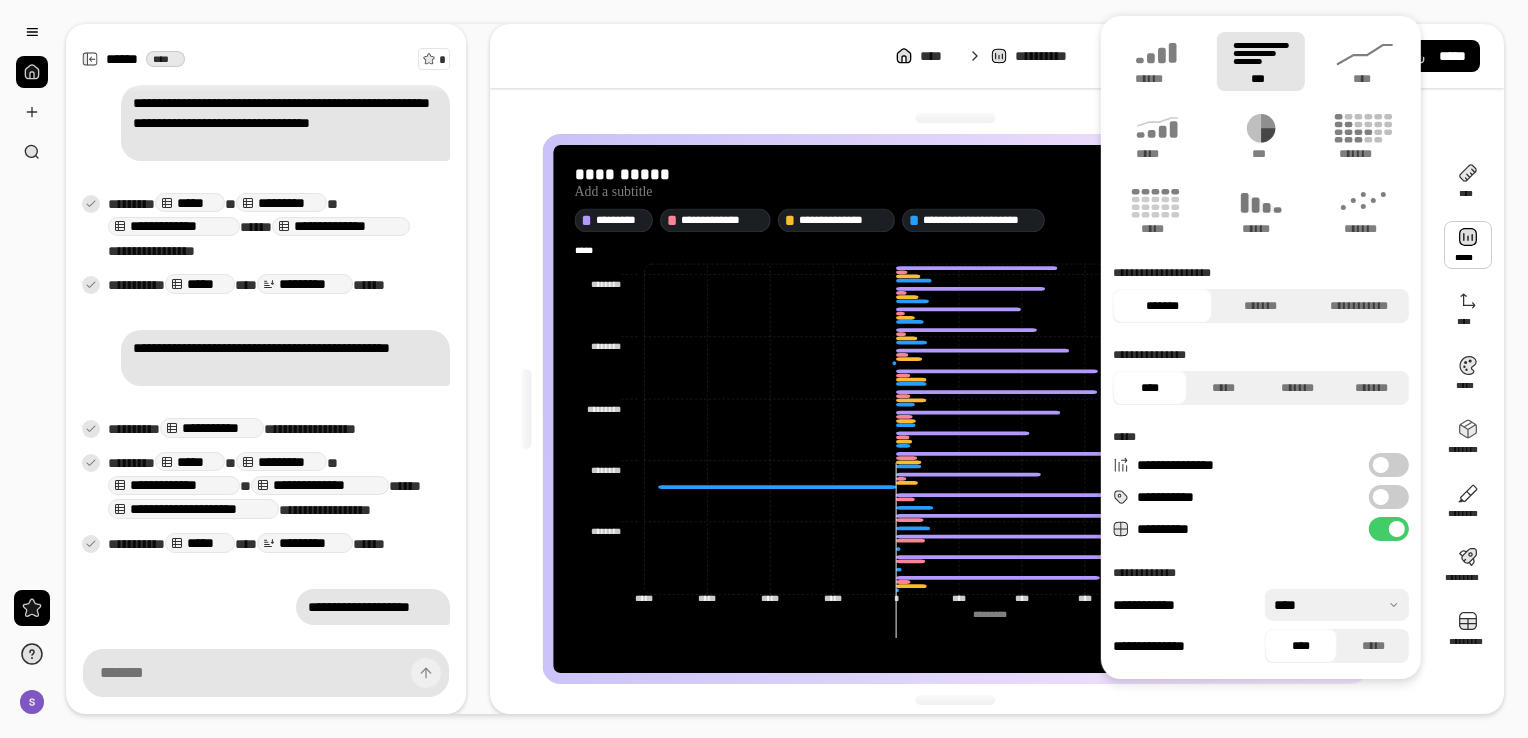 click at bounding box center (1381, 497) 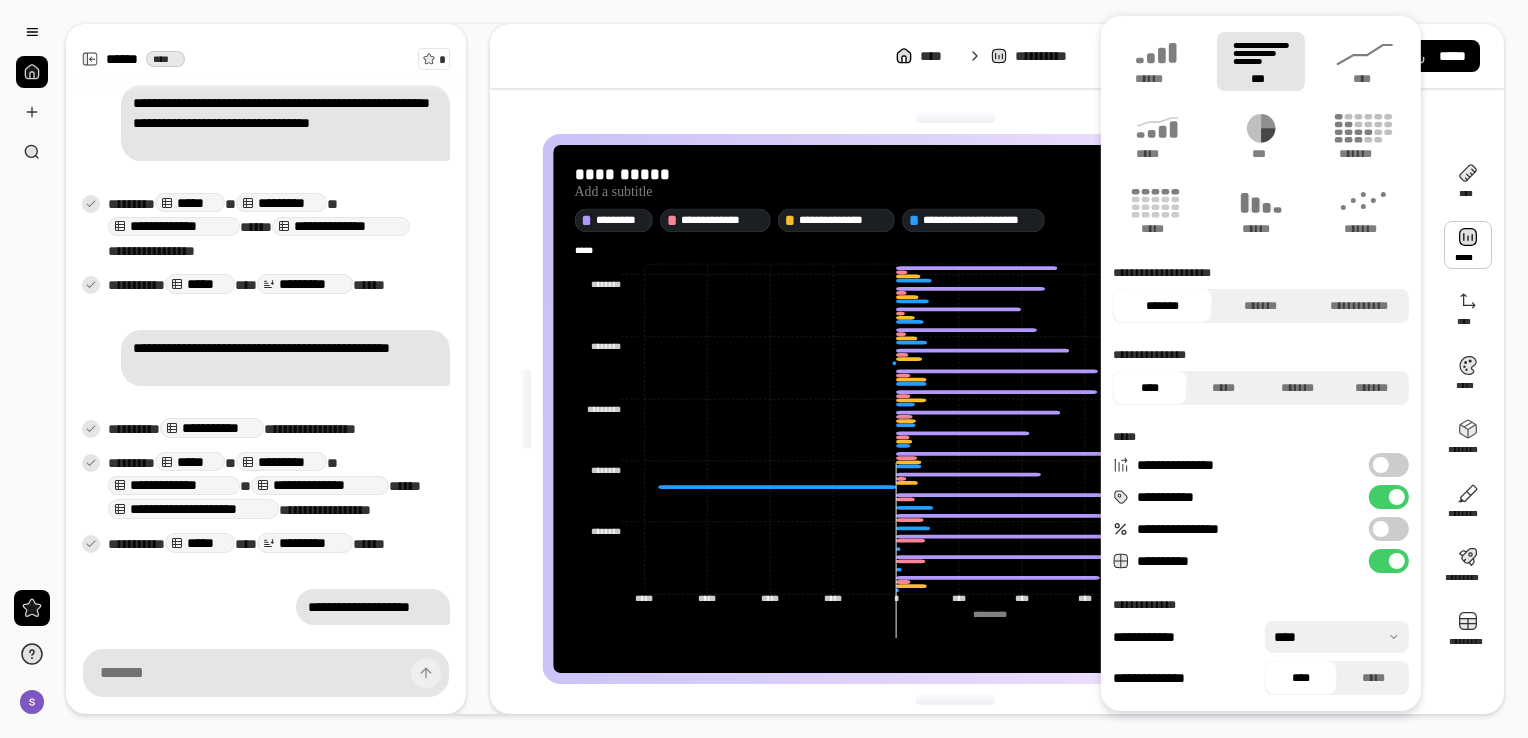 click on "**********" at bounding box center (1389, 529) 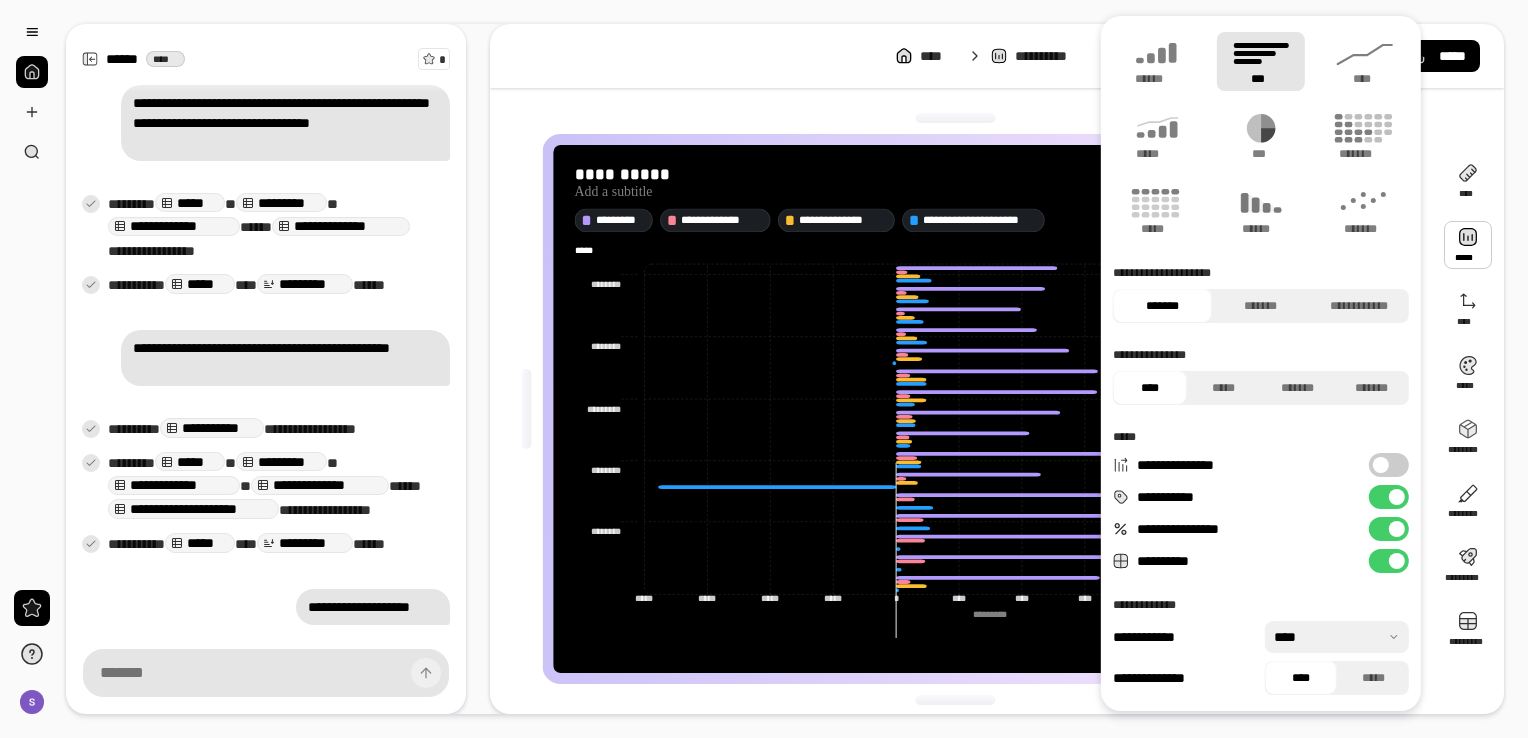click at bounding box center [1337, 637] 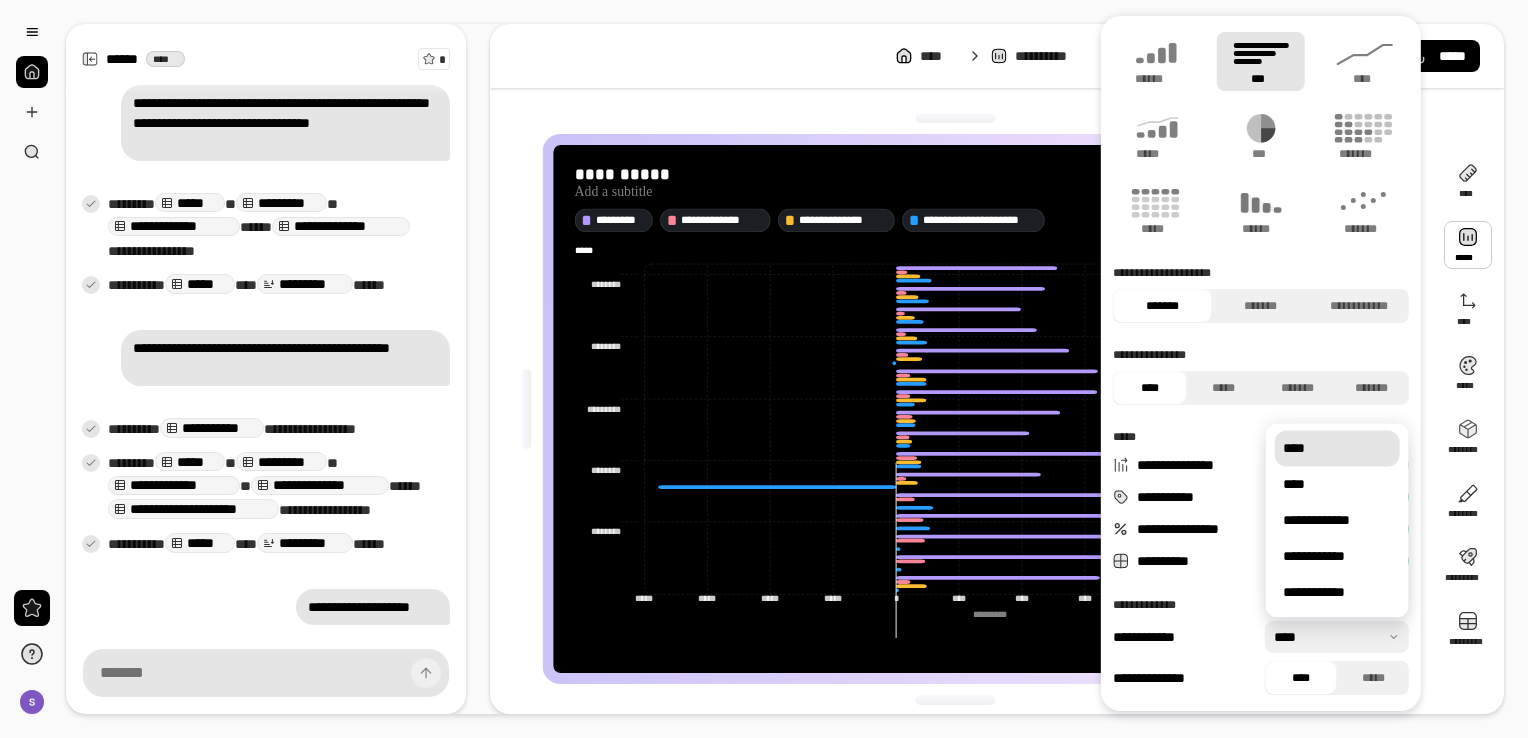 type 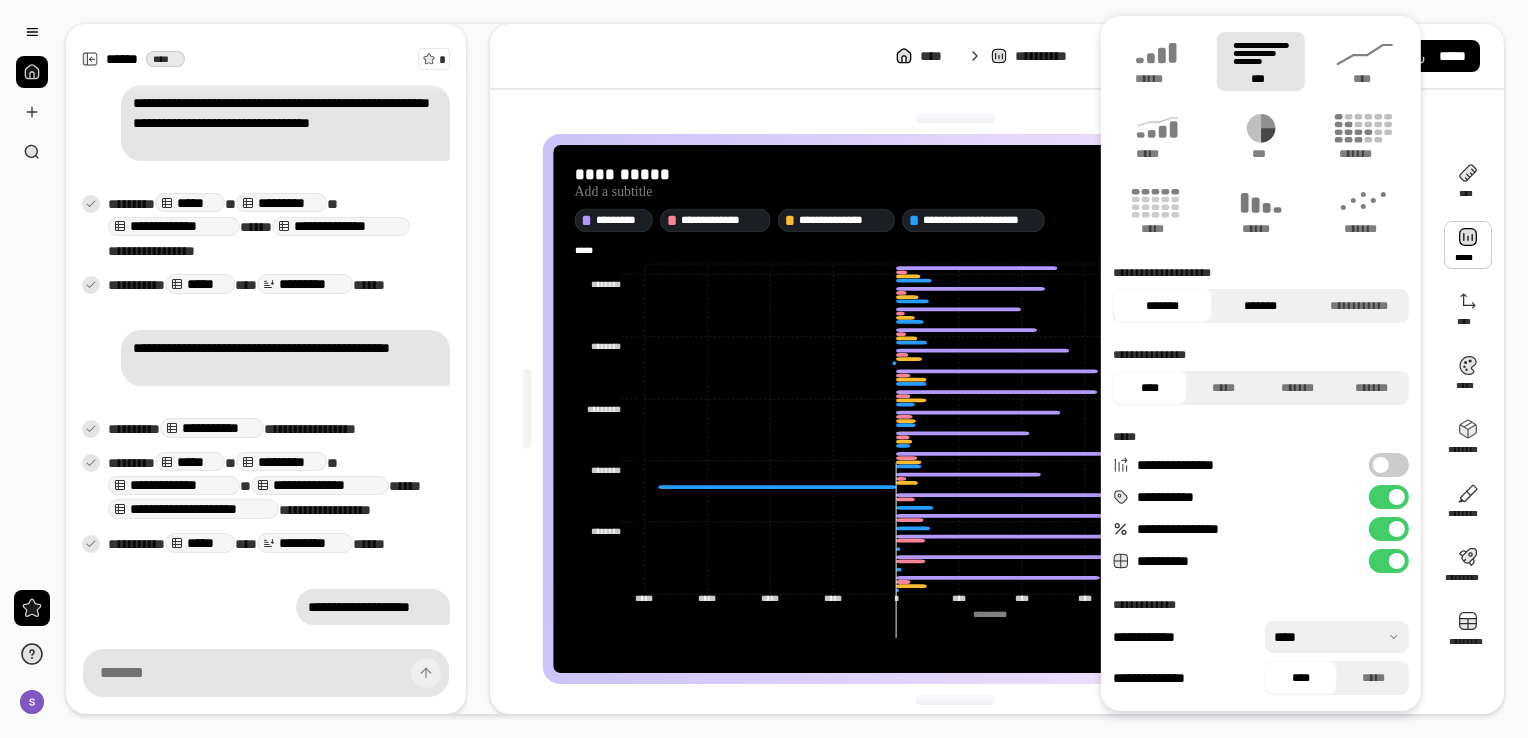click on "*******" at bounding box center (1260, 306) 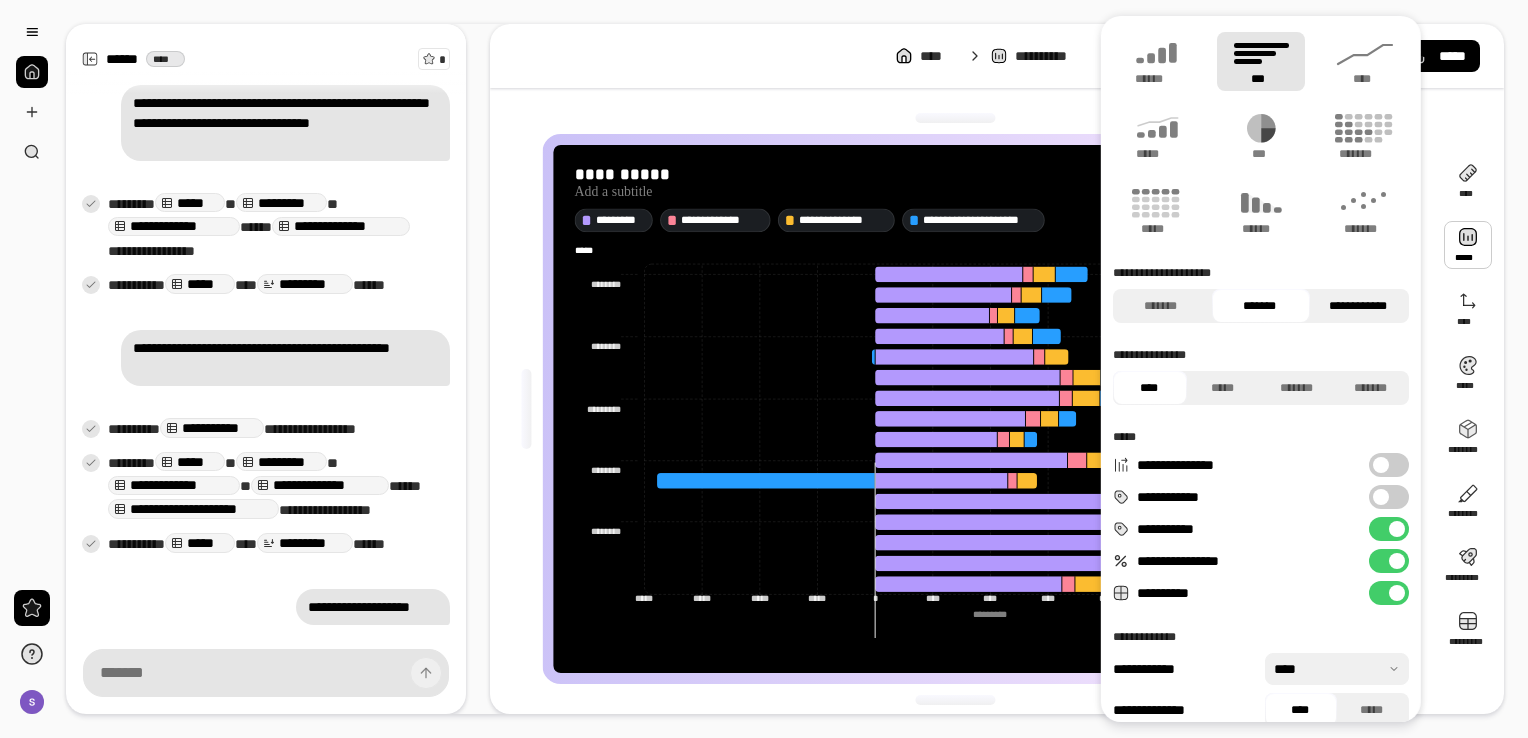 click on "**********" at bounding box center (1357, 306) 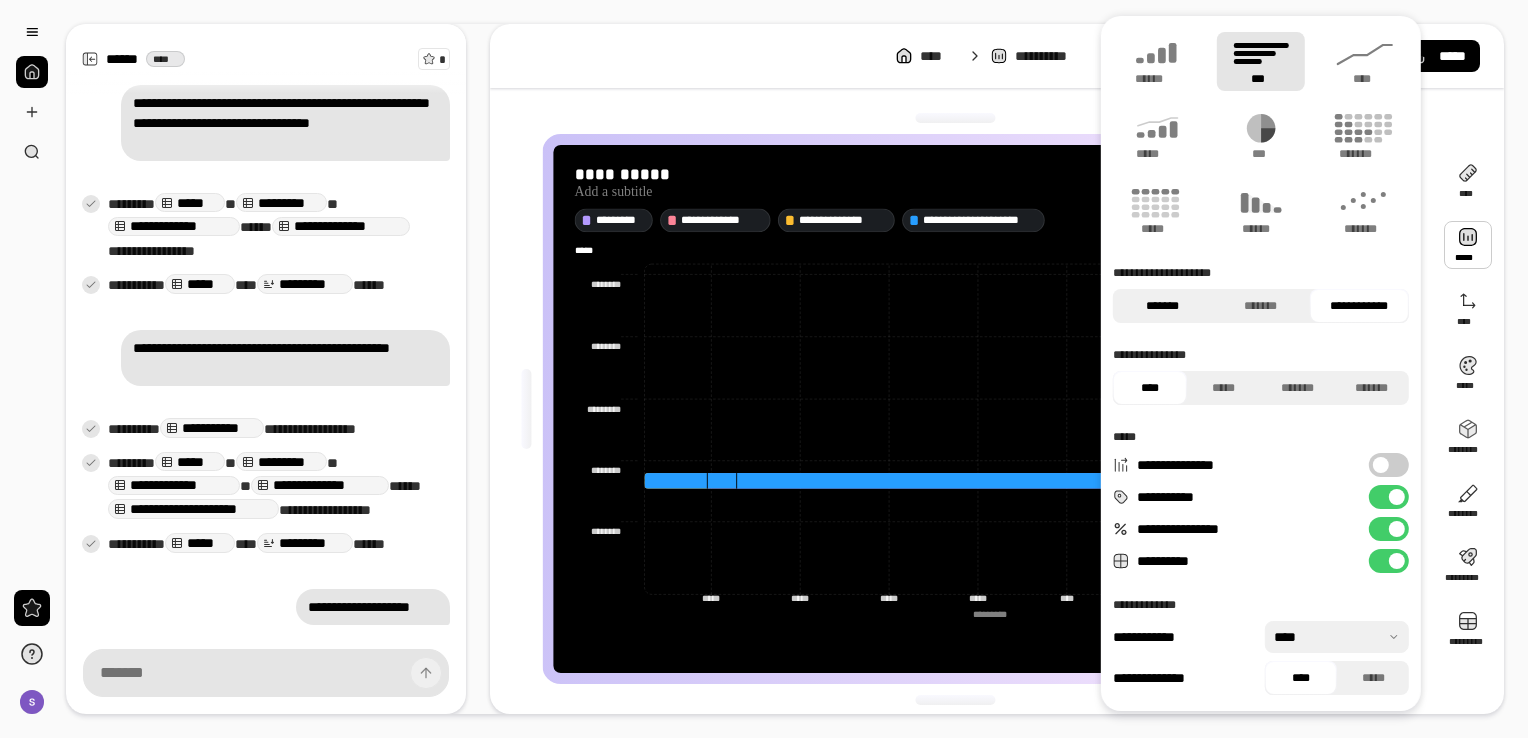 click on "*******" at bounding box center (1162, 306) 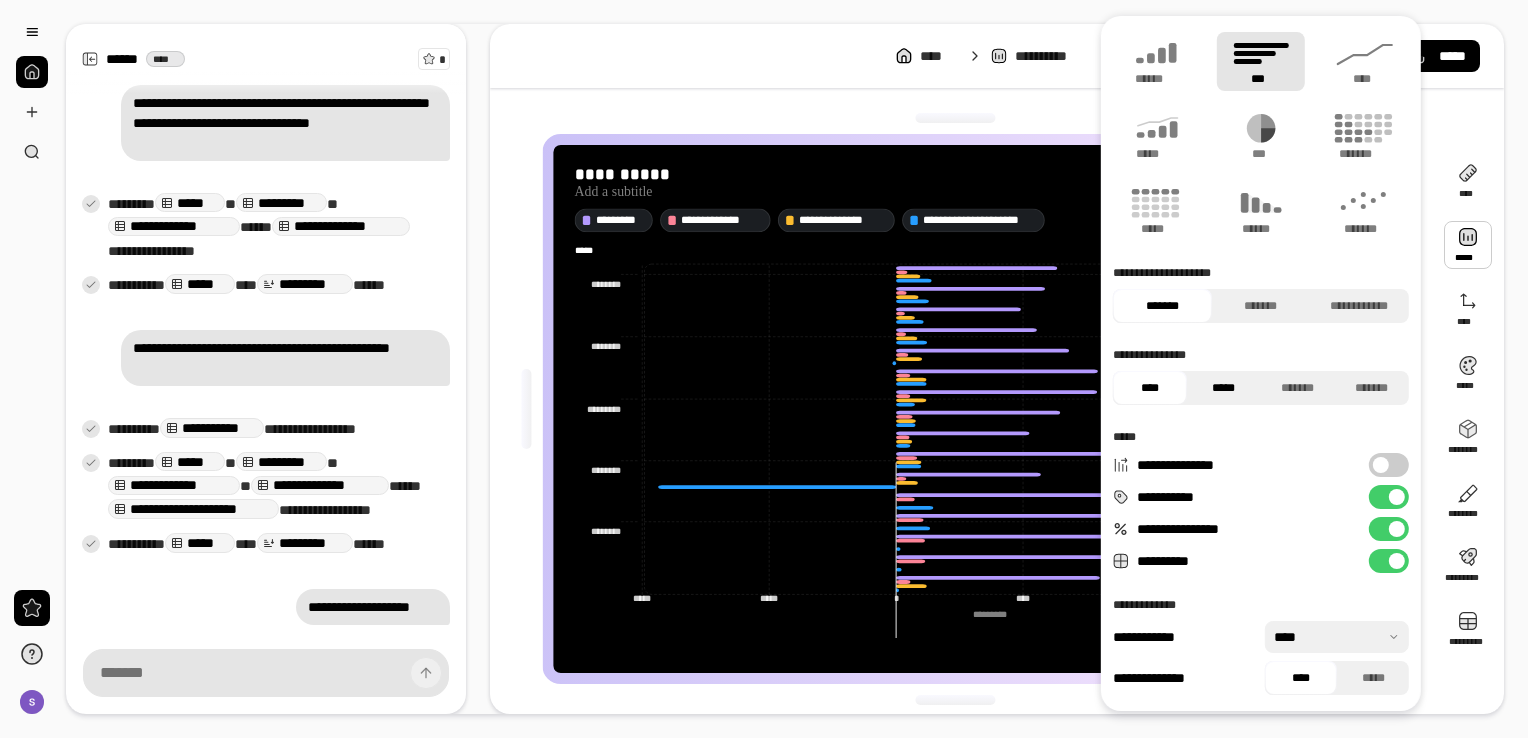 click on "*****" at bounding box center (1224, 388) 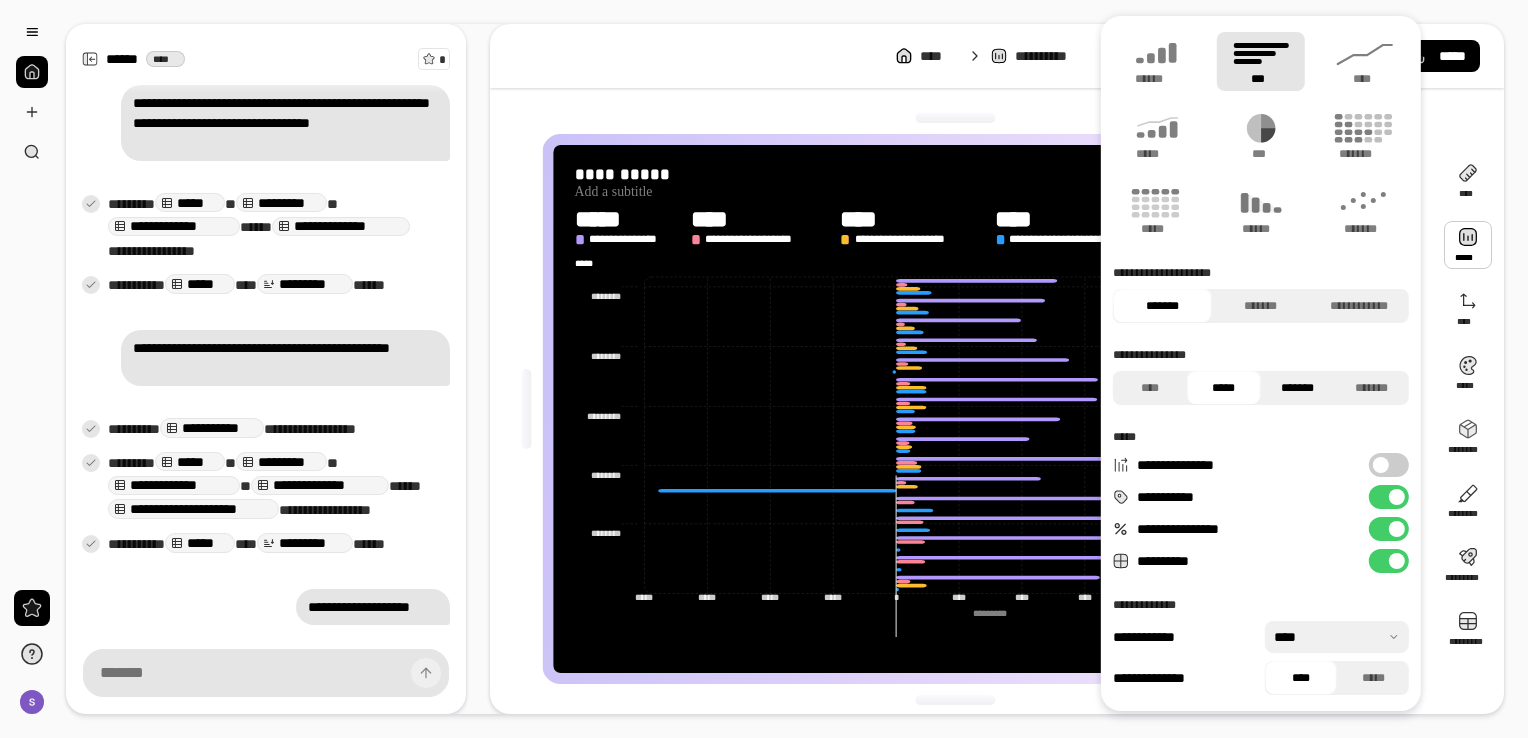 click on "*******" at bounding box center (1298, 388) 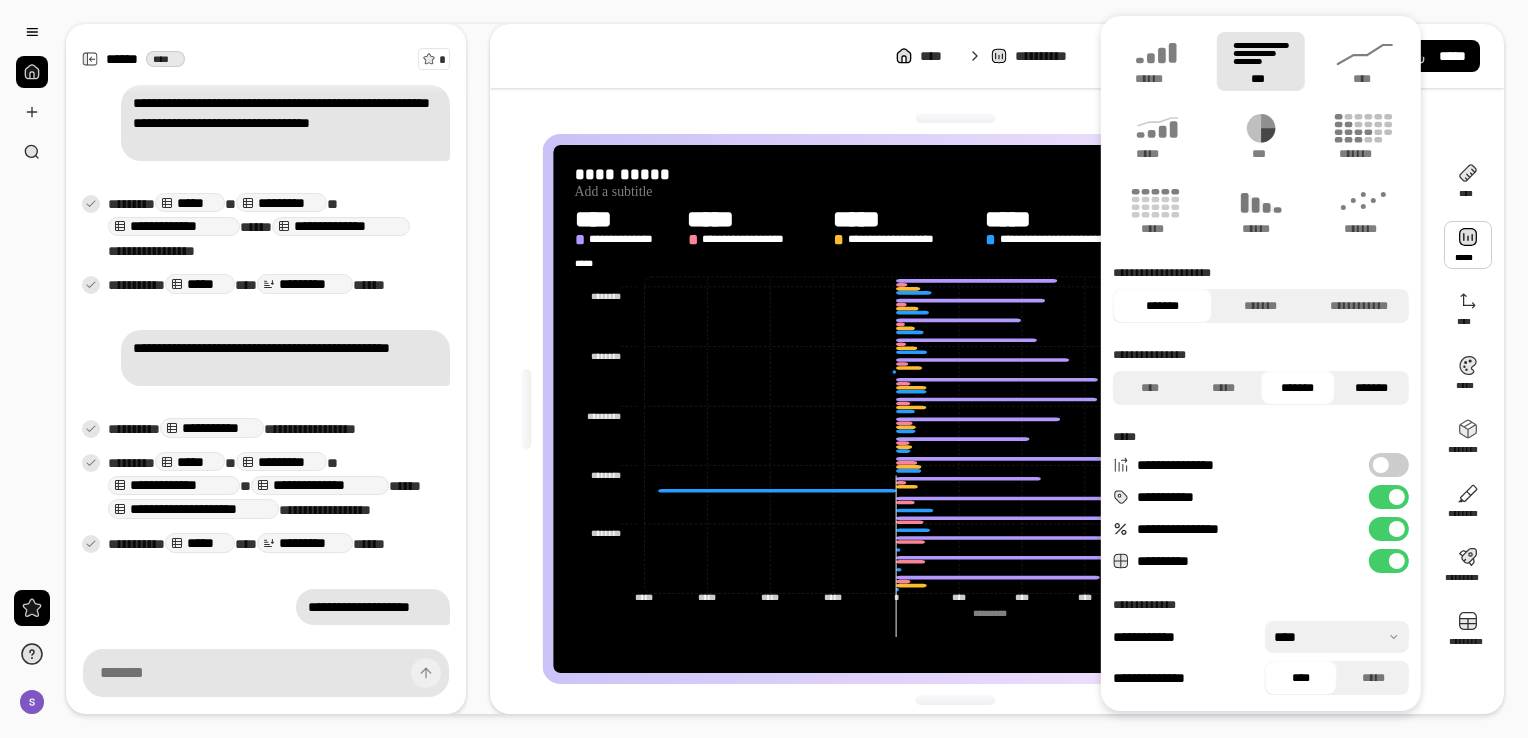 click on "*******" at bounding box center (1372, 388) 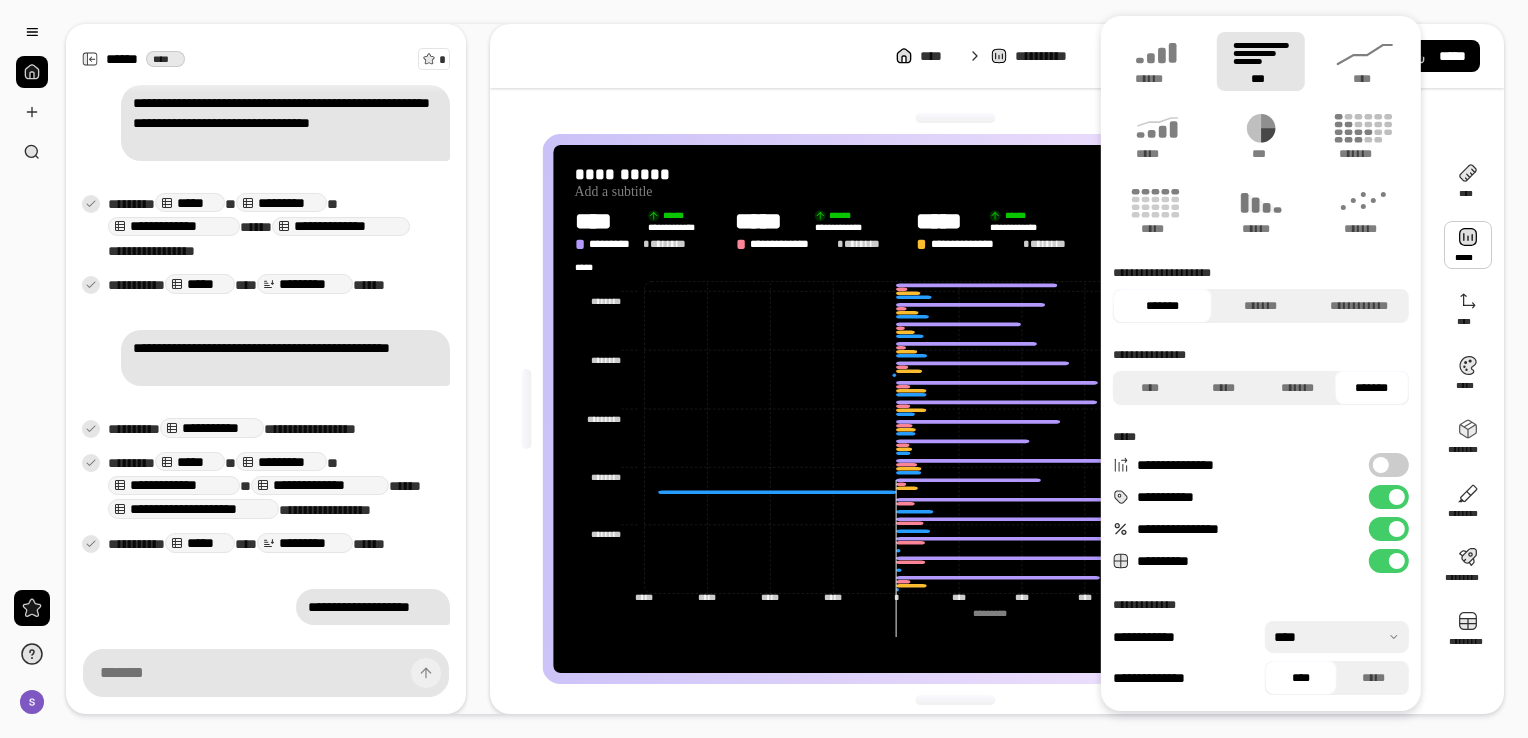 click on "**********" at bounding box center [1389, 465] 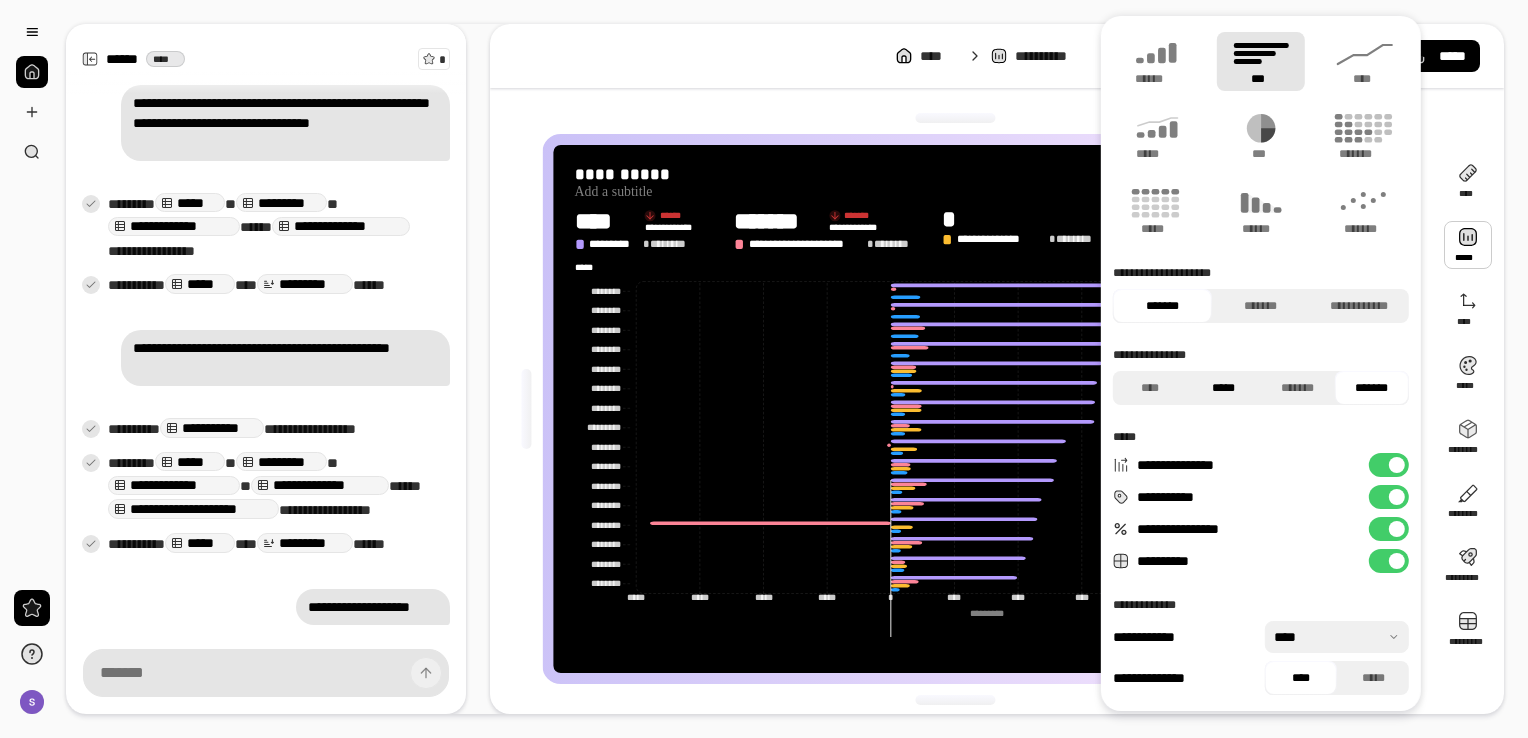 click on "*****" at bounding box center [1224, 388] 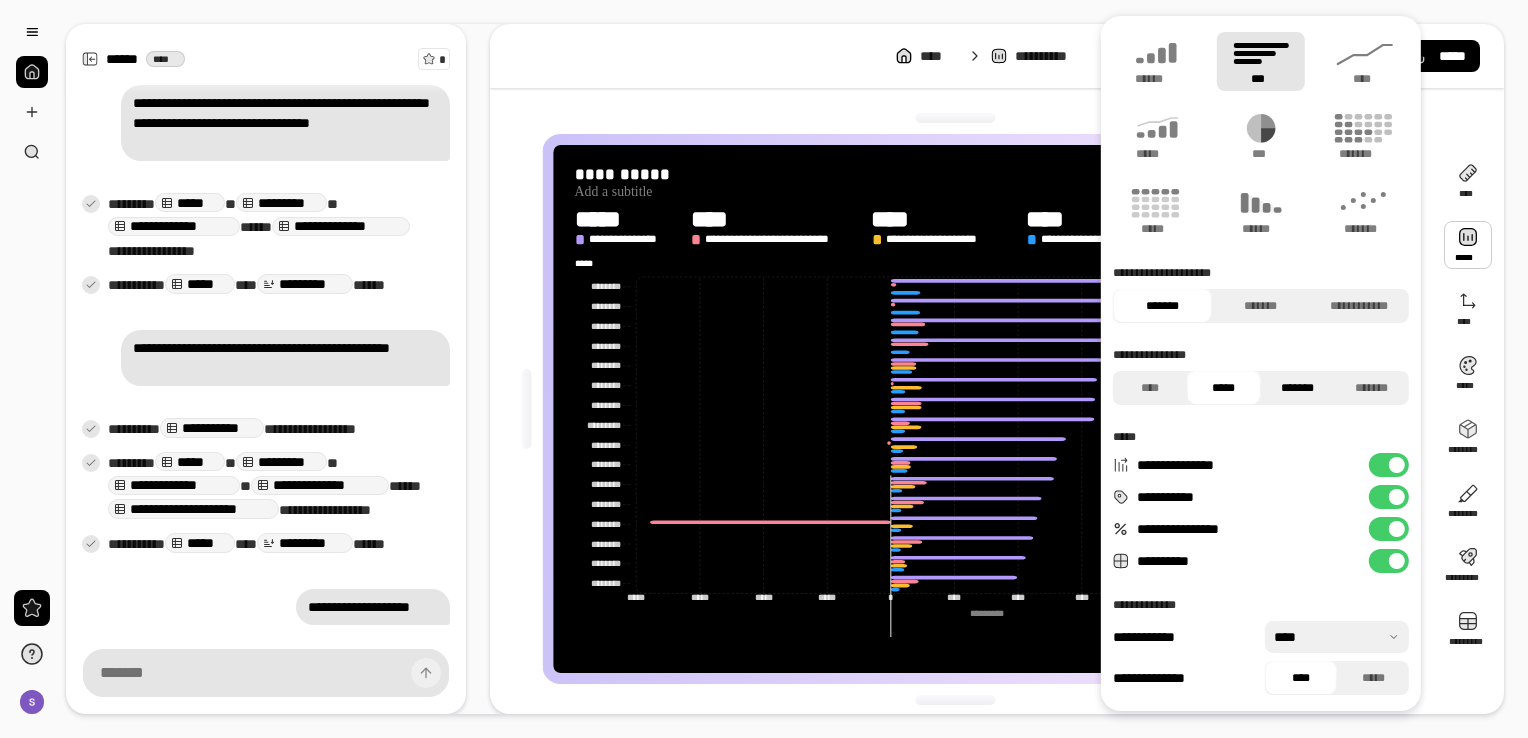 click on "*******" at bounding box center (1298, 388) 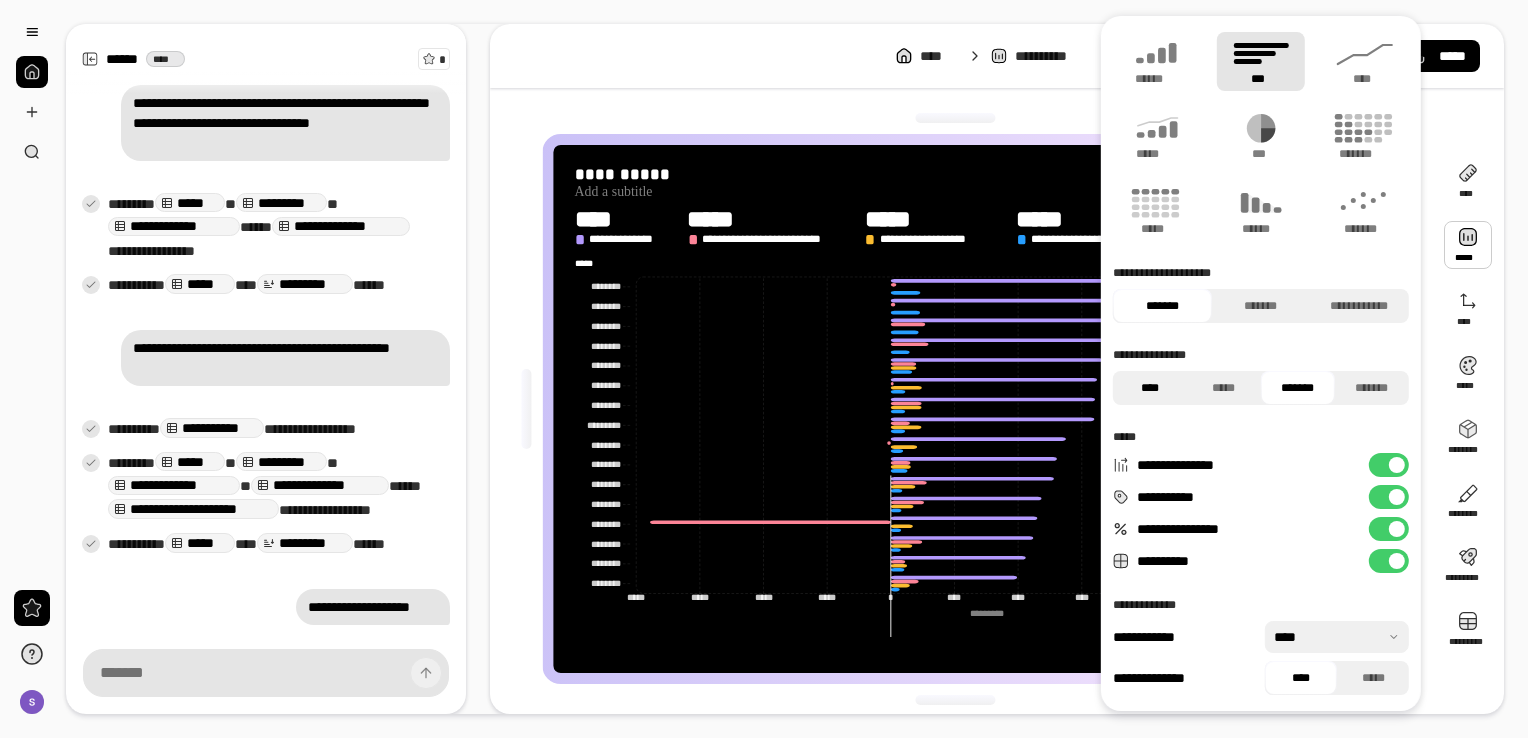 click on "****" at bounding box center (1150, 388) 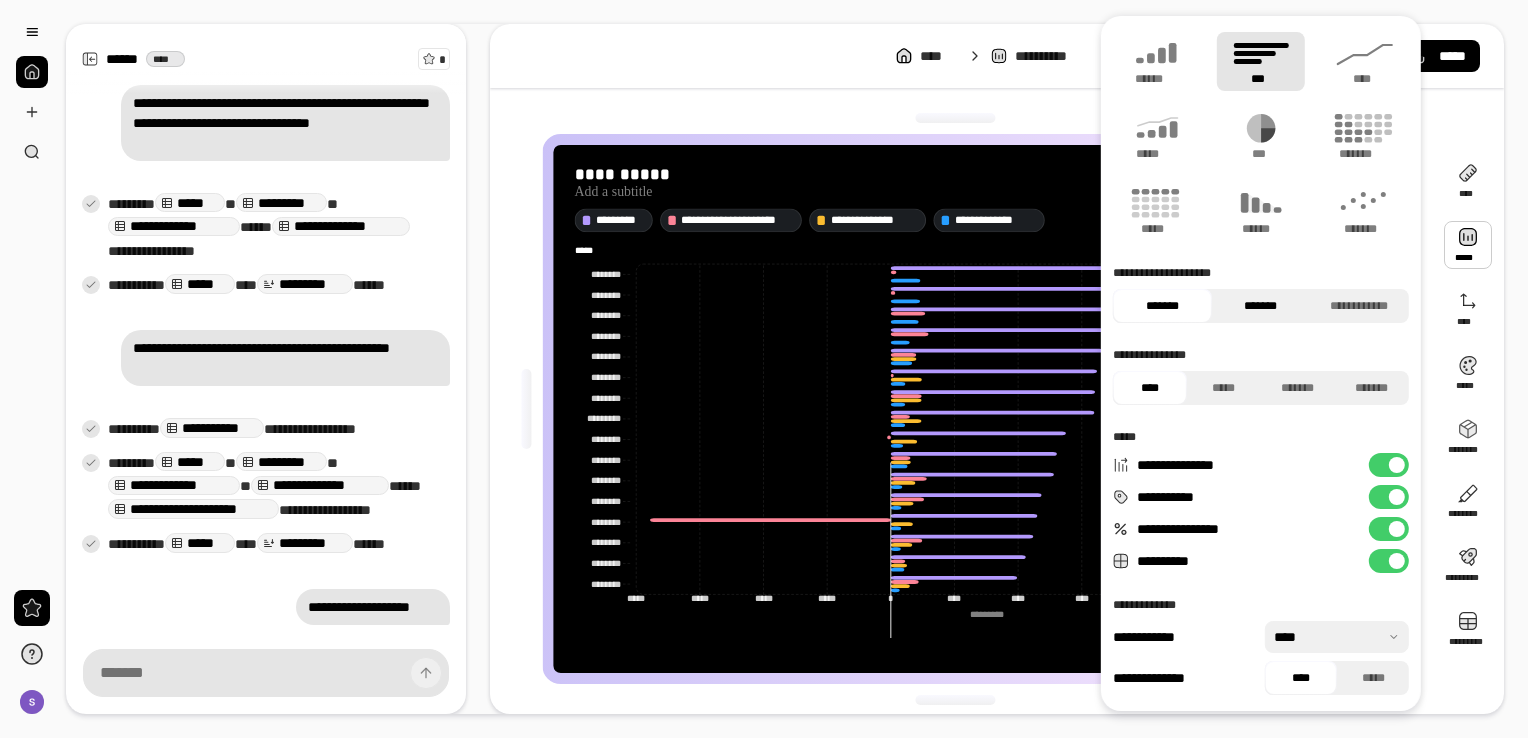 click on "*******" at bounding box center (1260, 306) 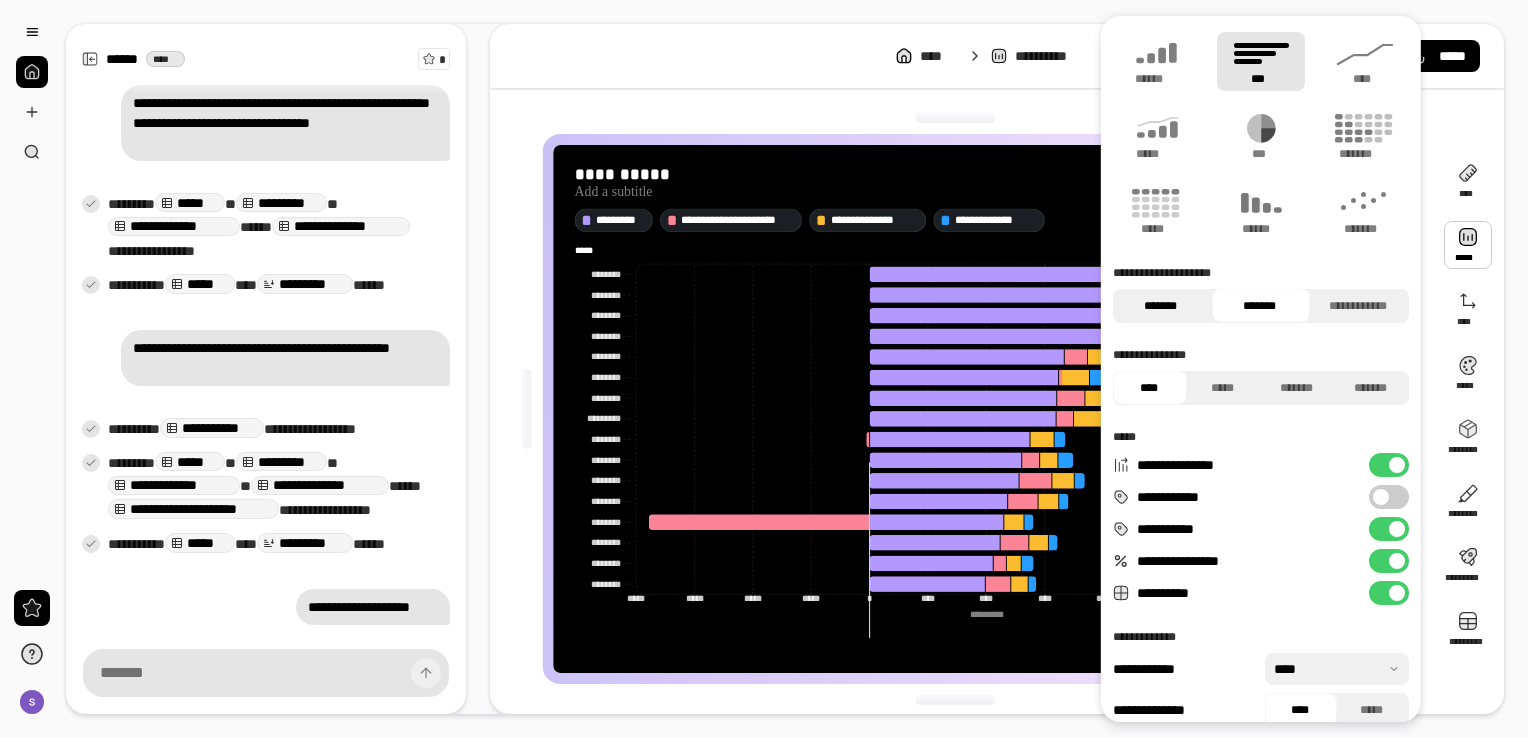 click on "*******" at bounding box center [1160, 306] 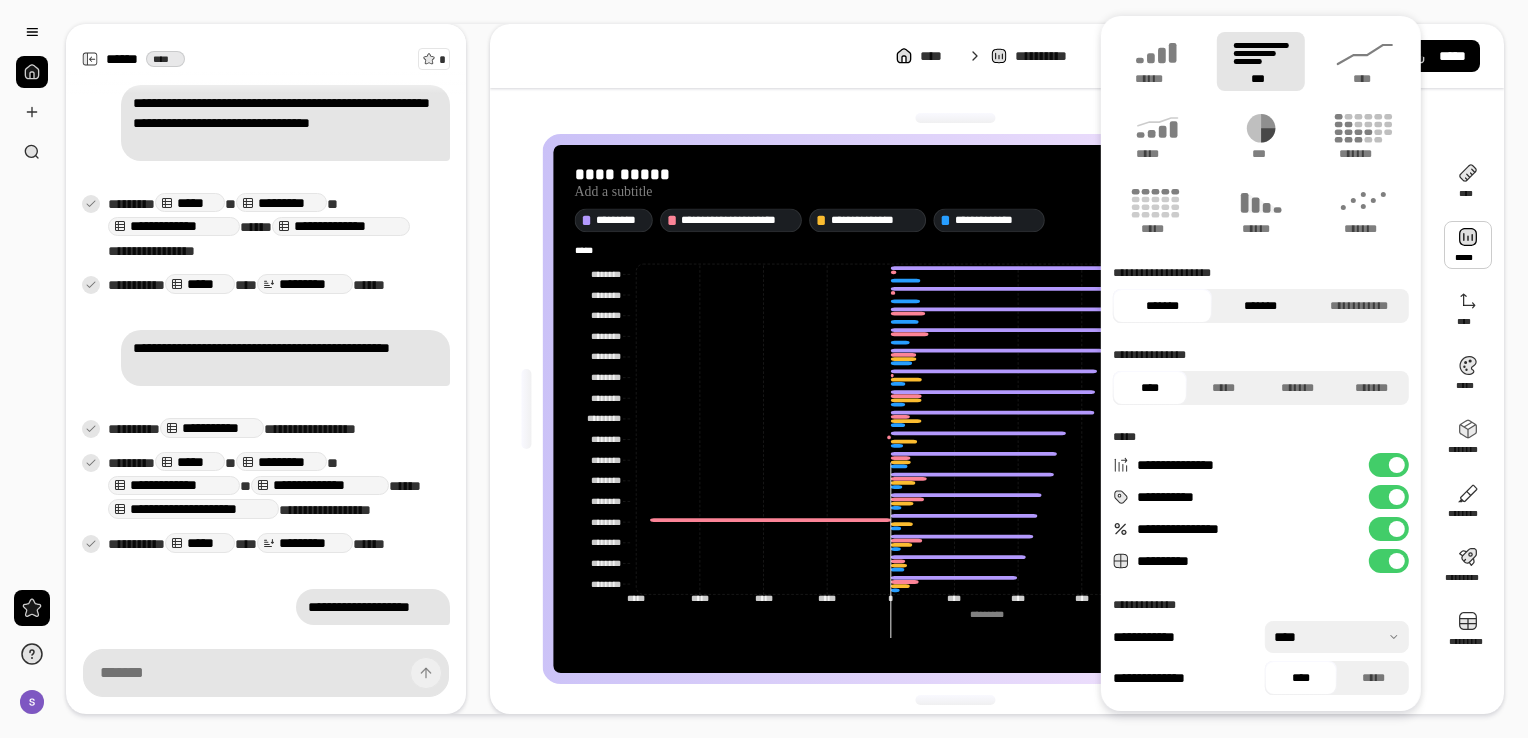 click on "*******" at bounding box center [1260, 306] 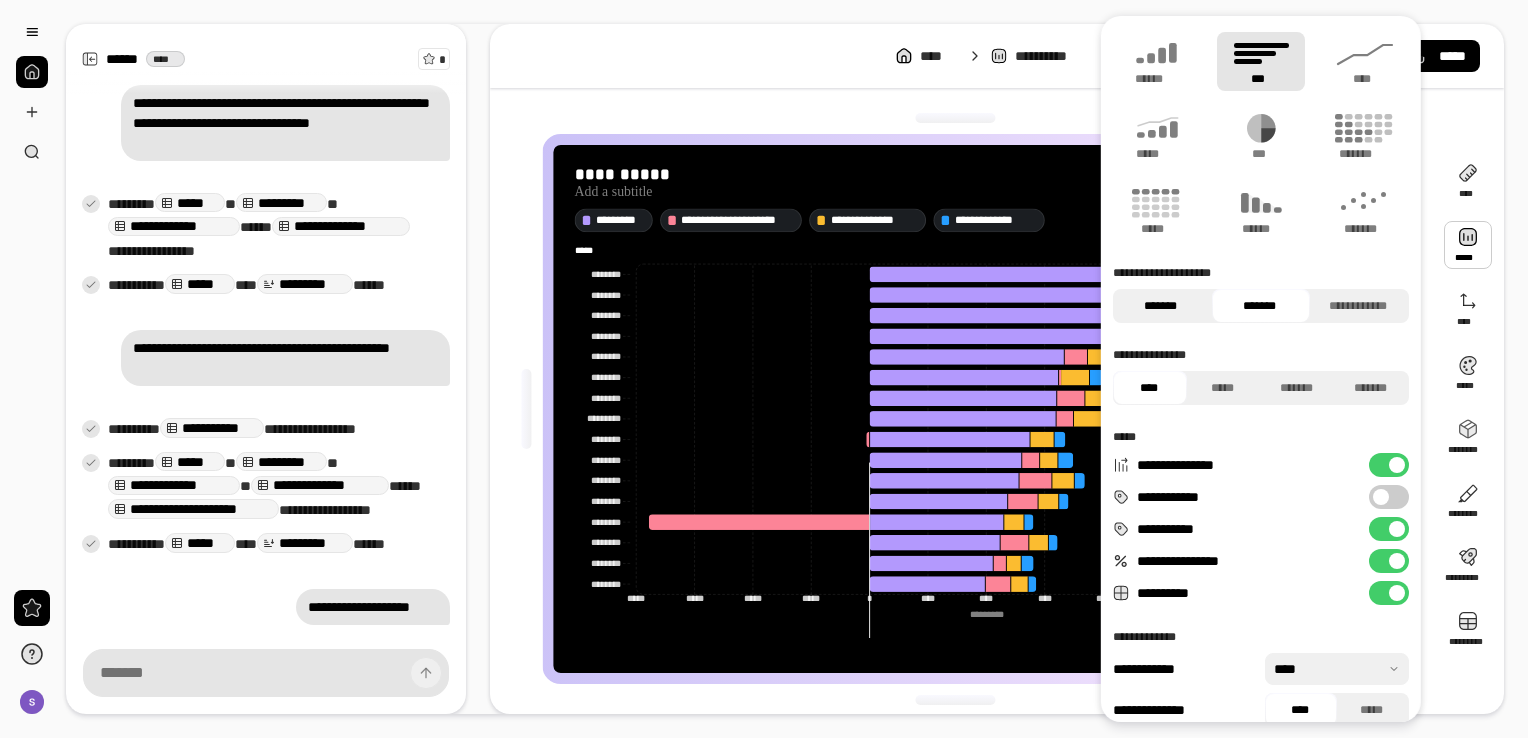 click on "*******" at bounding box center [1160, 306] 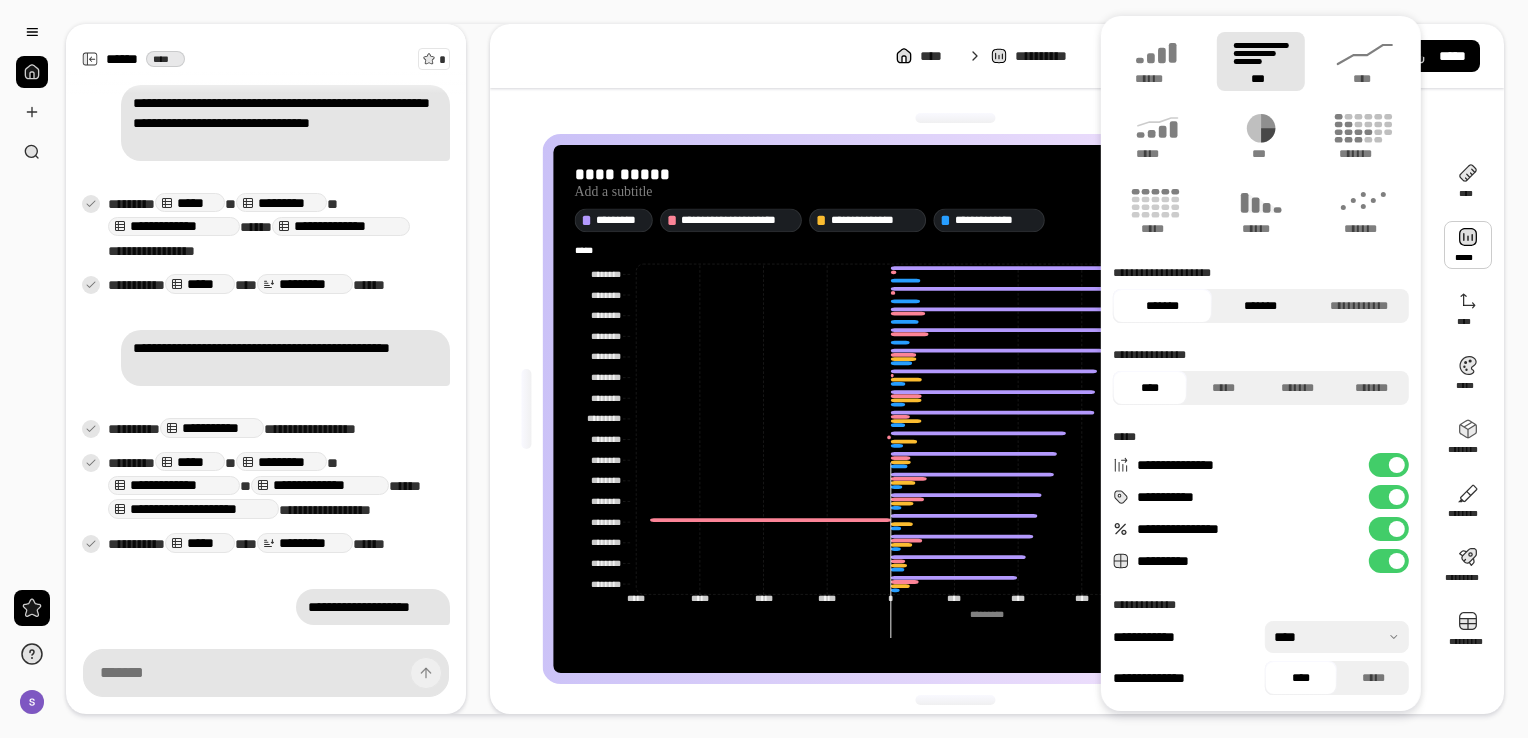 click on "*******" at bounding box center [1260, 306] 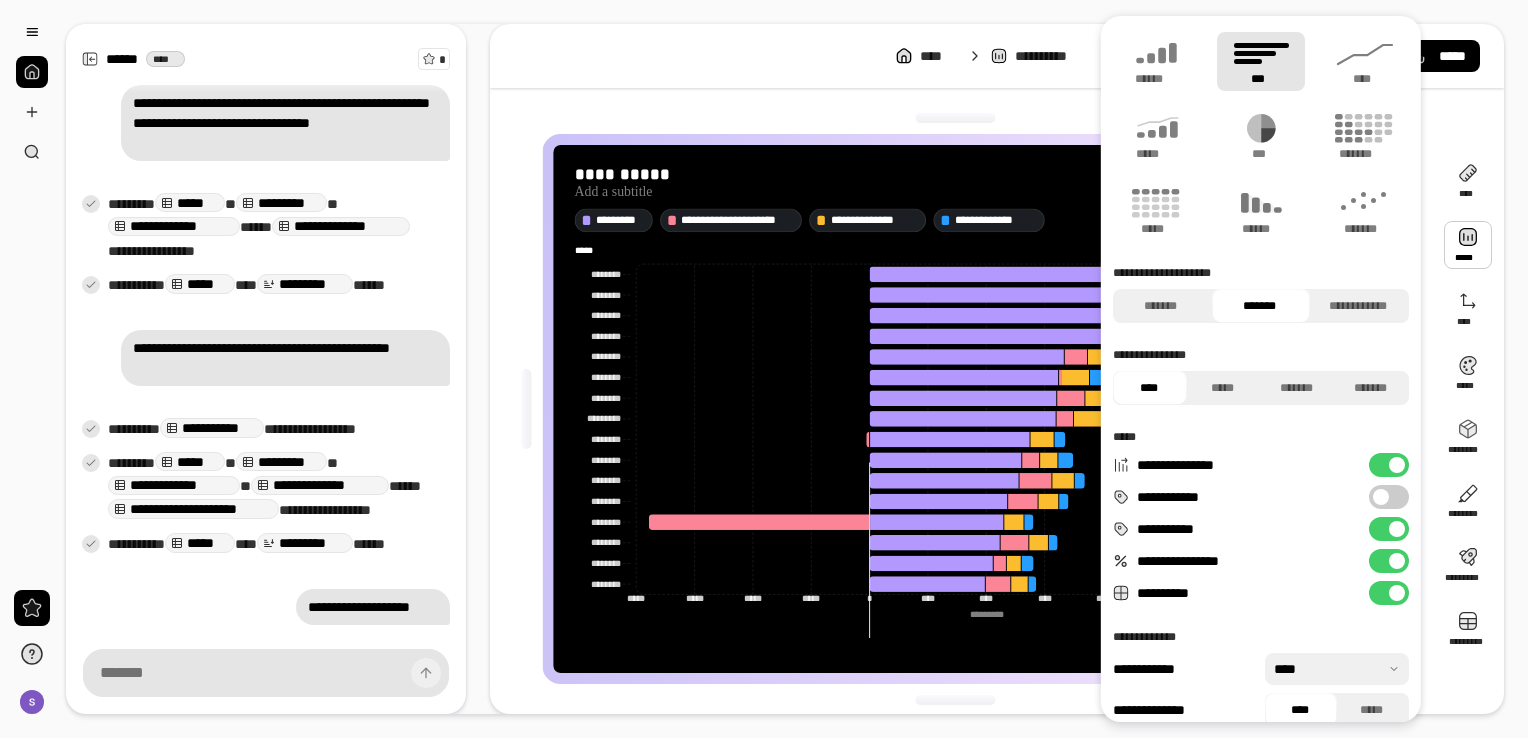 click at bounding box center (1381, 497) 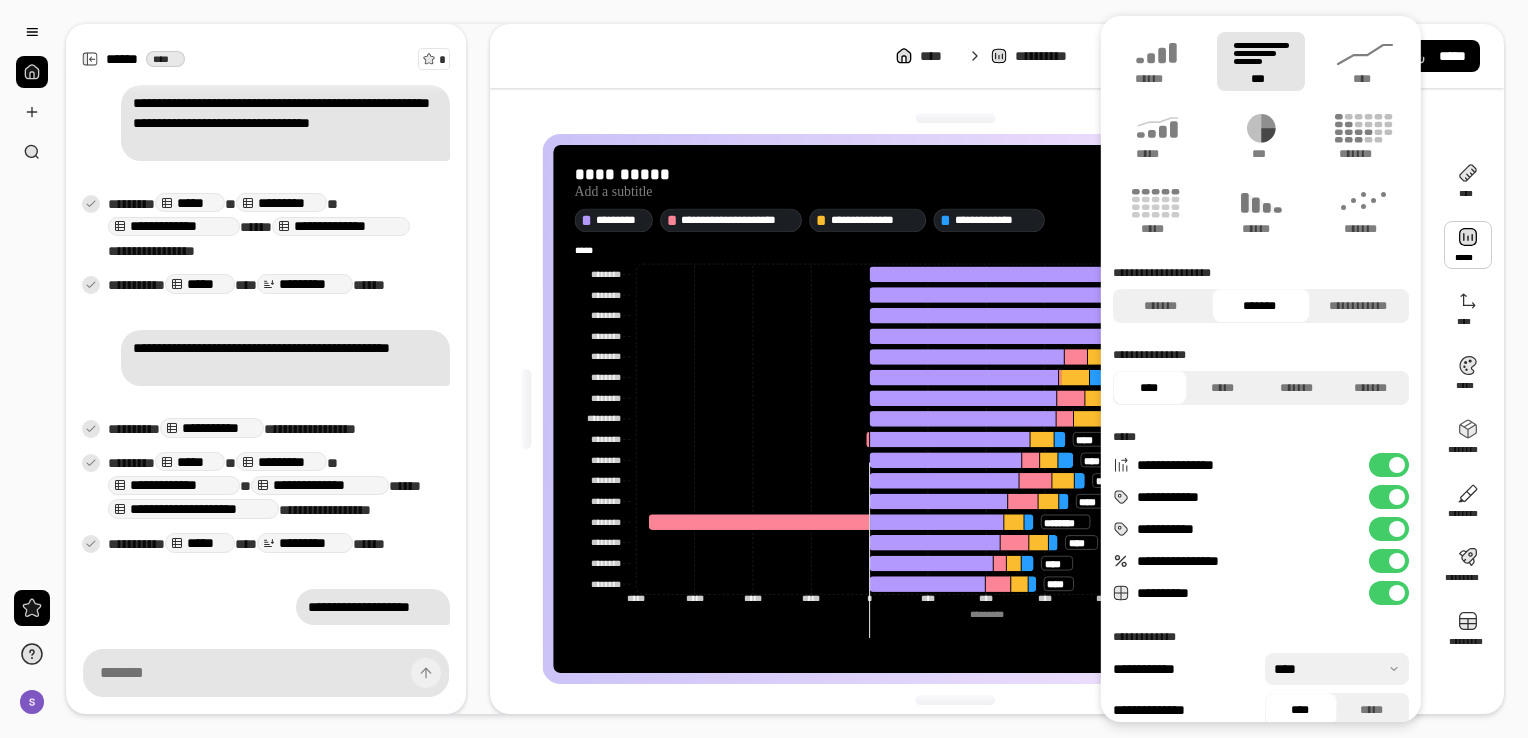 click on "**********" at bounding box center [1389, 497] 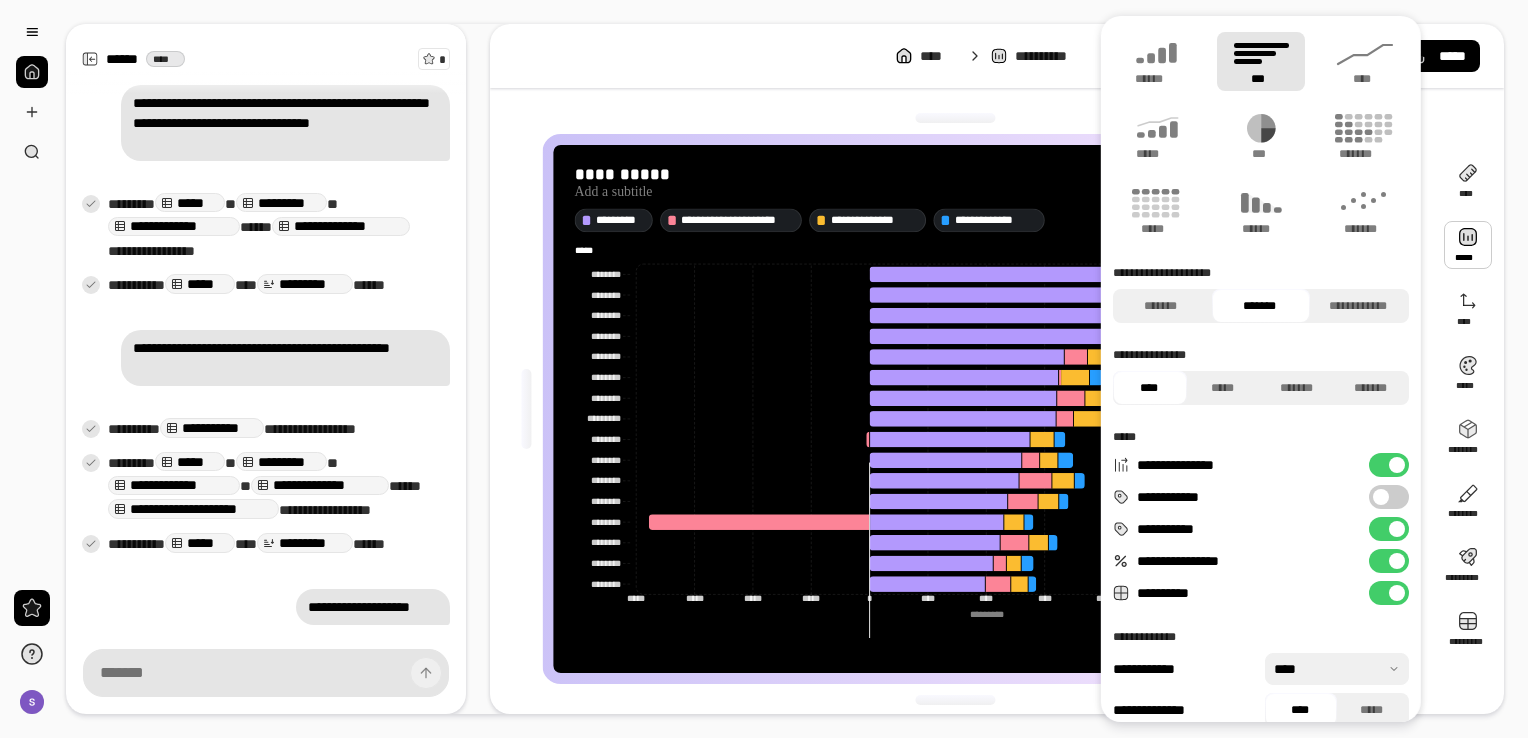 click on "**********" at bounding box center [1389, 593] 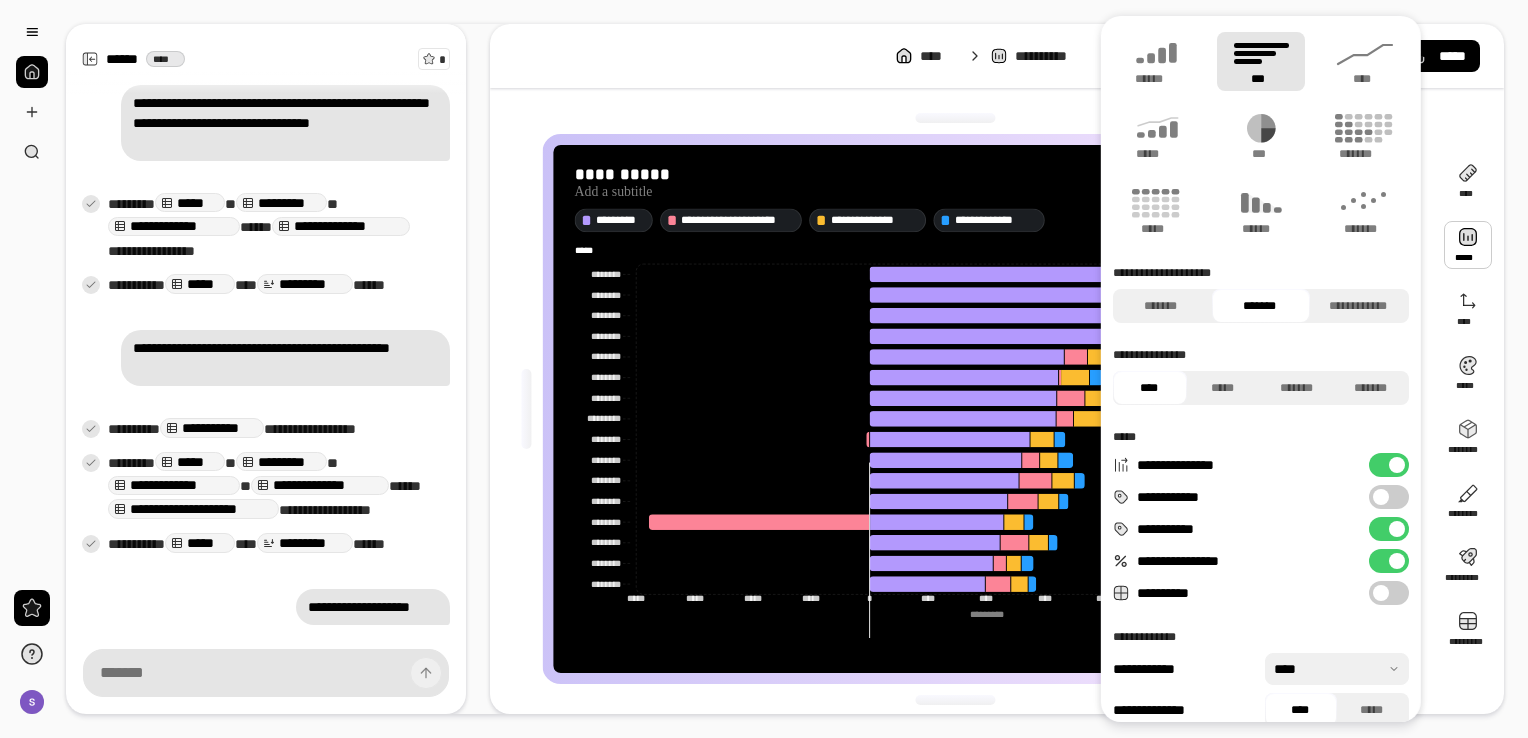 scroll, scrollTop: 20, scrollLeft: 0, axis: vertical 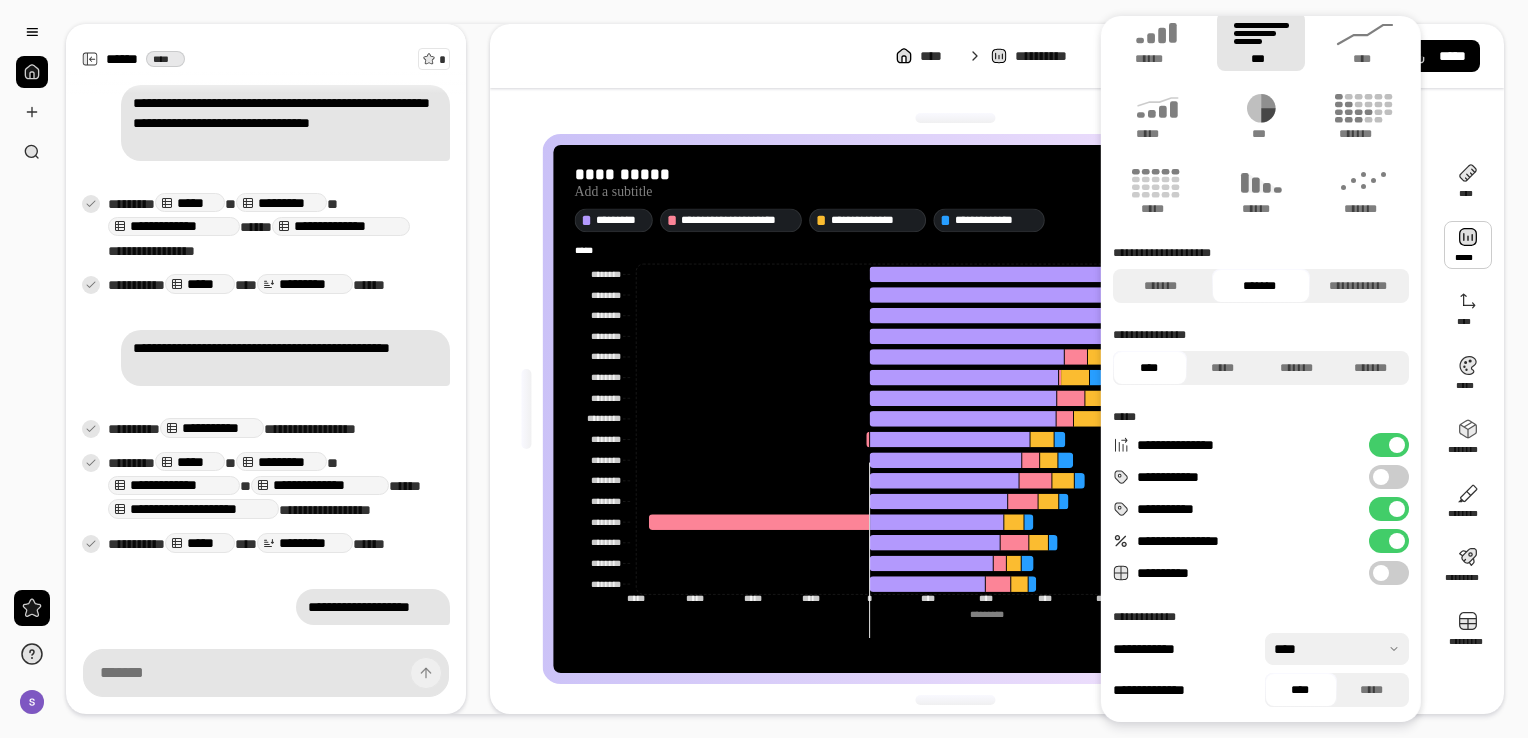 click at bounding box center (1337, 649) 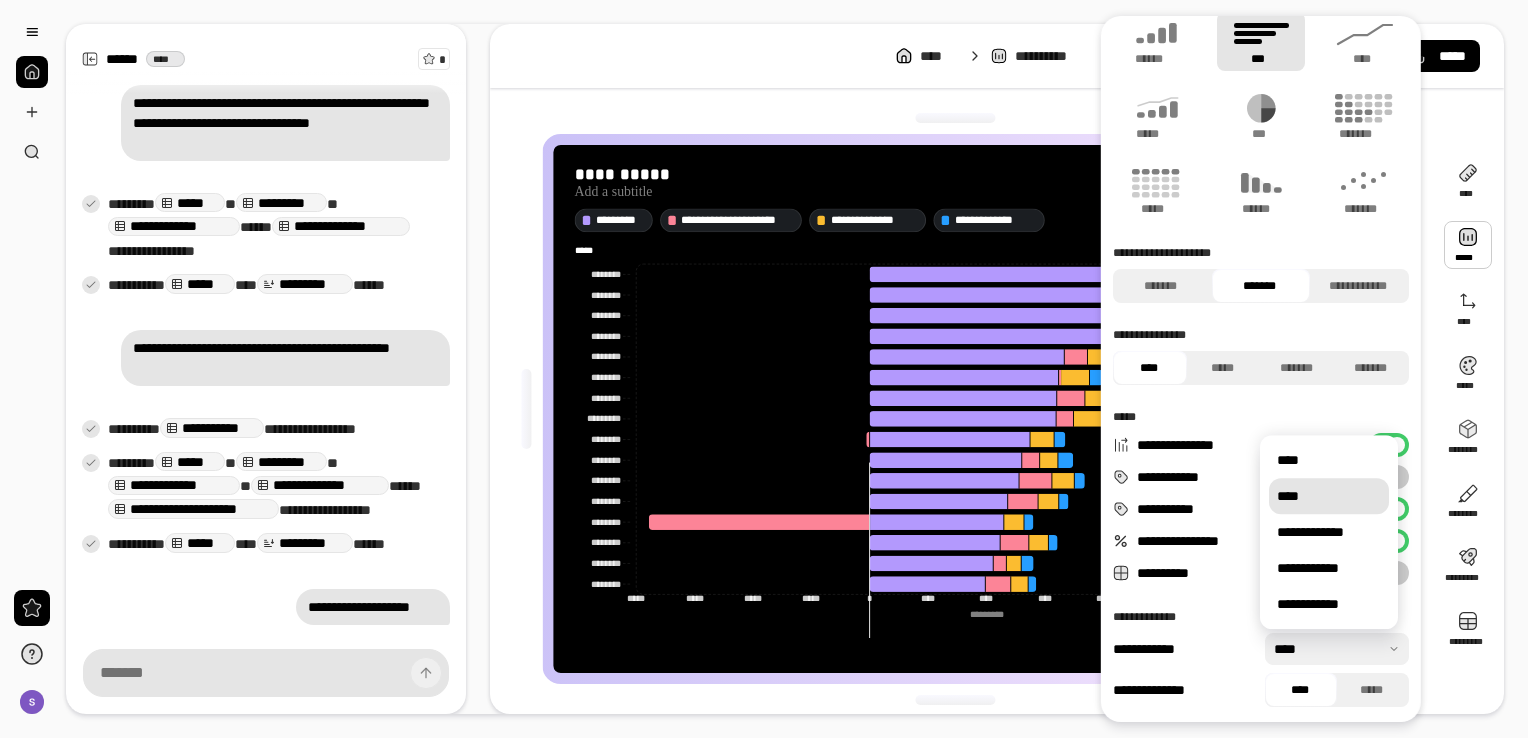click on "****" at bounding box center [1329, 497] 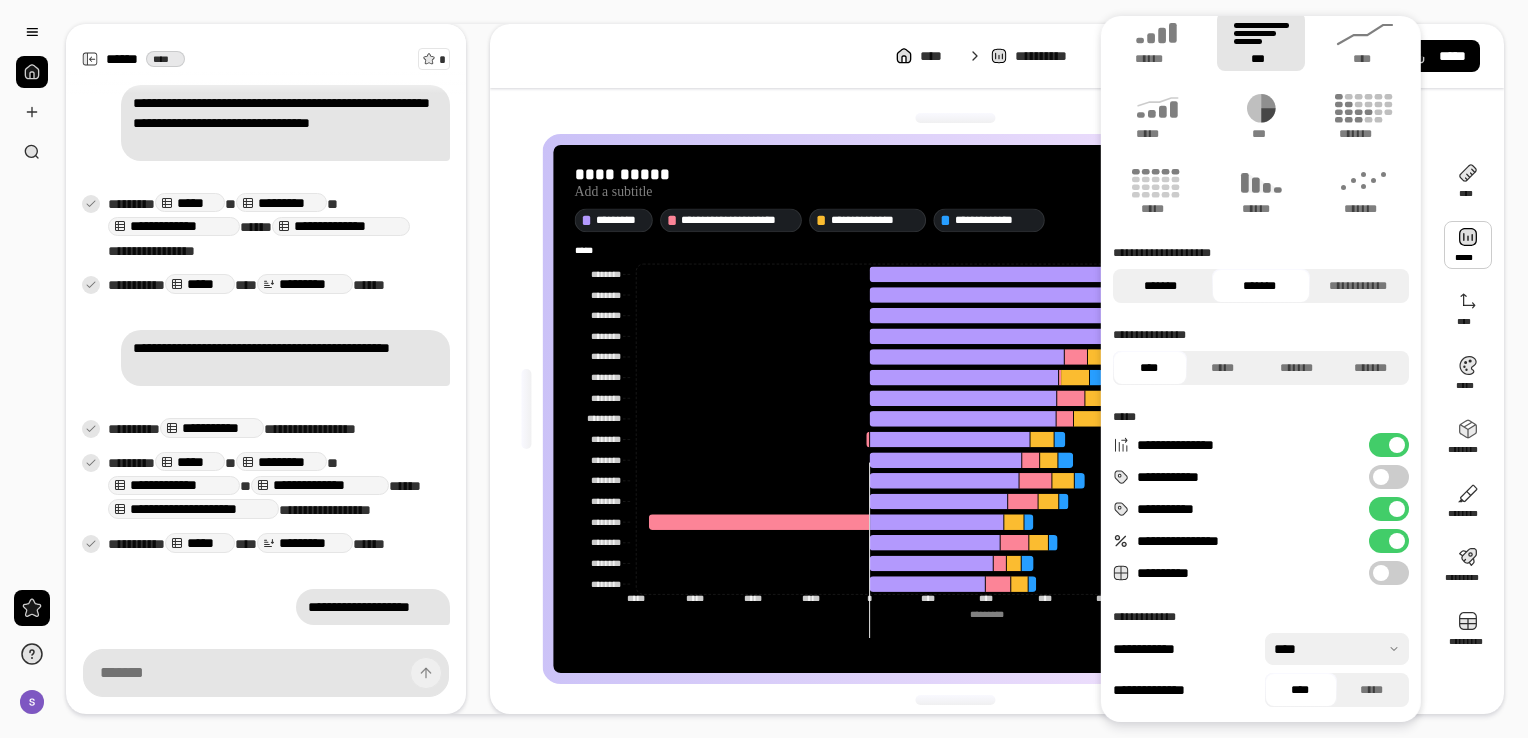 click on "*******" at bounding box center [1160, 286] 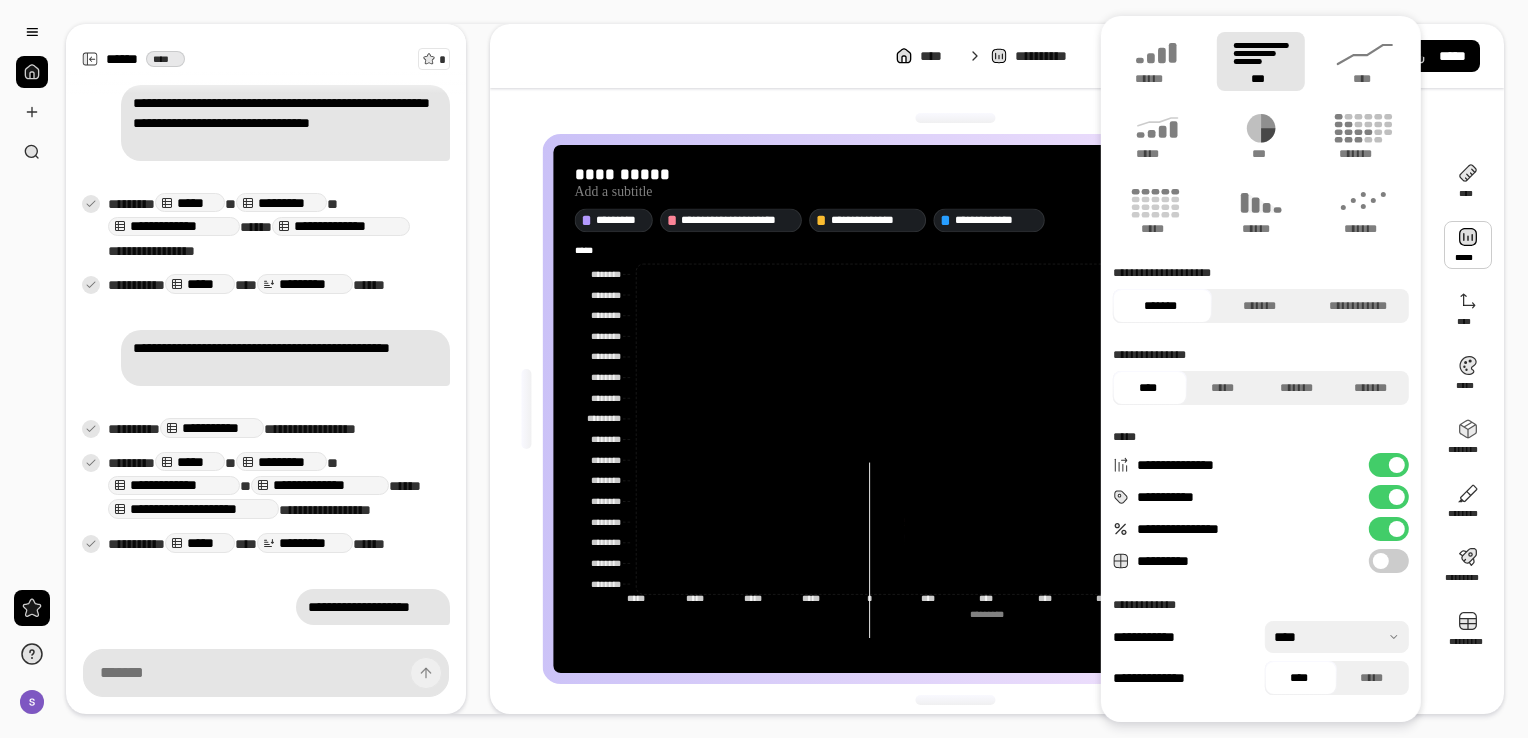 scroll, scrollTop: 0, scrollLeft: 0, axis: both 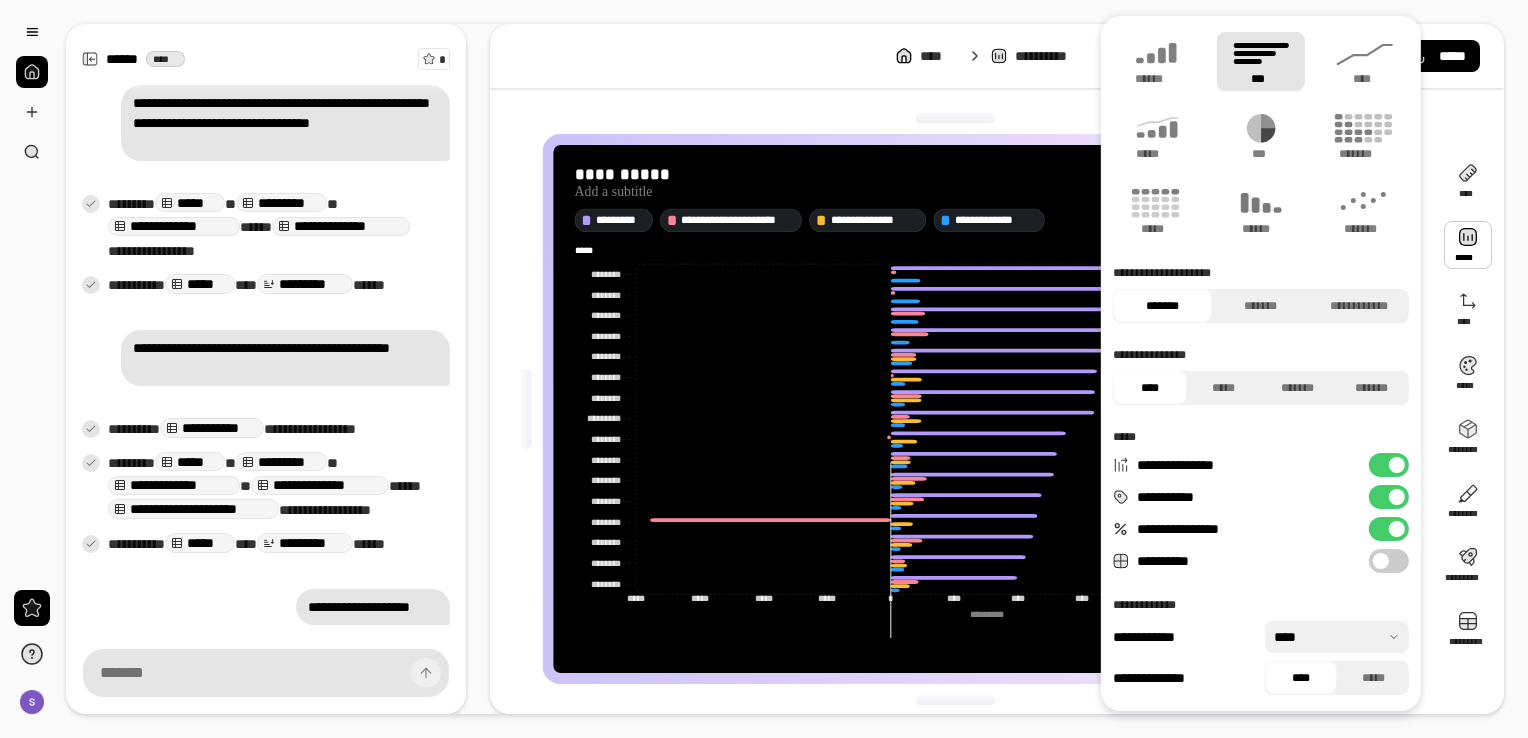 click on "**********" at bounding box center (1389, 465) 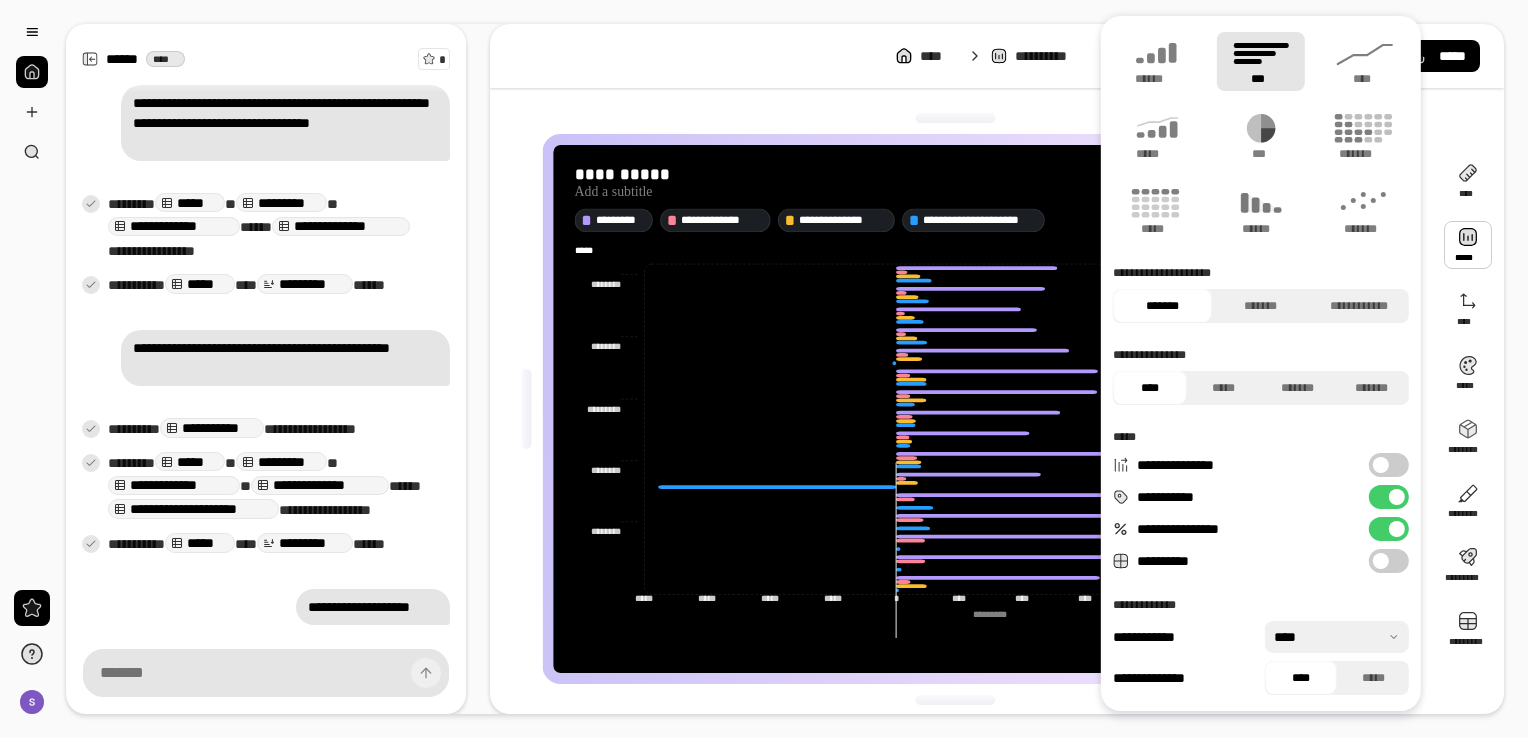 click at bounding box center [1381, 465] 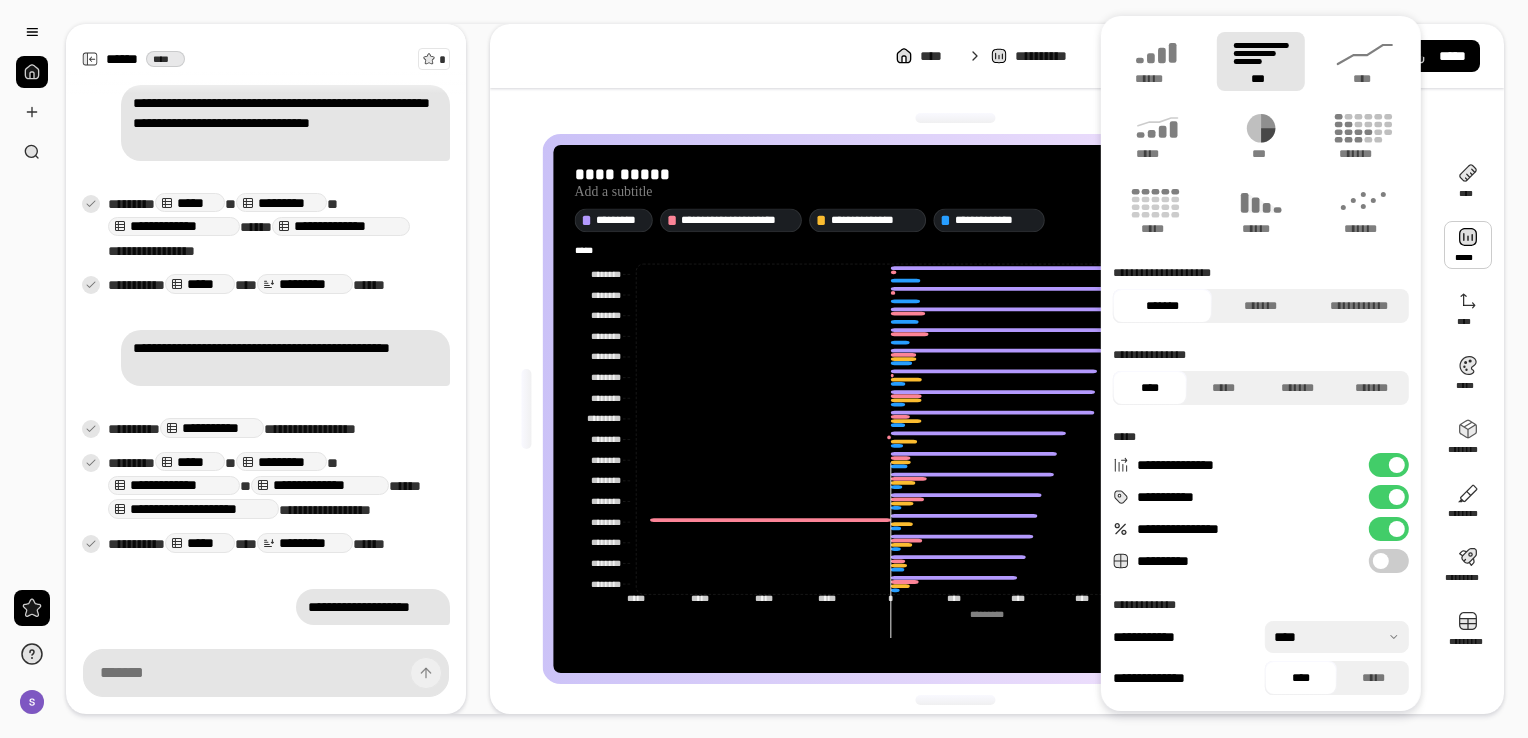 click at bounding box center (955, 118) 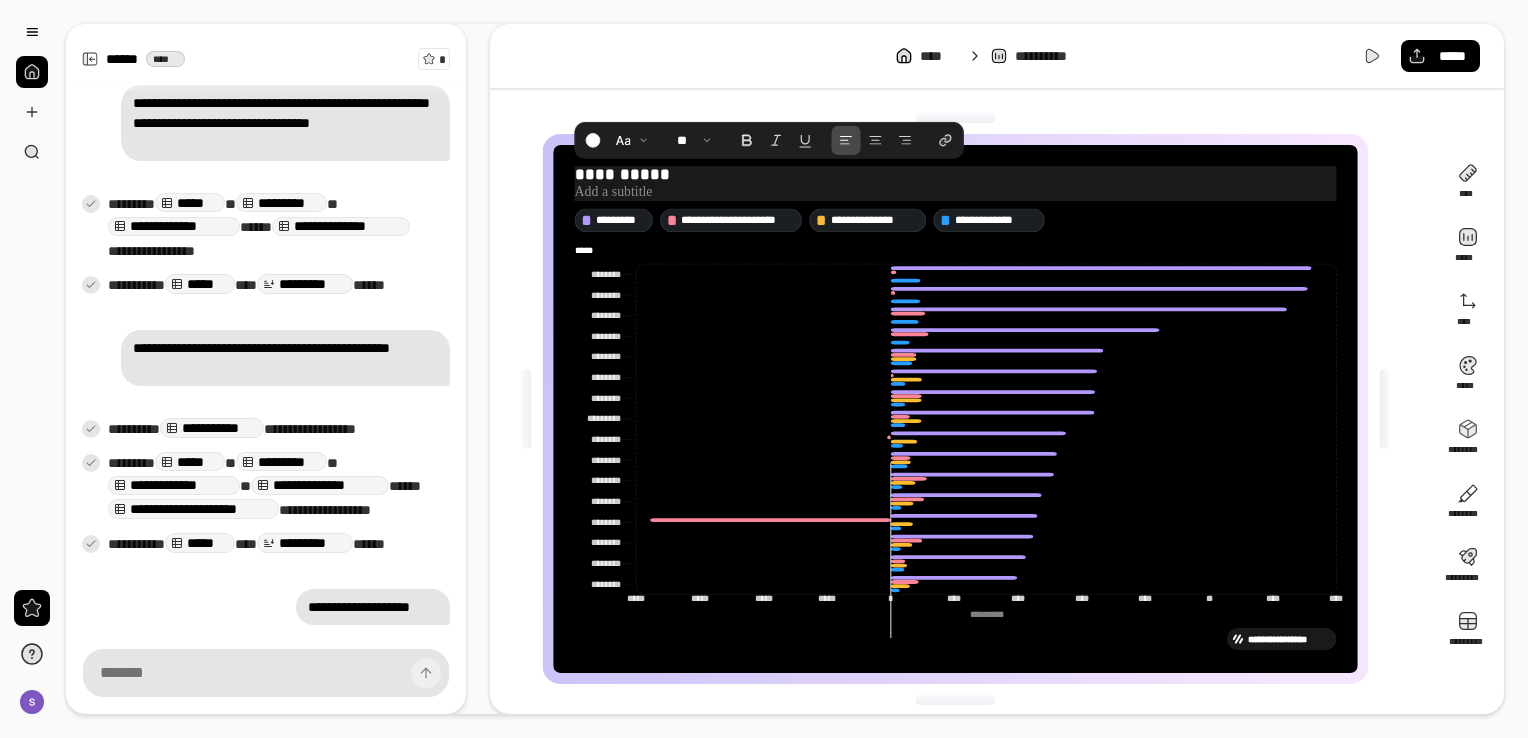 click on "**********" at bounding box center [955, 175] 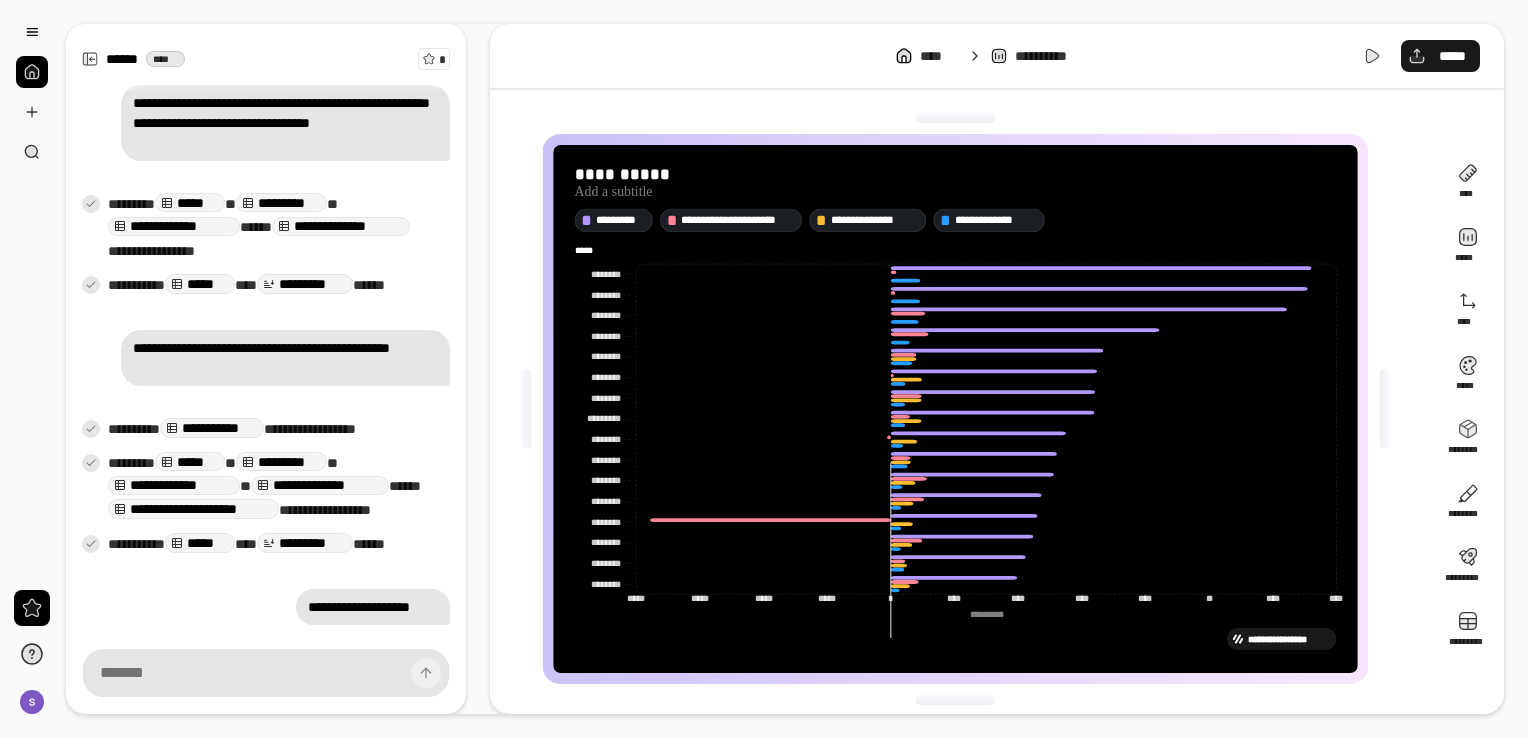 click on "*****" at bounding box center (1440, 56) 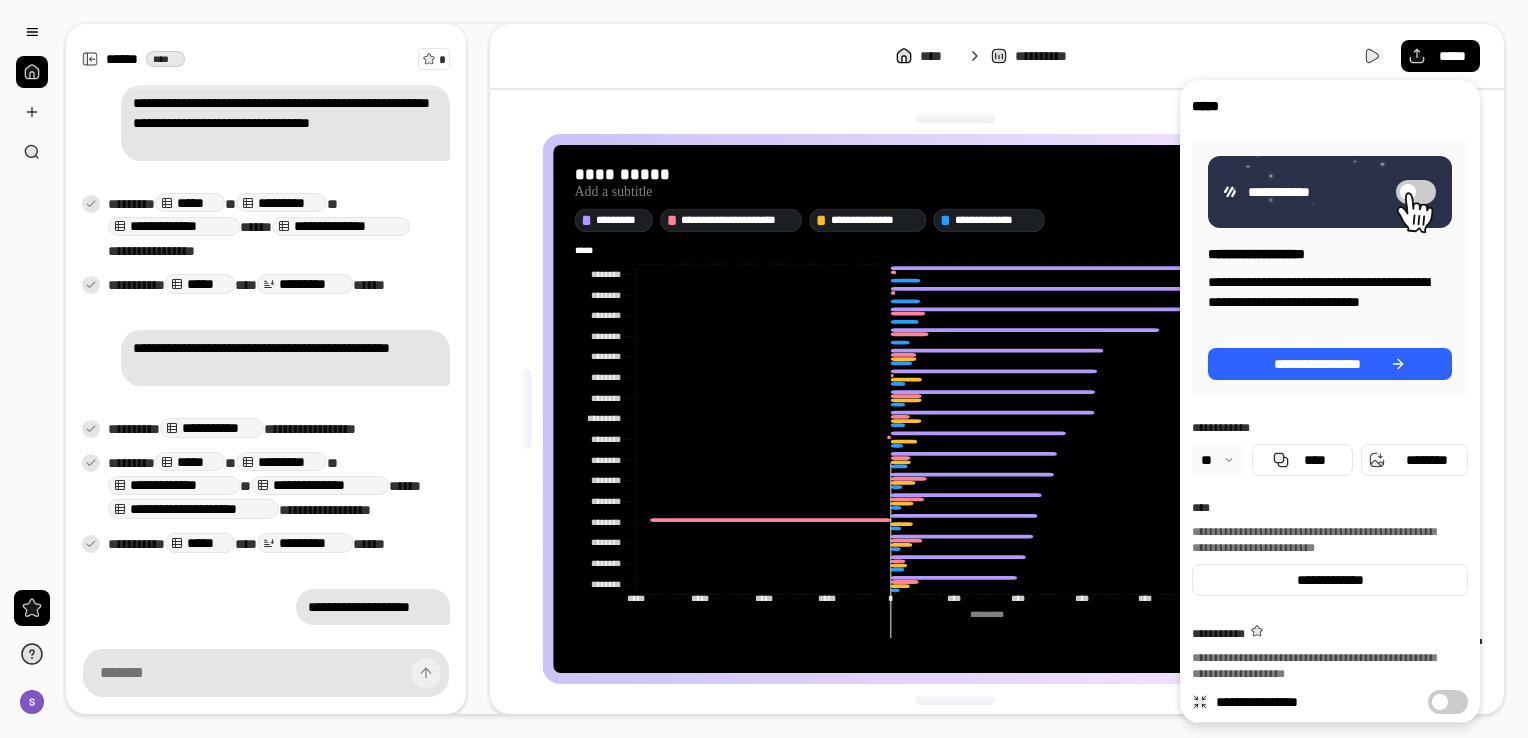 click at bounding box center [1218, 460] 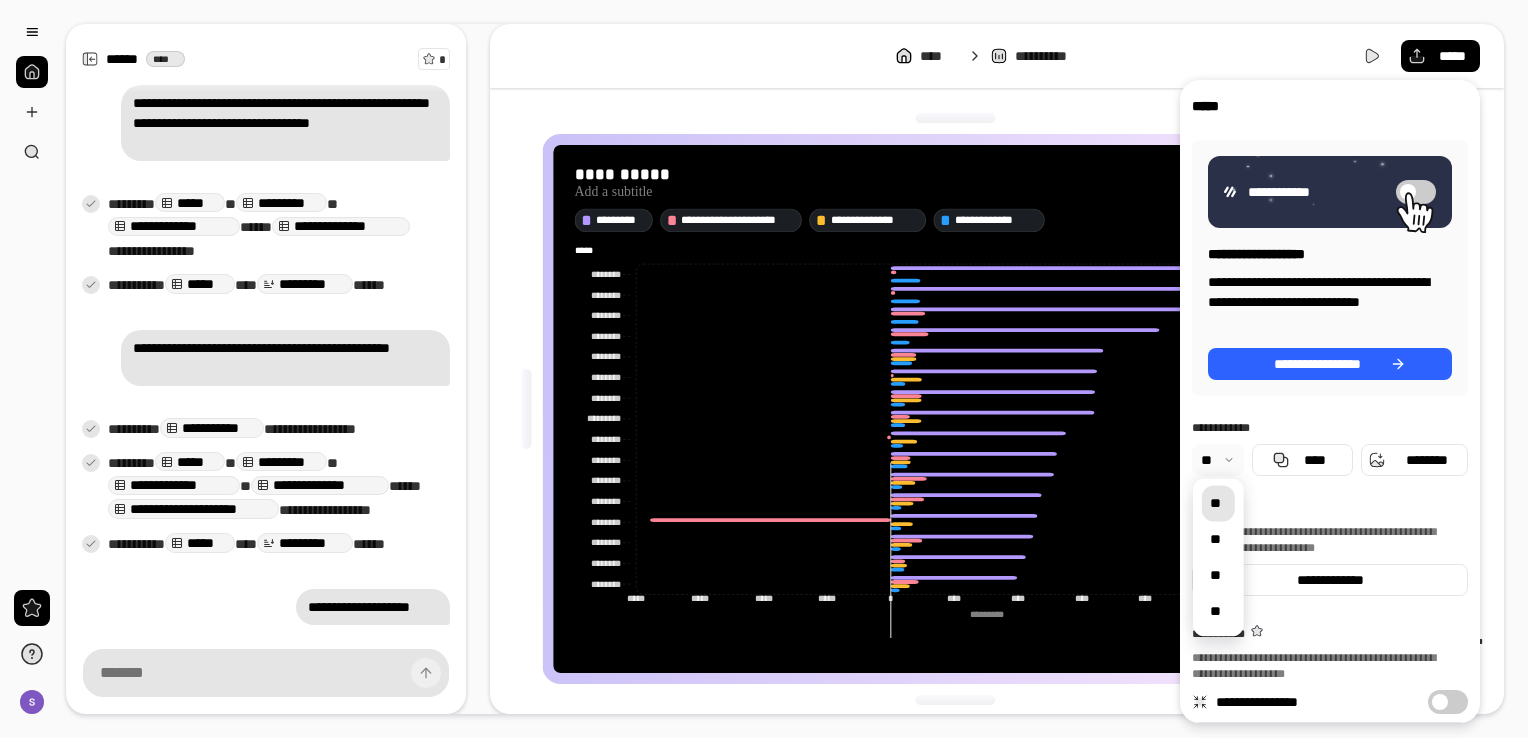 click at bounding box center (1218, 460) 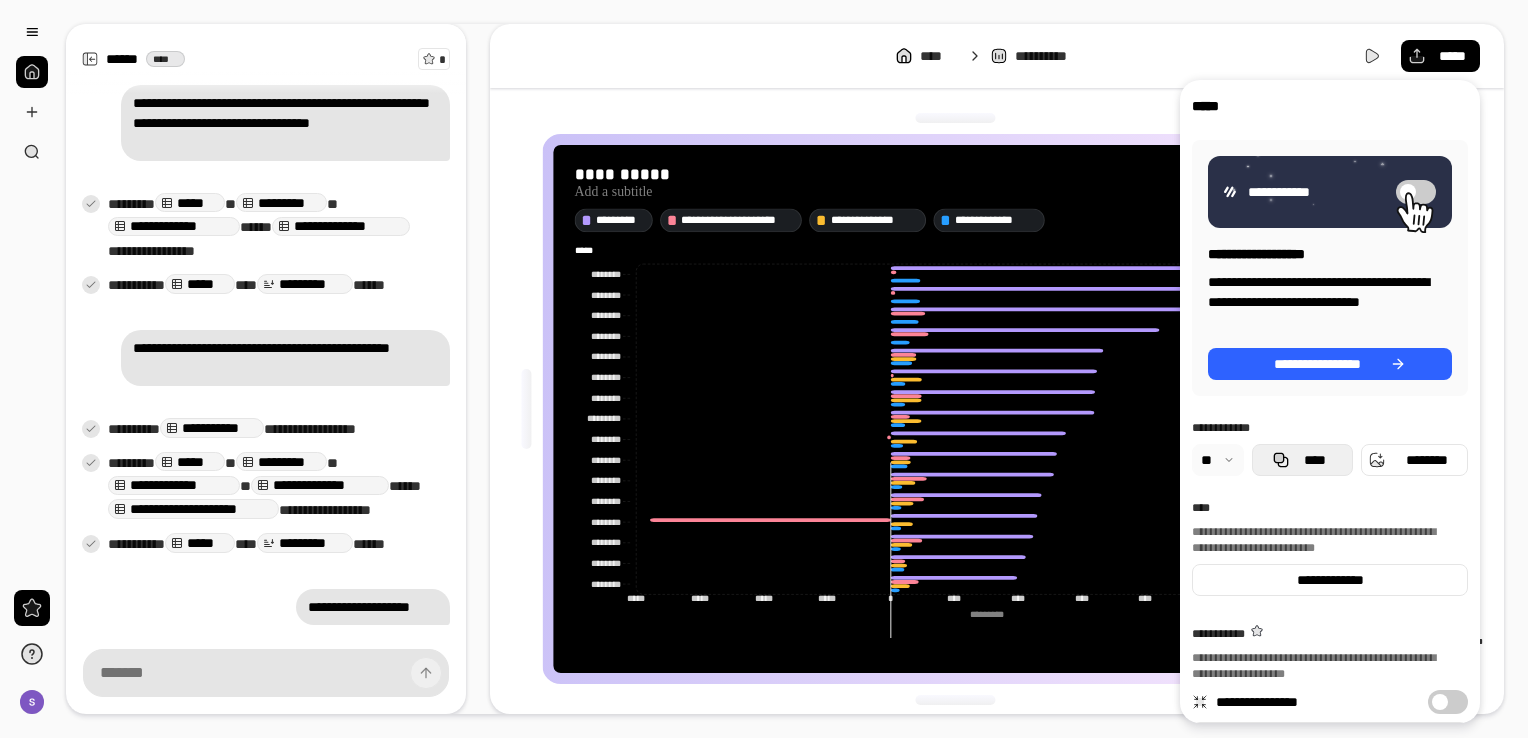 click on "****" at bounding box center [1314, 460] 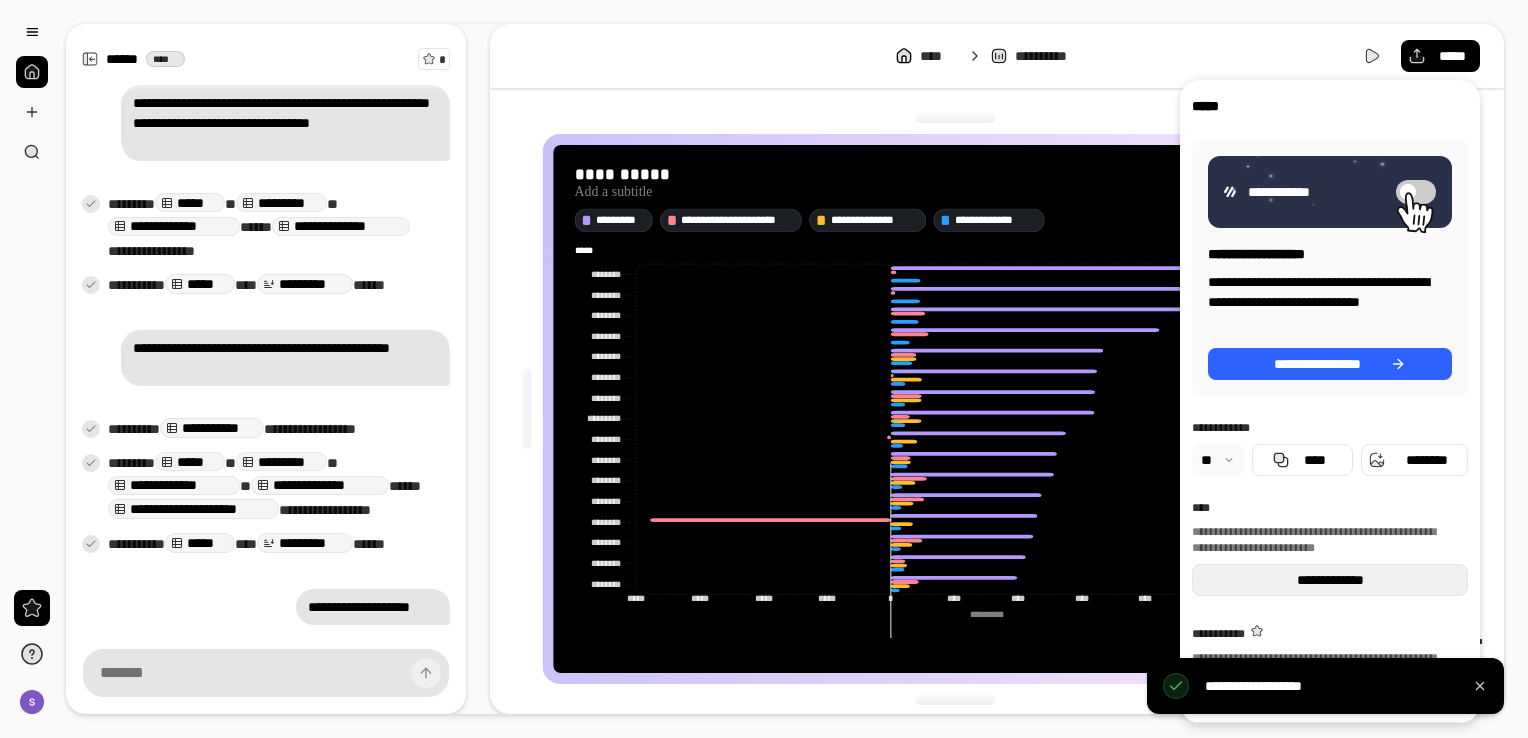 scroll, scrollTop: 46, scrollLeft: 0, axis: vertical 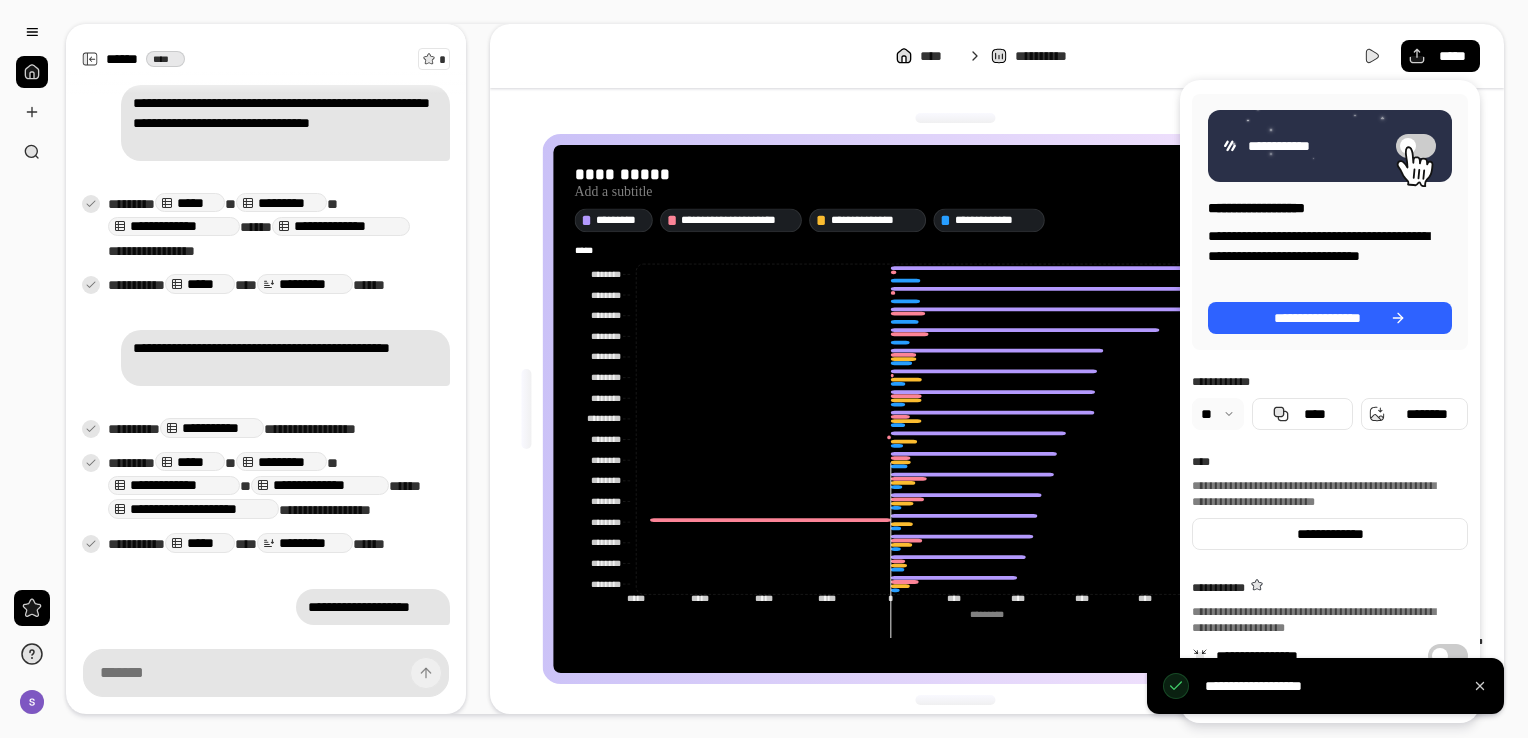 click at bounding box center [1440, 656] 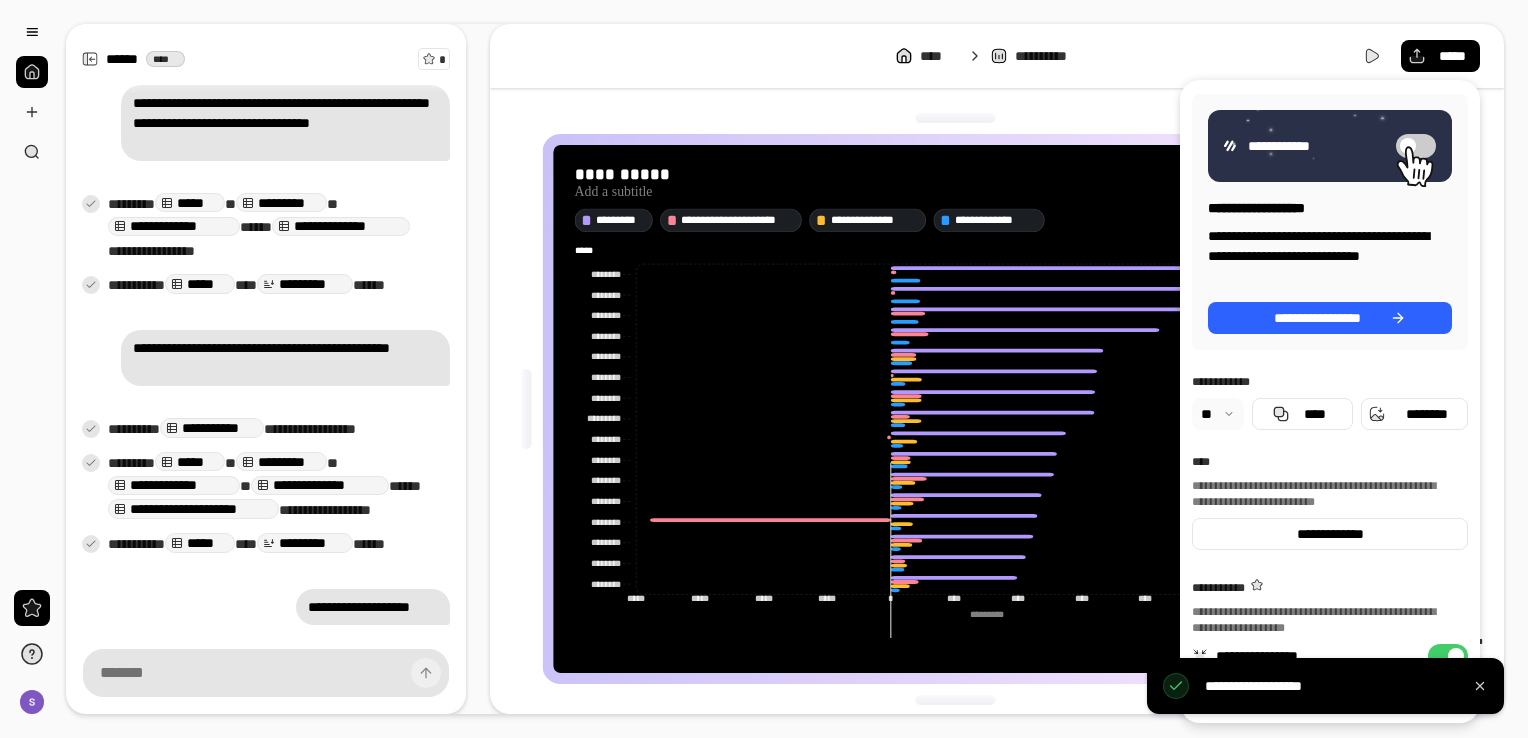 click on "**********" at bounding box center (1448, 656) 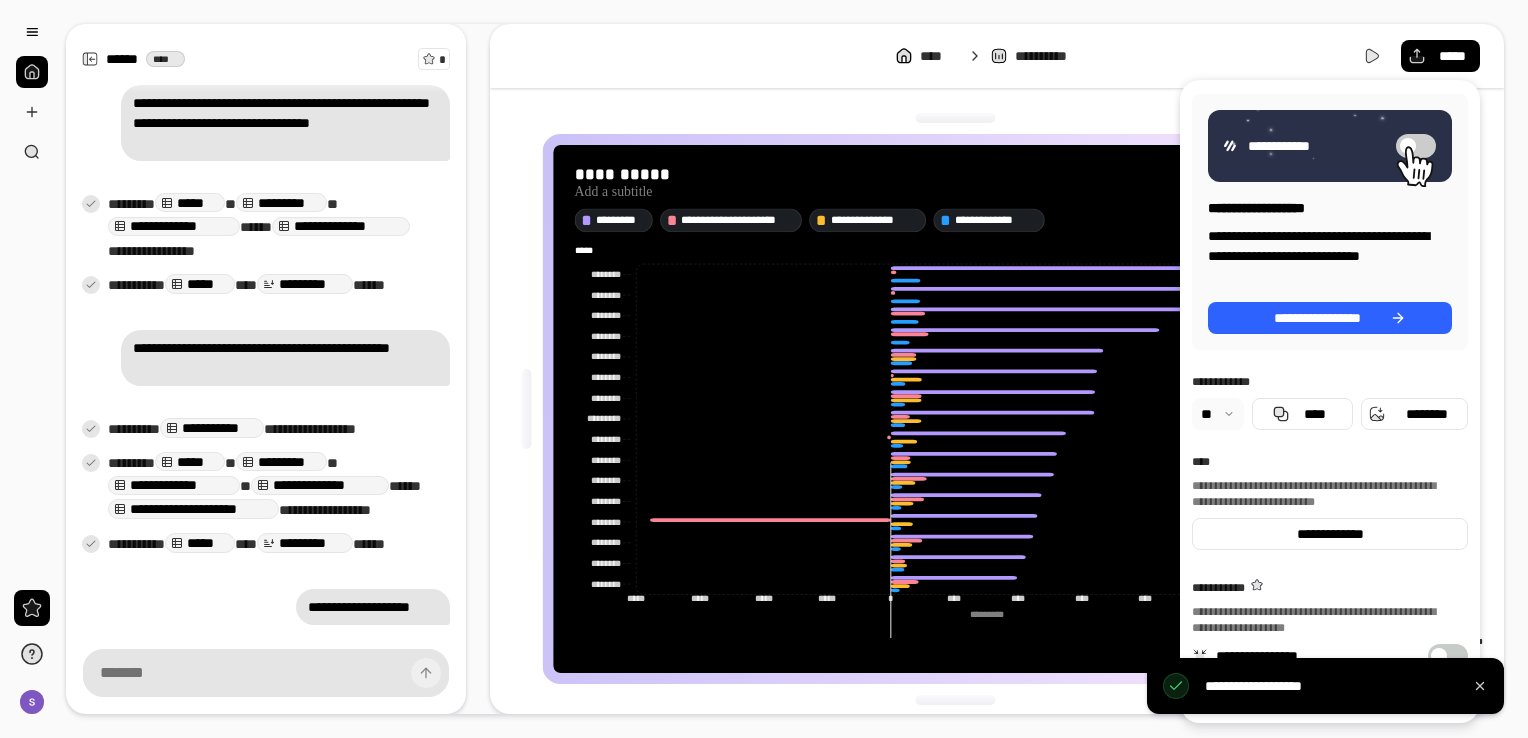 type on "***" 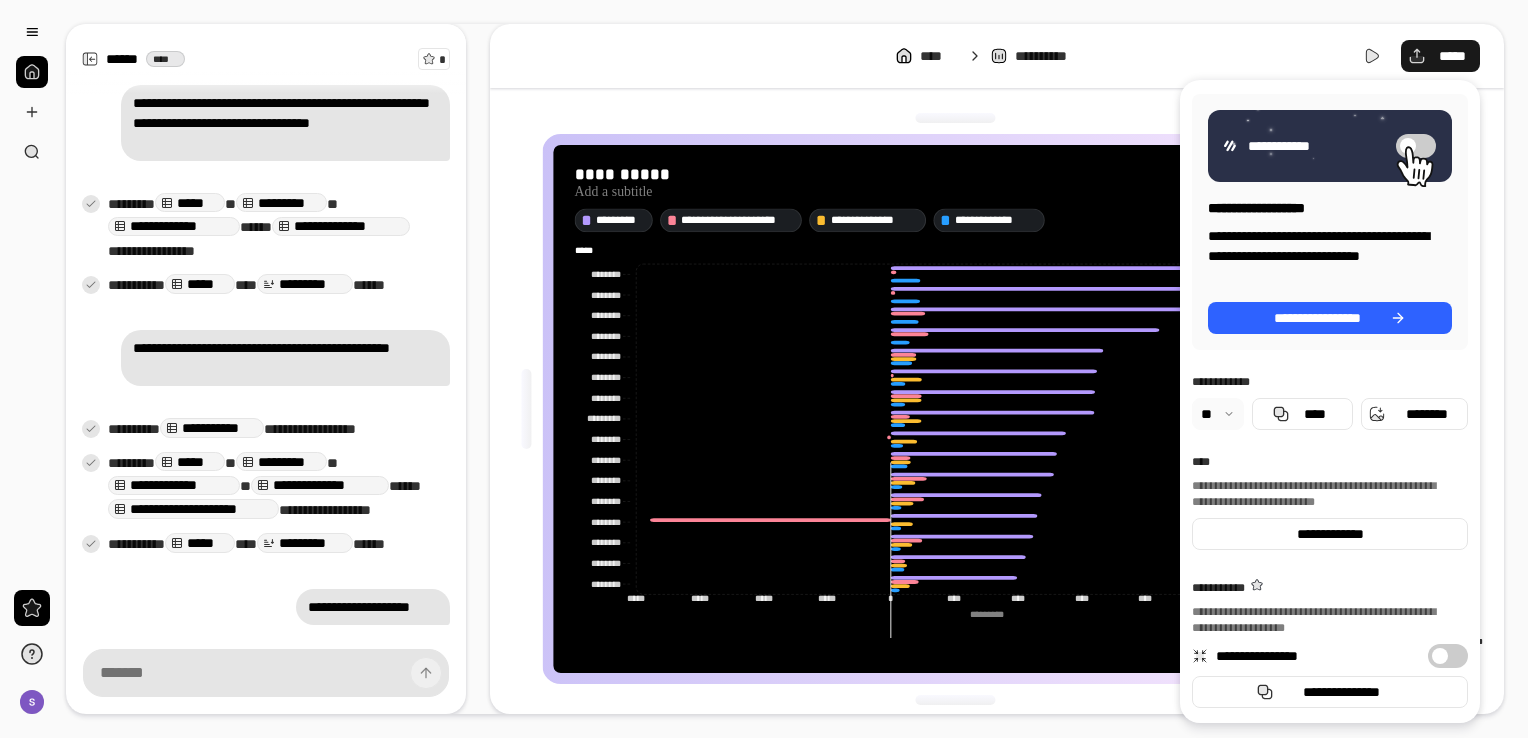 click on "*****" at bounding box center [1440, 56] 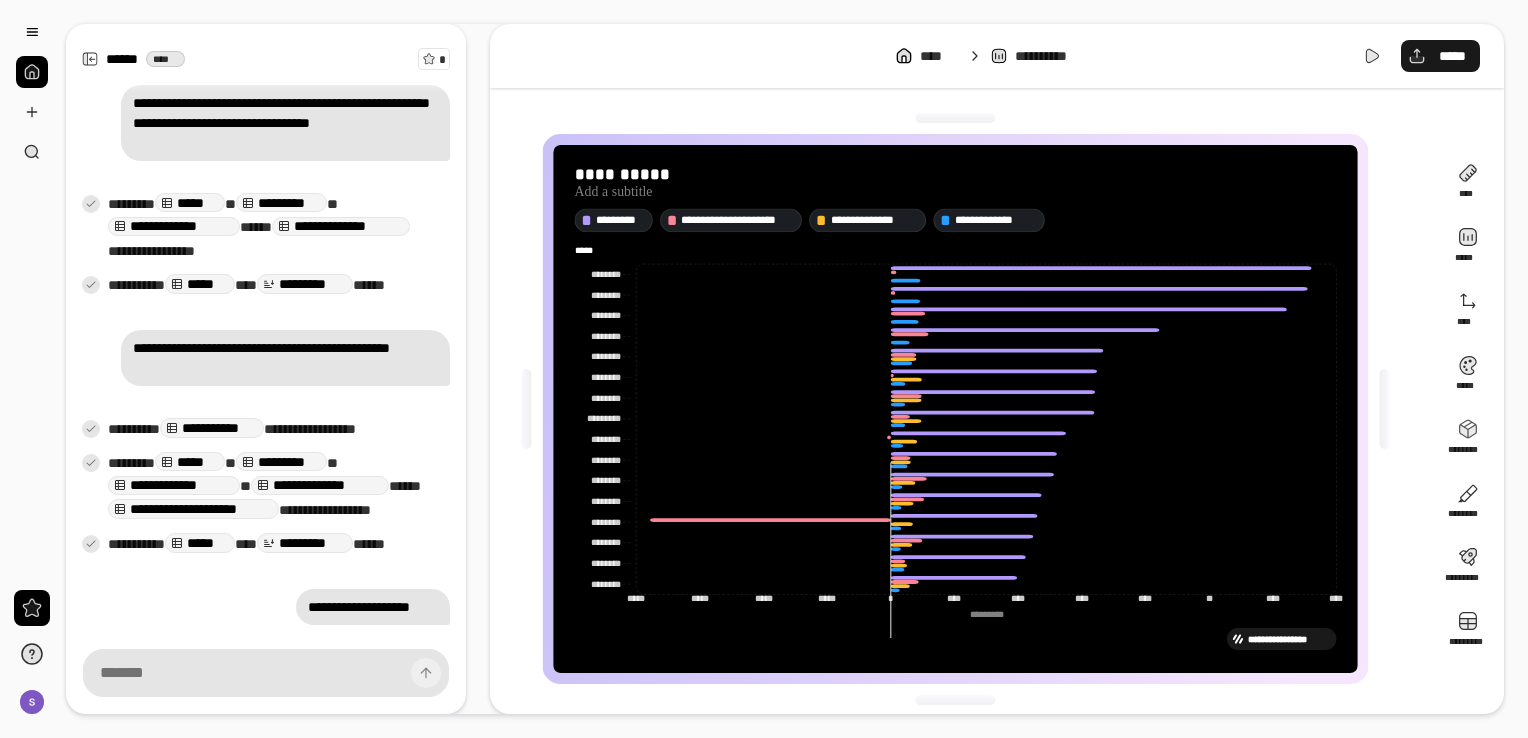 click on "*****" at bounding box center (1440, 56) 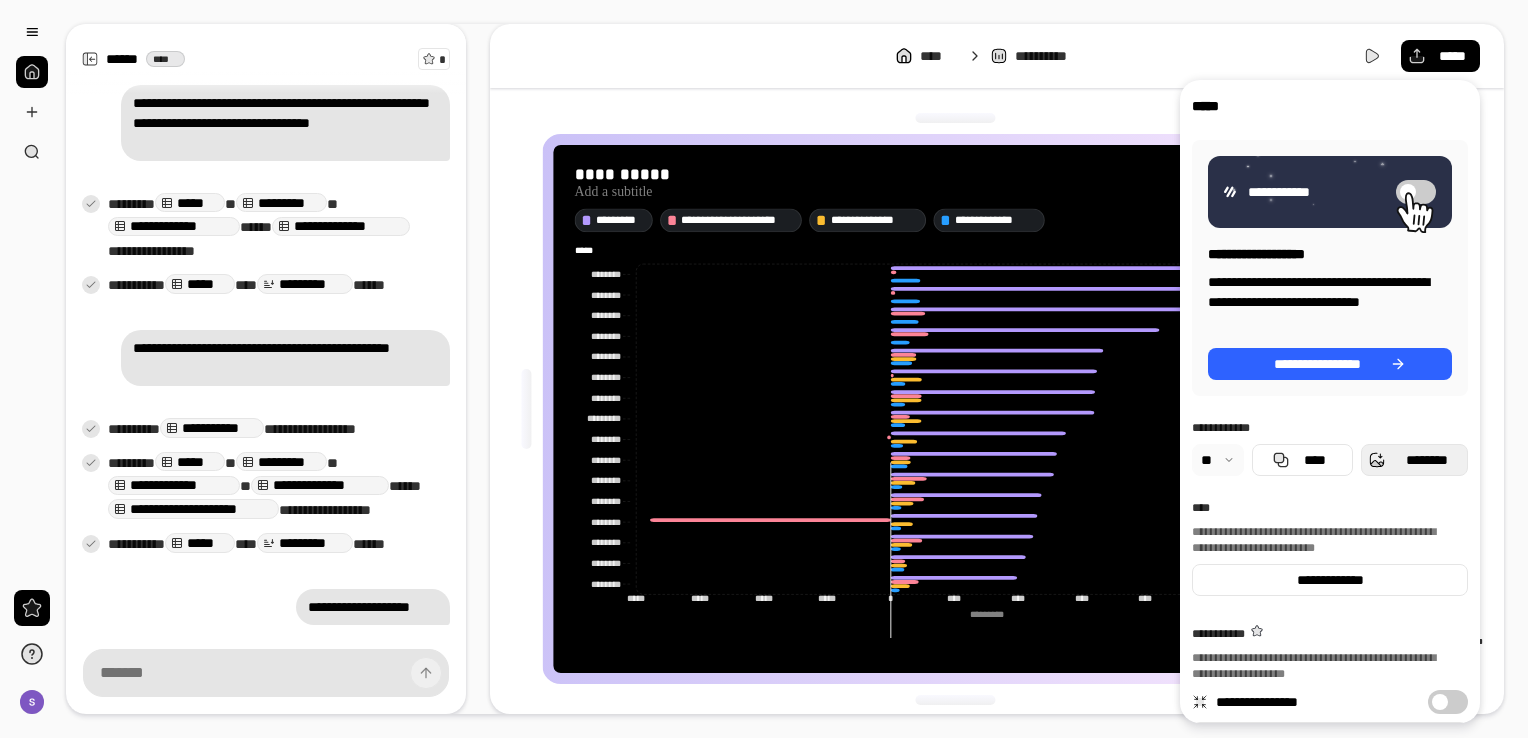 click on "********" at bounding box center [1426, 460] 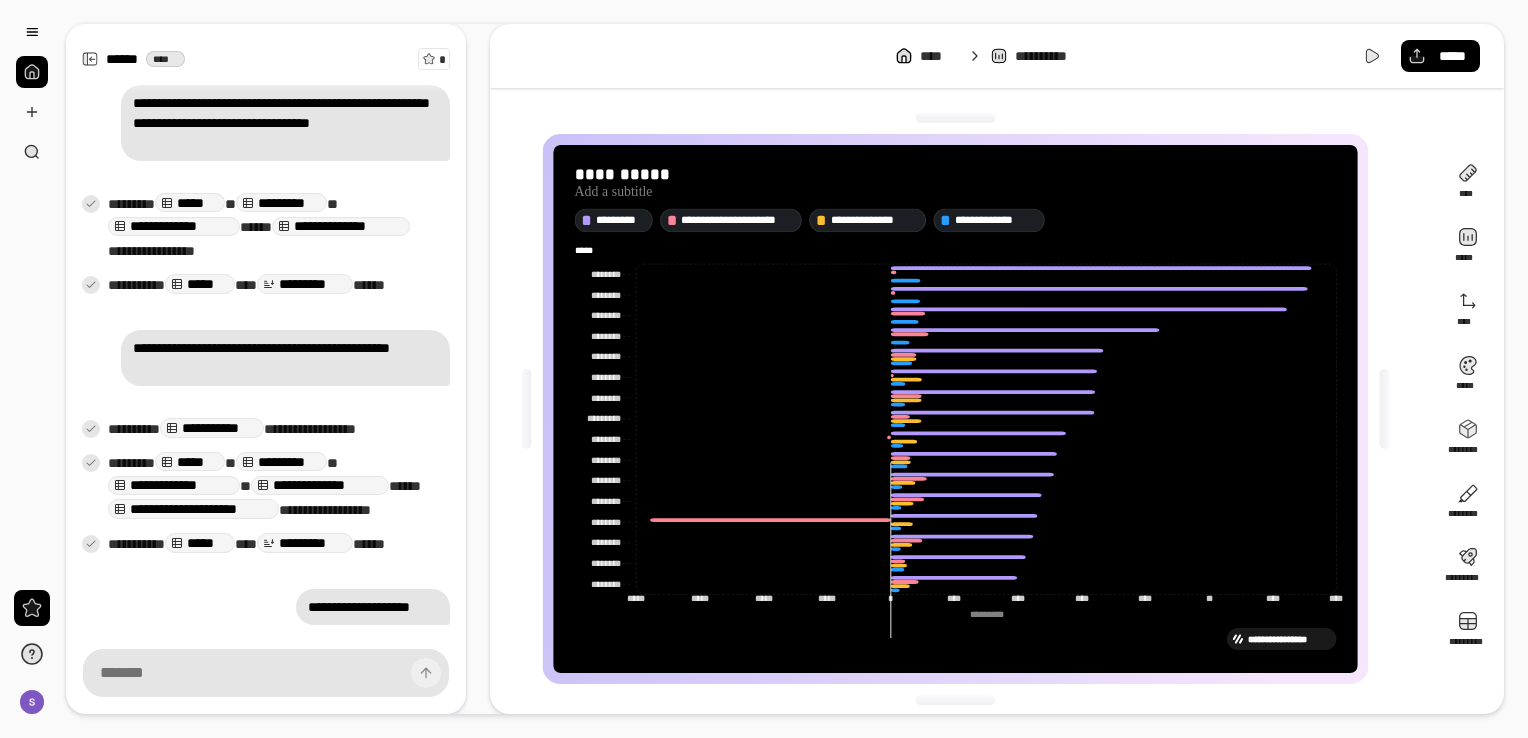 click on "**********" at bounding box center [963, 409] 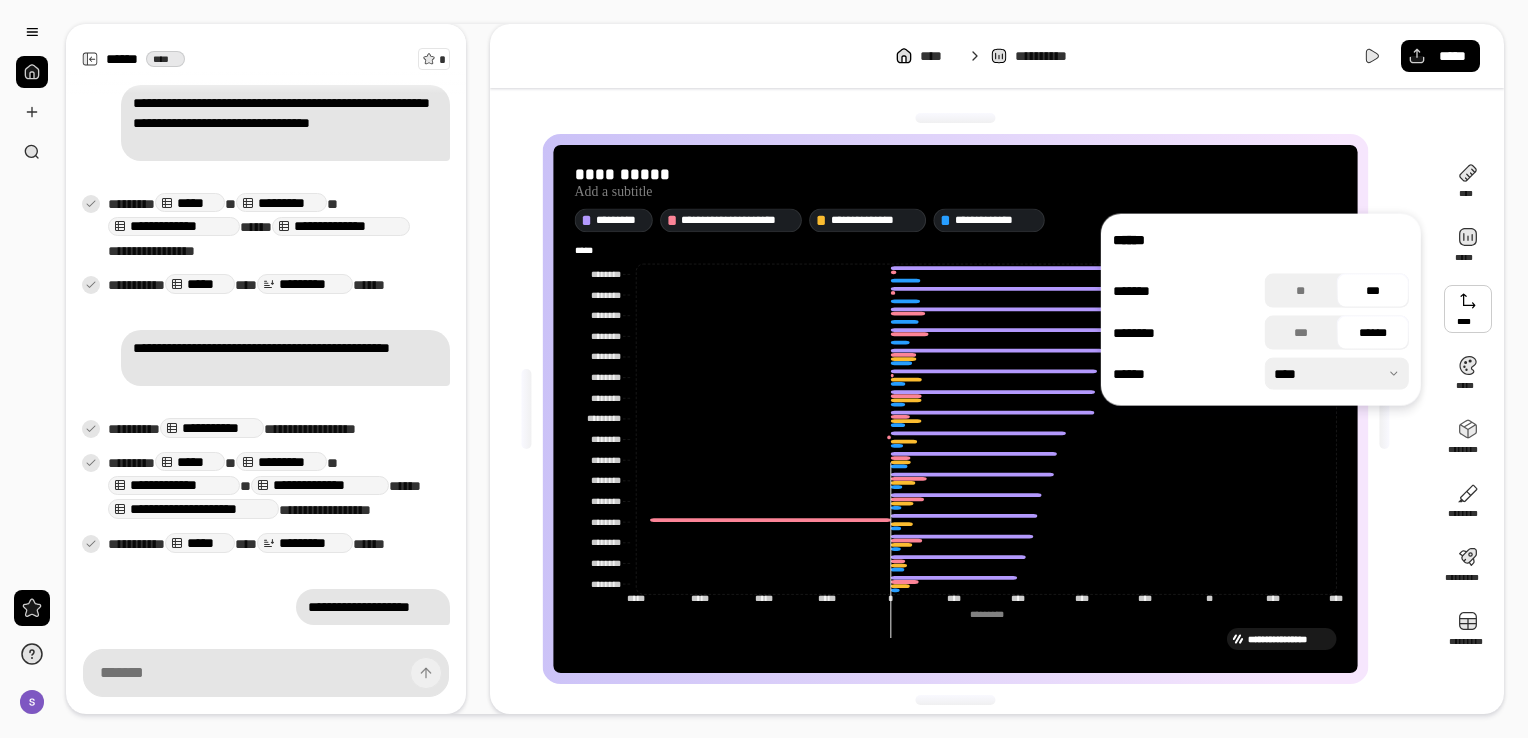 click at bounding box center (1337, 374) 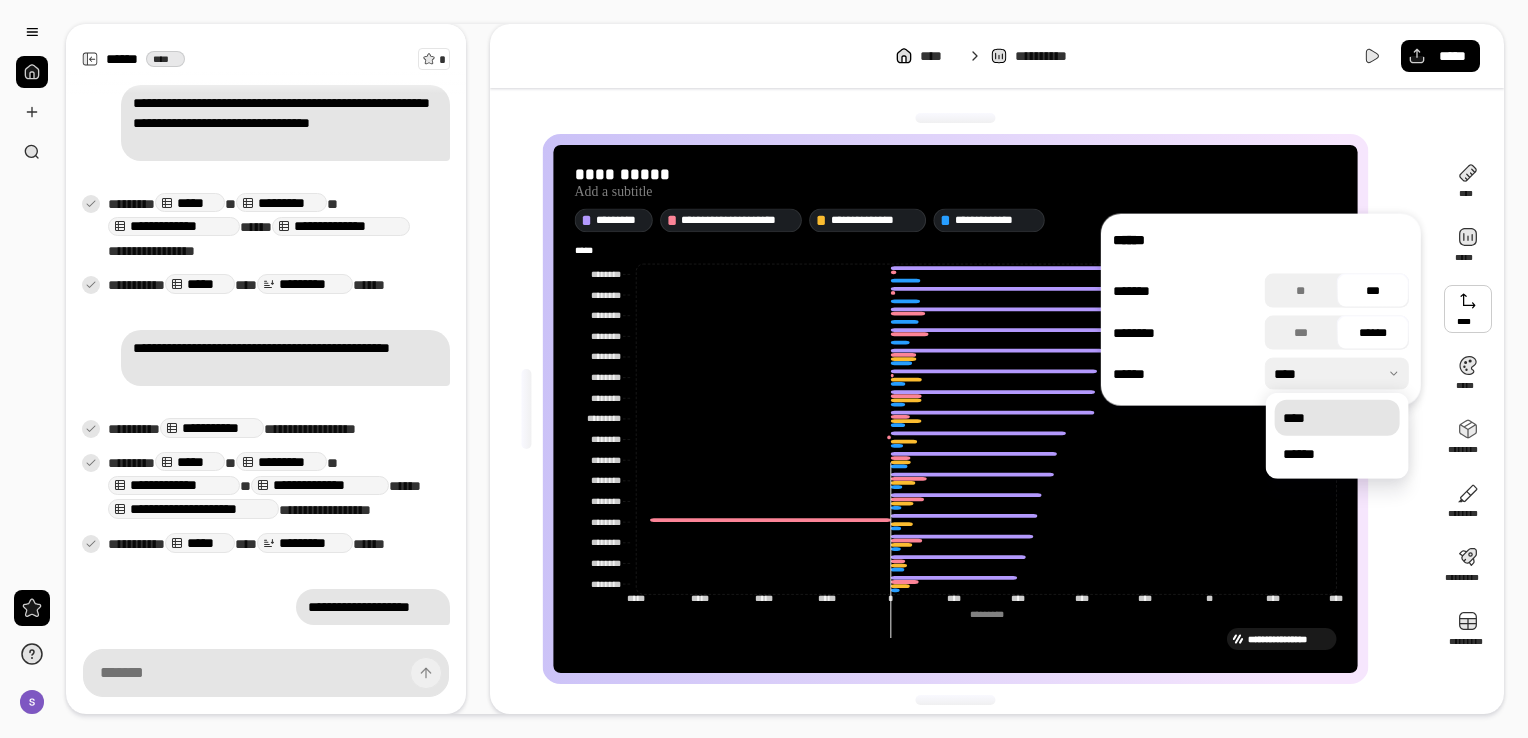 click at bounding box center [1337, 374] 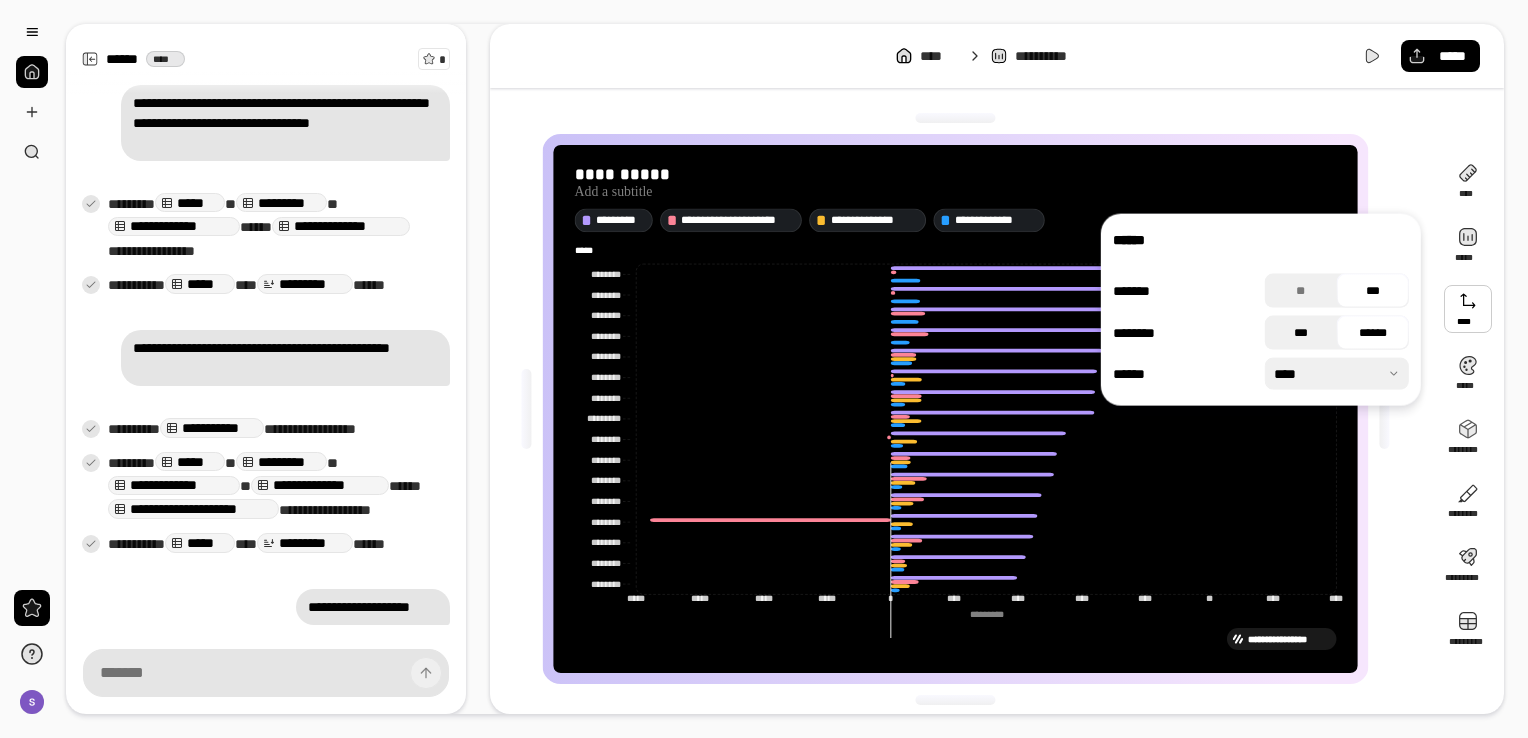 click on "***" at bounding box center [1301, 333] 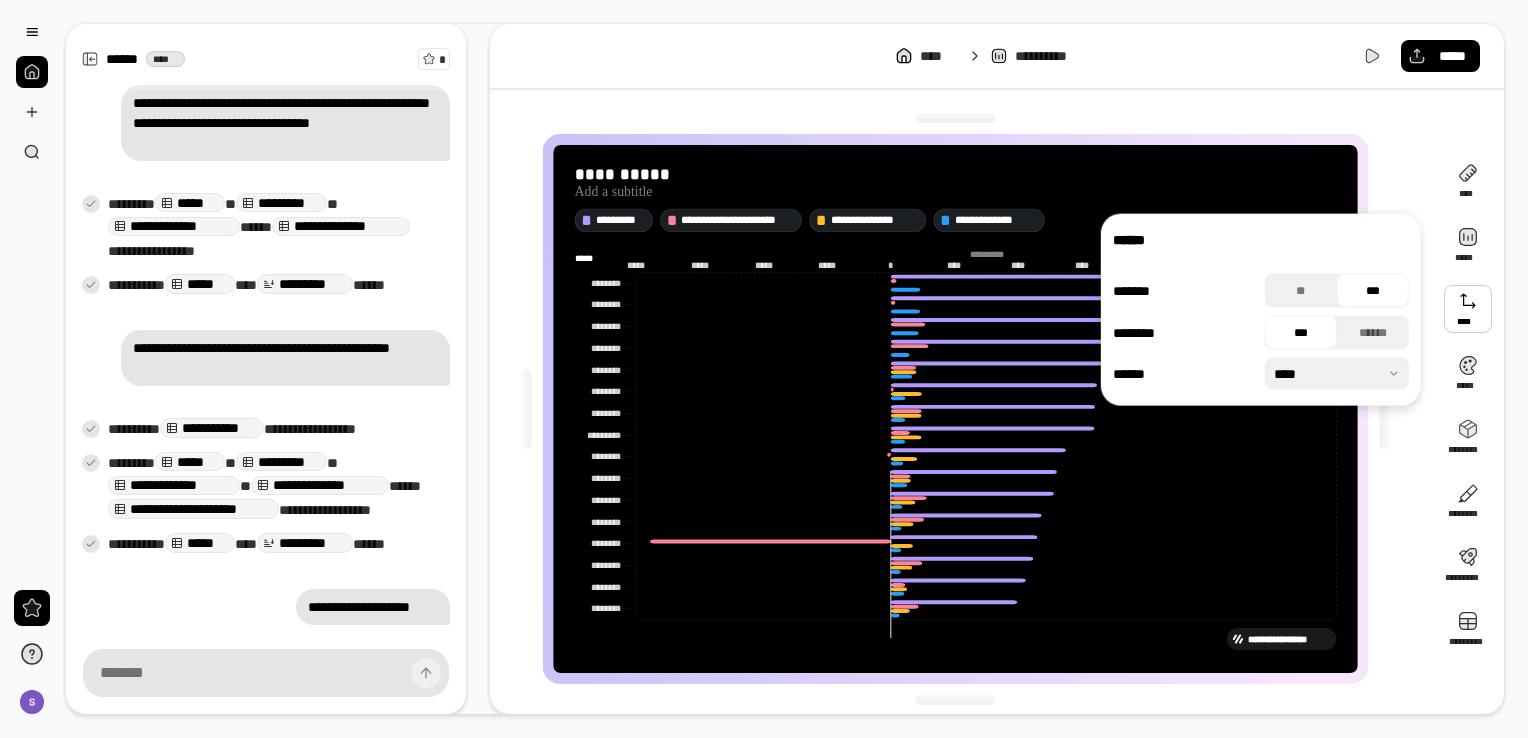 click on "***" at bounding box center (1301, 333) 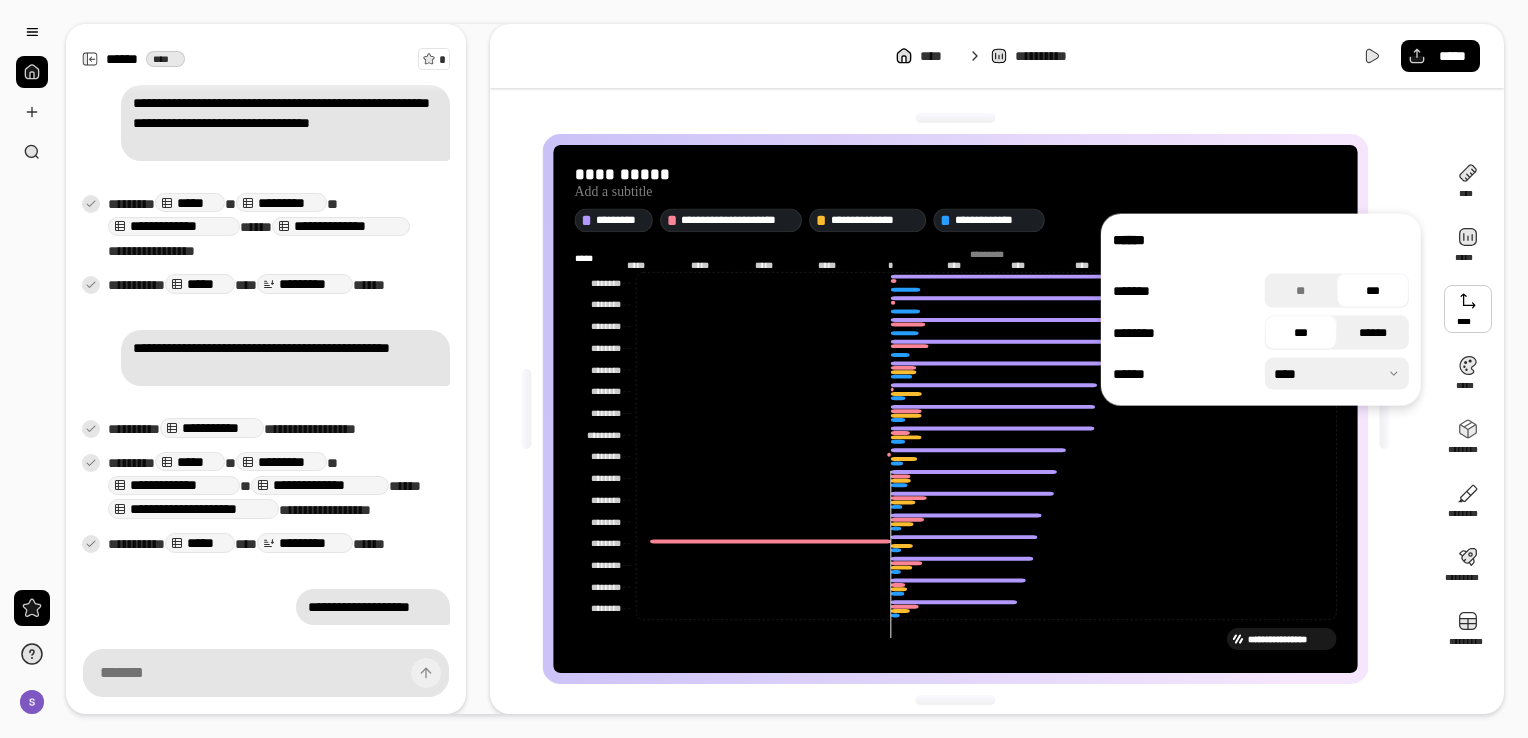 click on "******" at bounding box center (1373, 333) 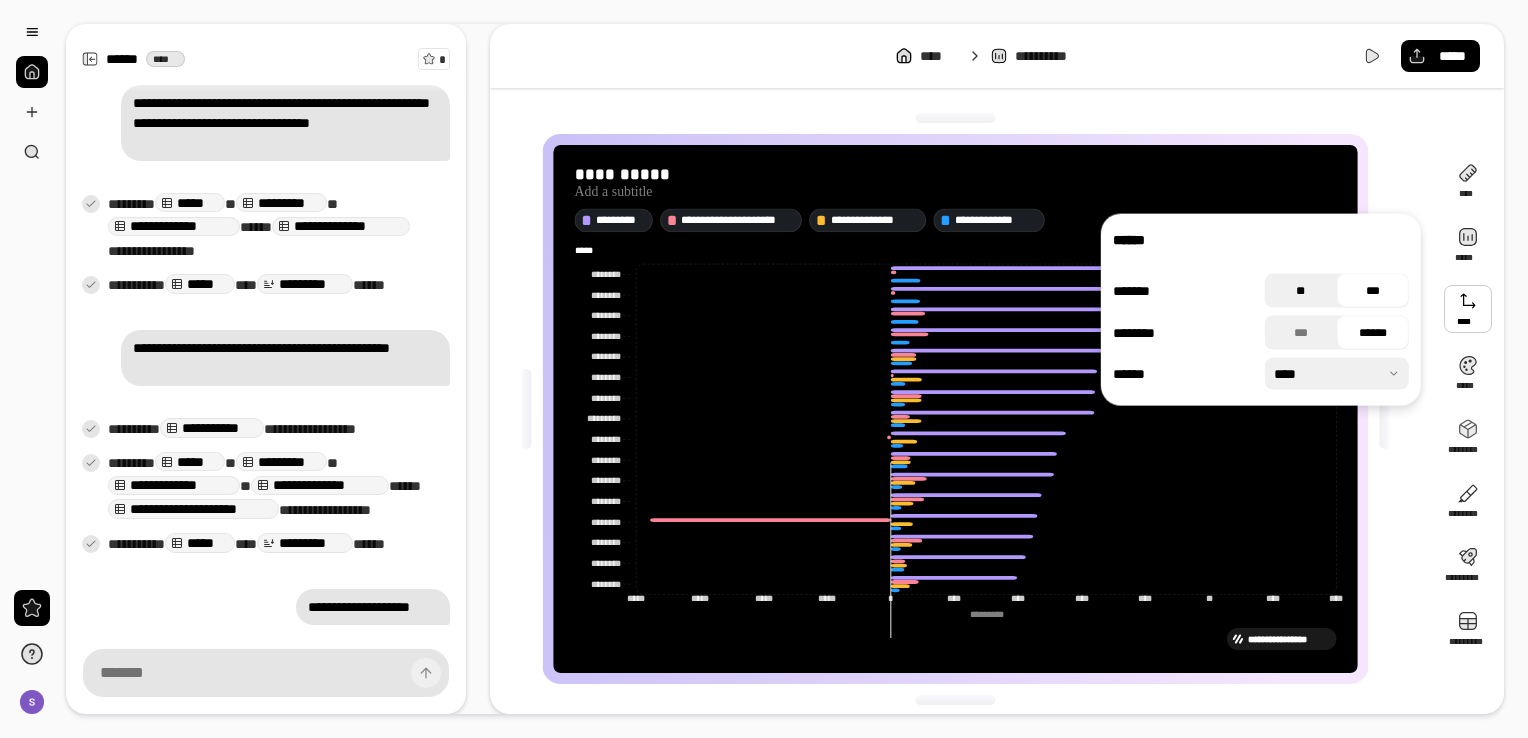 click on "**" at bounding box center [1301, 291] 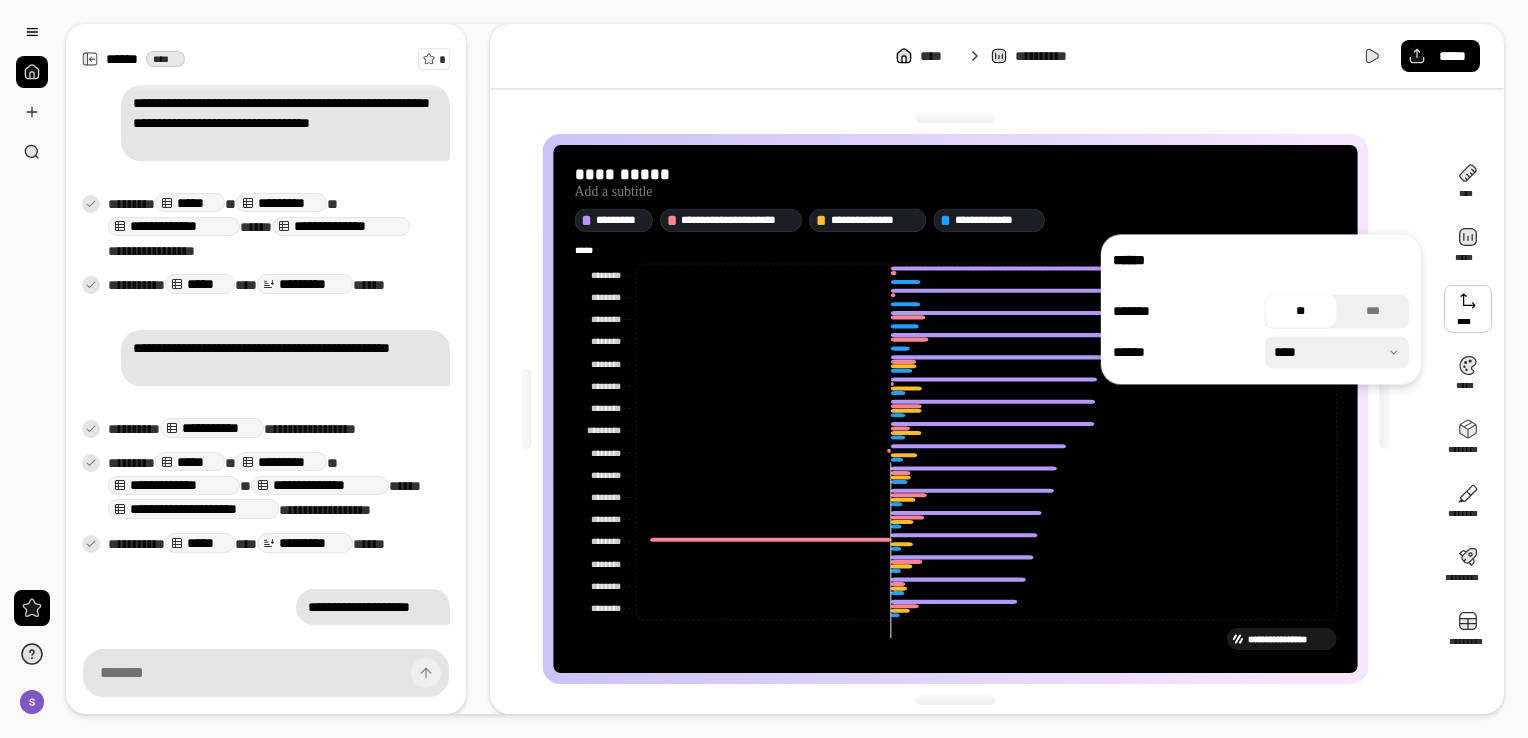 click on "****** ******* ** *** ****** ****" at bounding box center [1261, 309] 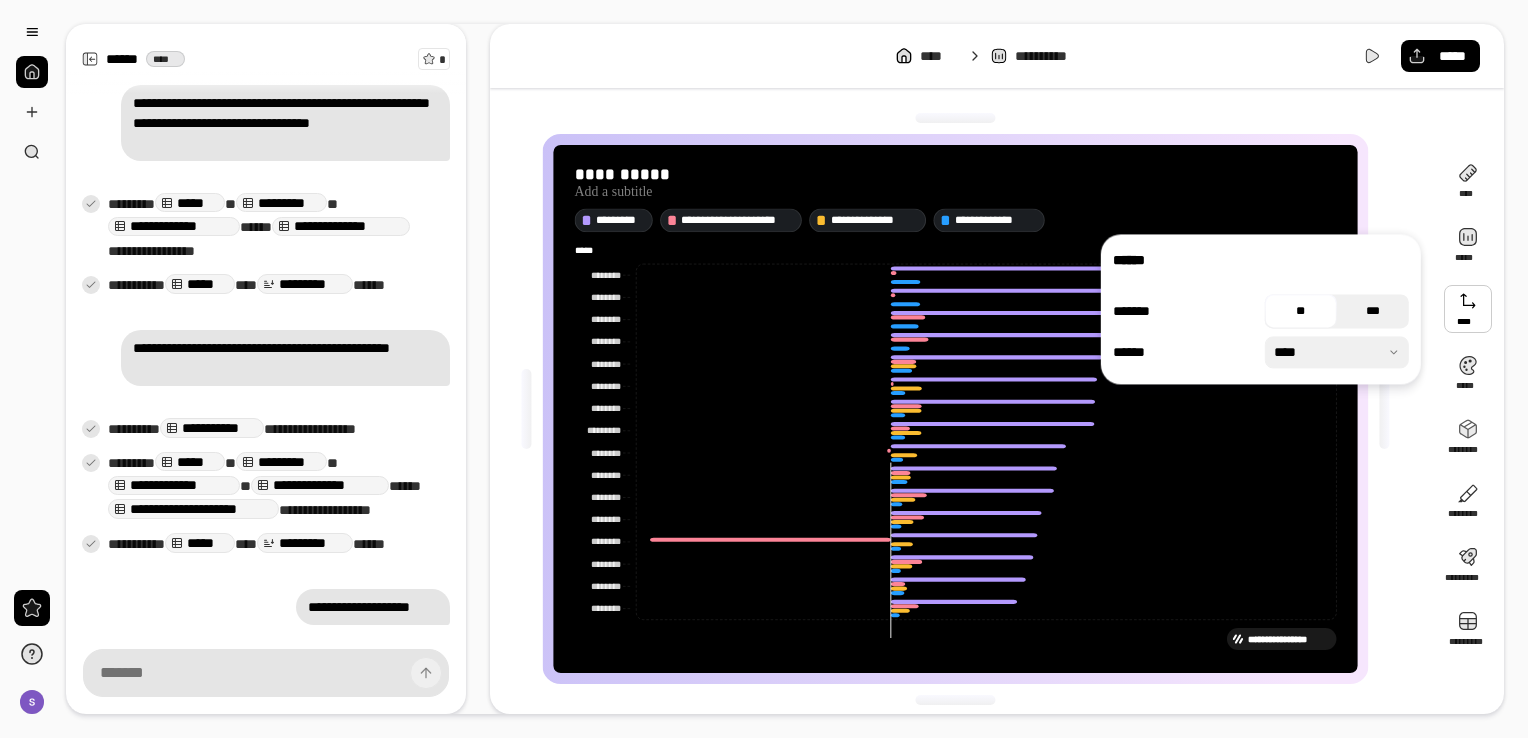 click on "***" at bounding box center [1373, 311] 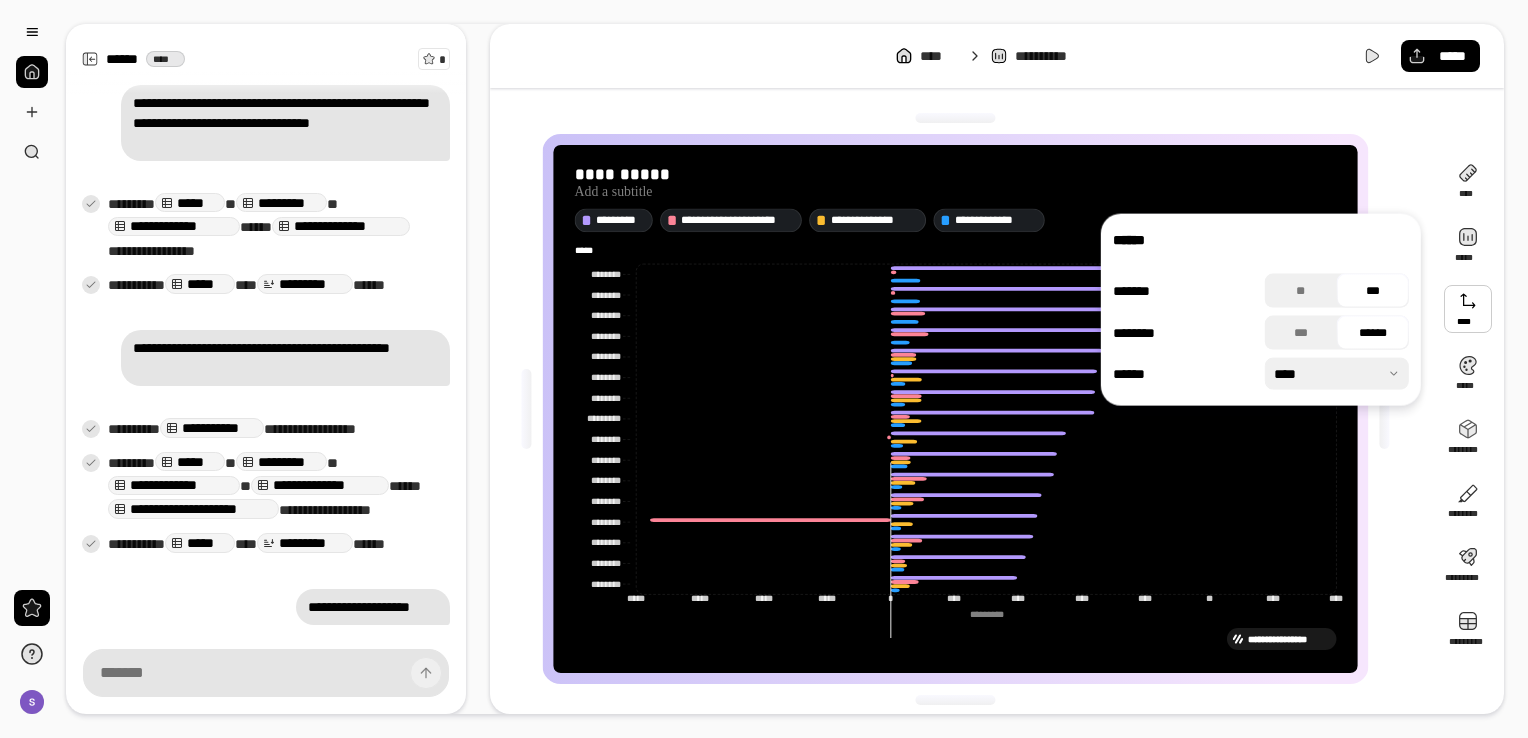 click at bounding box center (1337, 374) 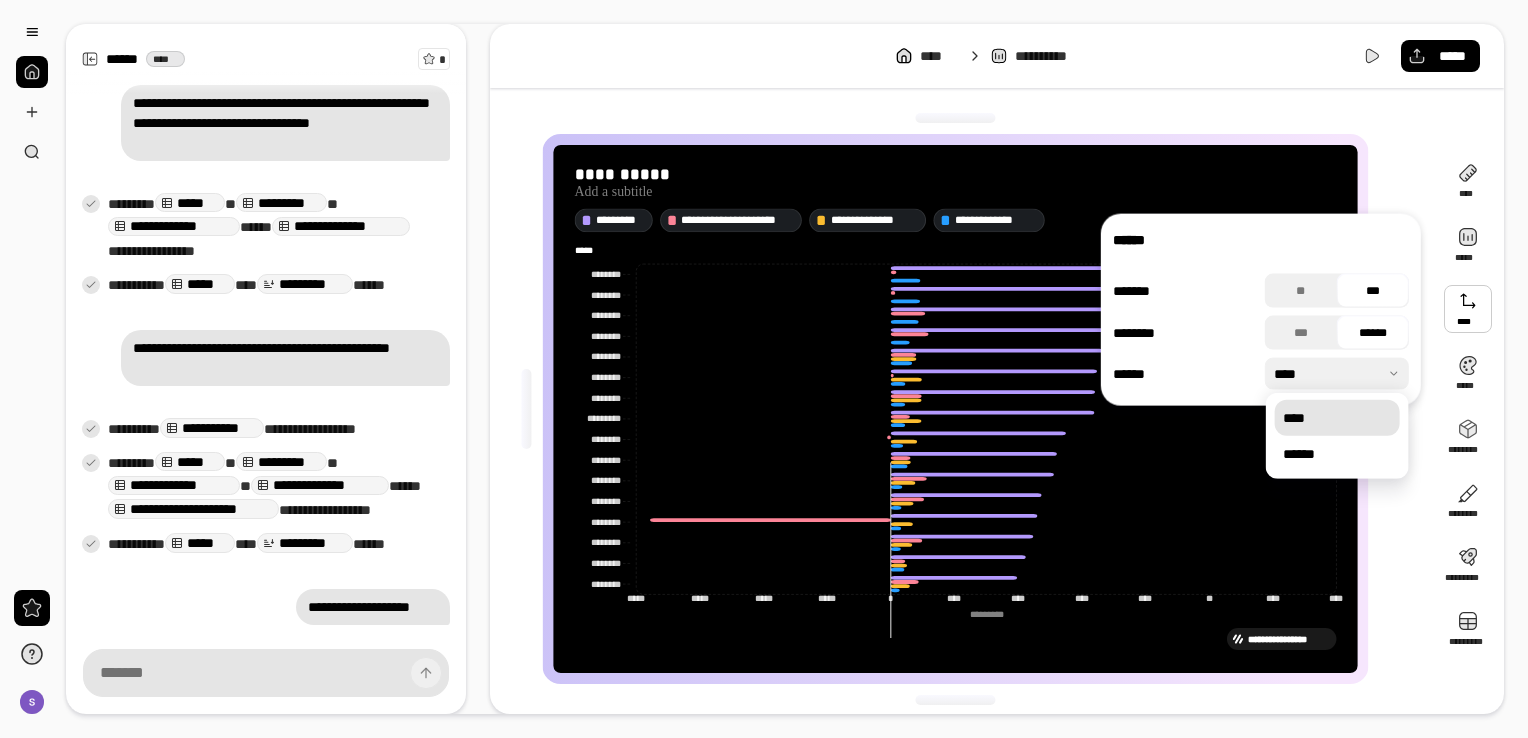click at bounding box center [1337, 374] 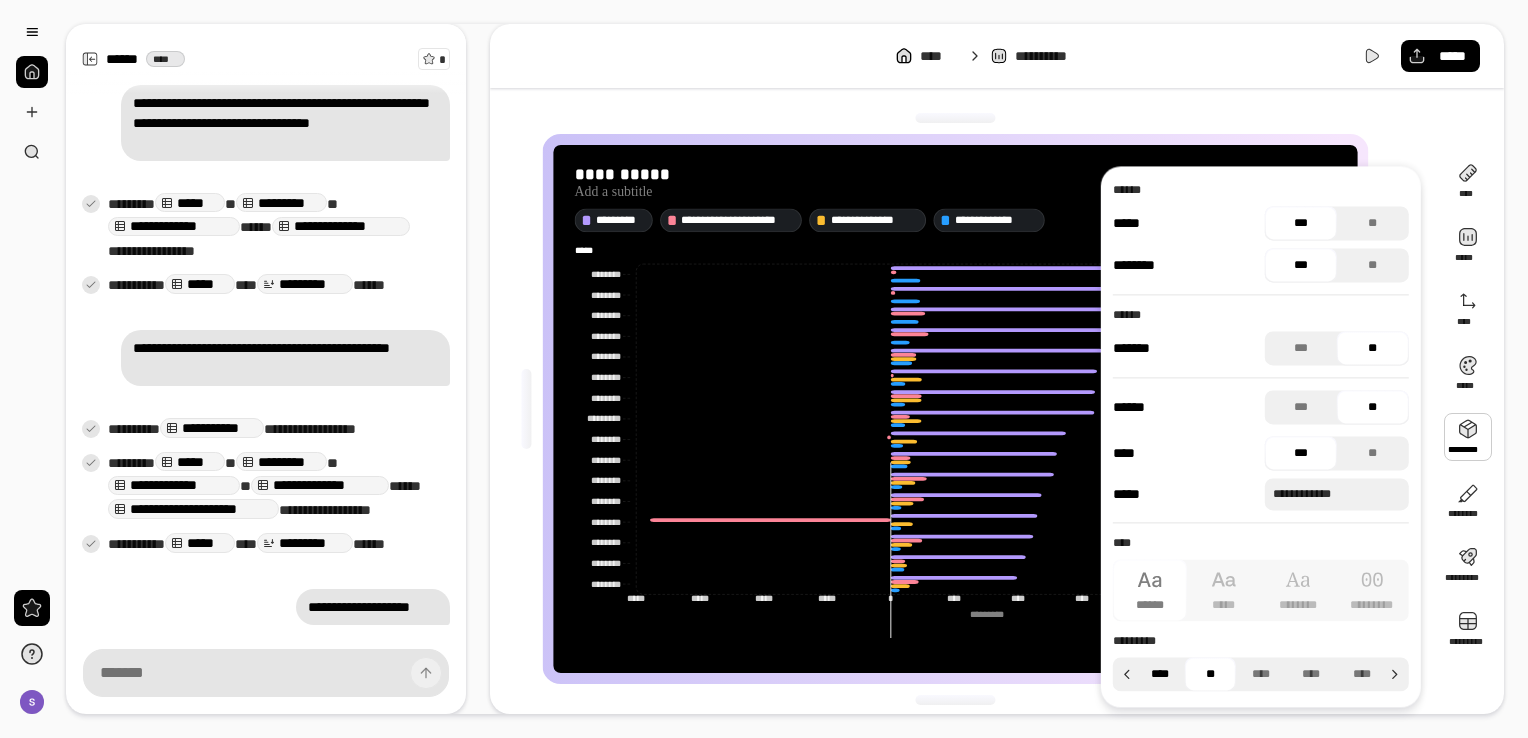 click on "****" at bounding box center (1160, 674) 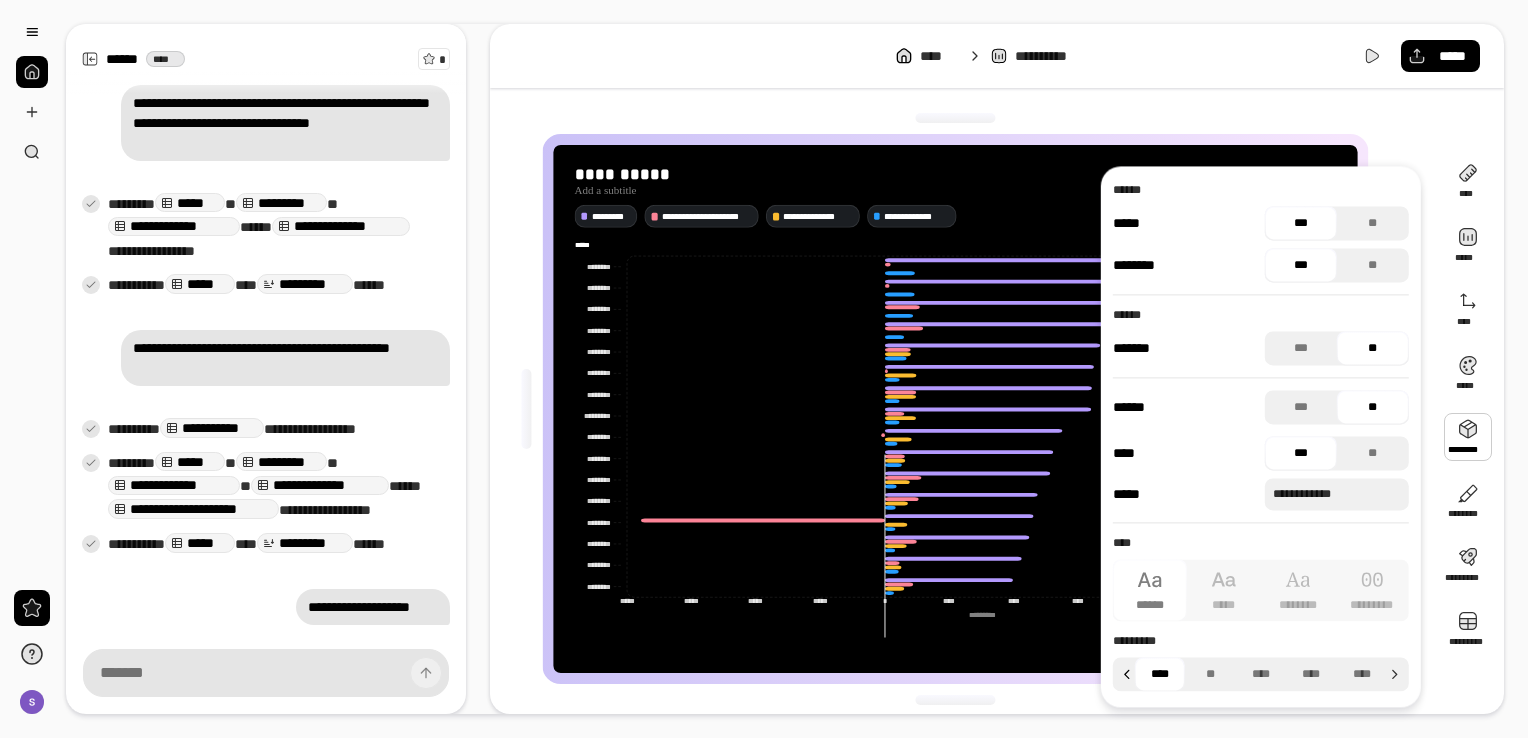 click 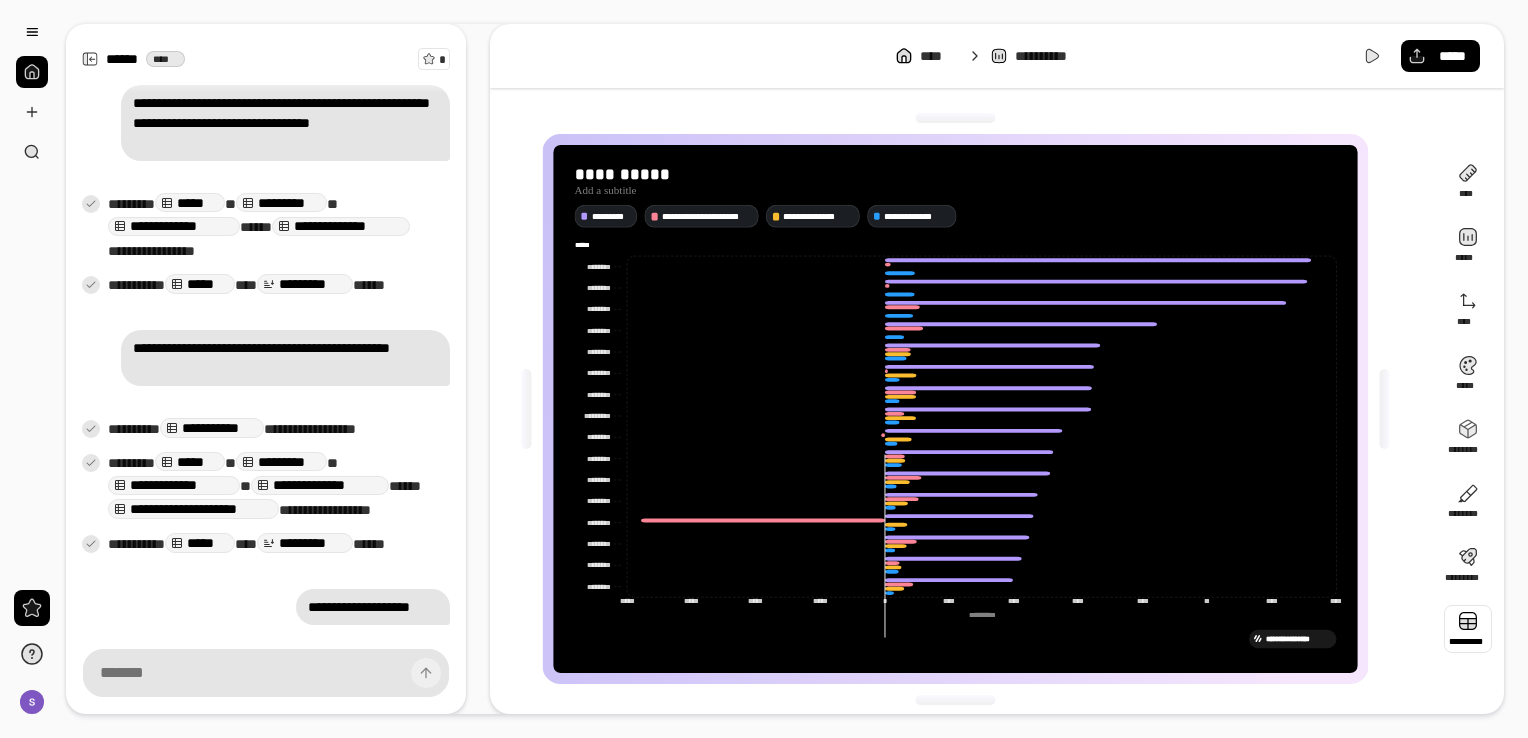 click at bounding box center [1468, 629] 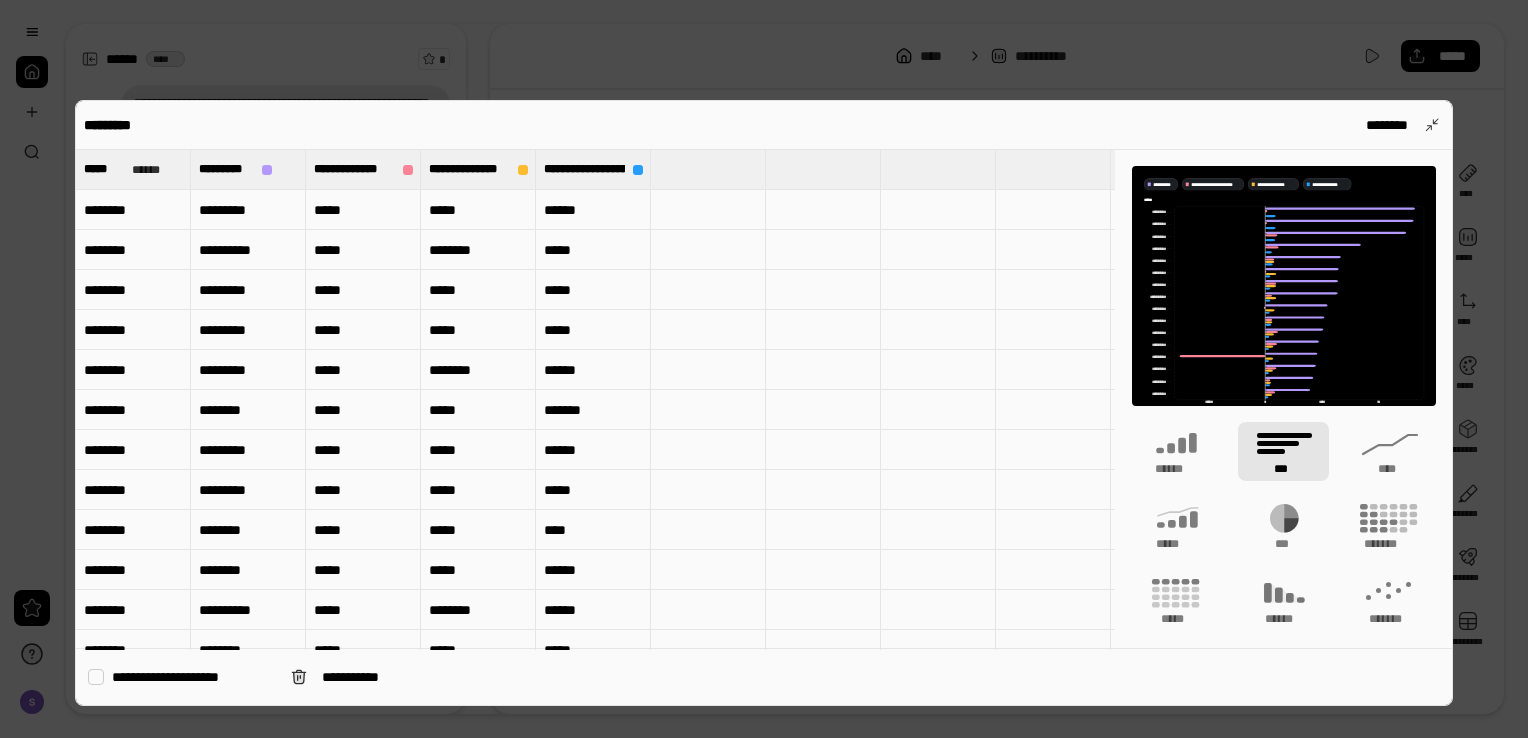 type 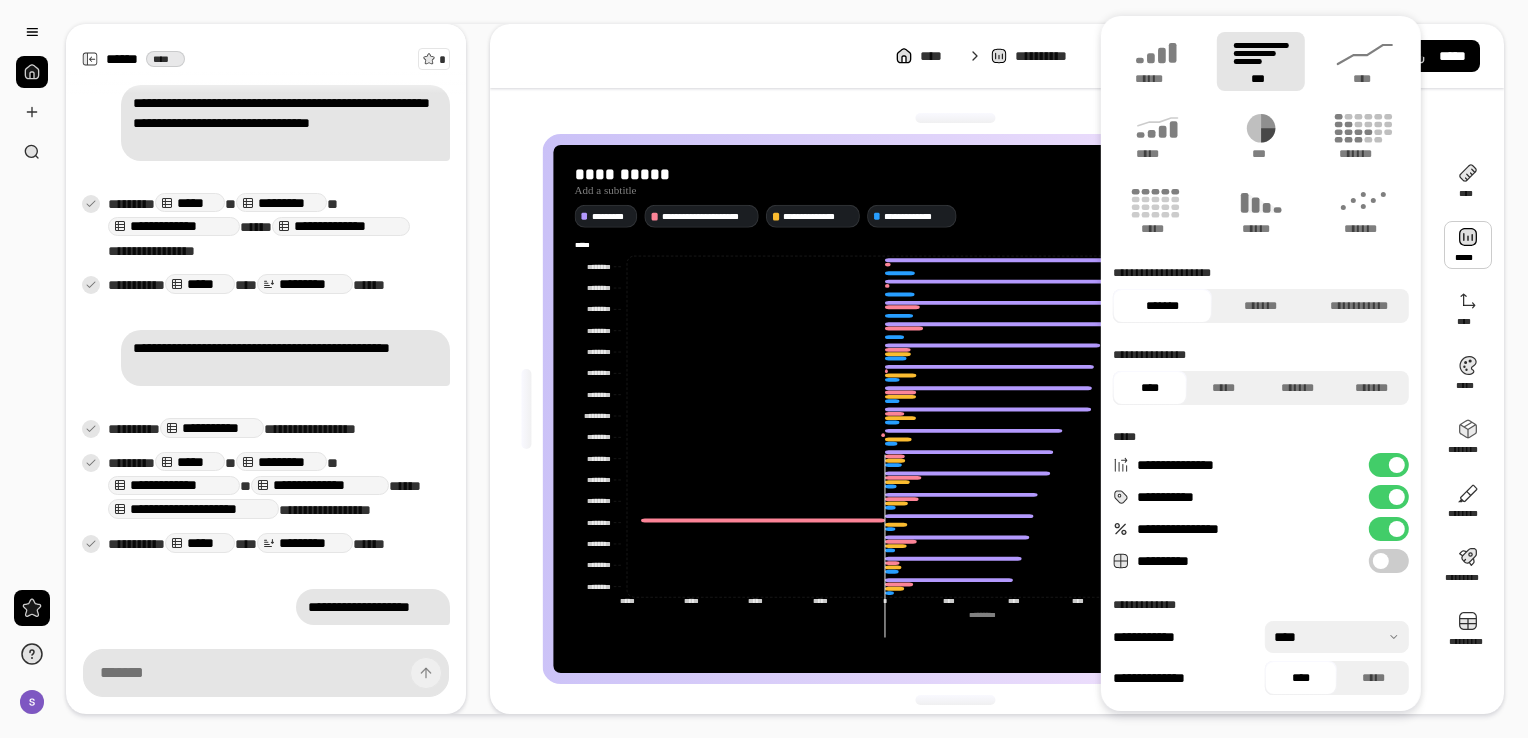 click on "**********" at bounding box center [1389, 465] 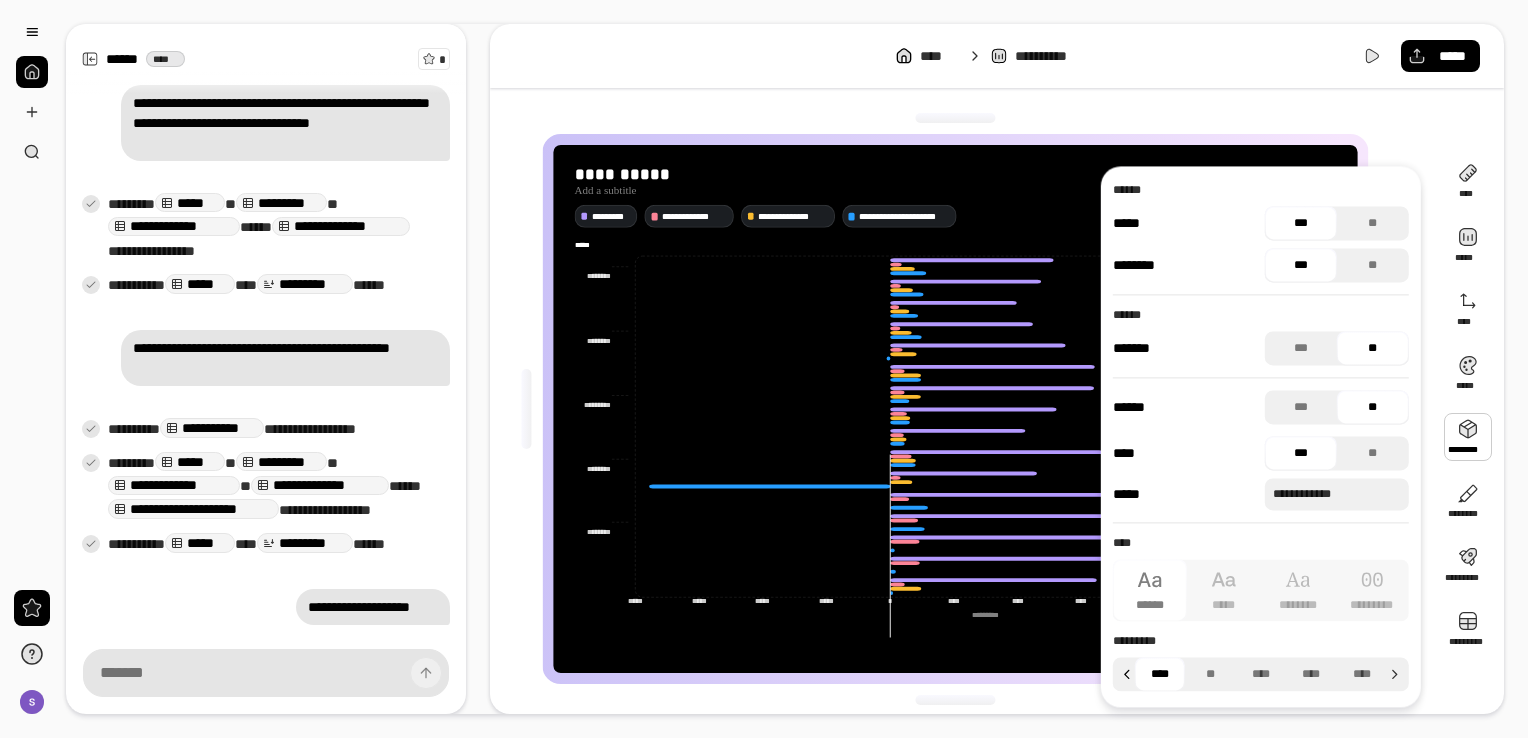 click 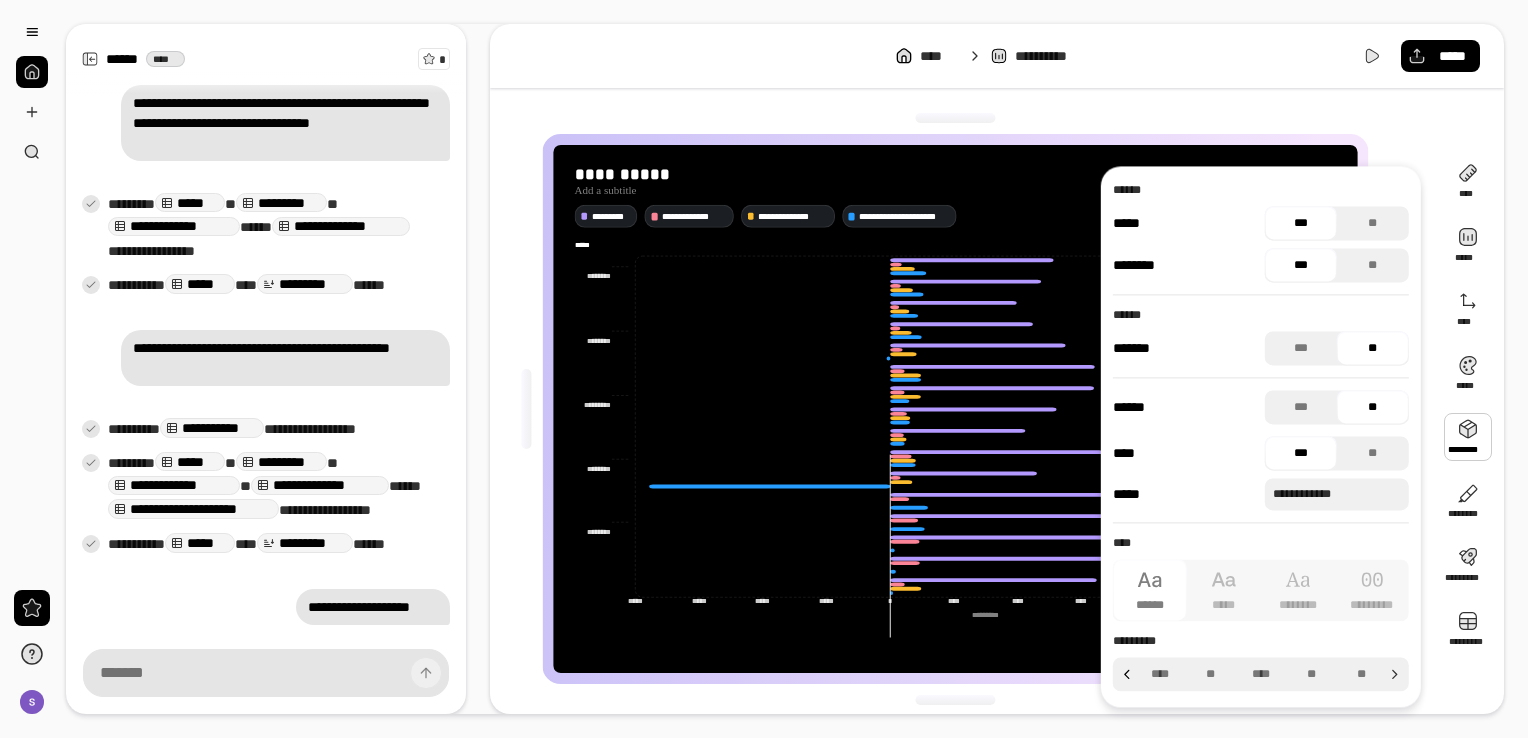 click 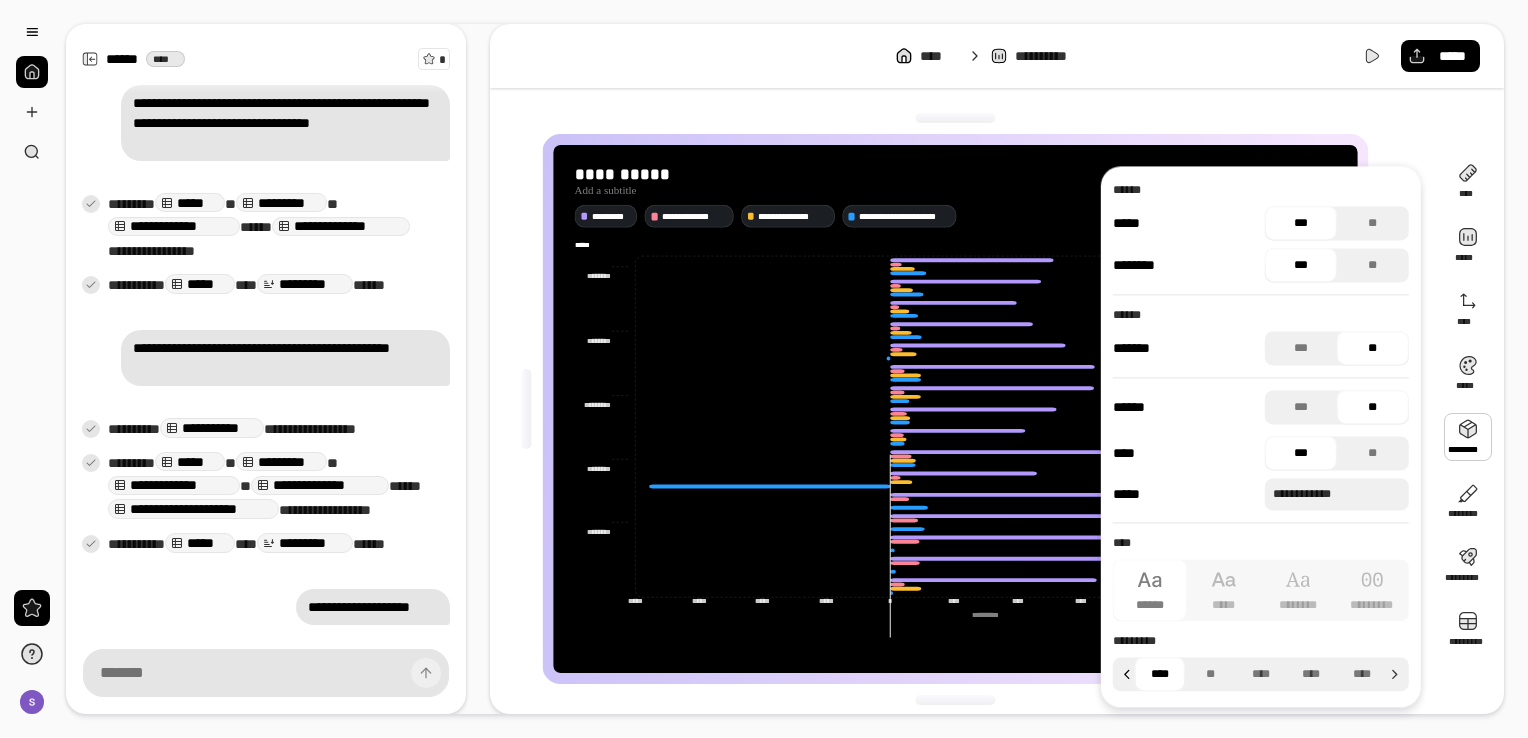 click 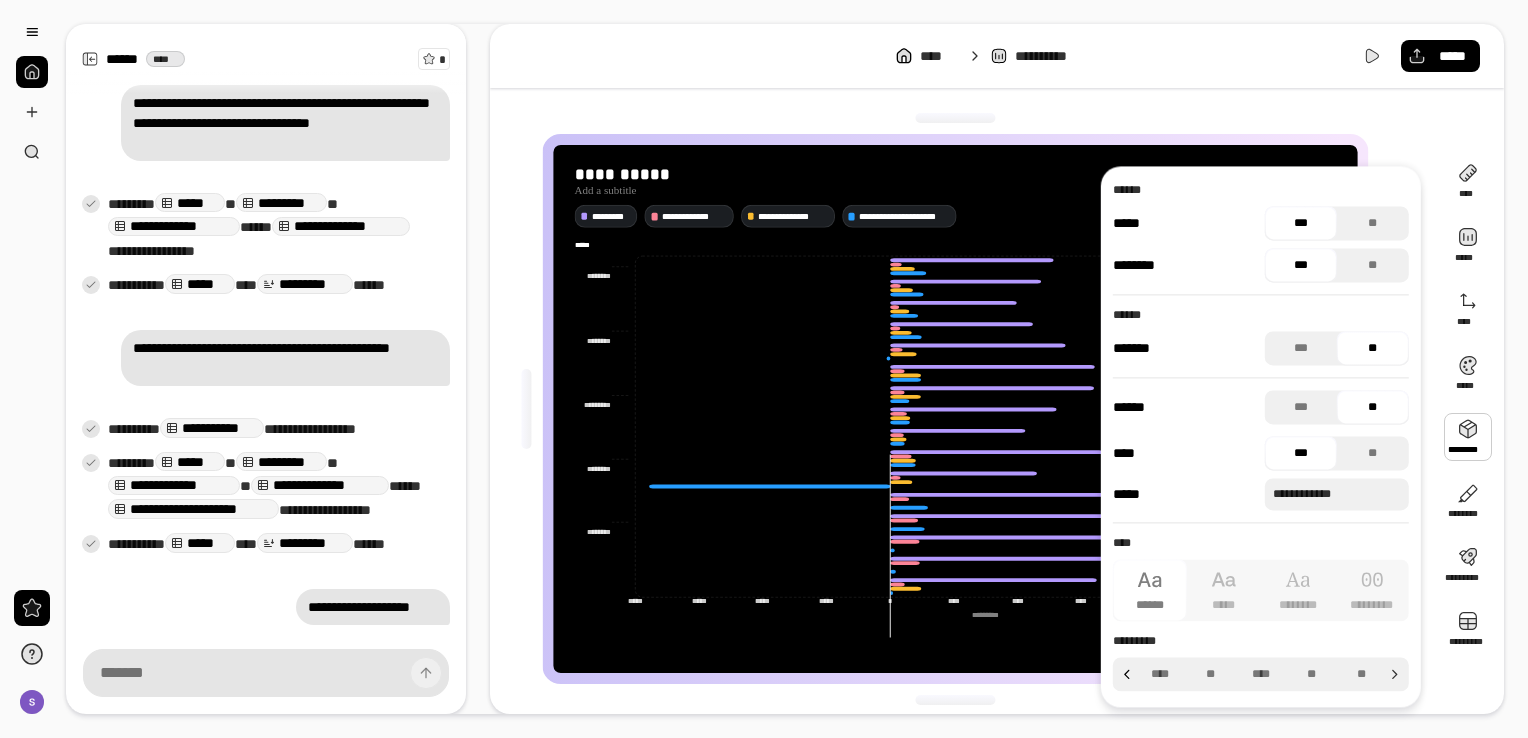 click 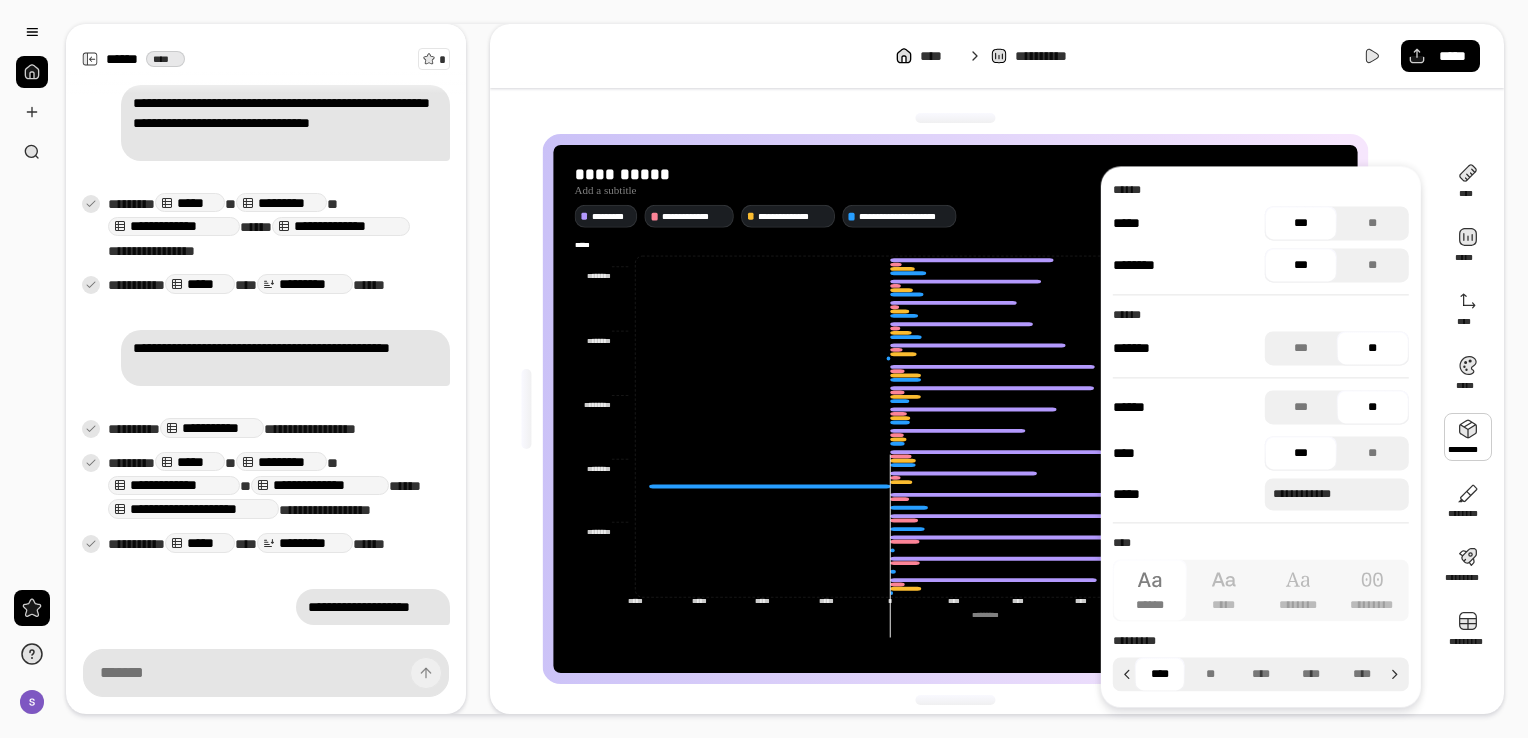 click on "****" at bounding box center (1160, 674) 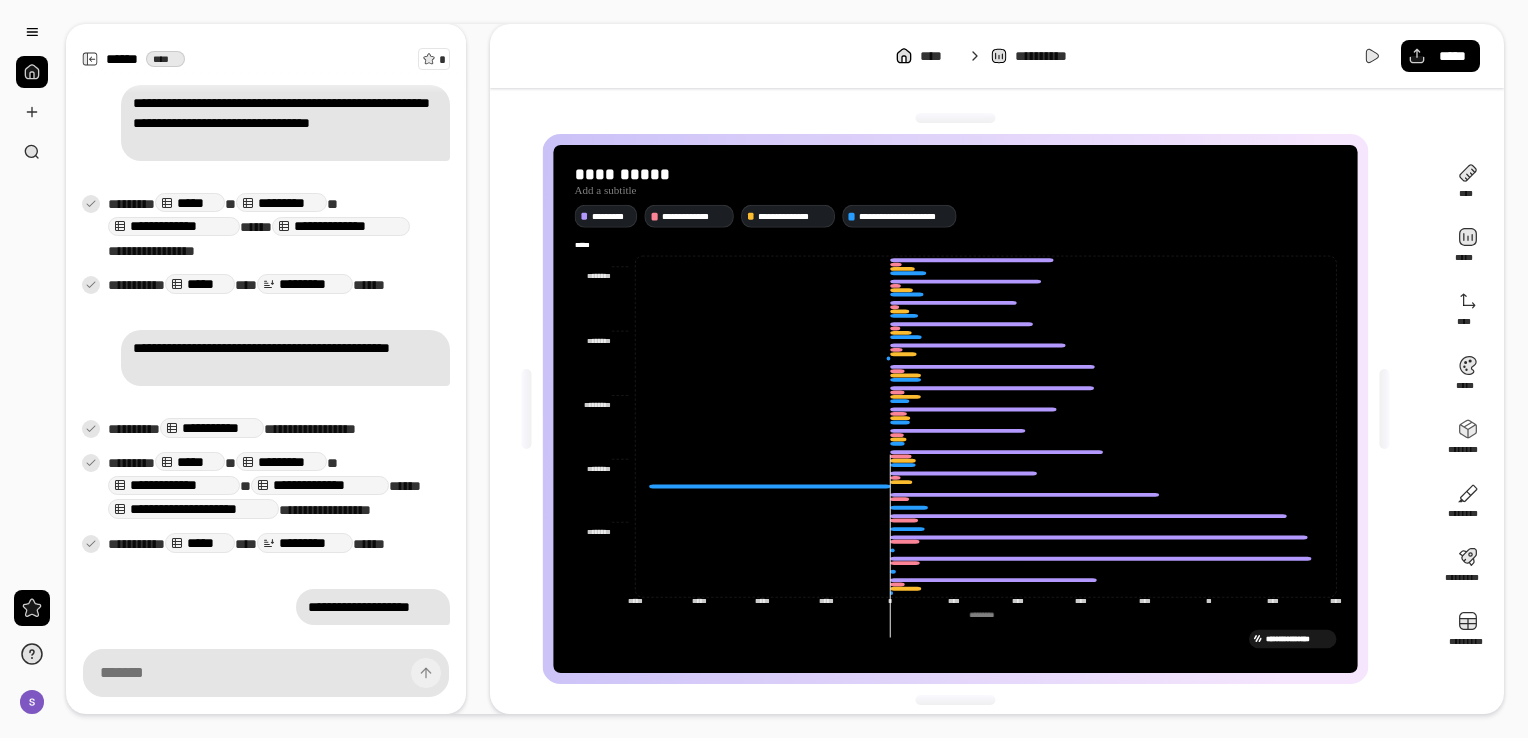 click at bounding box center (985, 615) 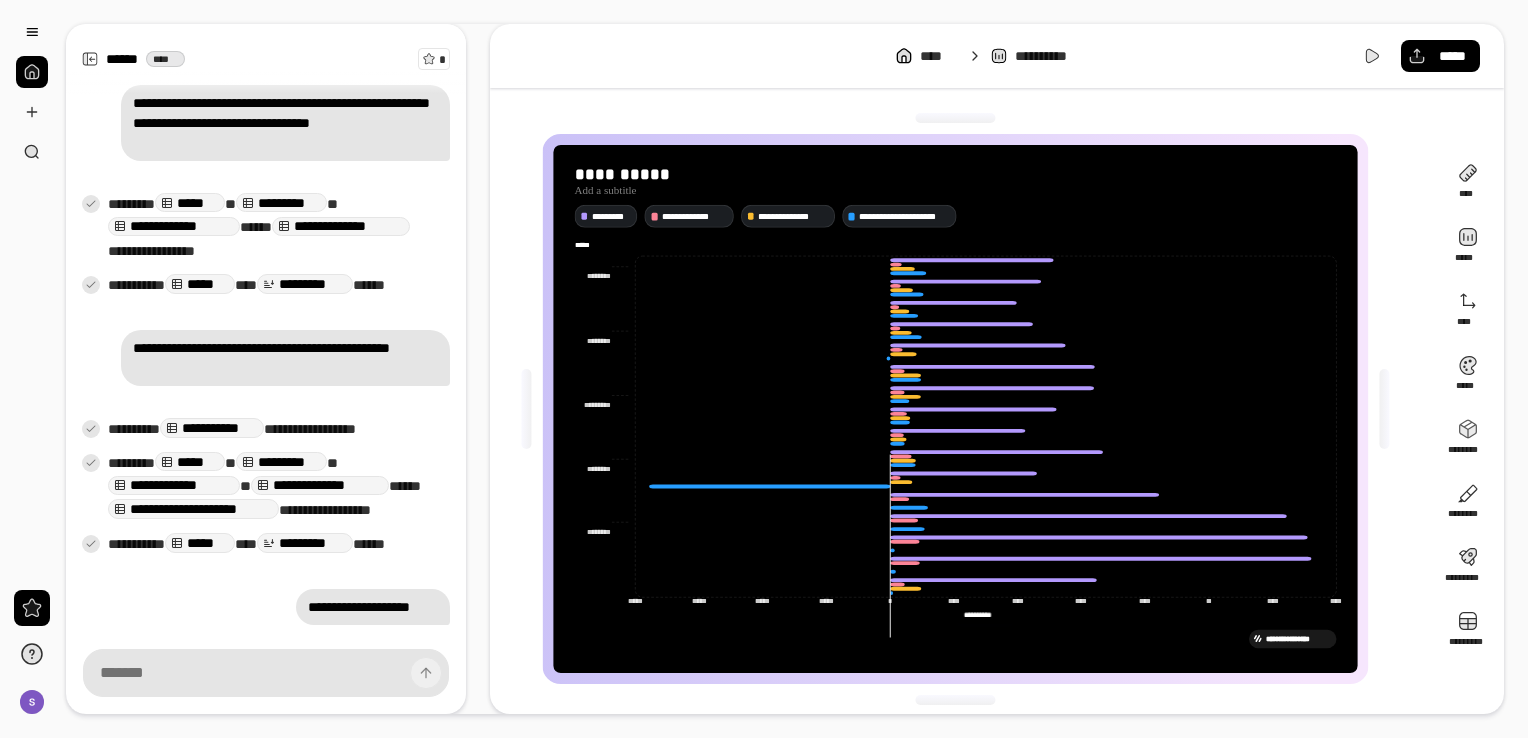 type on "**********" 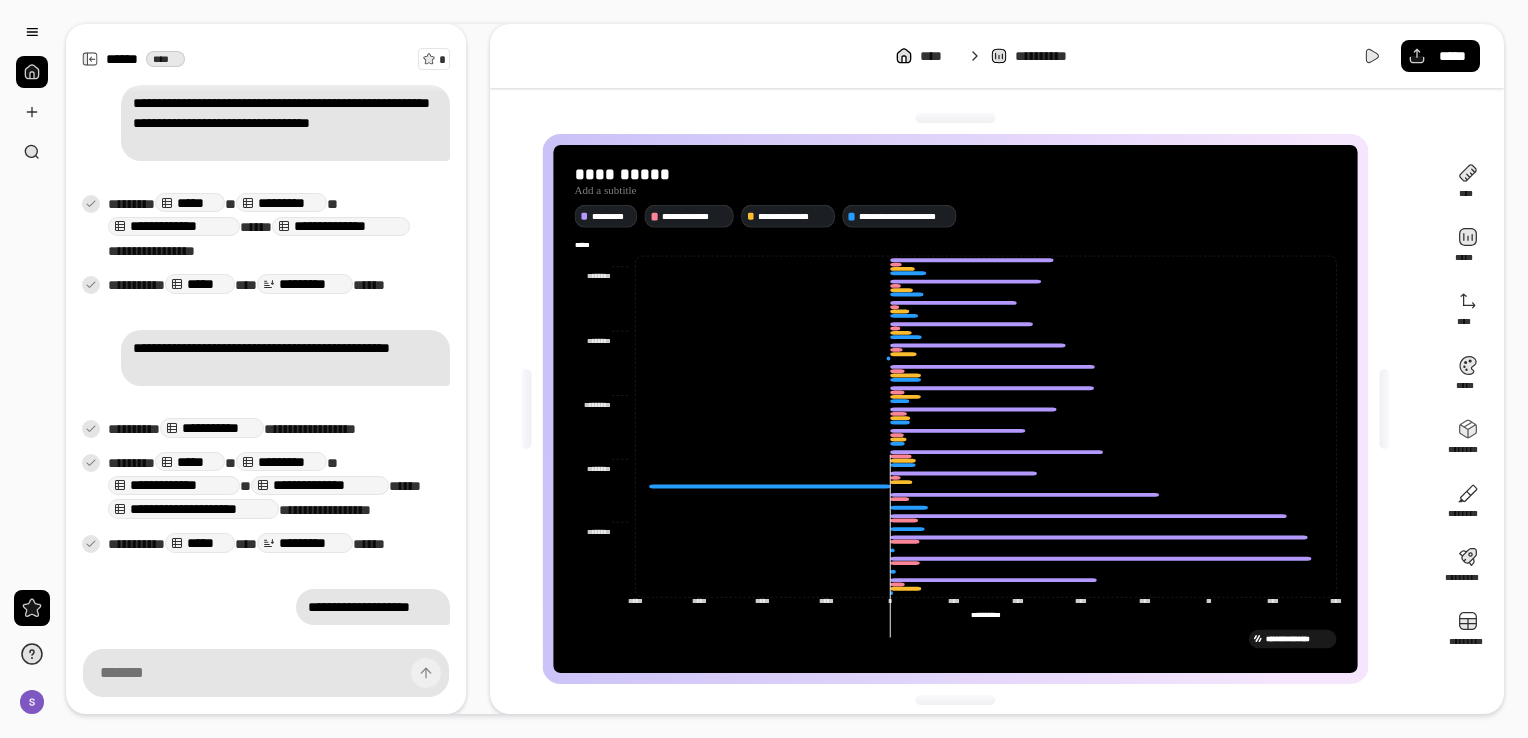 click on "******** ********" 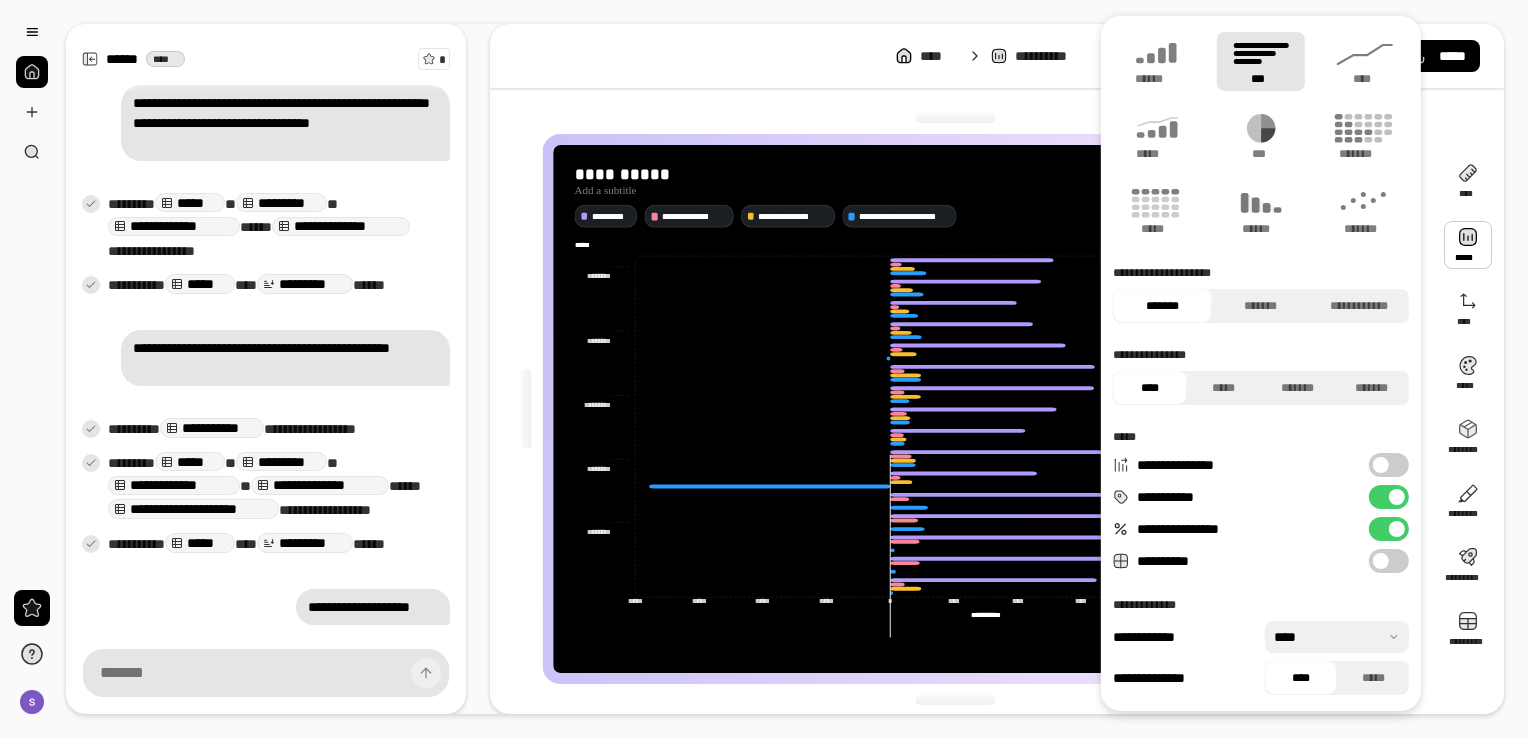 click at bounding box center (1381, 465) 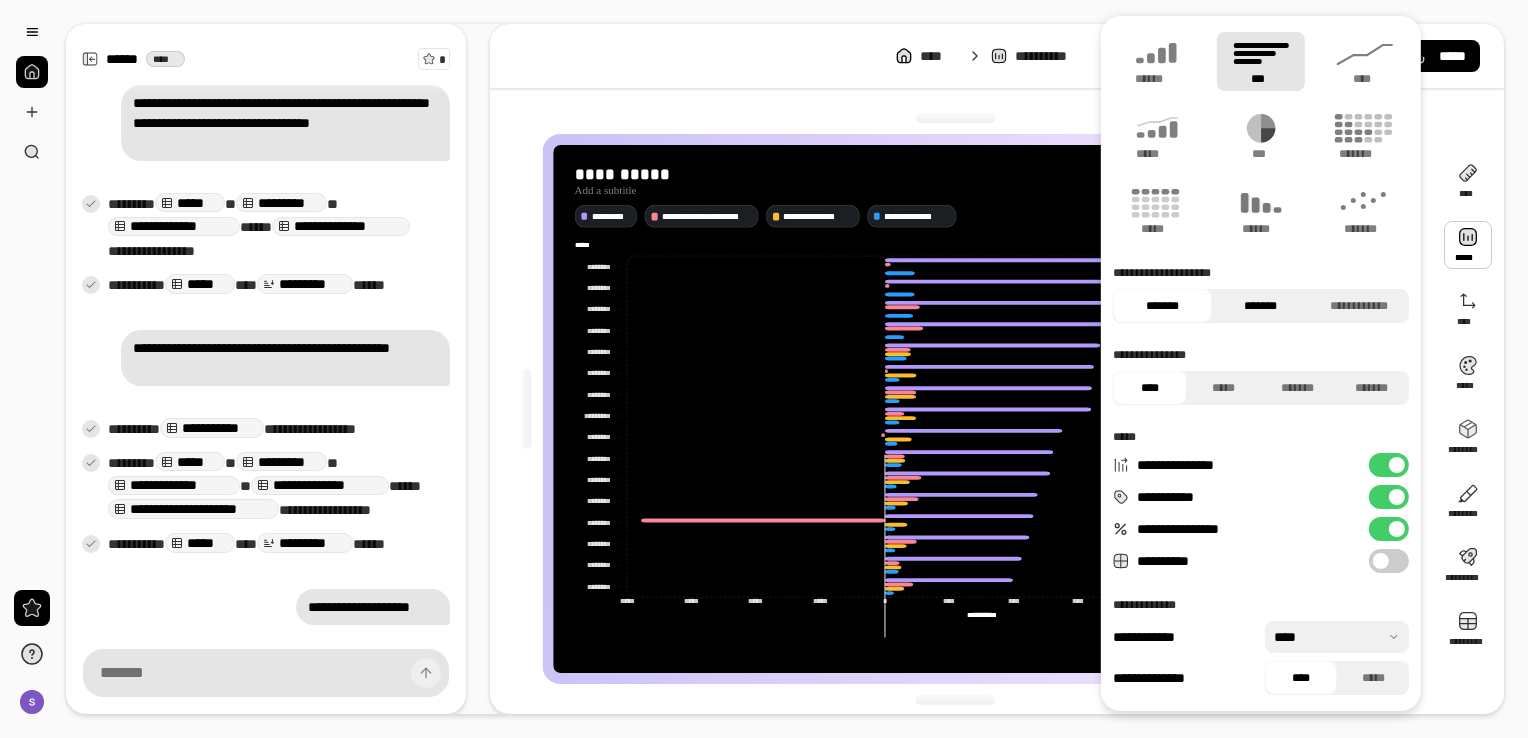 click on "*******" at bounding box center (1260, 306) 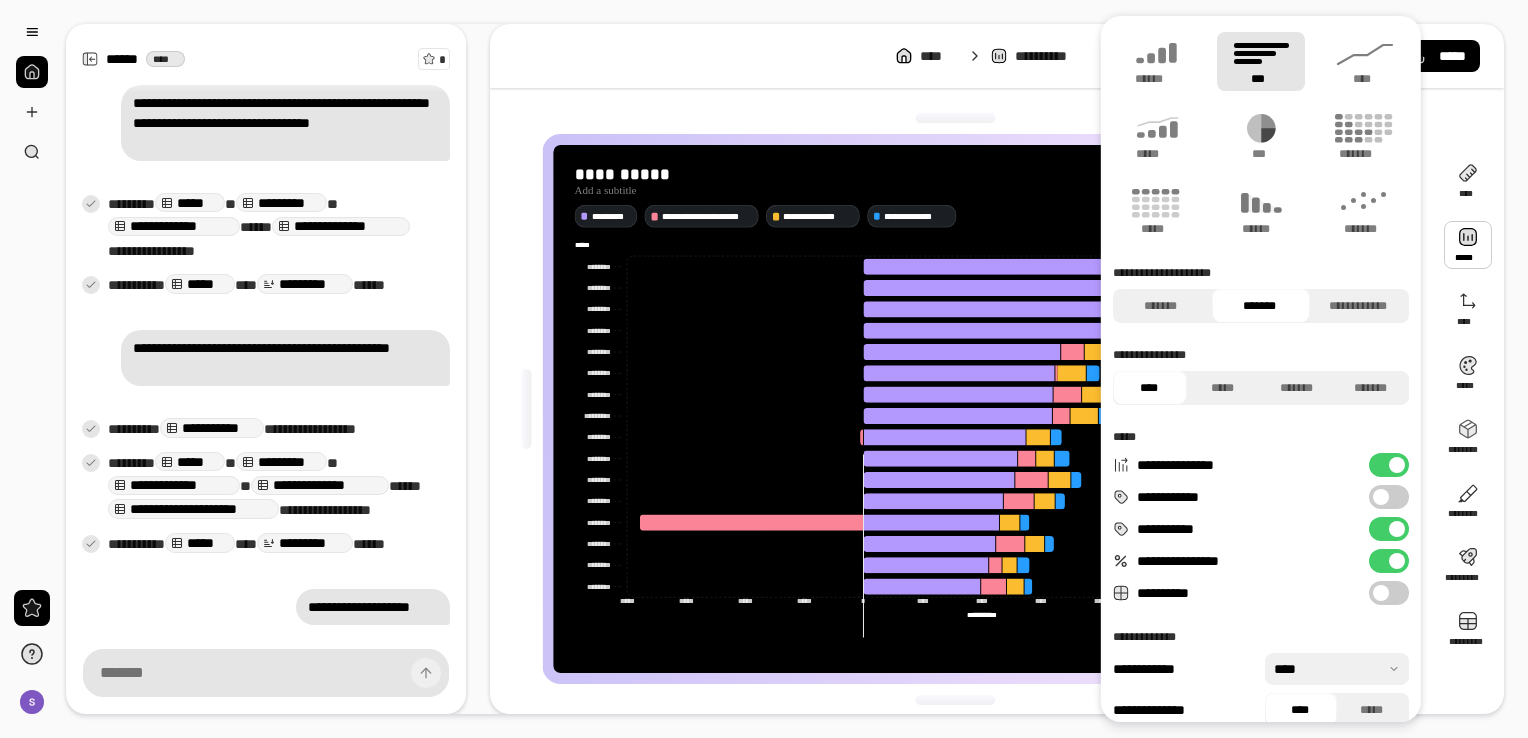 click at bounding box center [955, 700] 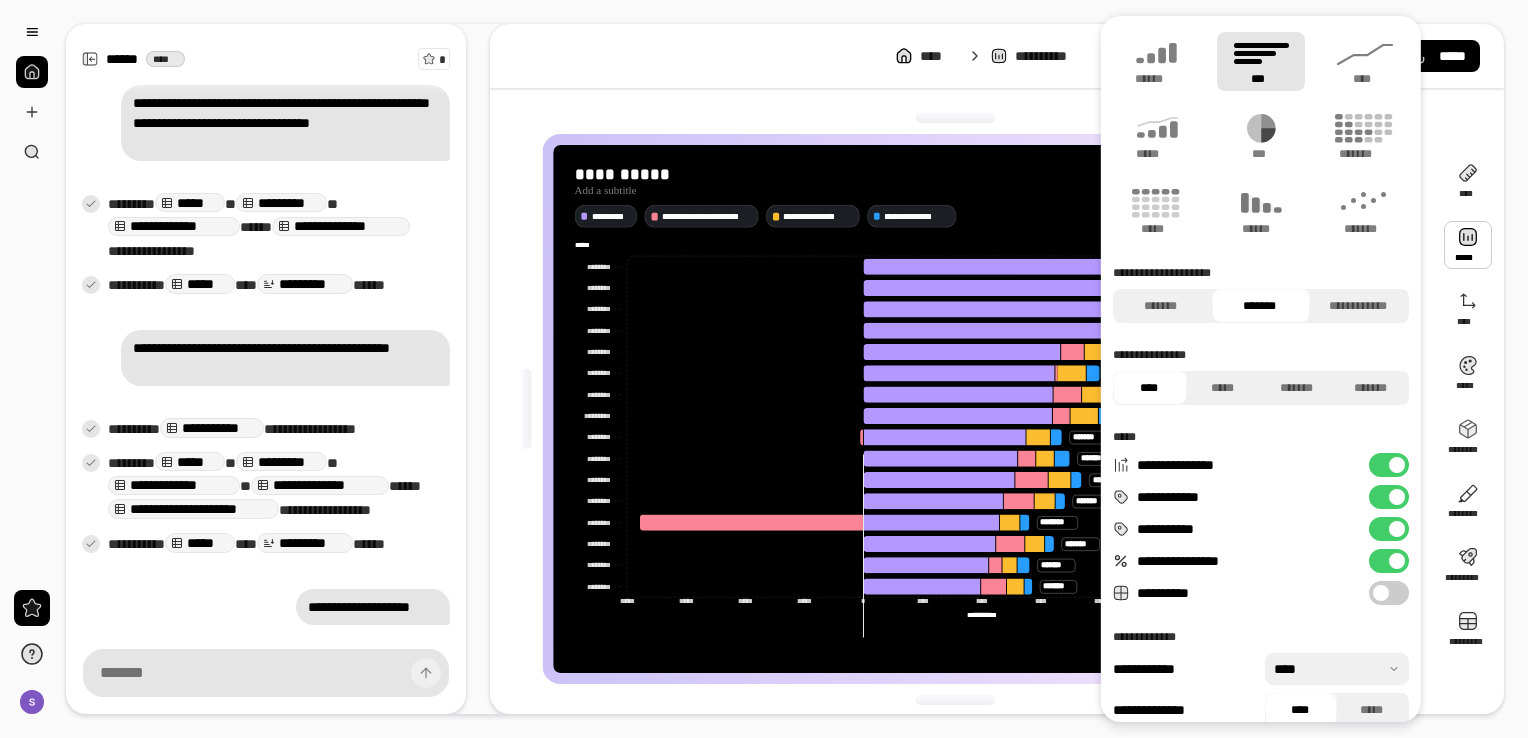 click at bounding box center (1397, 497) 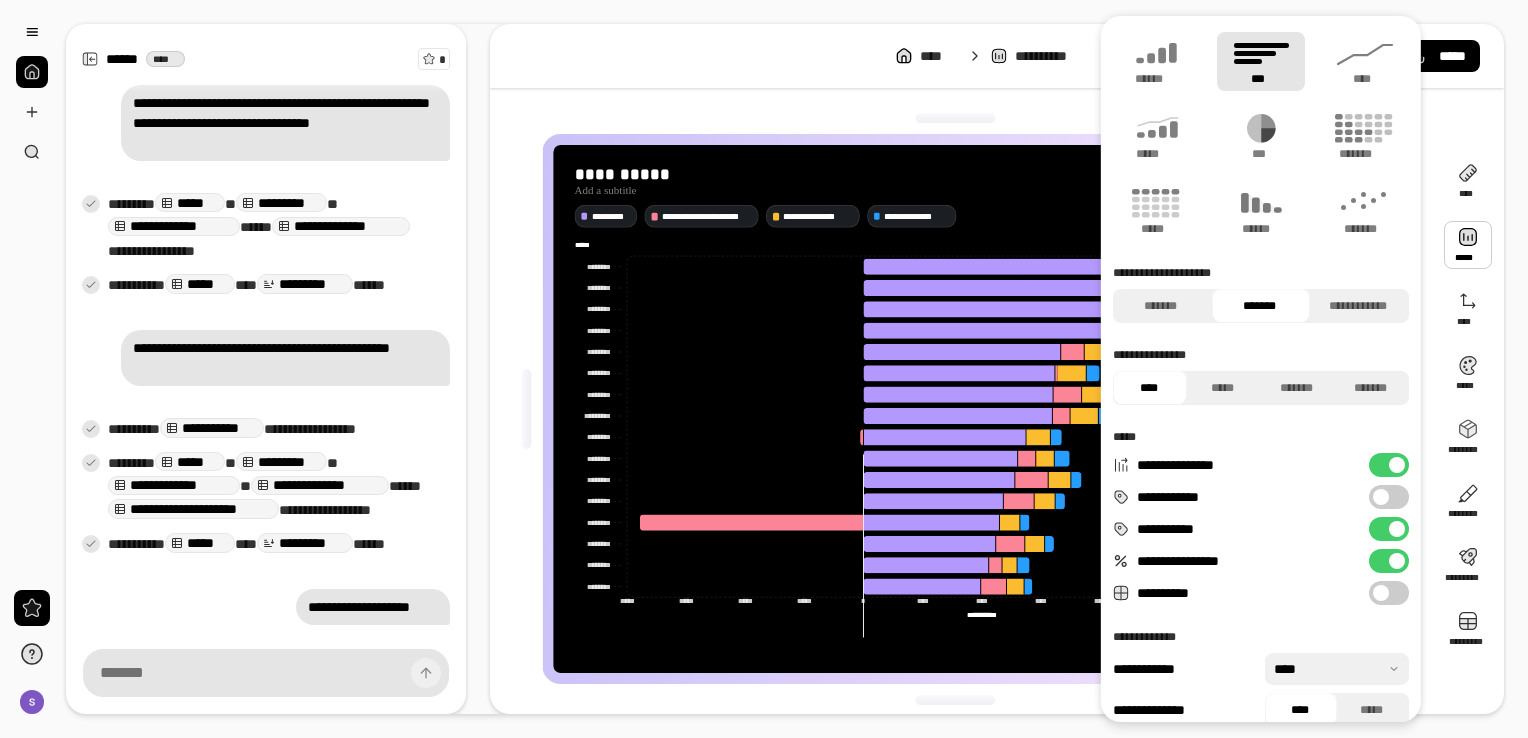 click on "**********" at bounding box center (955, 197) 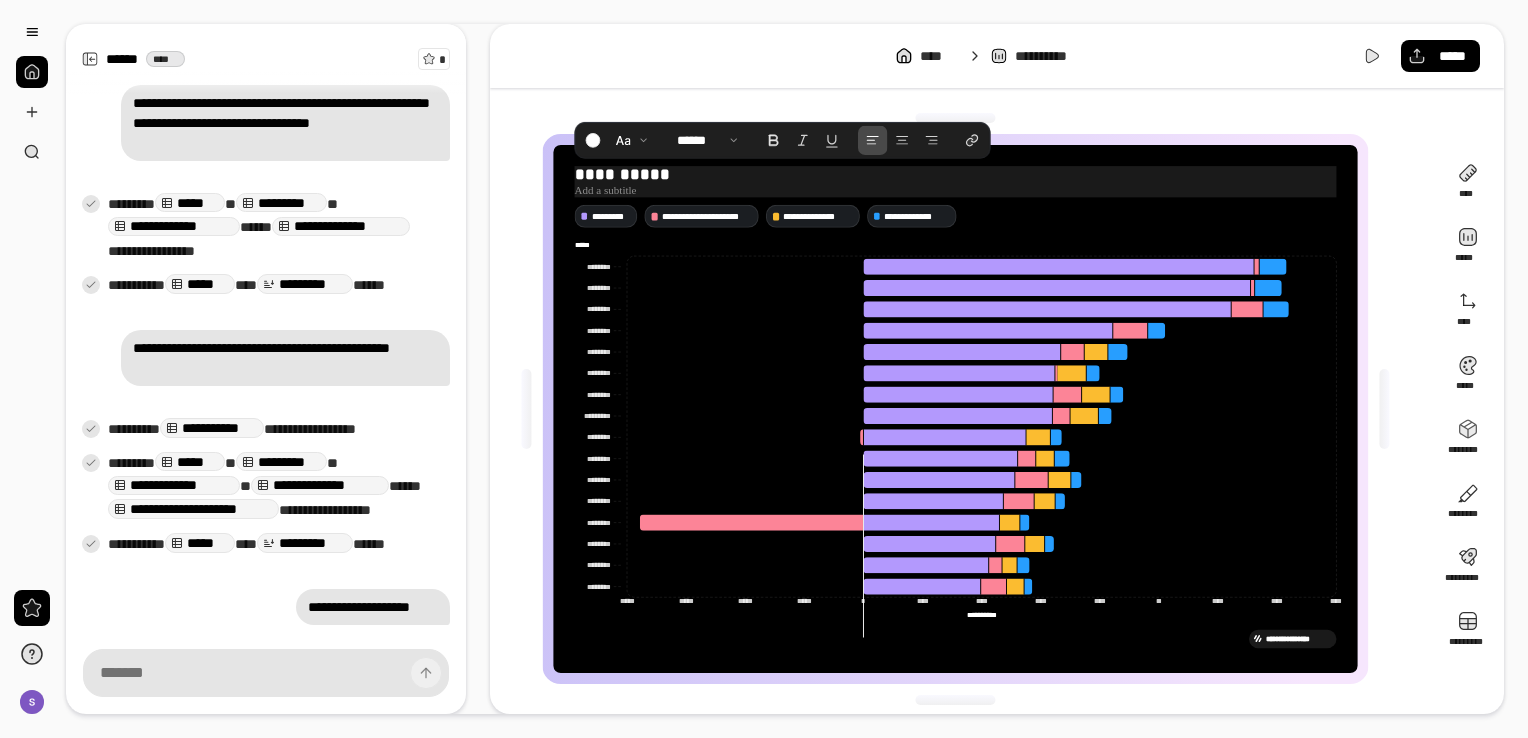 drag, startPoint x: 1208, startPoint y: 198, endPoint x: 1094, endPoint y: 188, distance: 114.43776 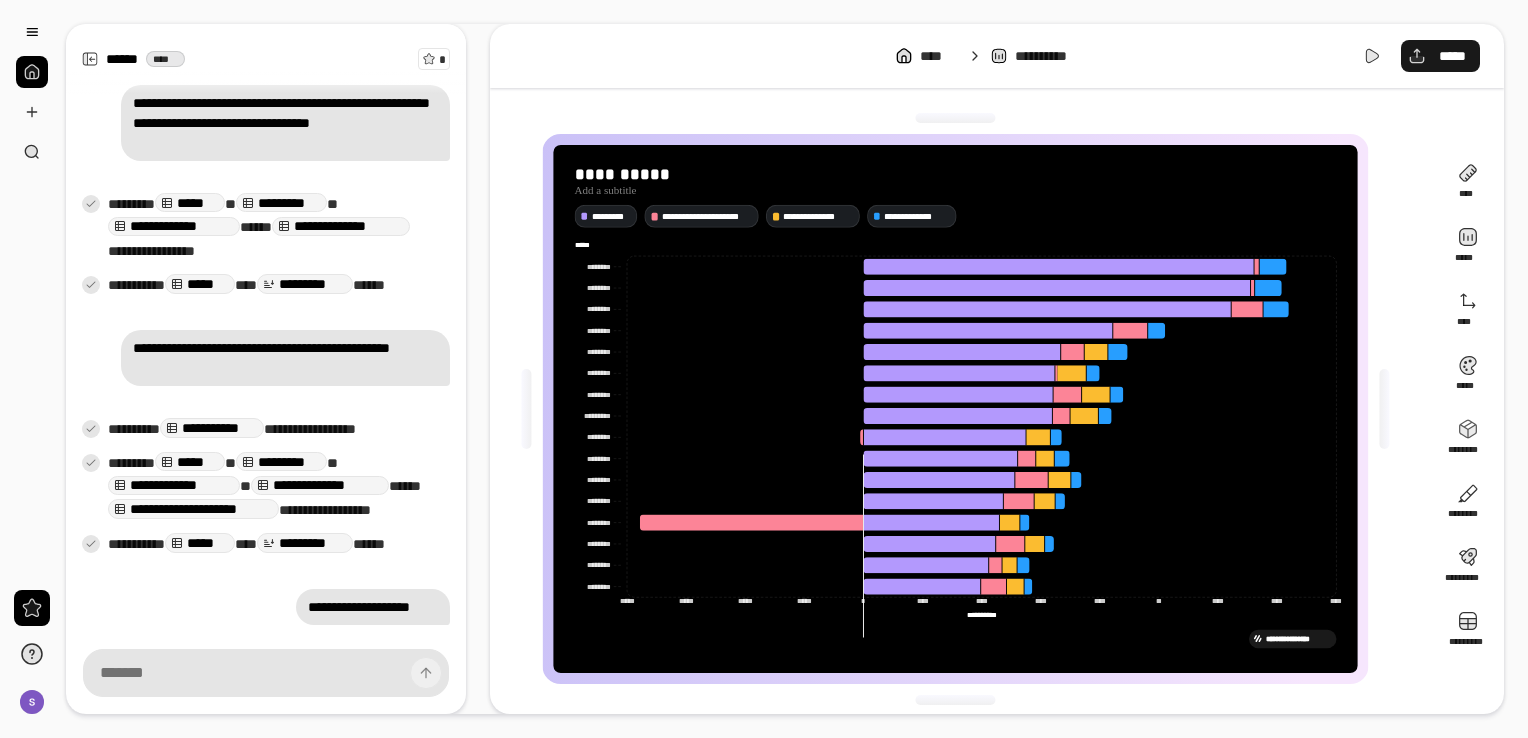 click on "*****" at bounding box center [1452, 56] 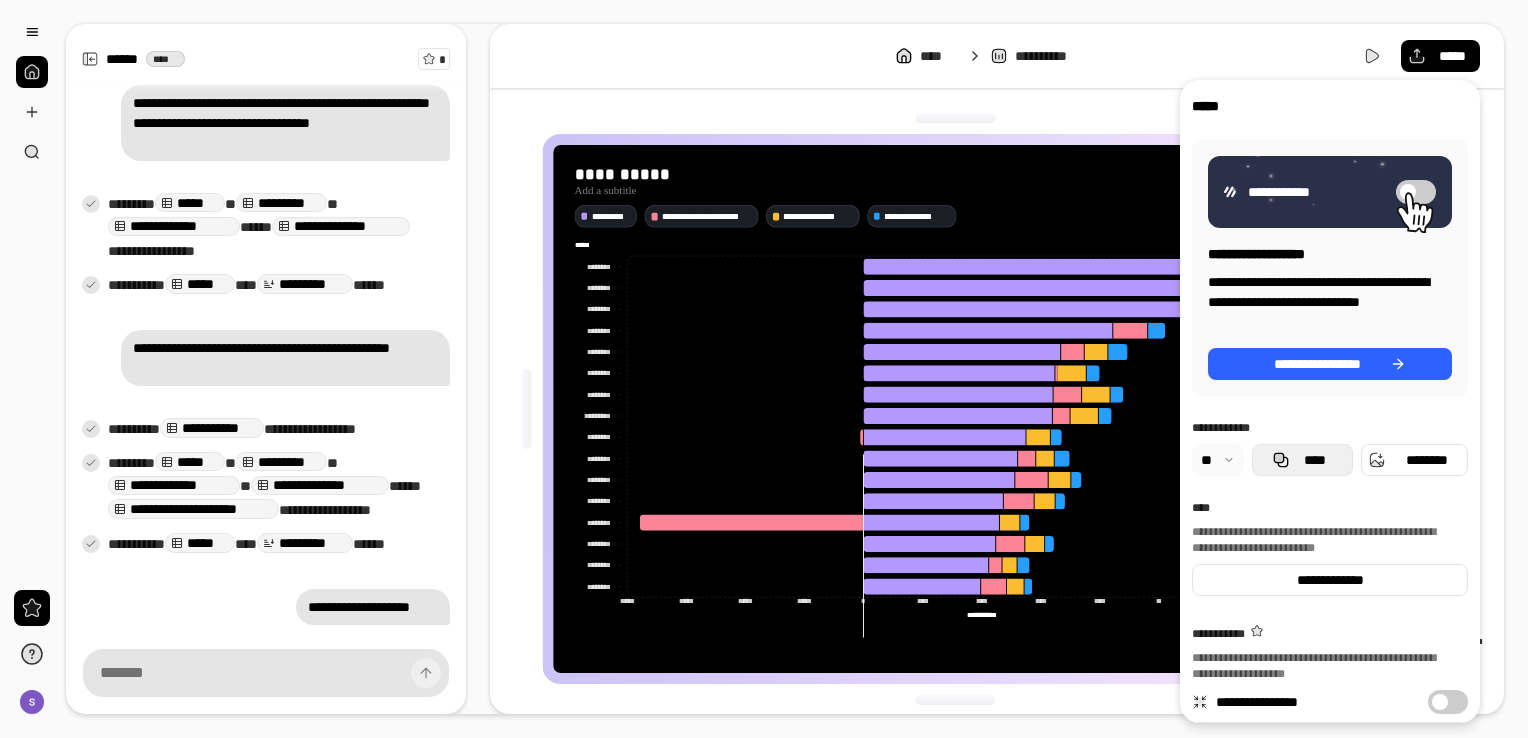 click on "****" at bounding box center [1302, 460] 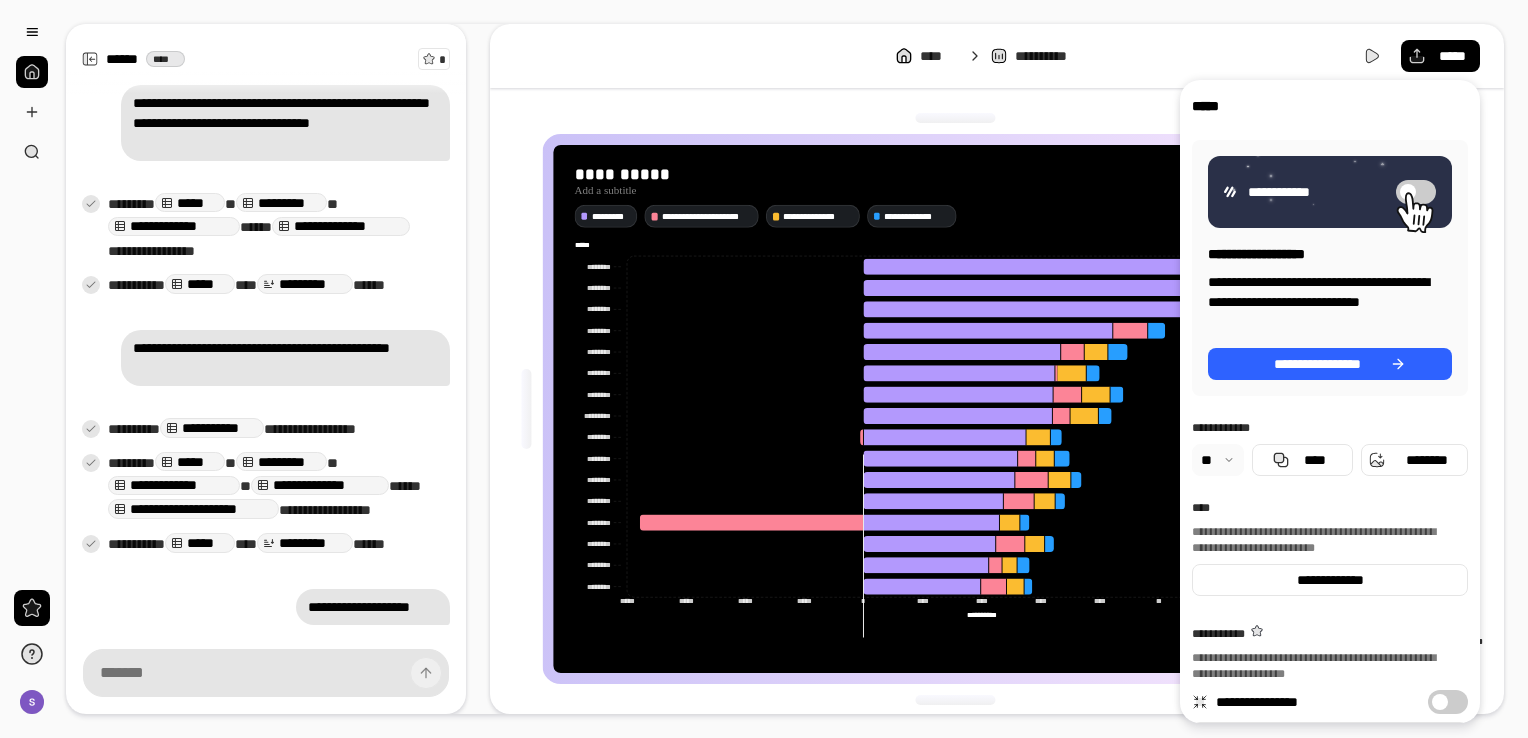 scroll, scrollTop: 46, scrollLeft: 0, axis: vertical 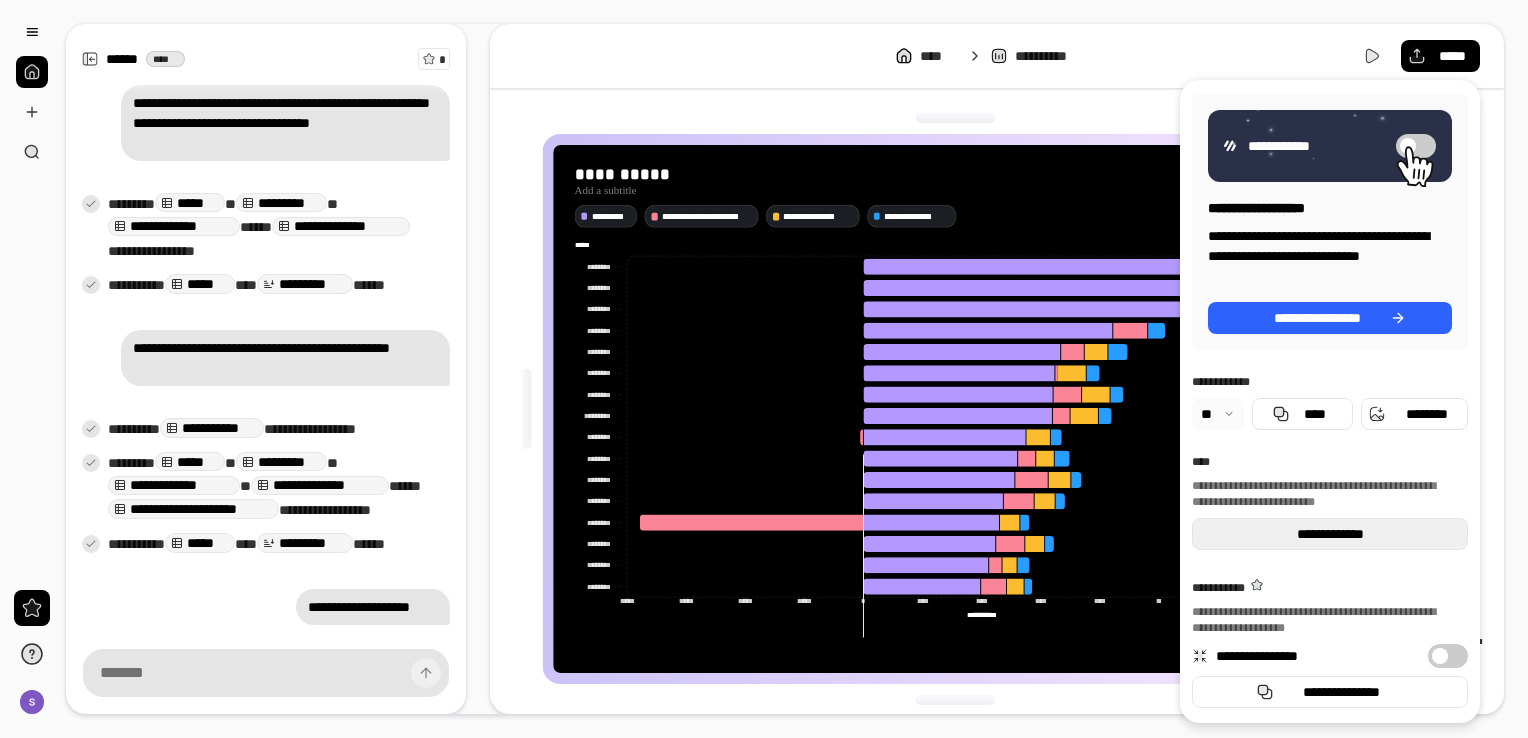 click on "**********" at bounding box center (1330, 534) 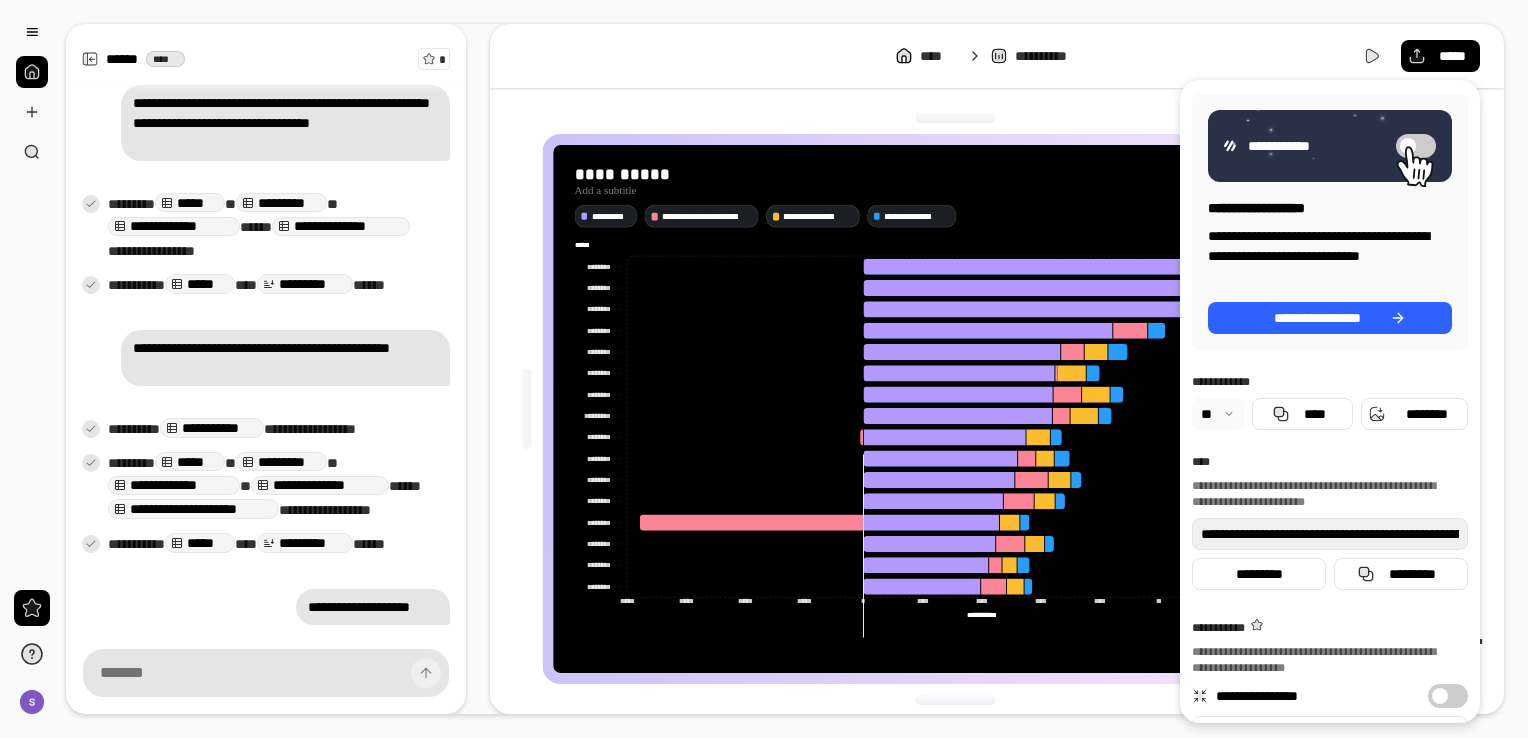 click at bounding box center (955, 700) 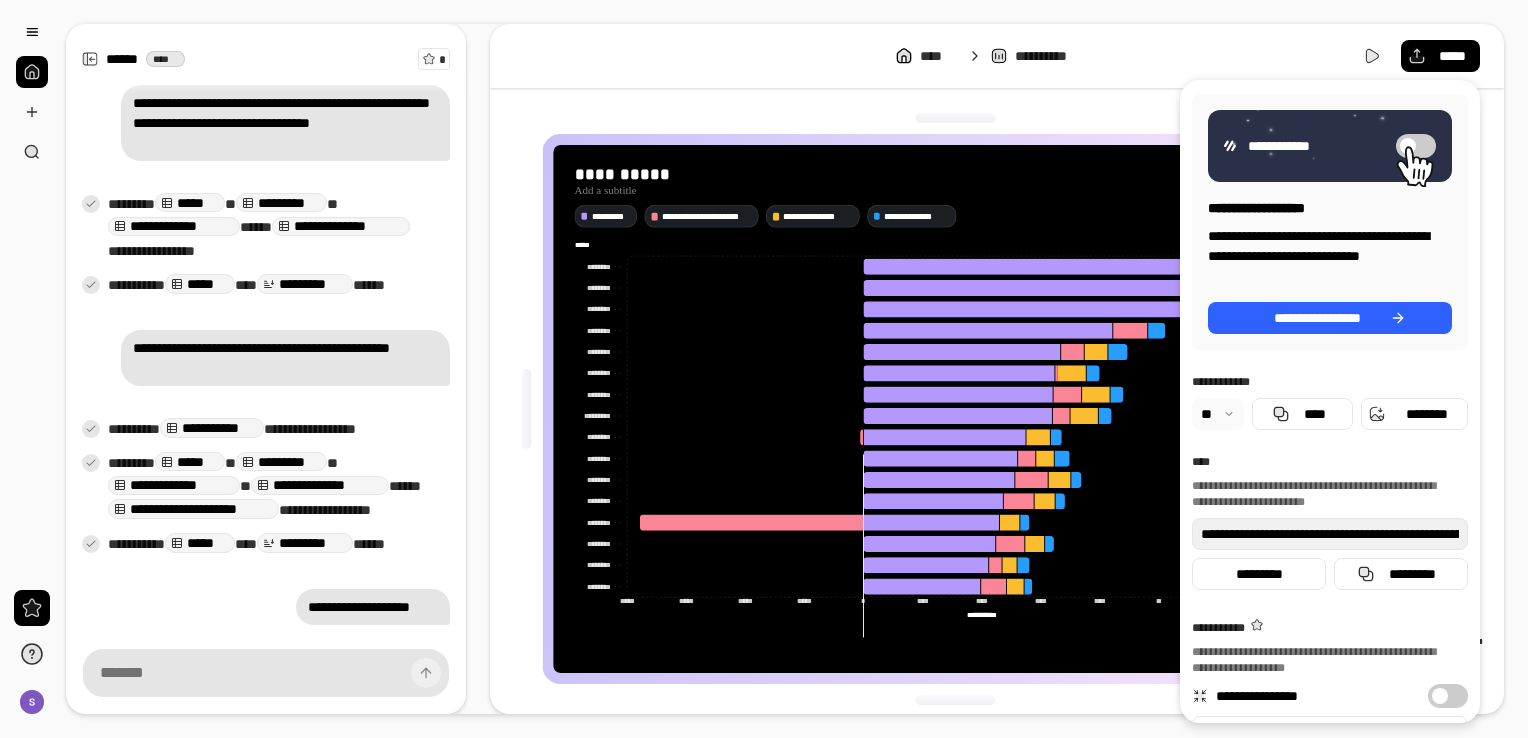 click on "**********" at bounding box center (997, 369) 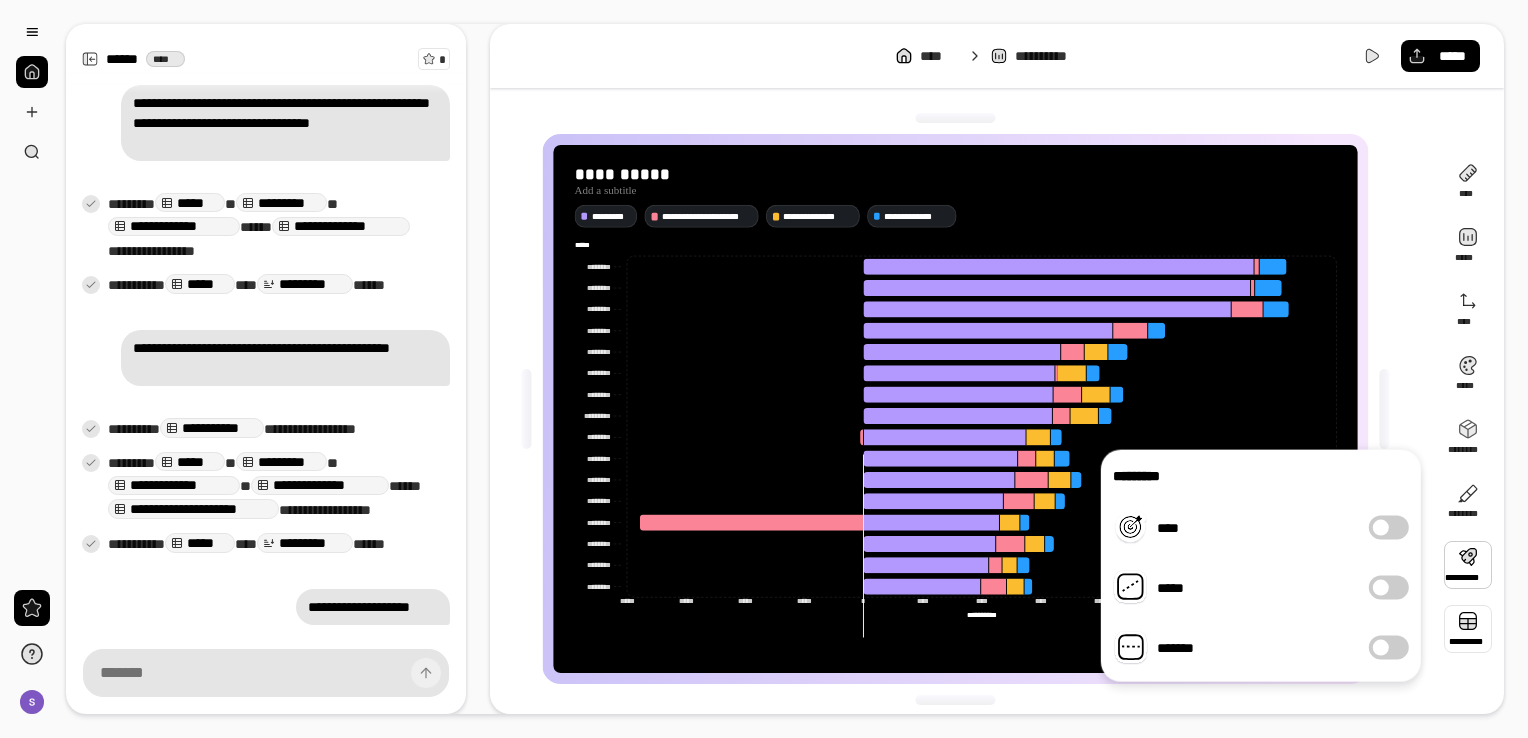 click at bounding box center [1468, 629] 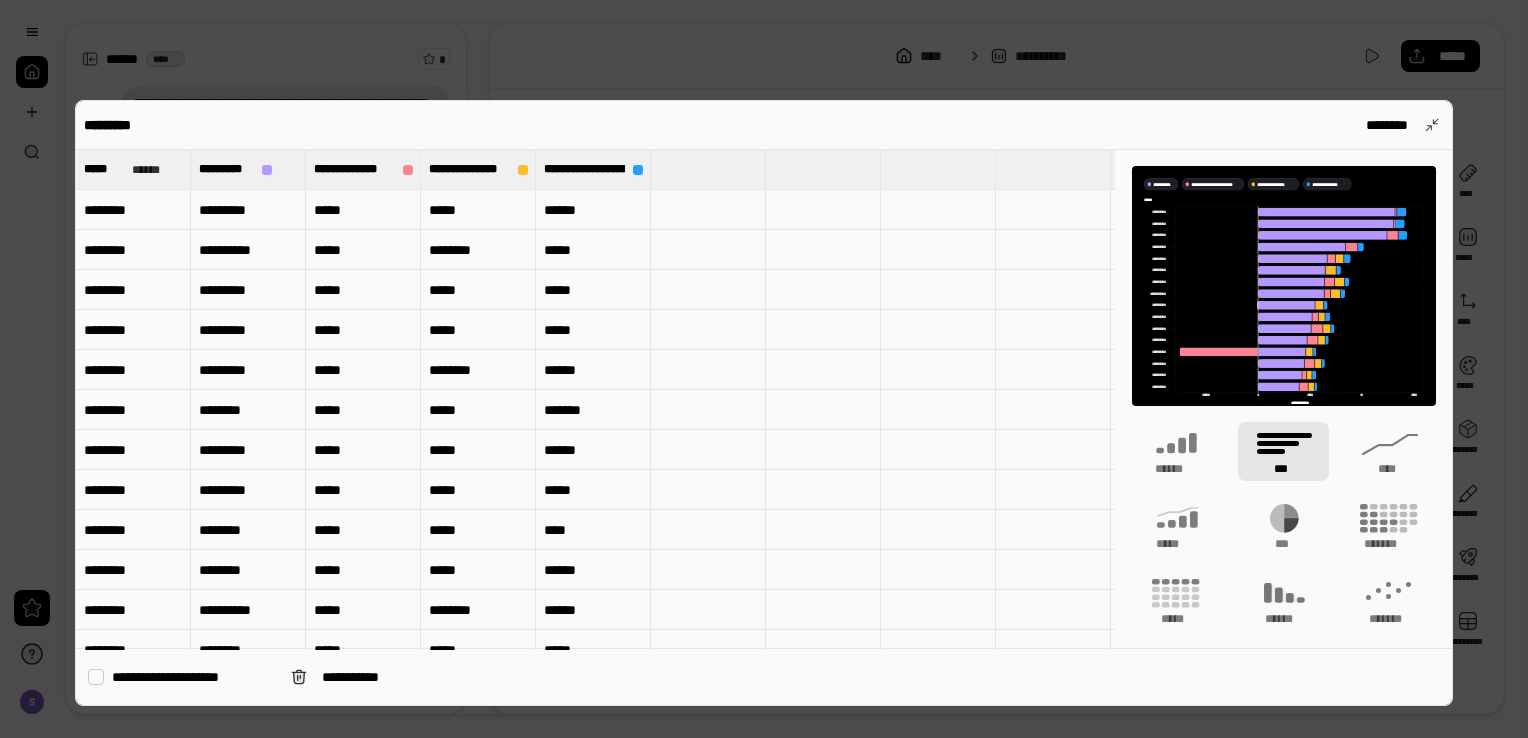 click on "********" at bounding box center (133, 250) 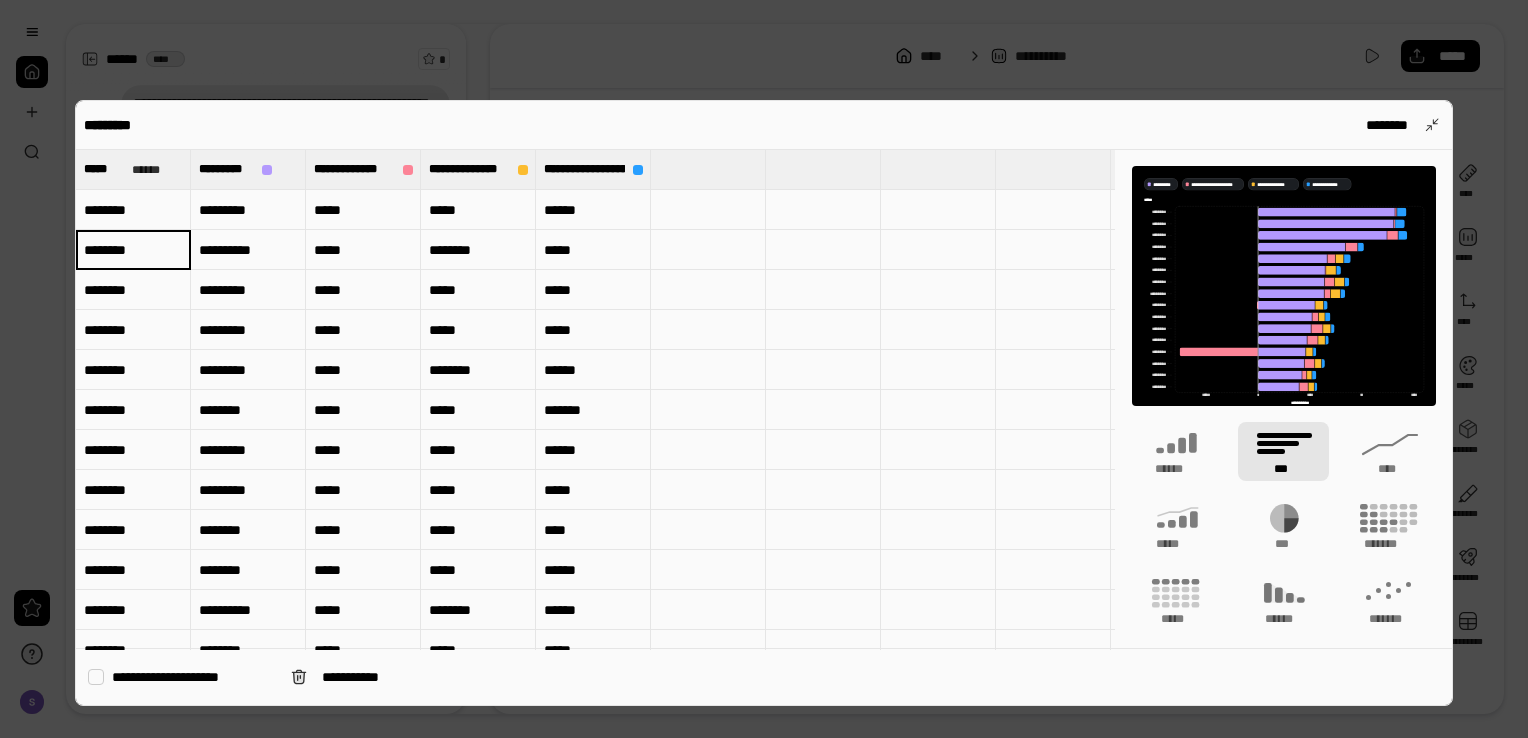 click on "********" at bounding box center [133, 250] 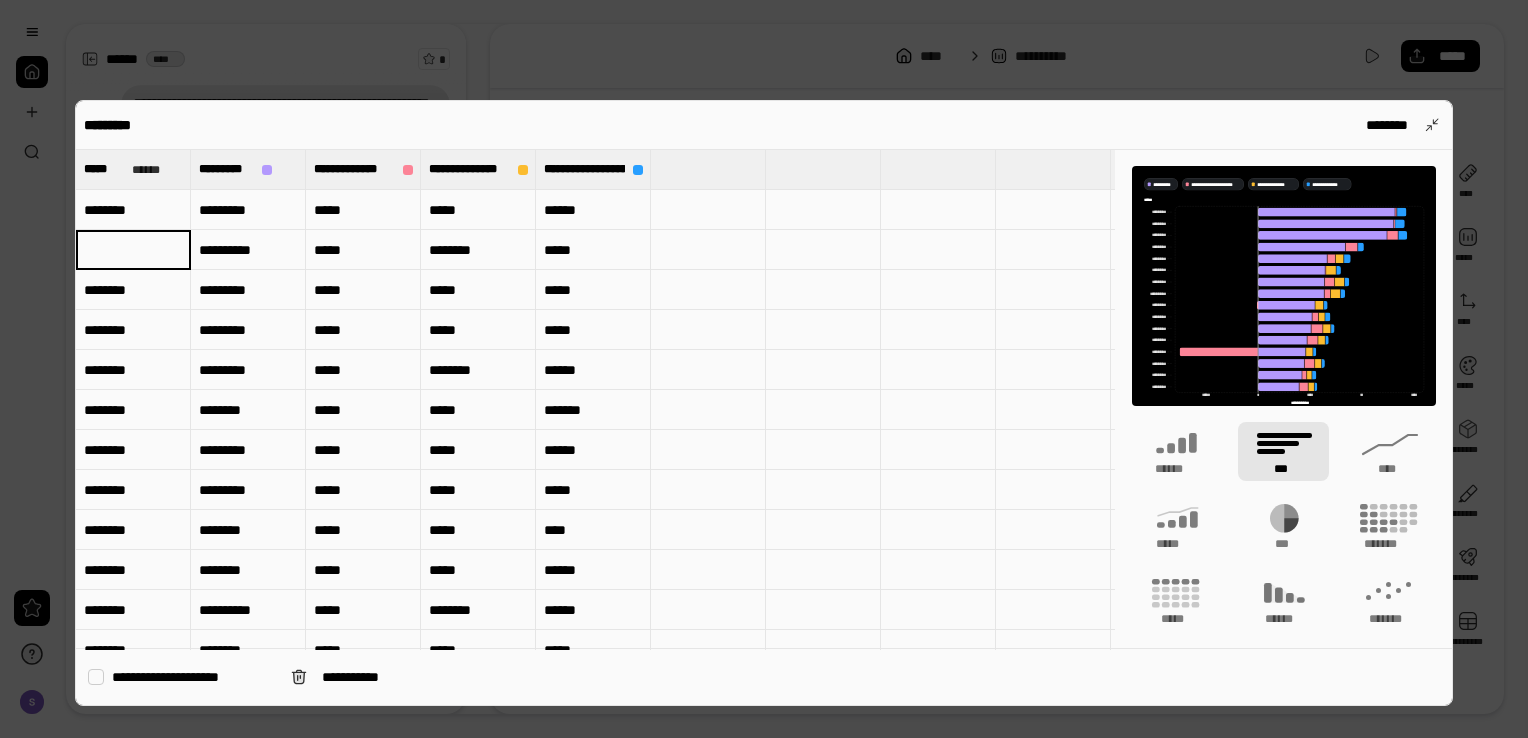 type 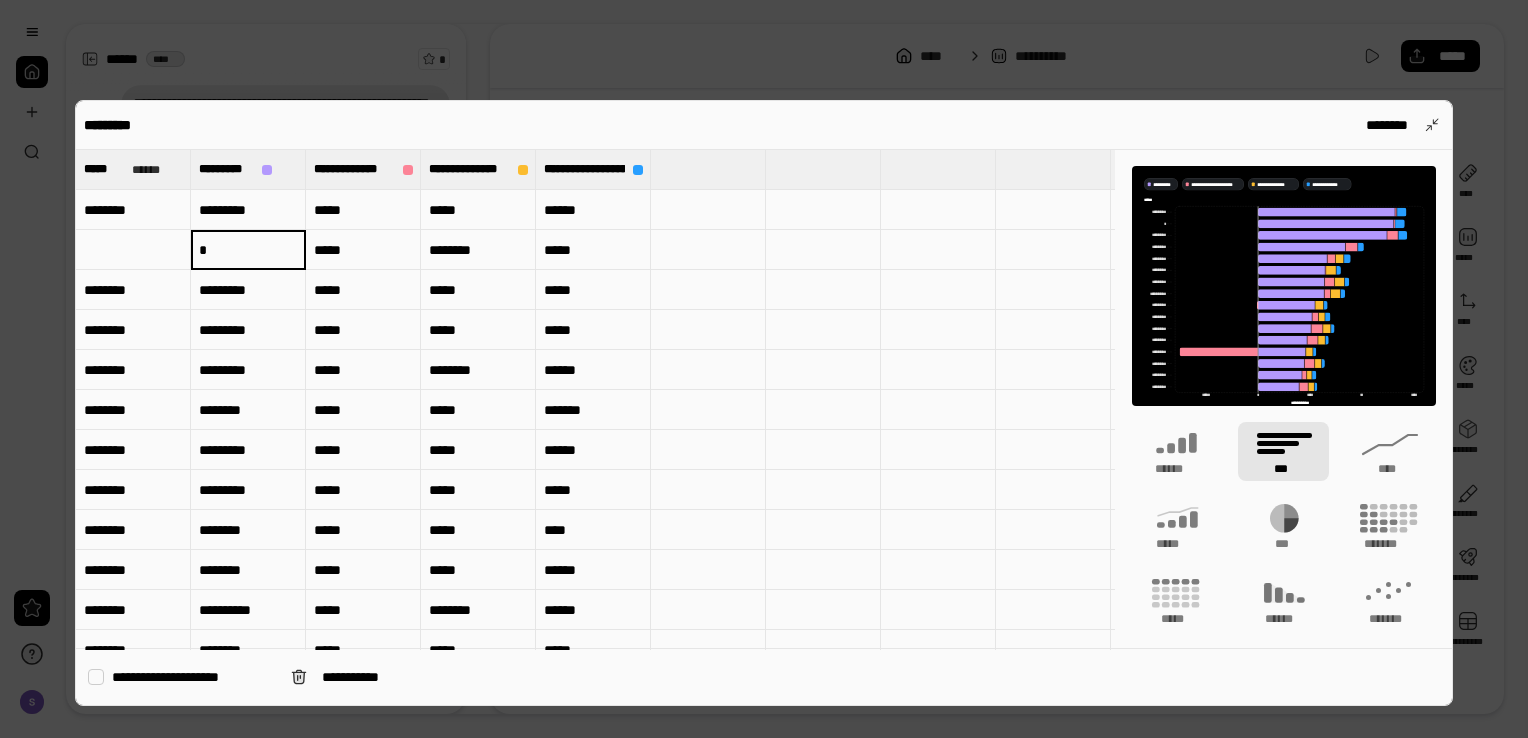 type on "*" 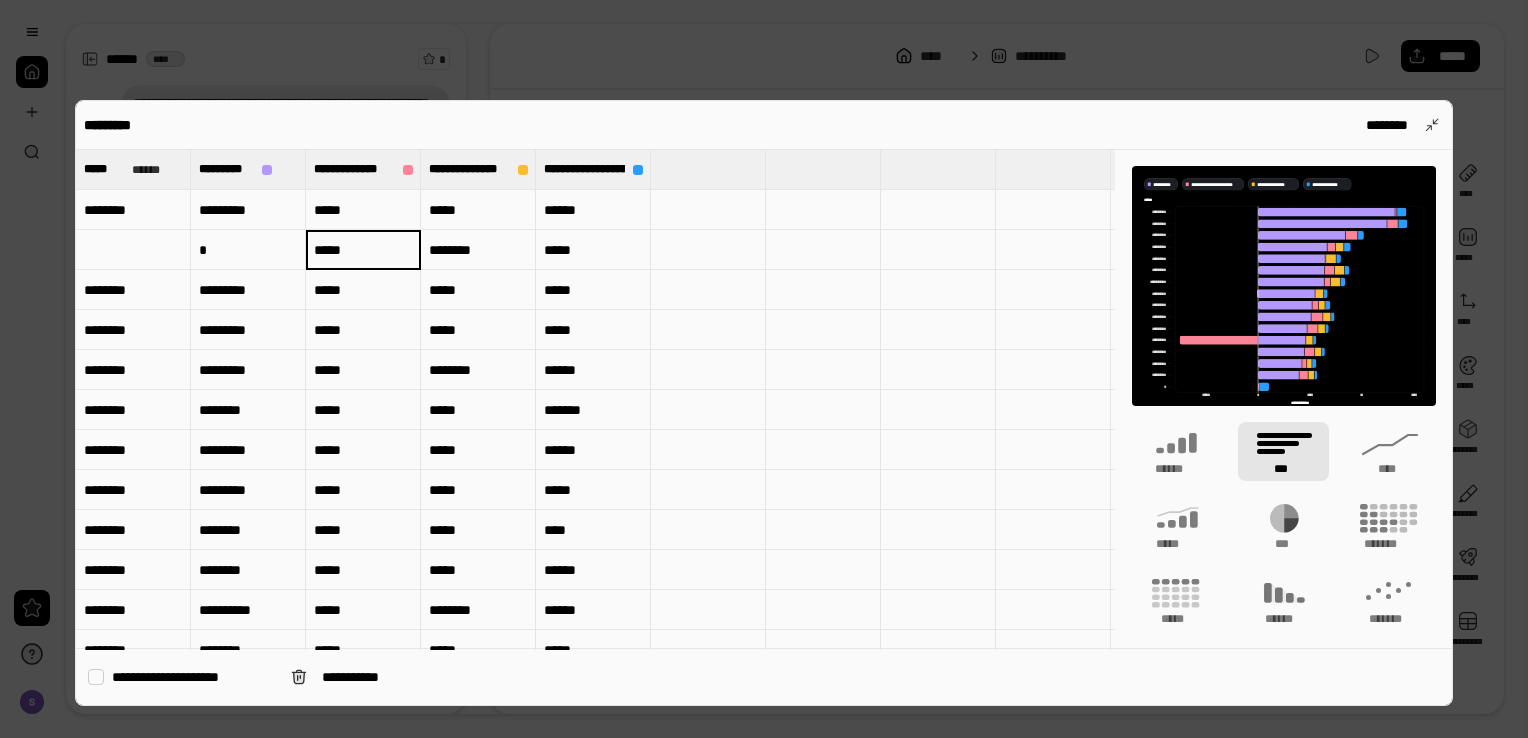 click on "*****" at bounding box center (363, 250) 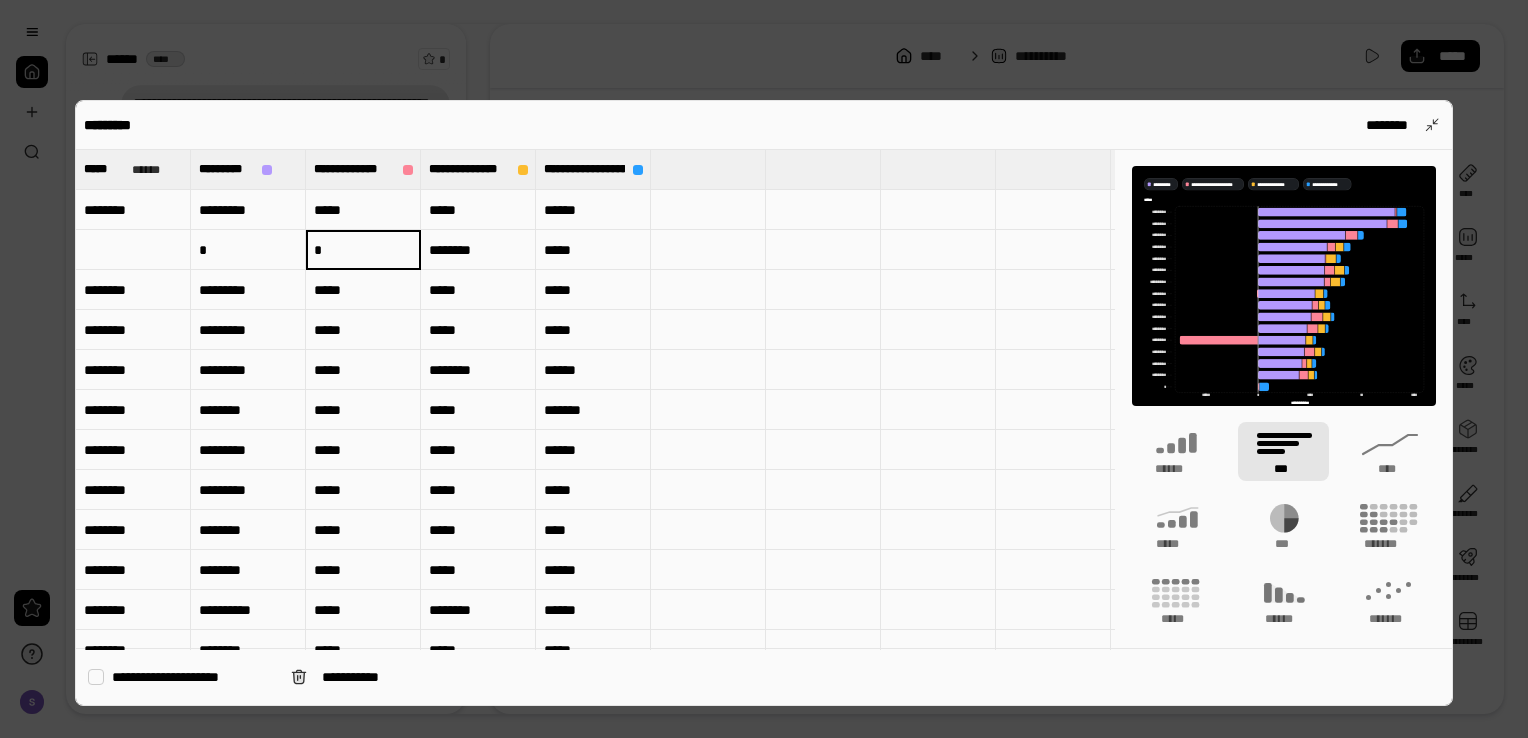 type on "*" 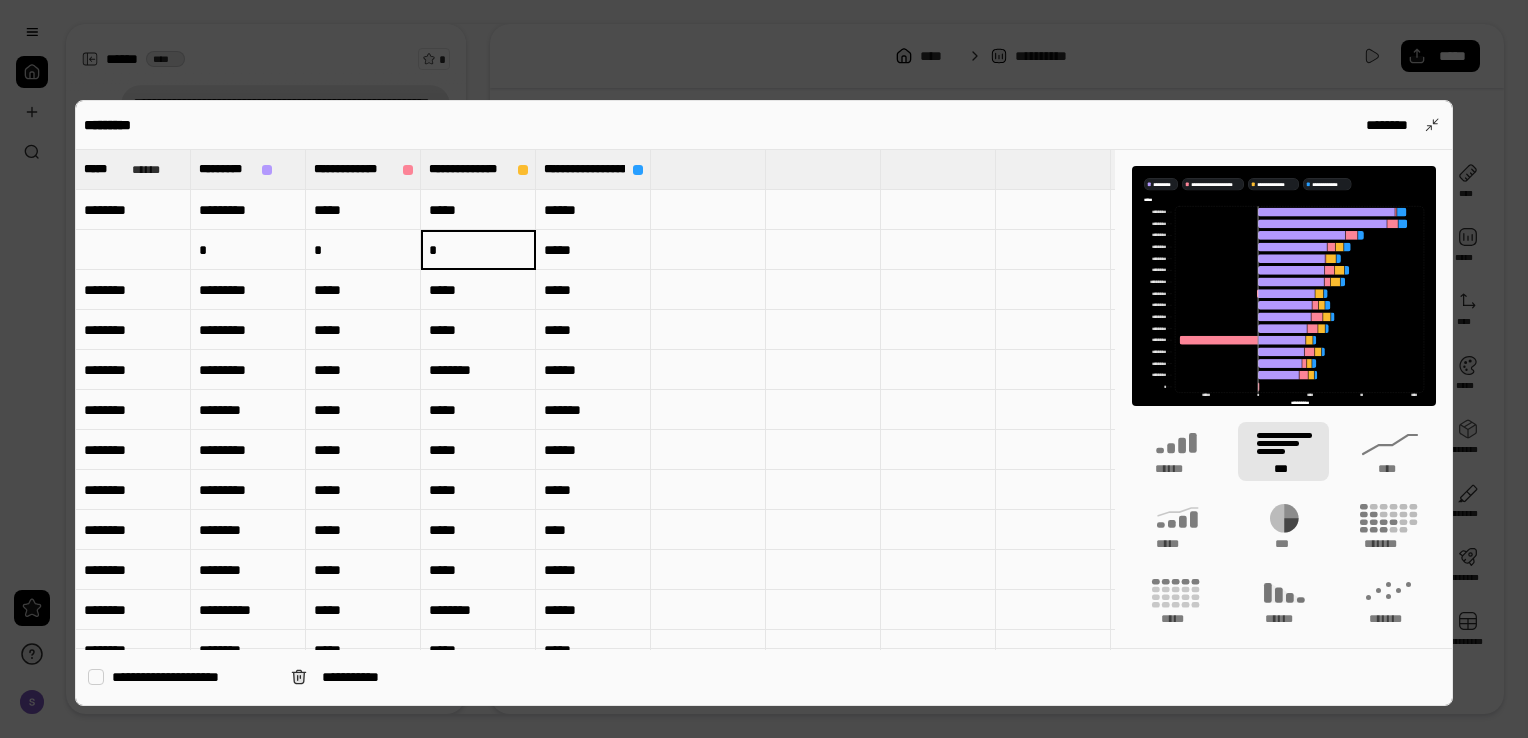 type on "*" 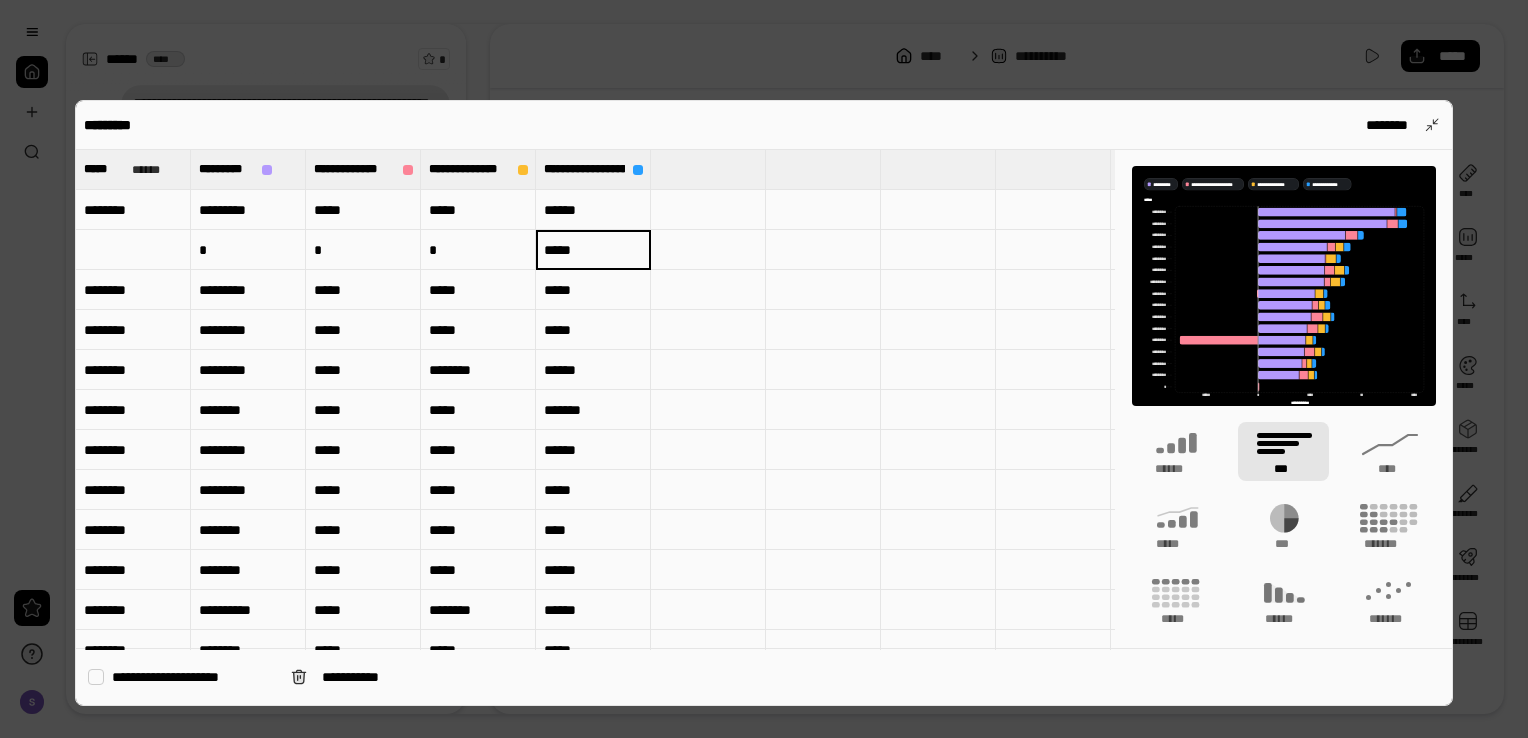 type on "*" 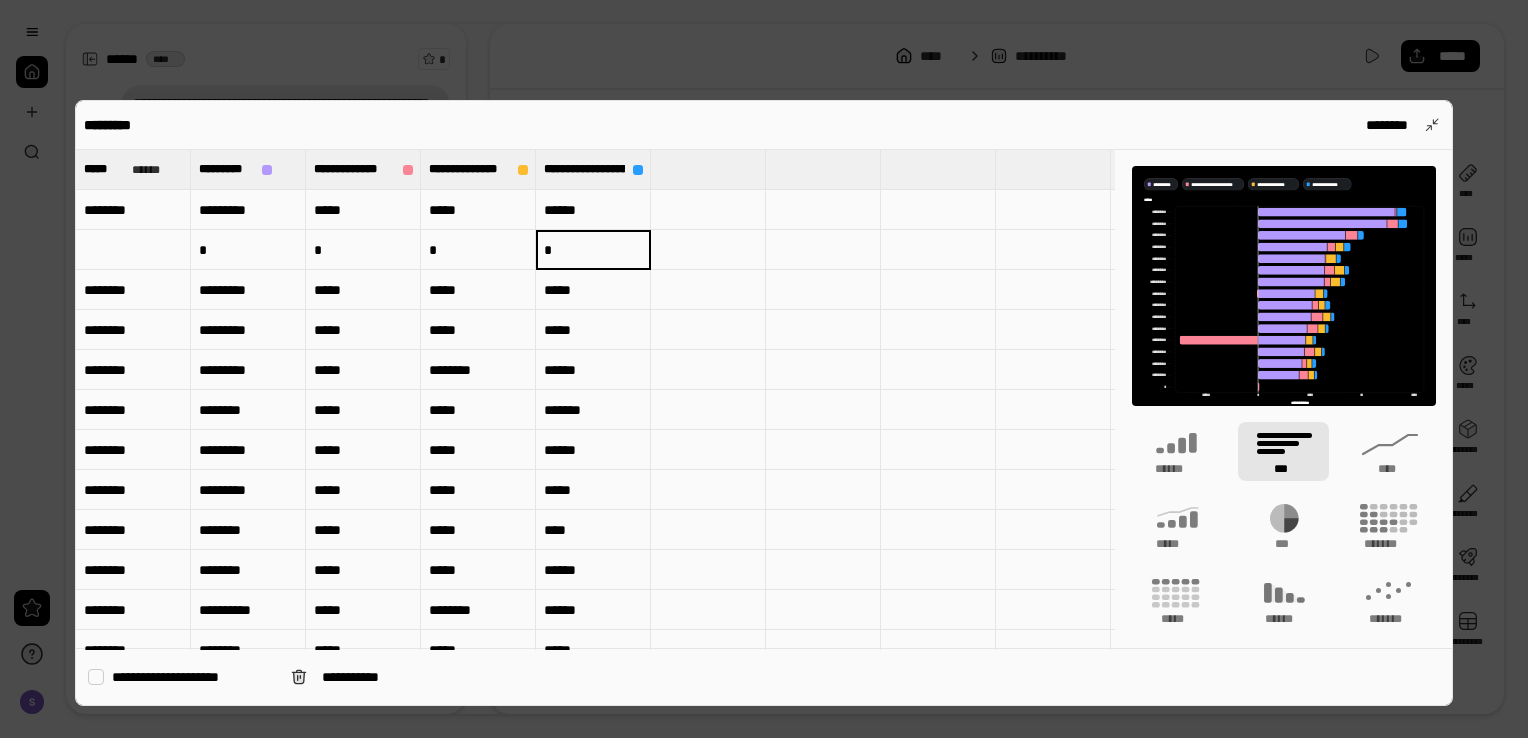 click on "*" at bounding box center [593, 250] 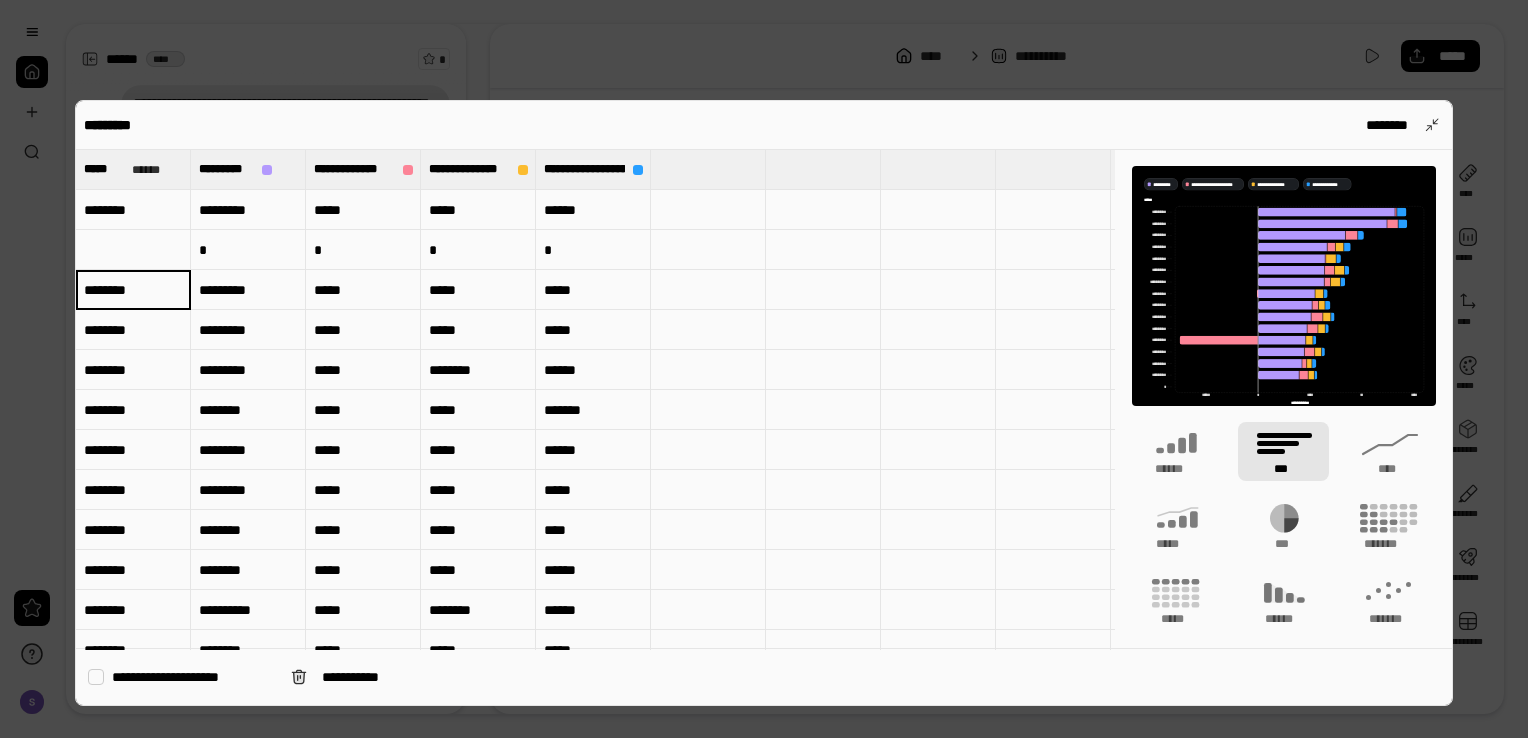 click on "********" at bounding box center [133, 210] 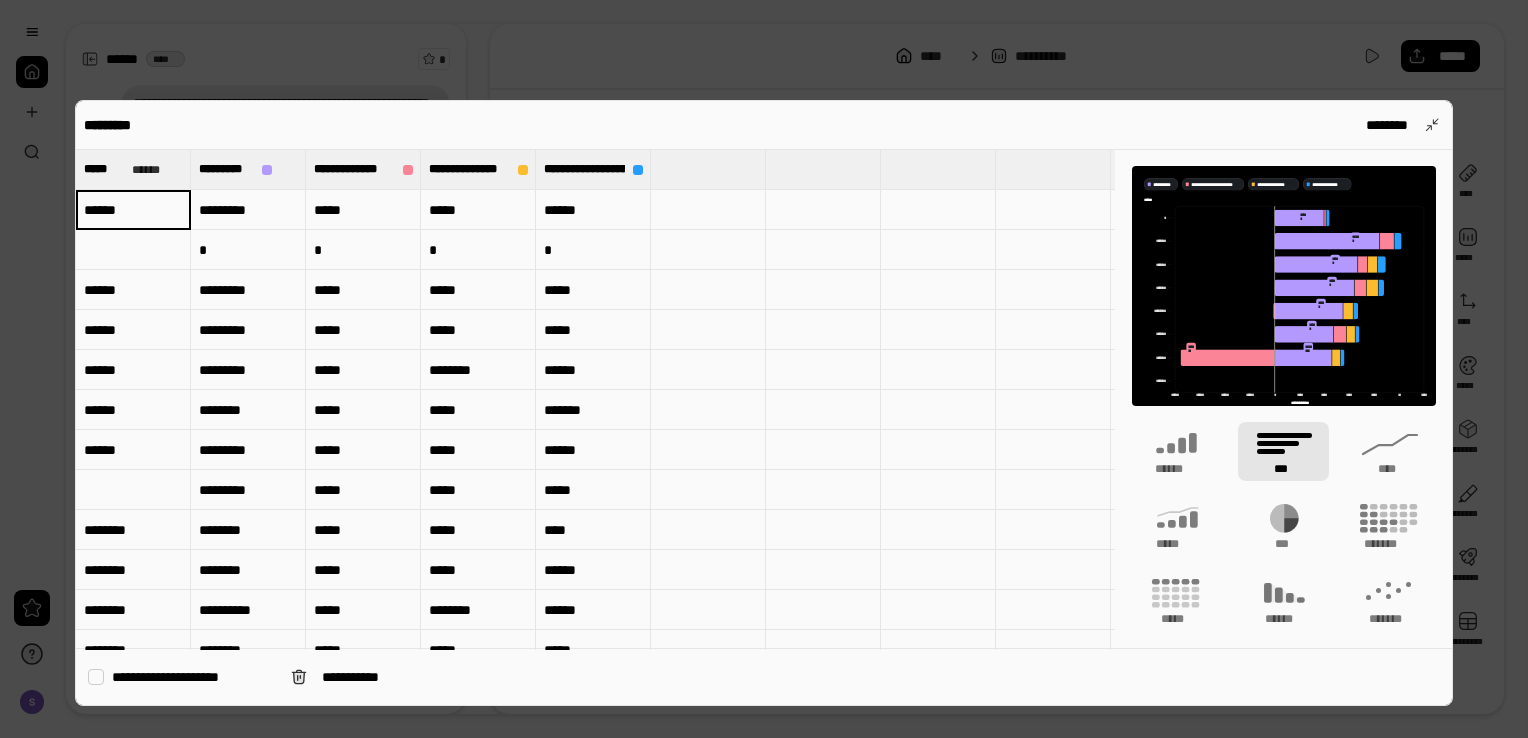 type on "******" 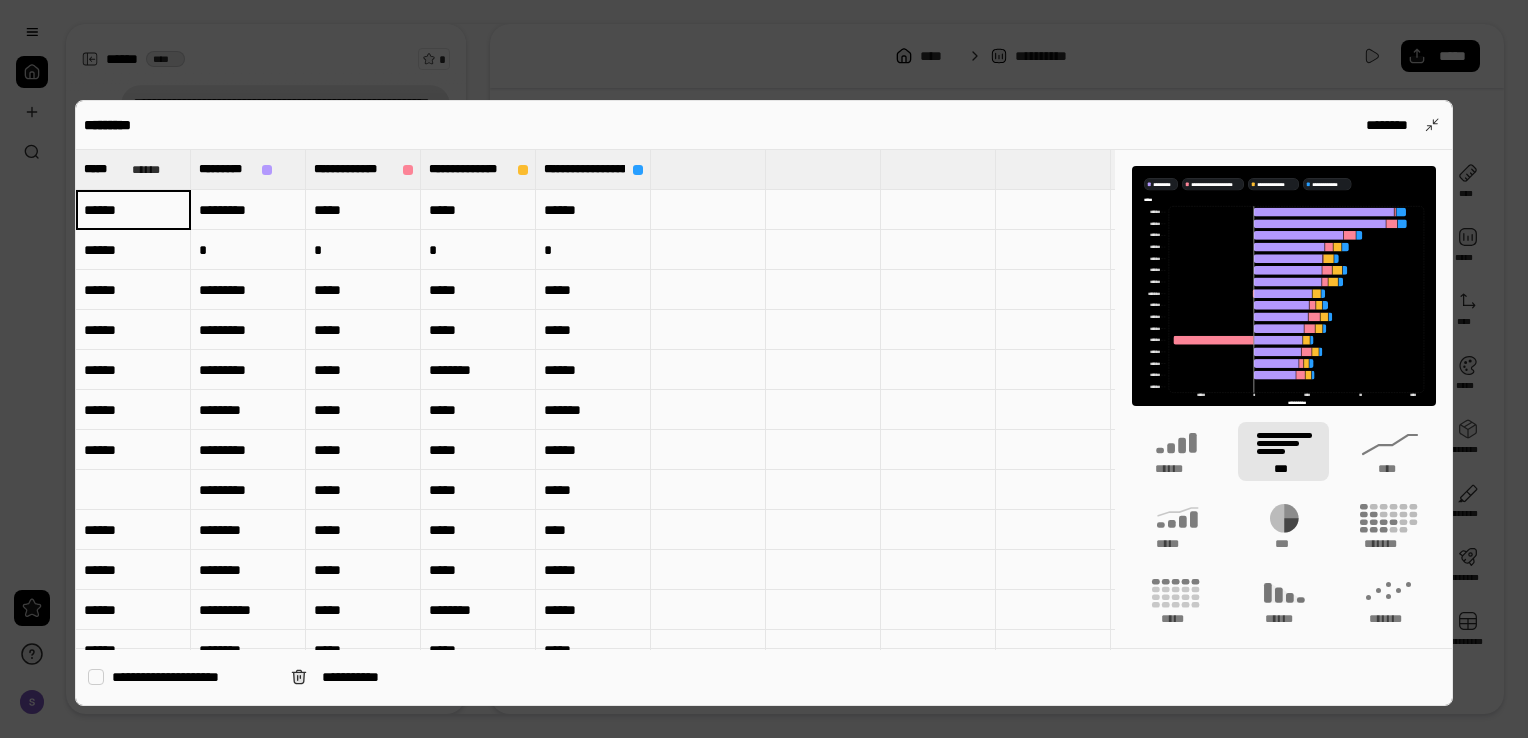type on "******" 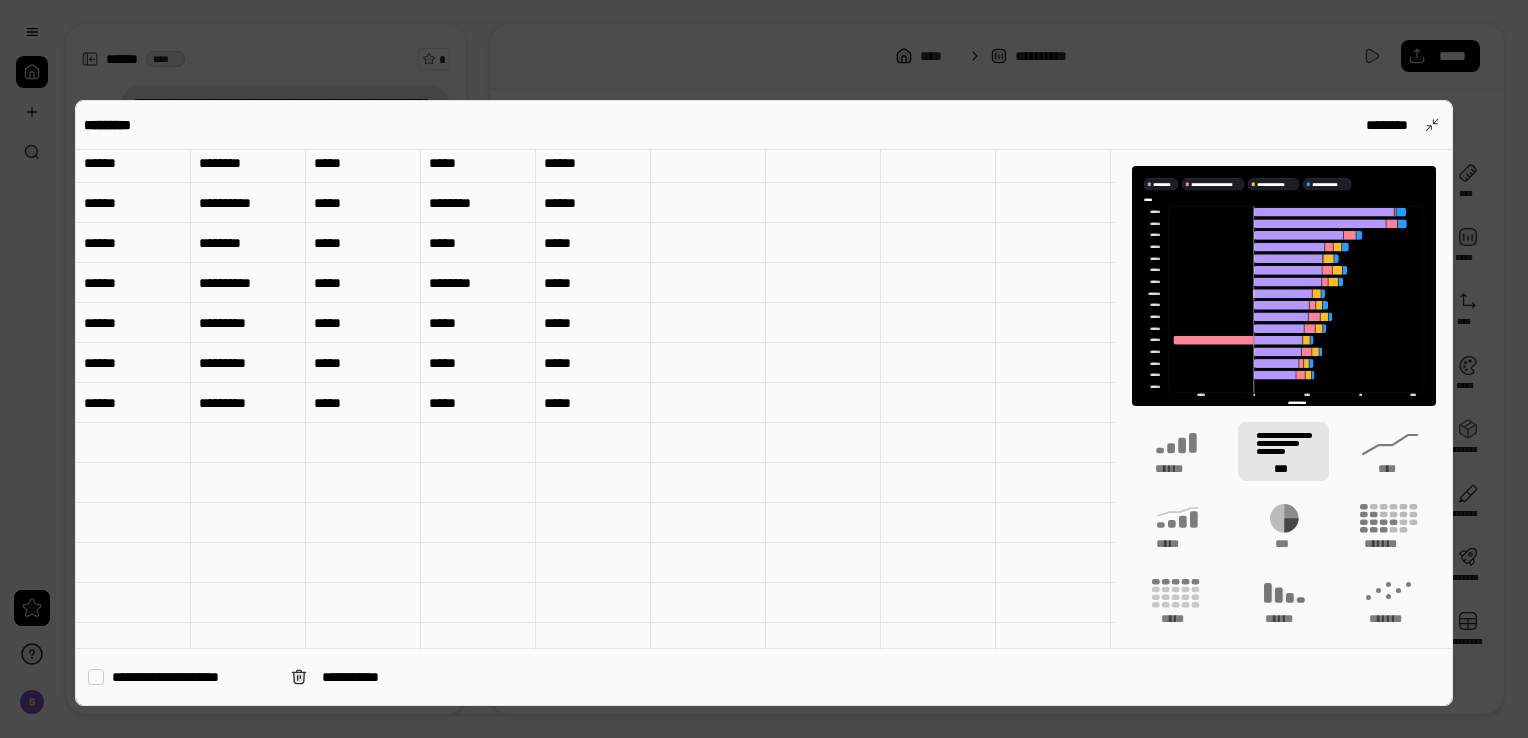 scroll, scrollTop: 0, scrollLeft: 0, axis: both 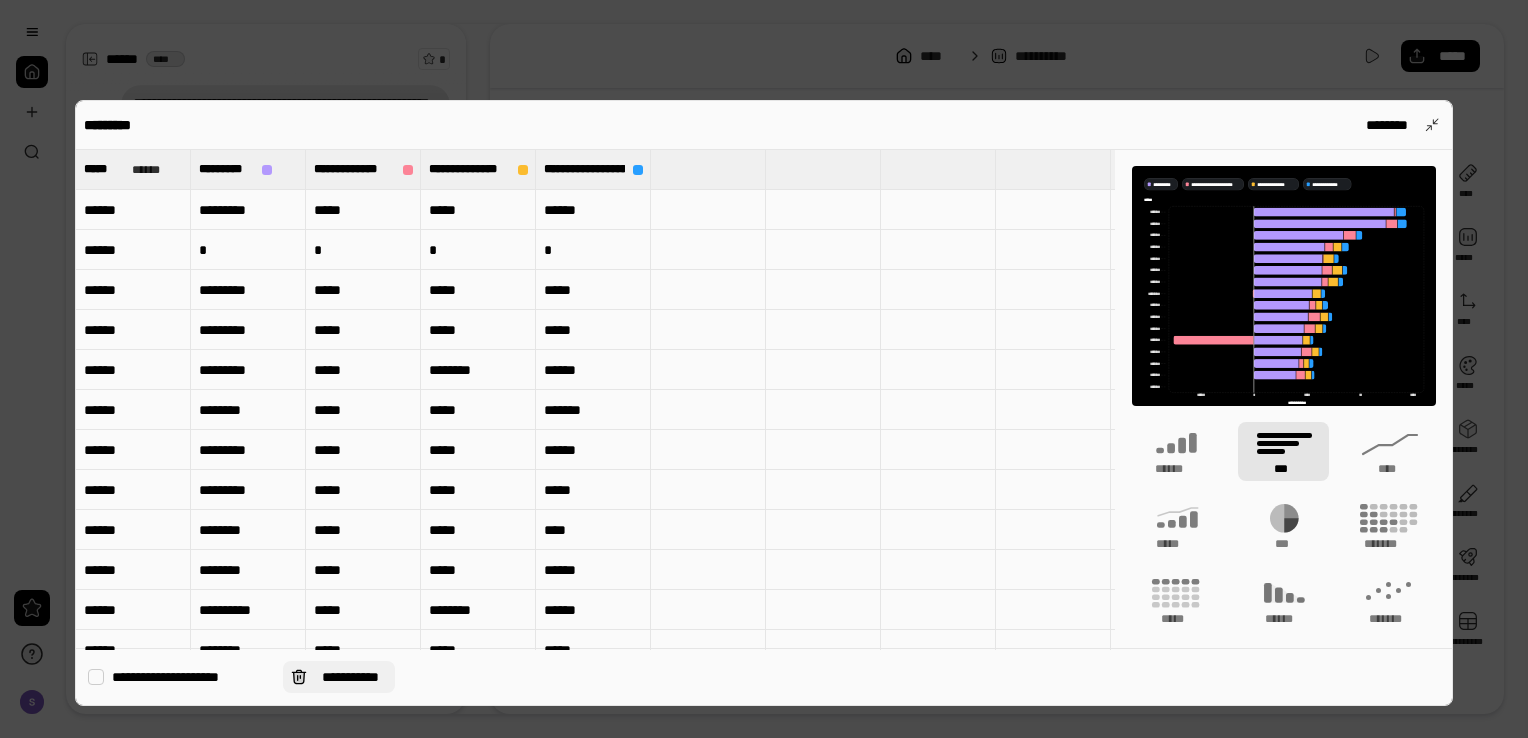 click on "**********" at bounding box center (351, 677) 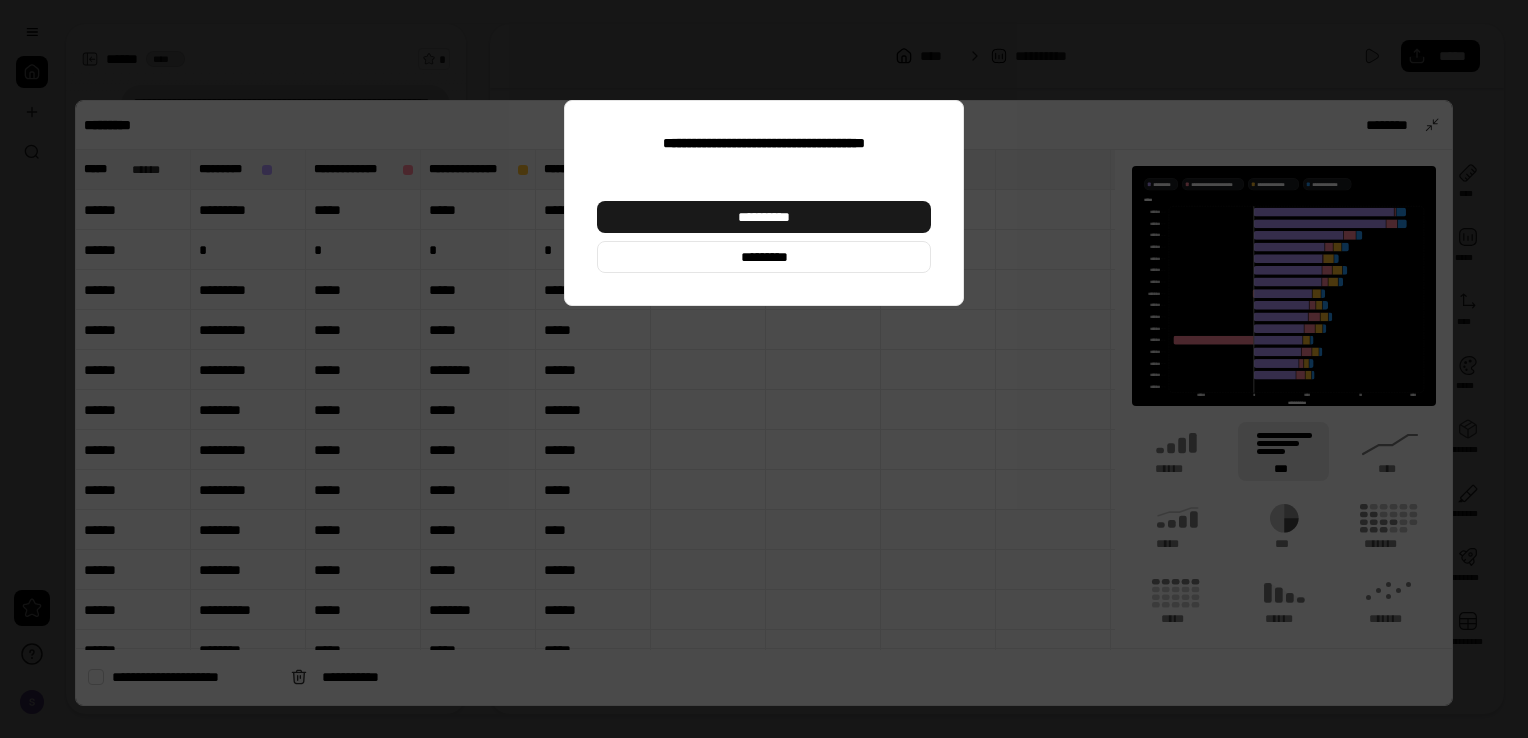 click on "**********" at bounding box center (764, 217) 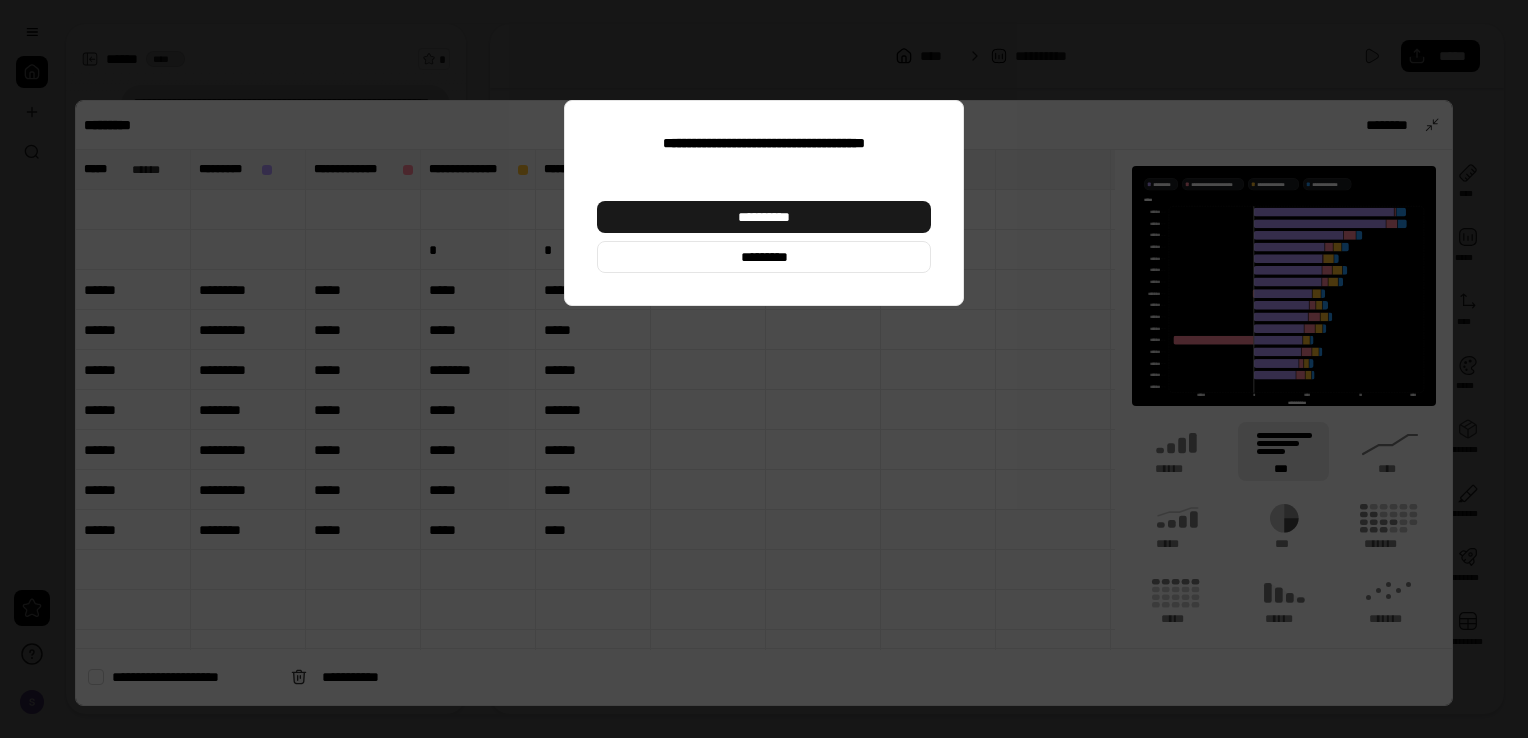 type 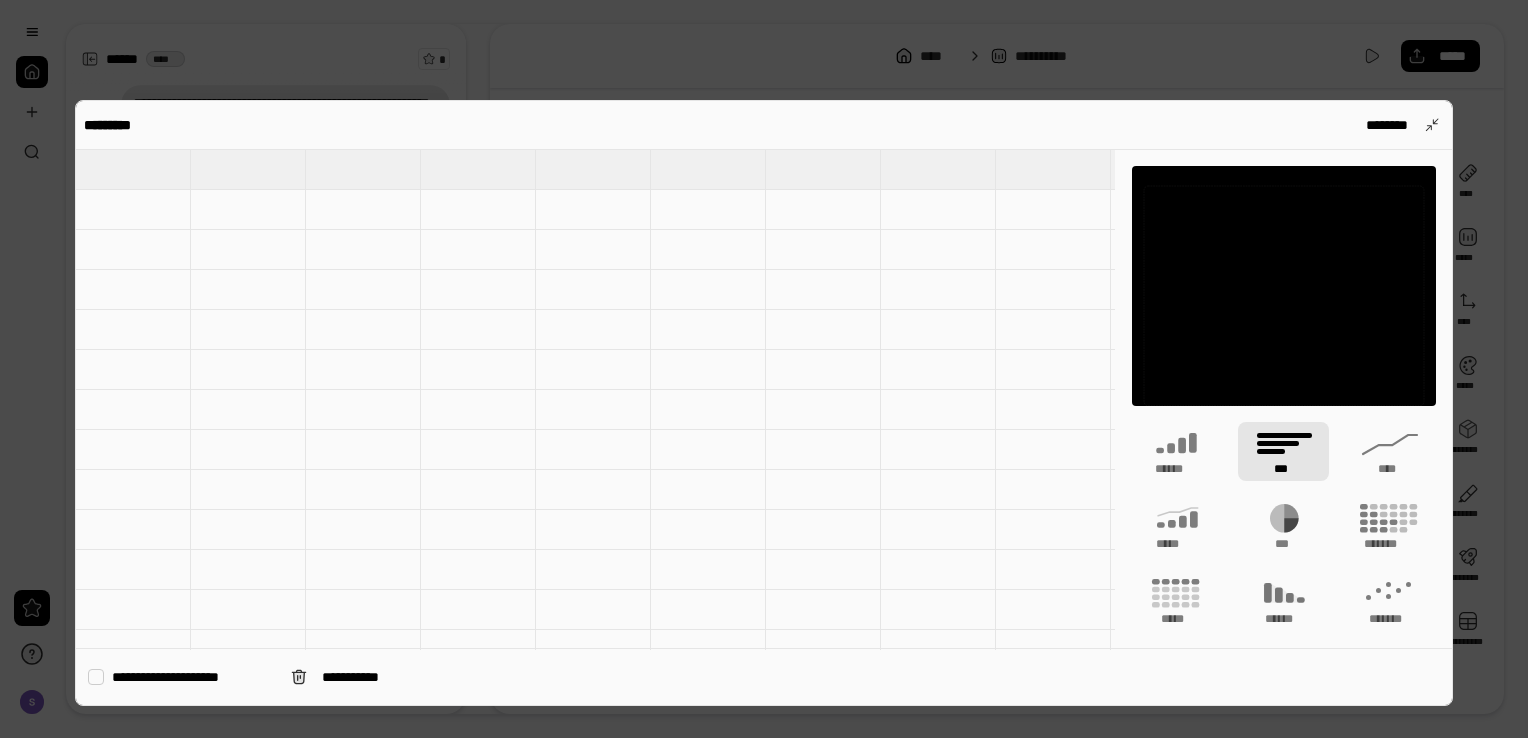click at bounding box center (133, 210) 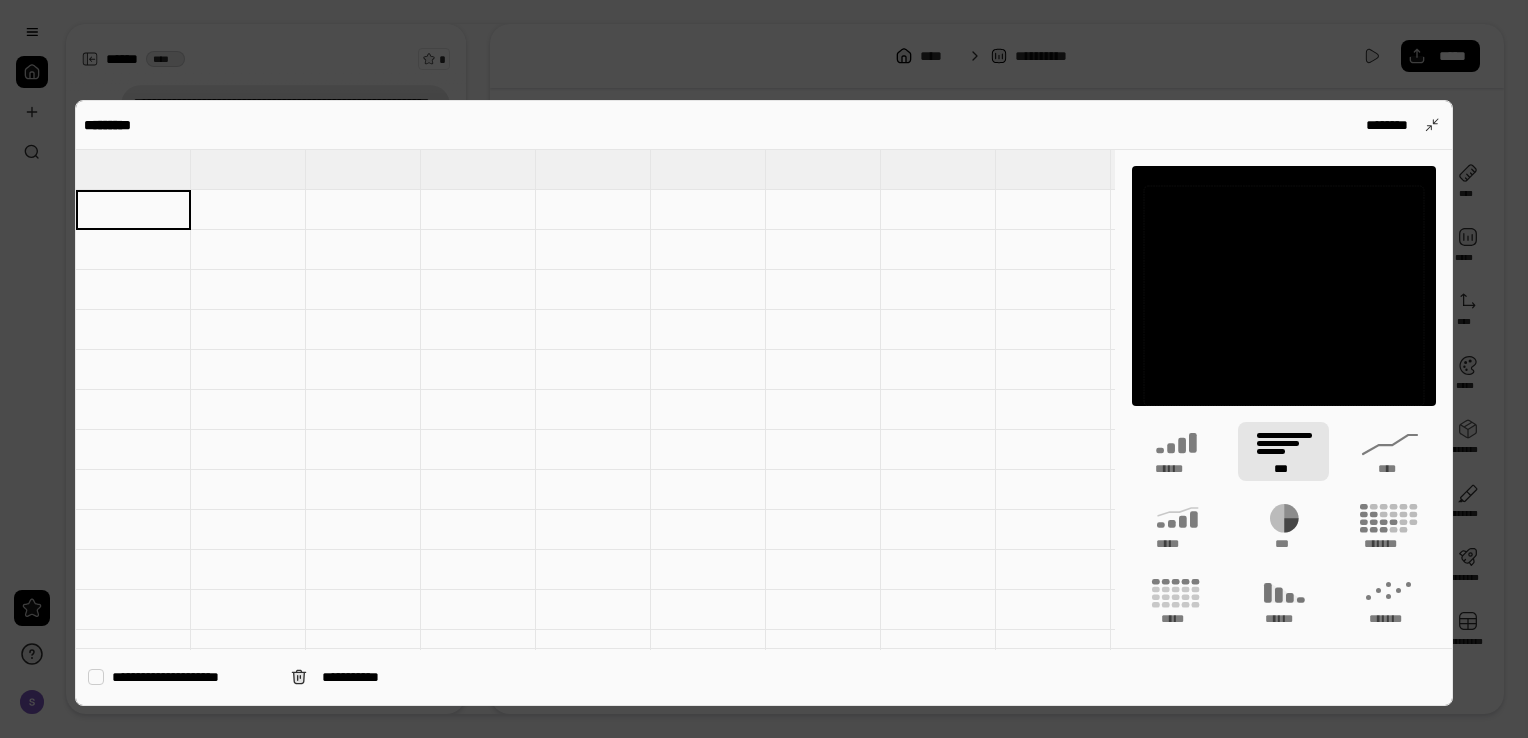 type on "********" 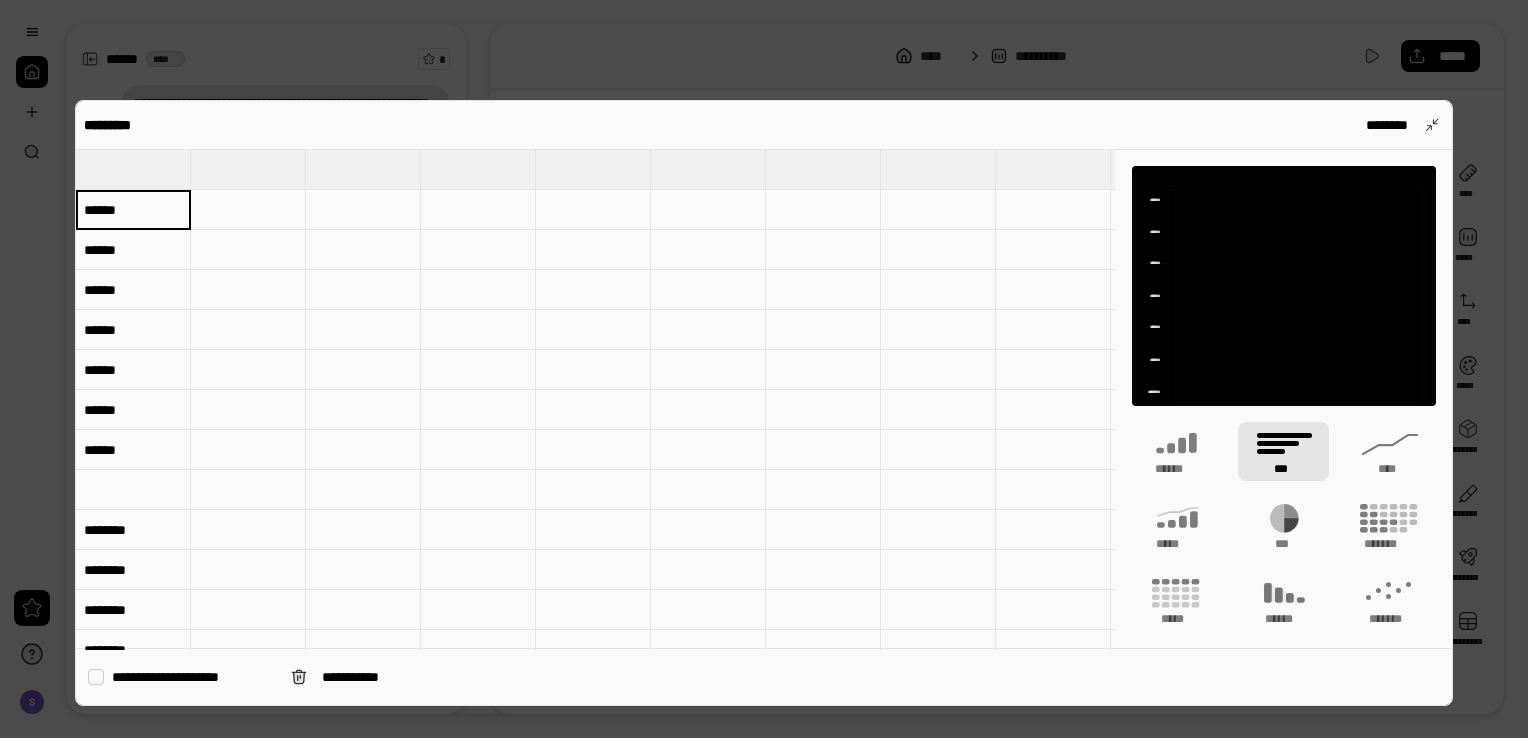 type on "********" 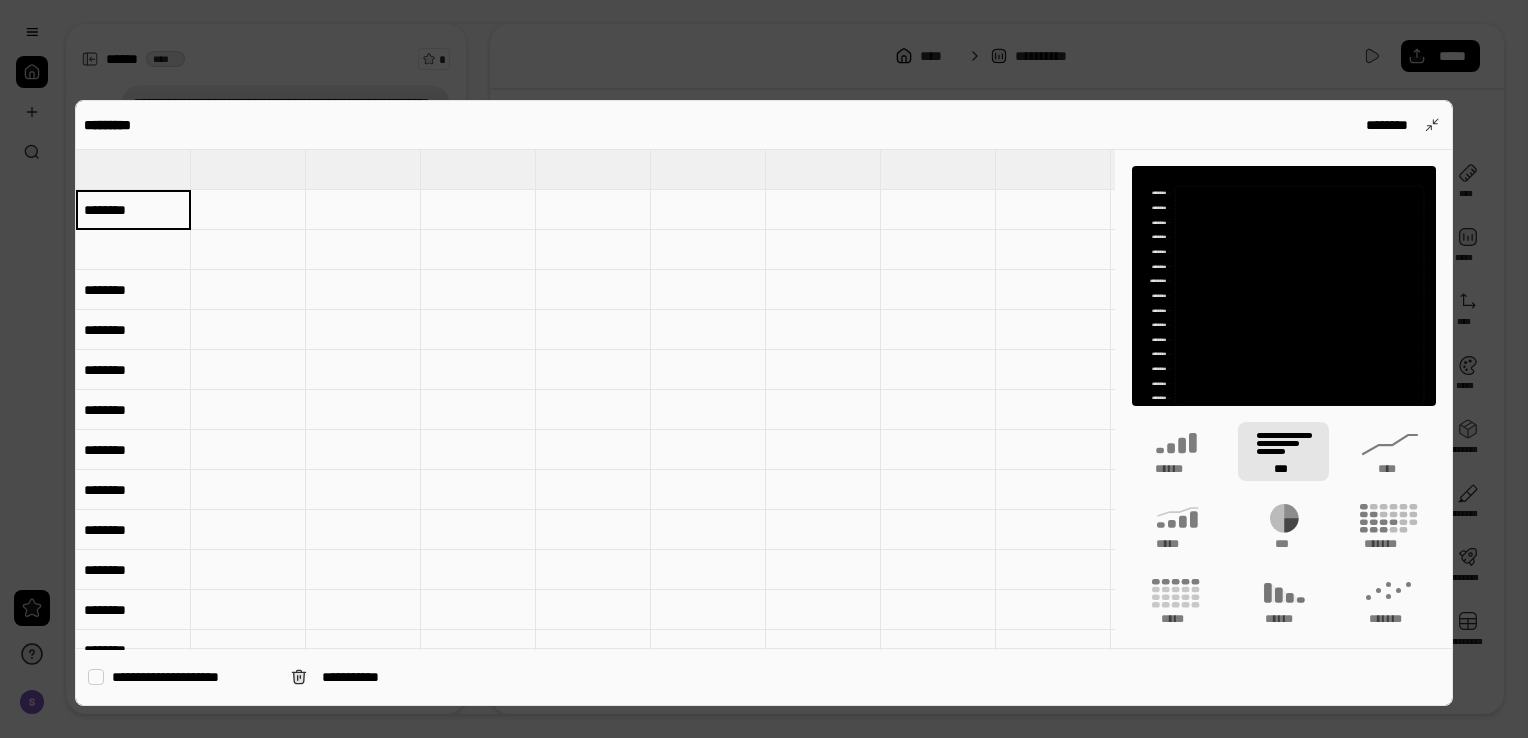 type on "******" 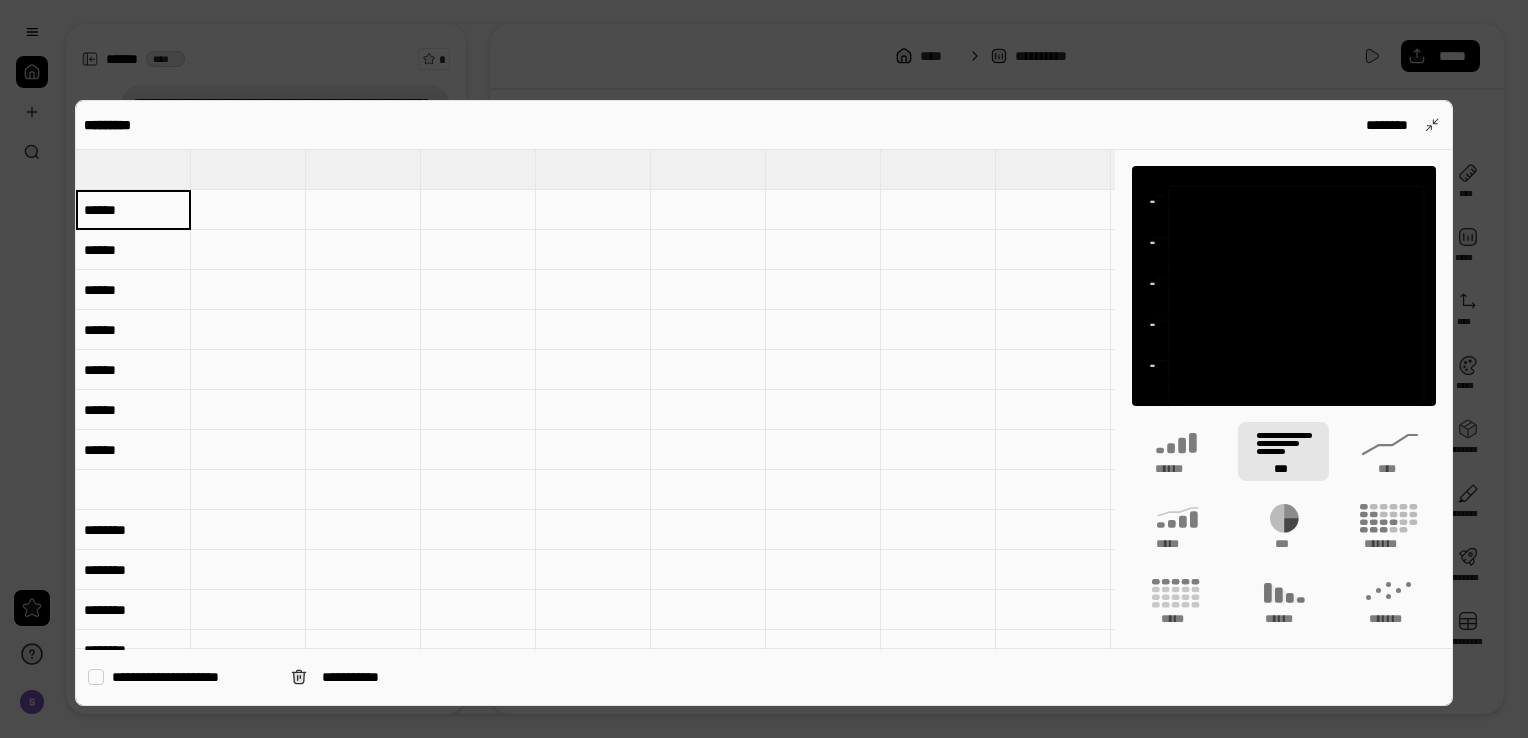 type on "******" 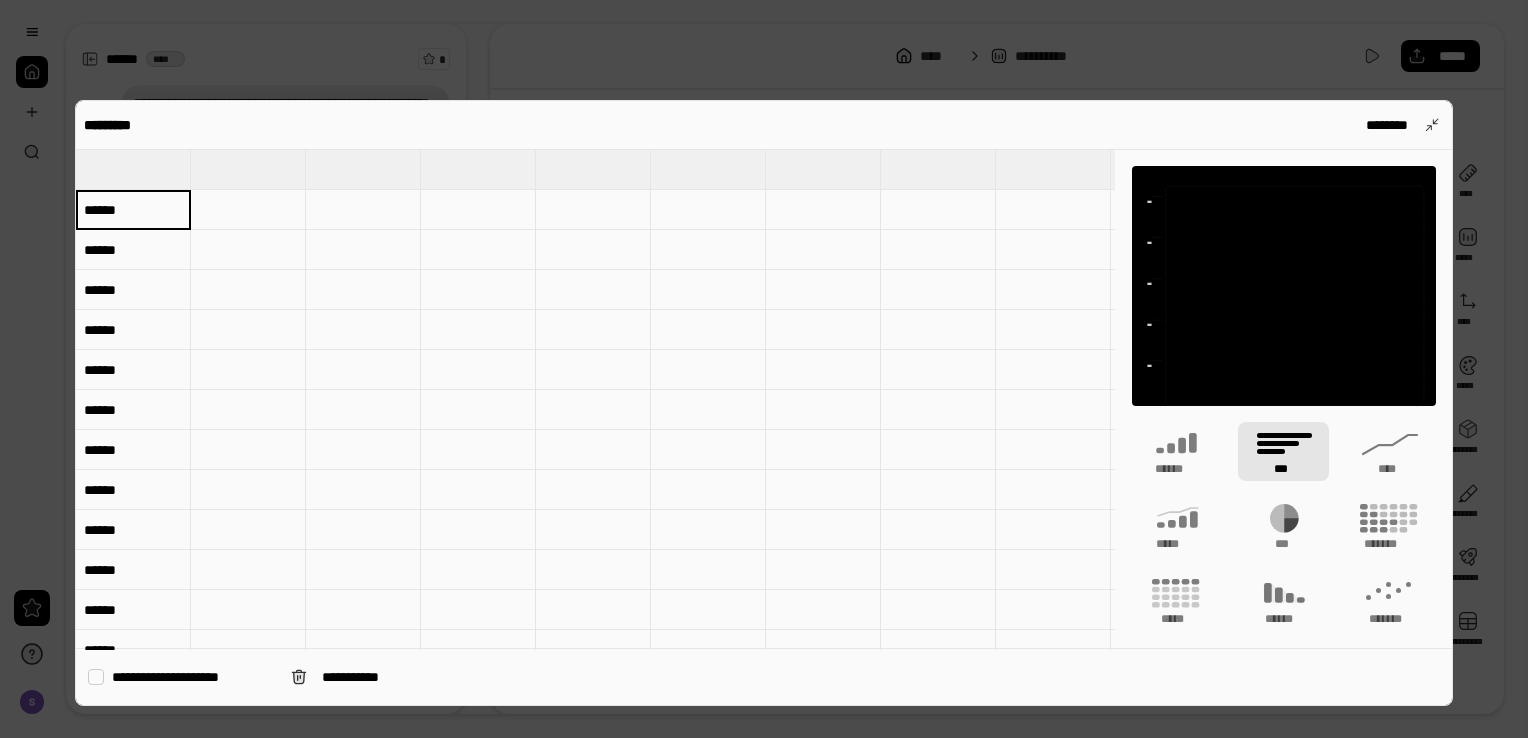 type on "********" 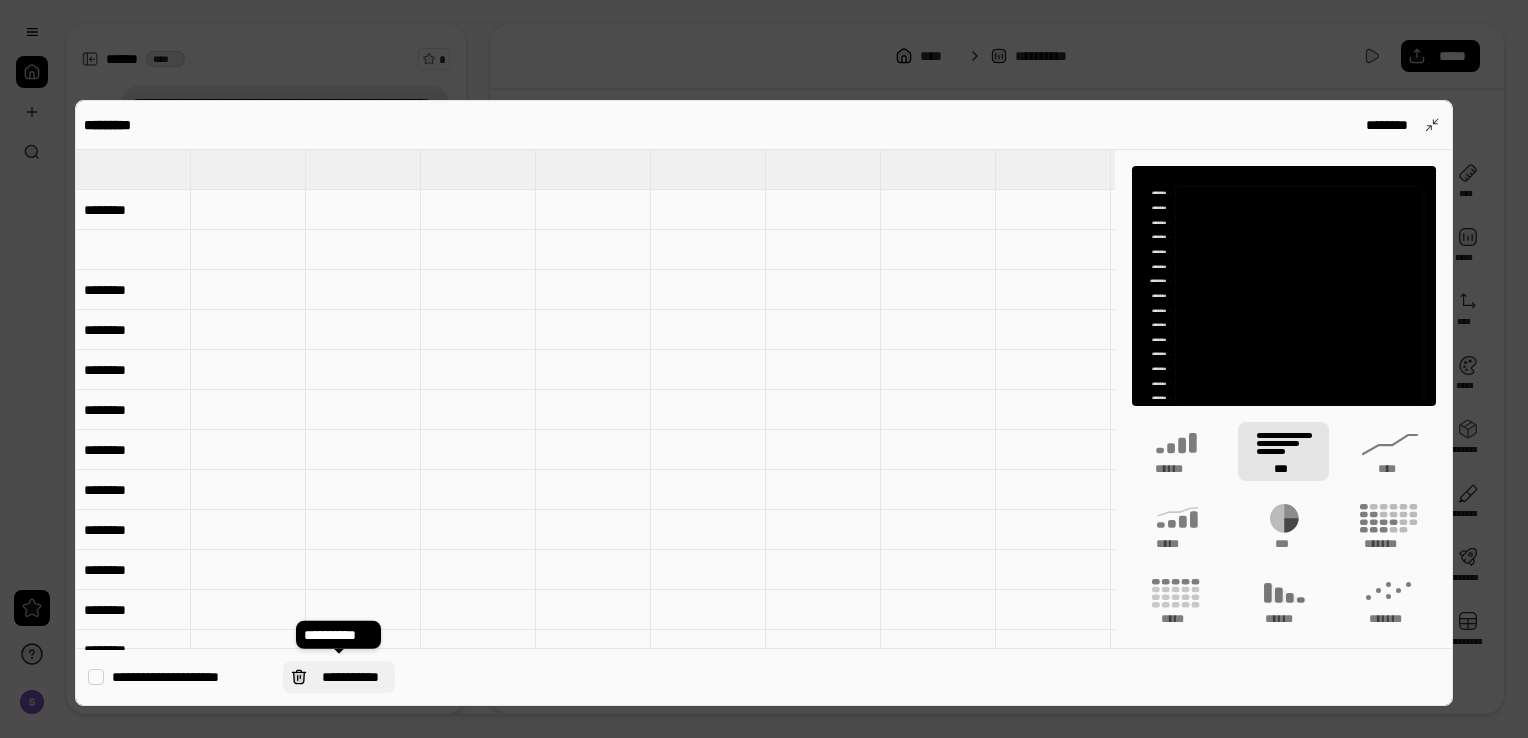 click on "**********" at bounding box center [351, 677] 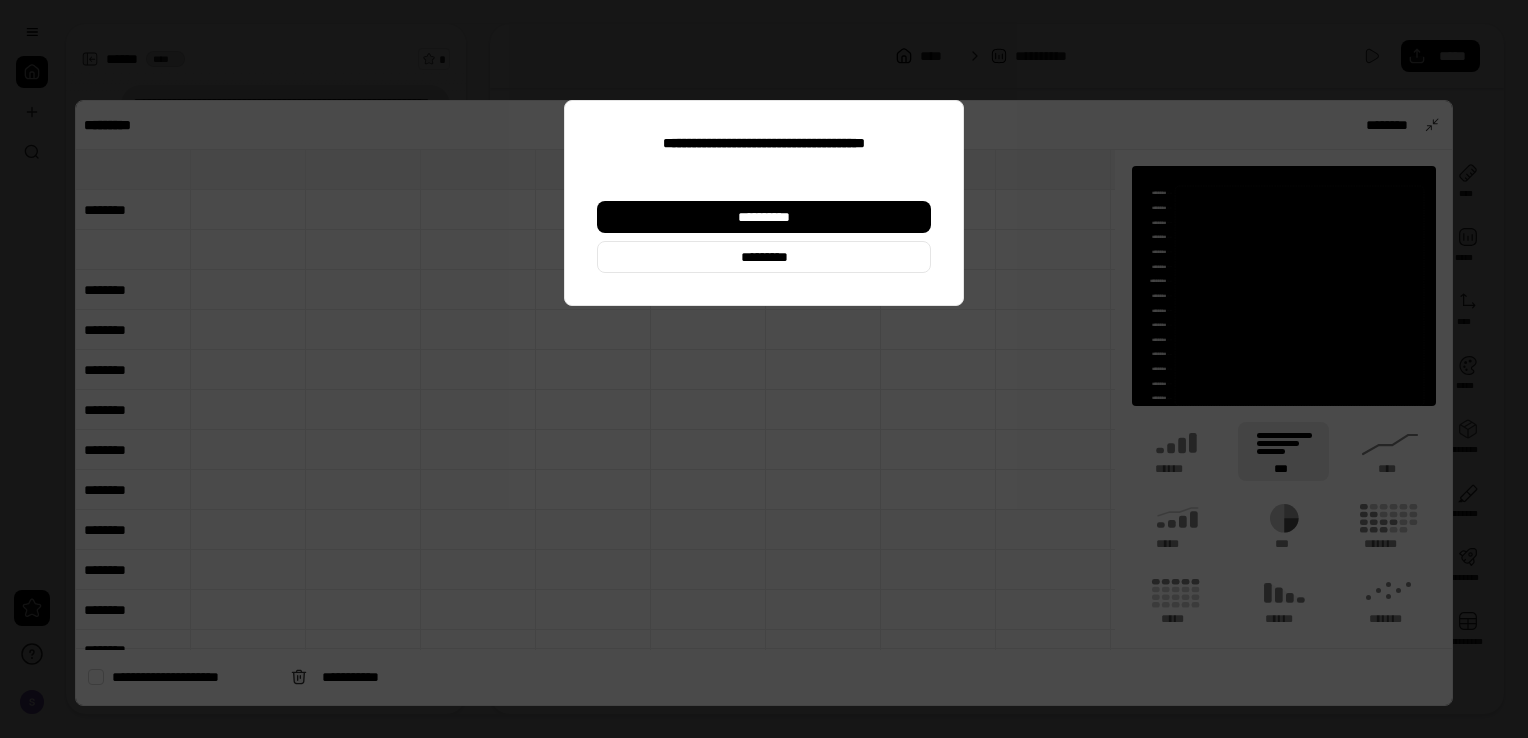 click on "**********" at bounding box center (764, 237) 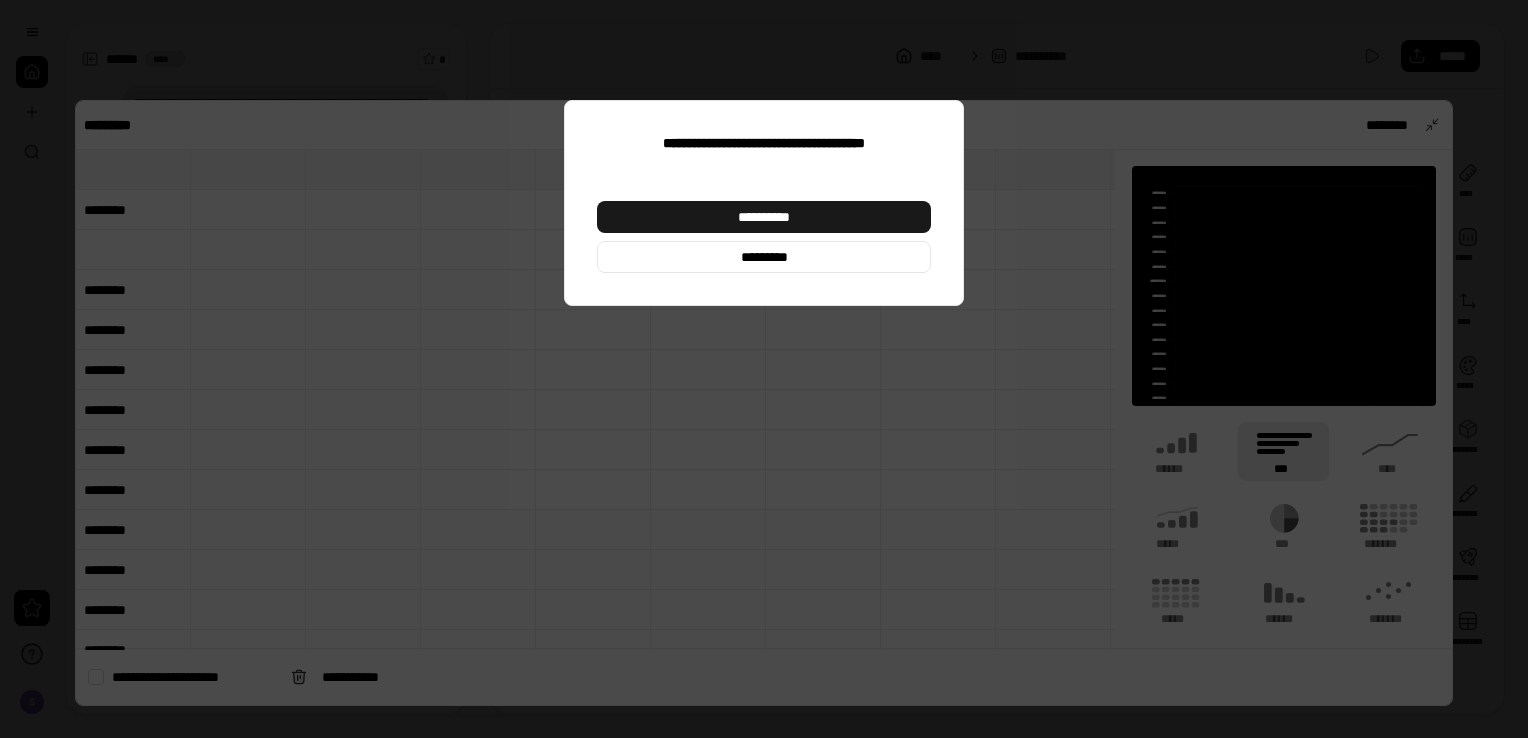 click on "**********" at bounding box center [764, 217] 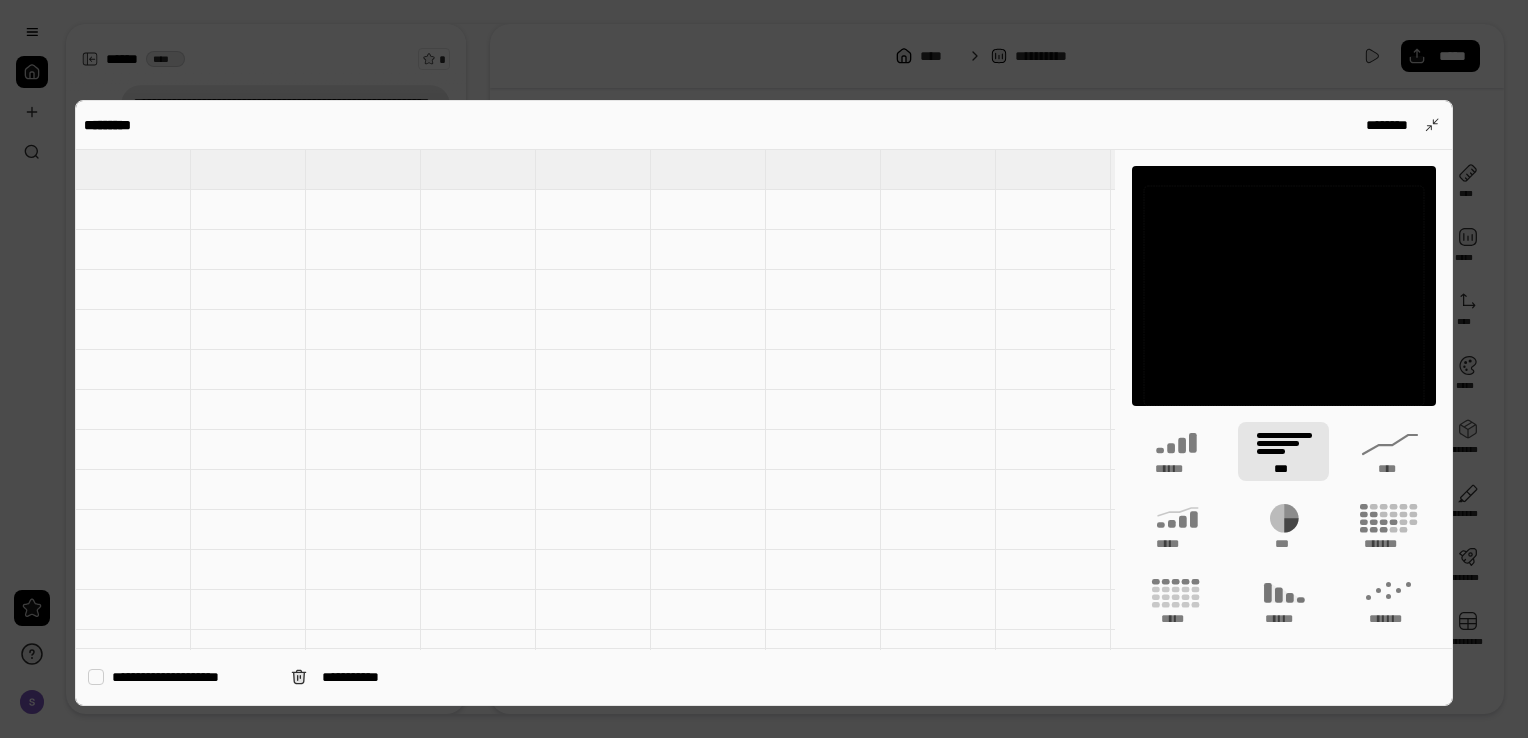 click at bounding box center [133, 210] 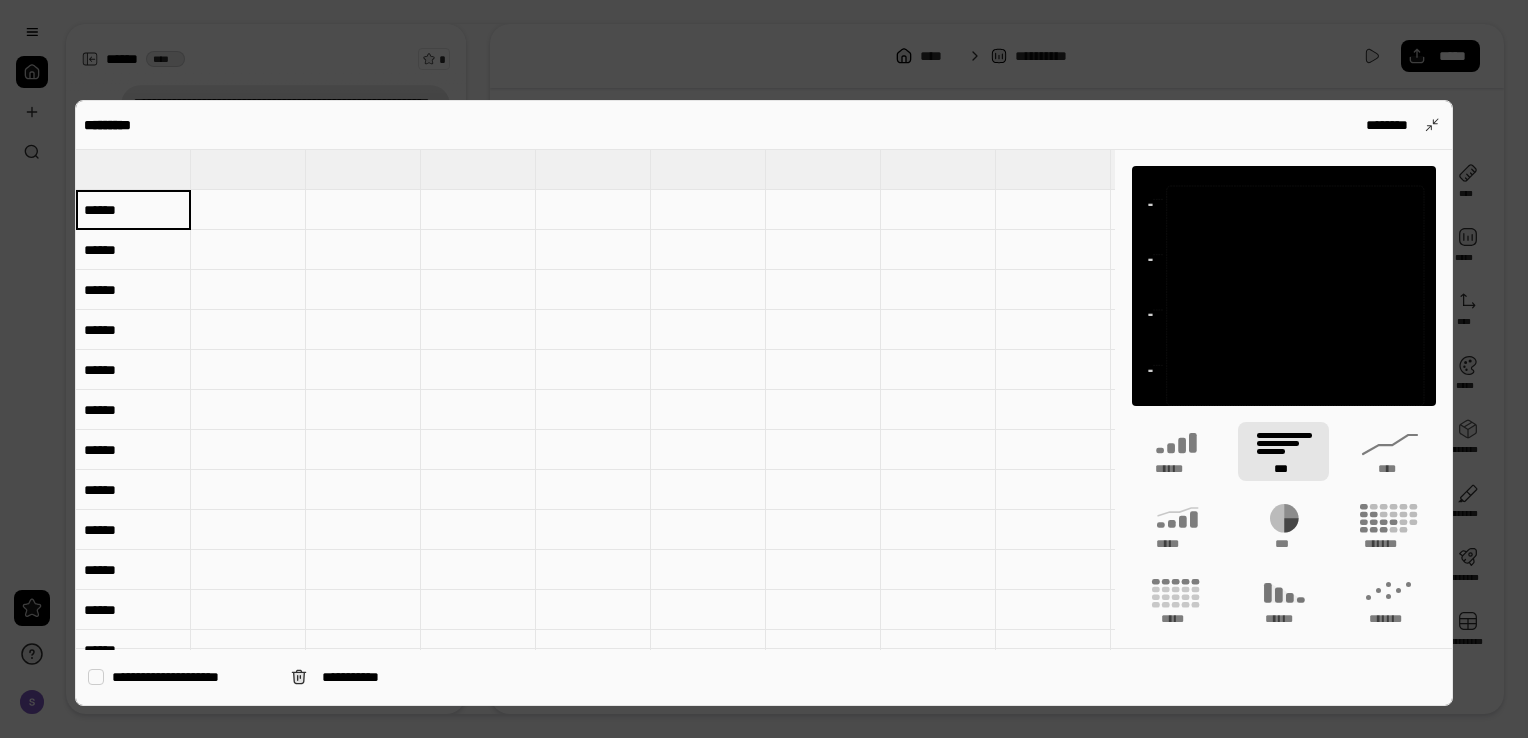 click at bounding box center [248, 210] 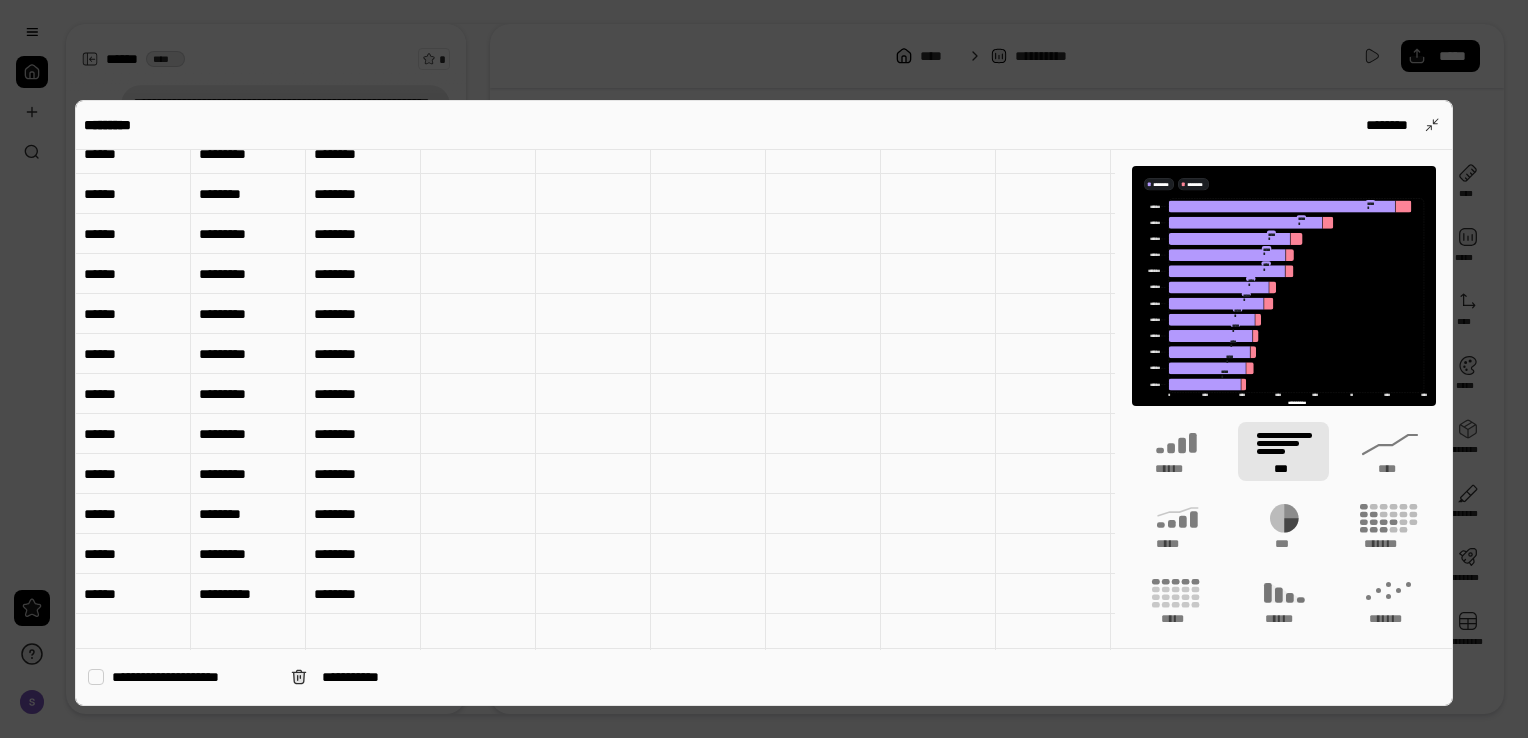 scroll, scrollTop: 0, scrollLeft: 0, axis: both 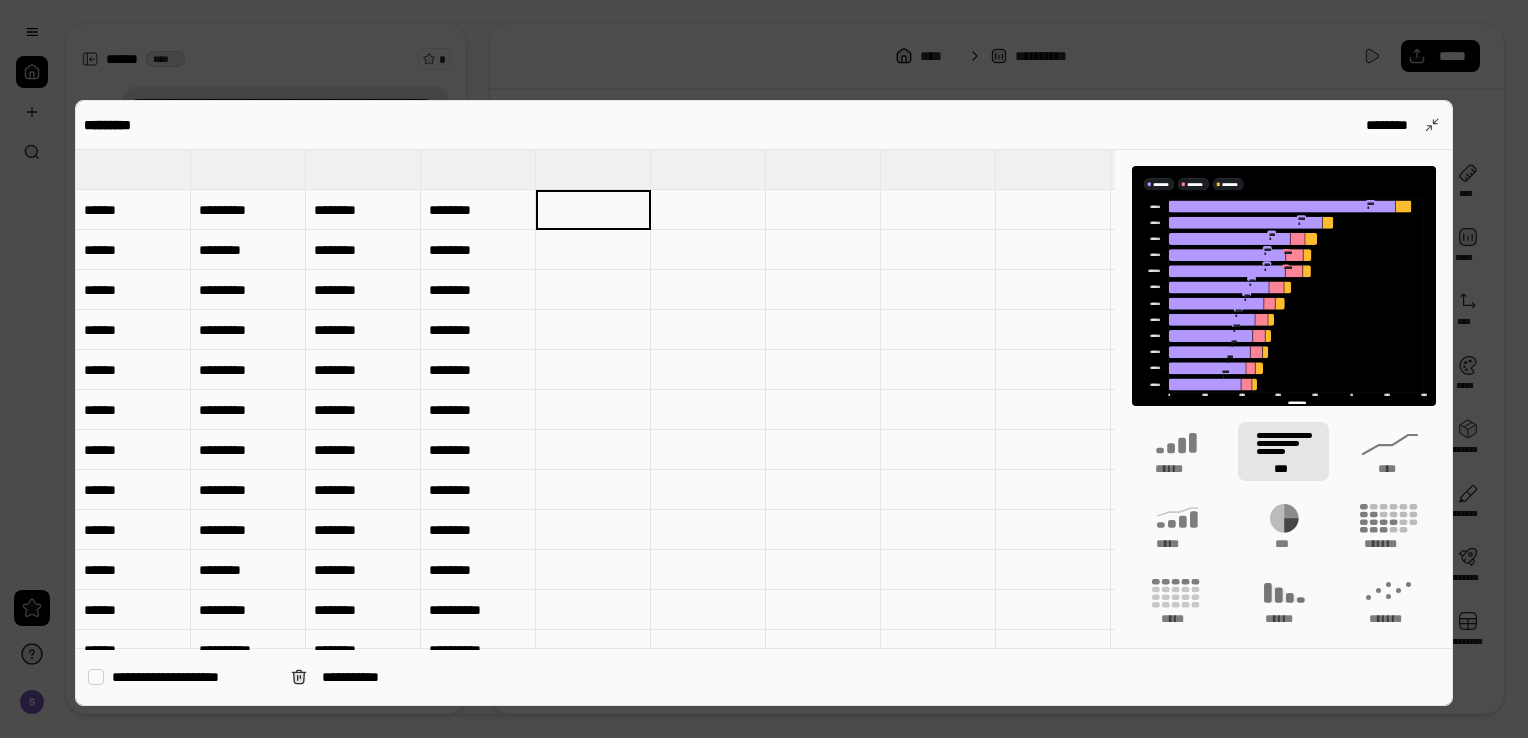 click at bounding box center (133, 169) 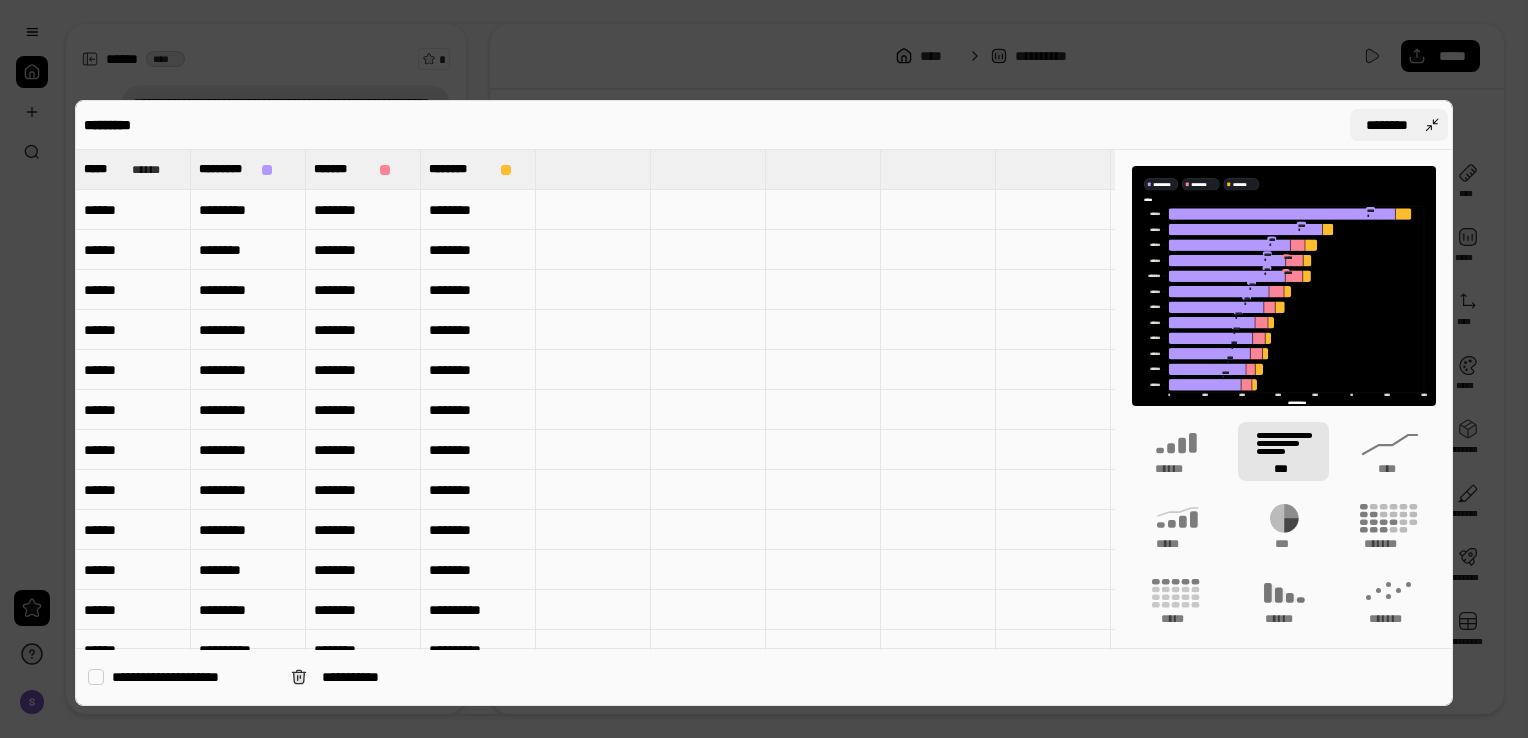 click on "********" at bounding box center (1399, 125) 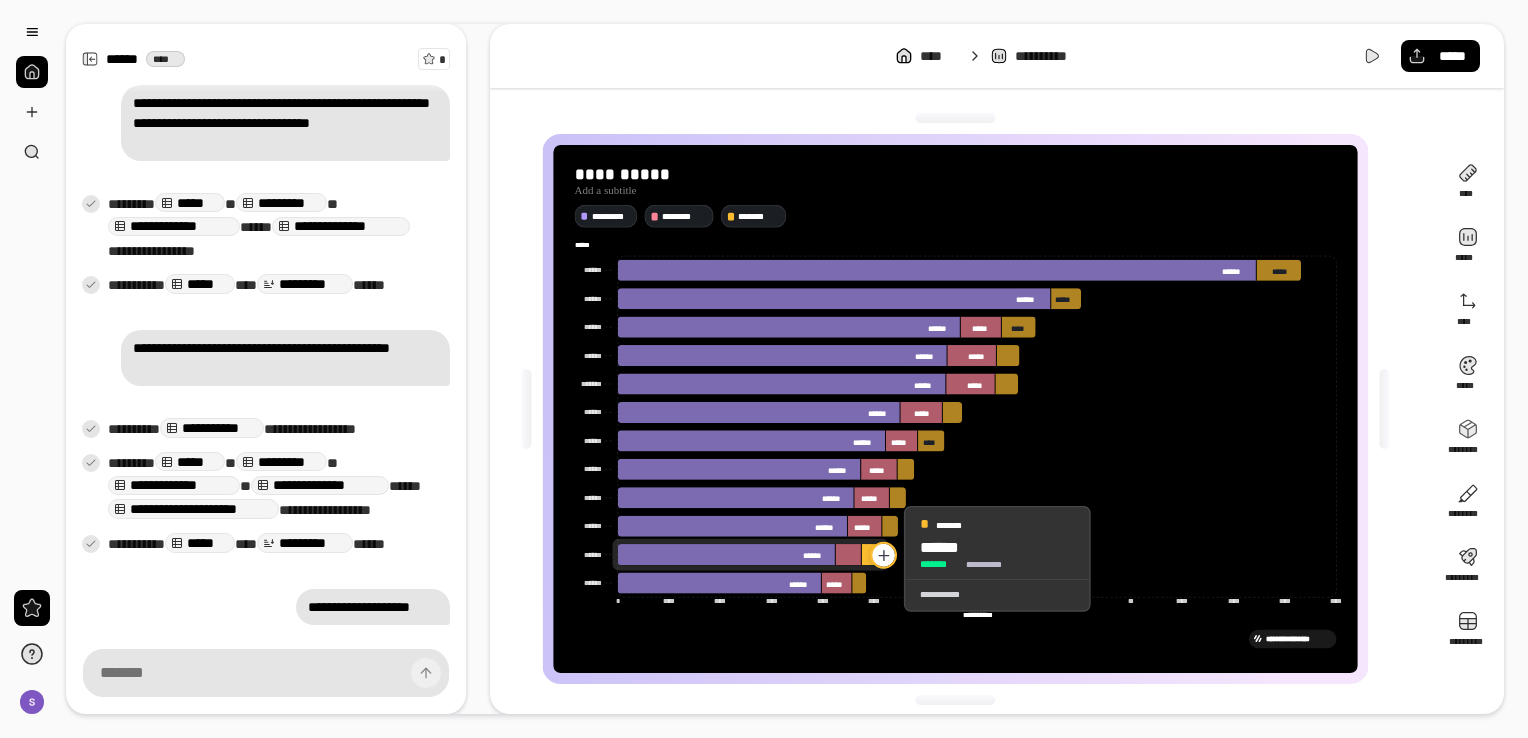 click 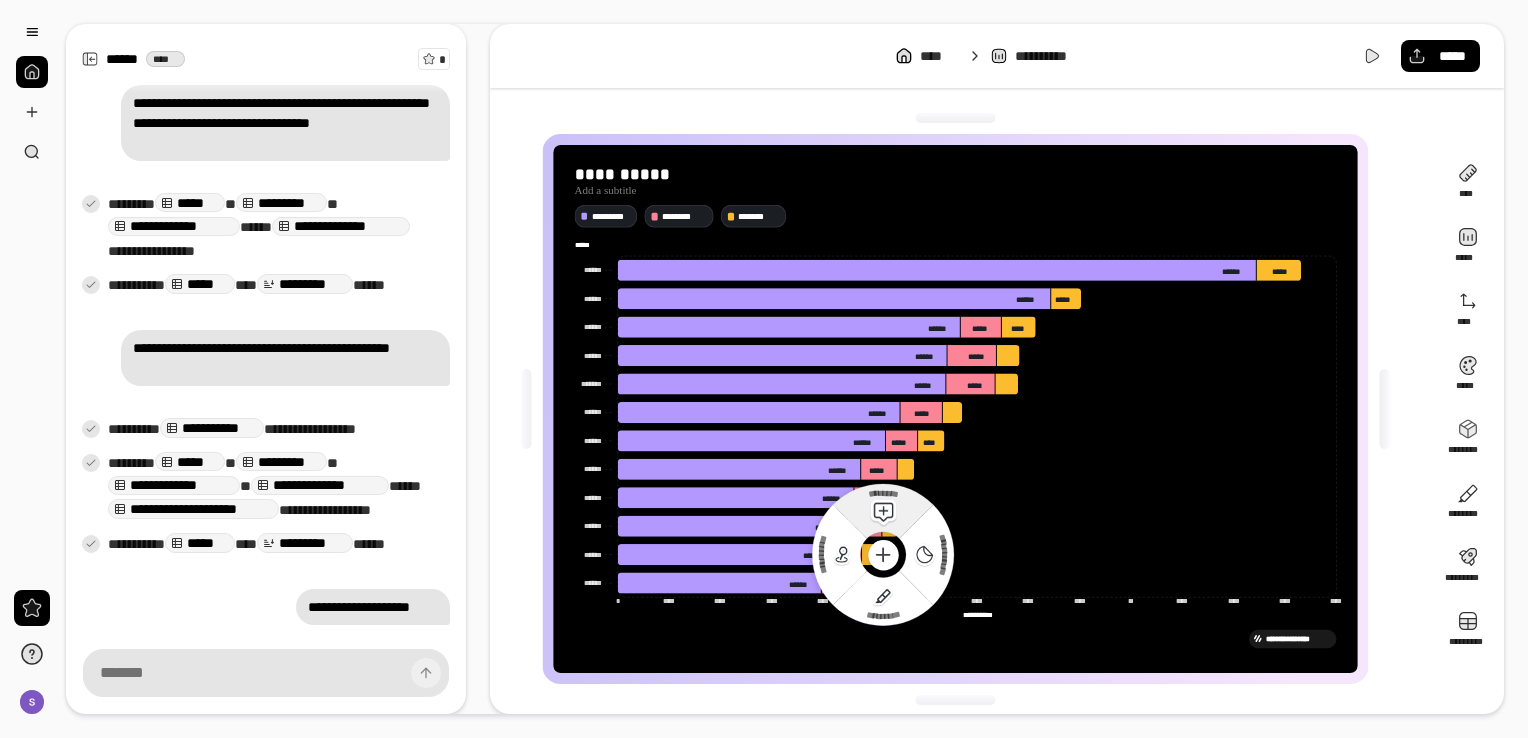 click 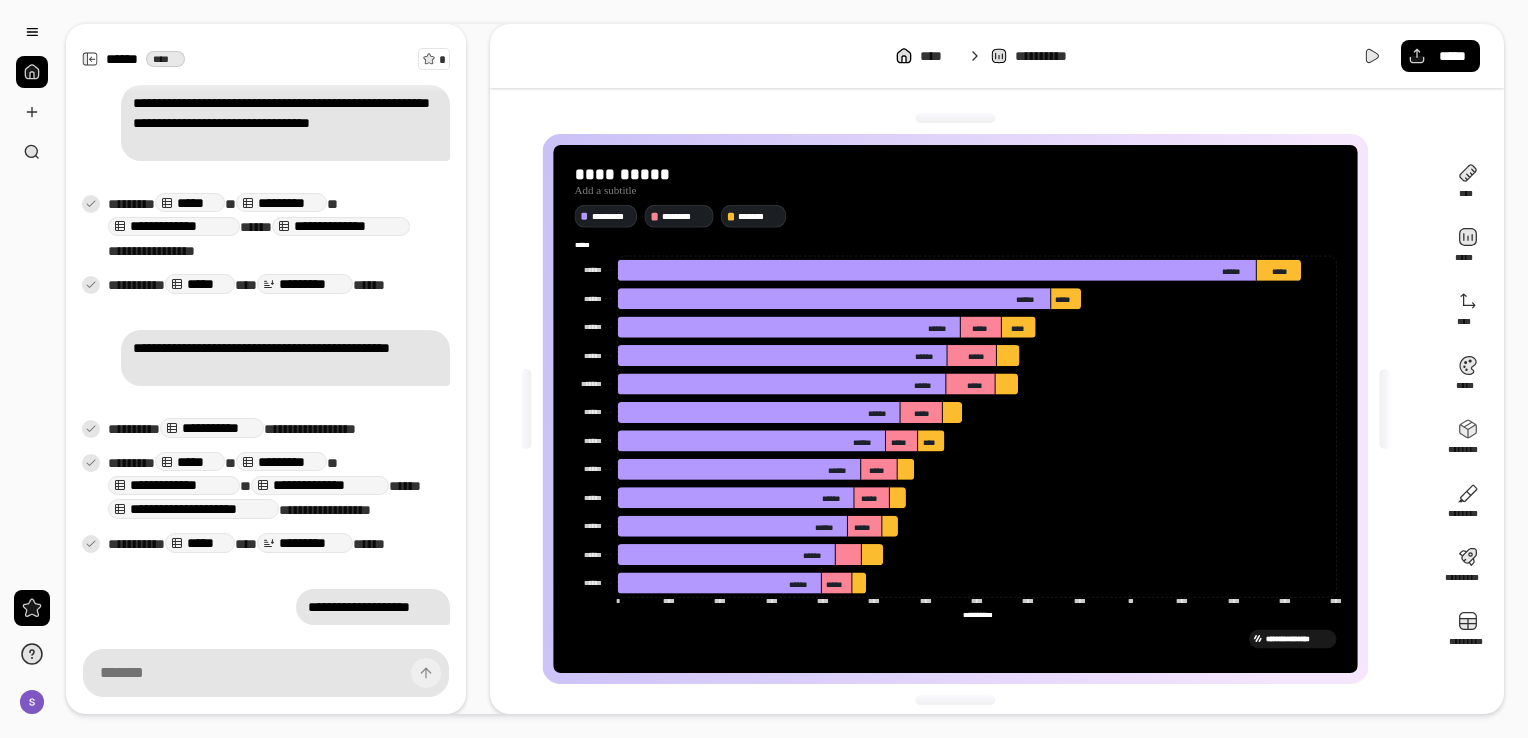 click on "**********" at bounding box center (955, 409) 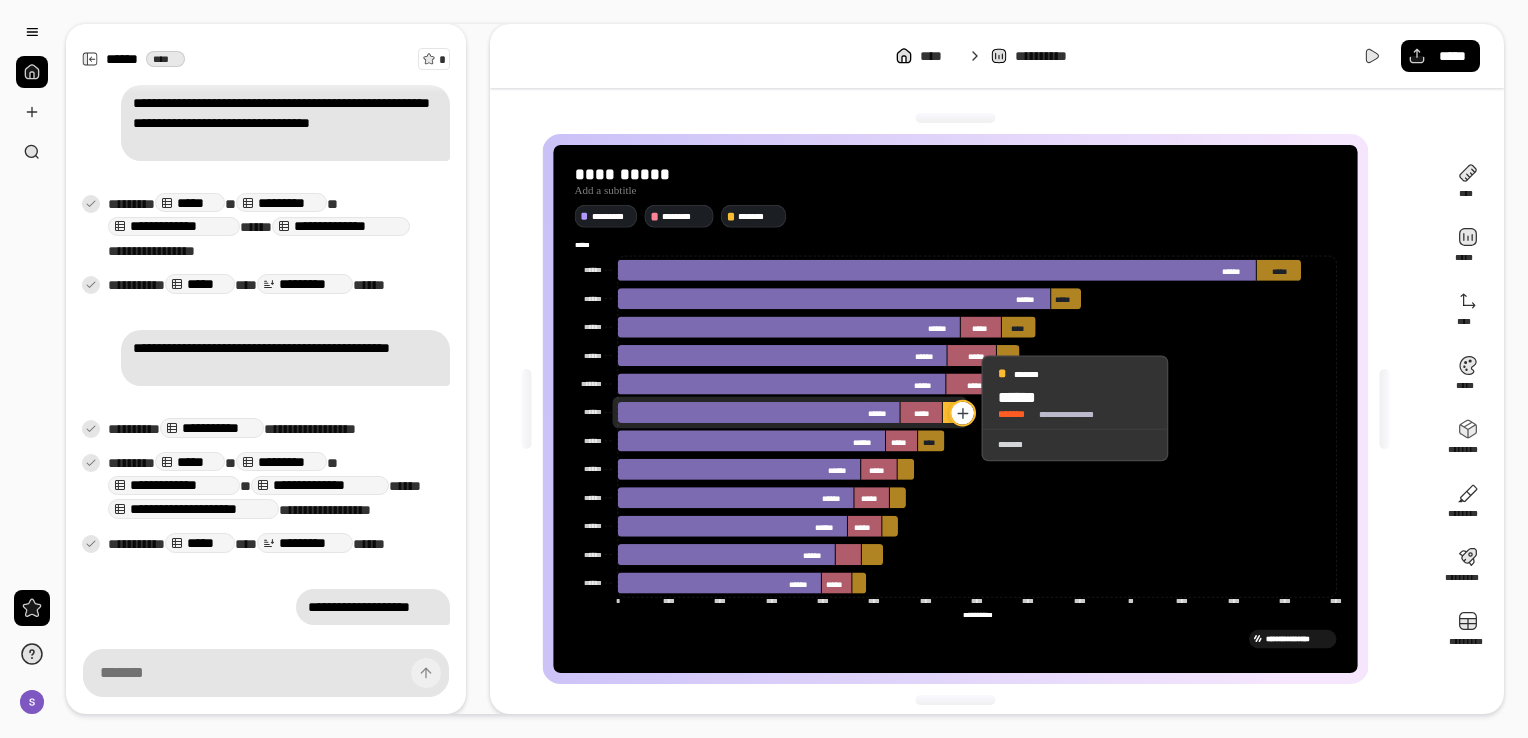 click 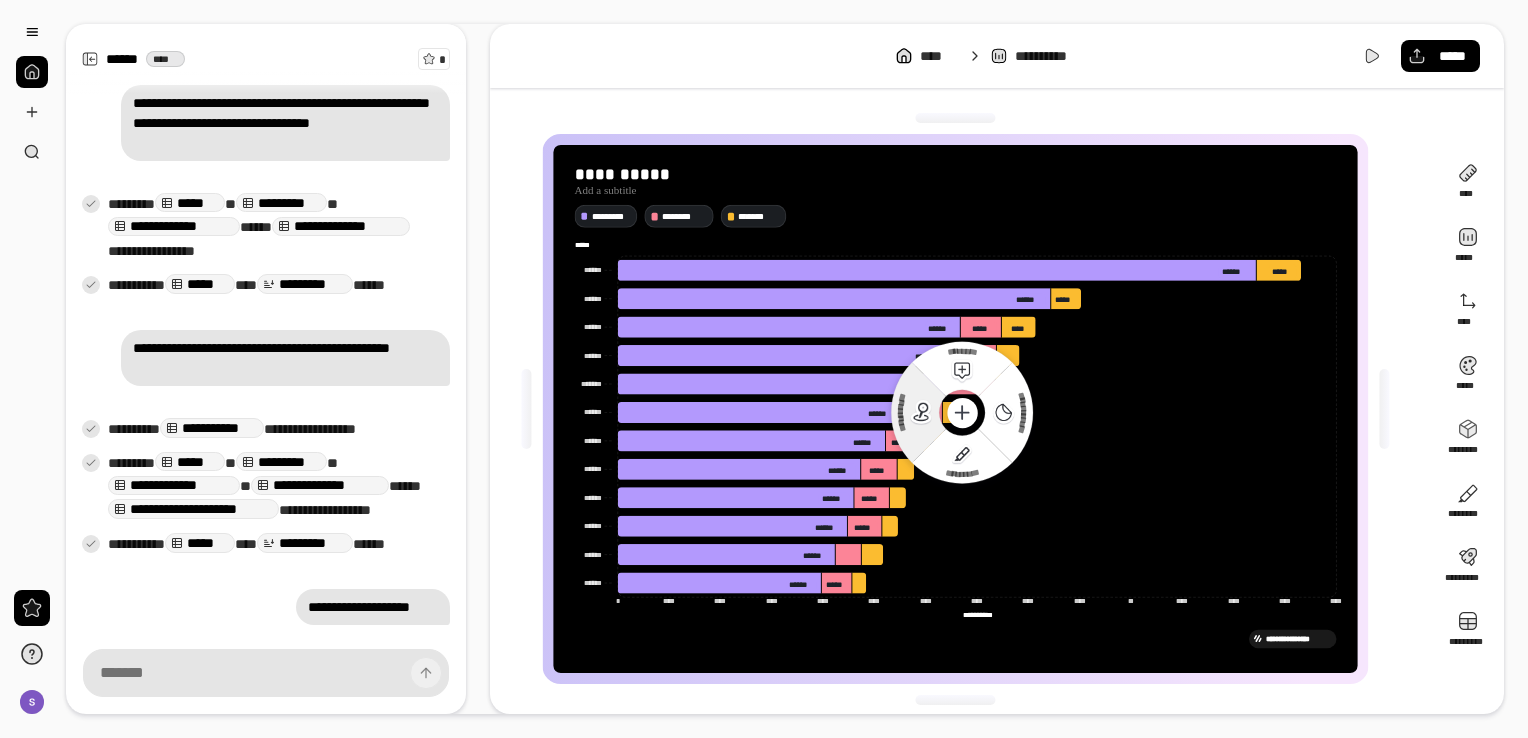 click 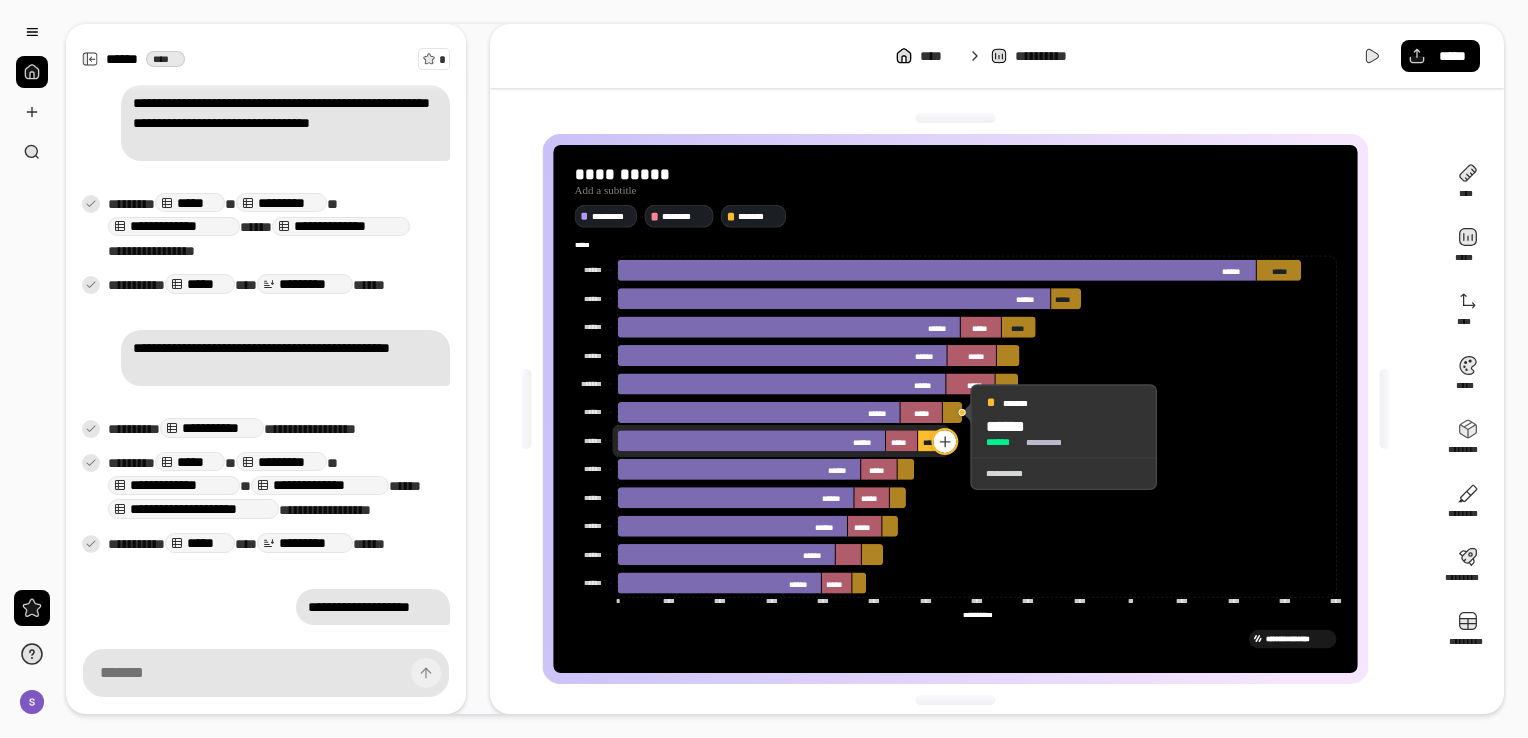 click 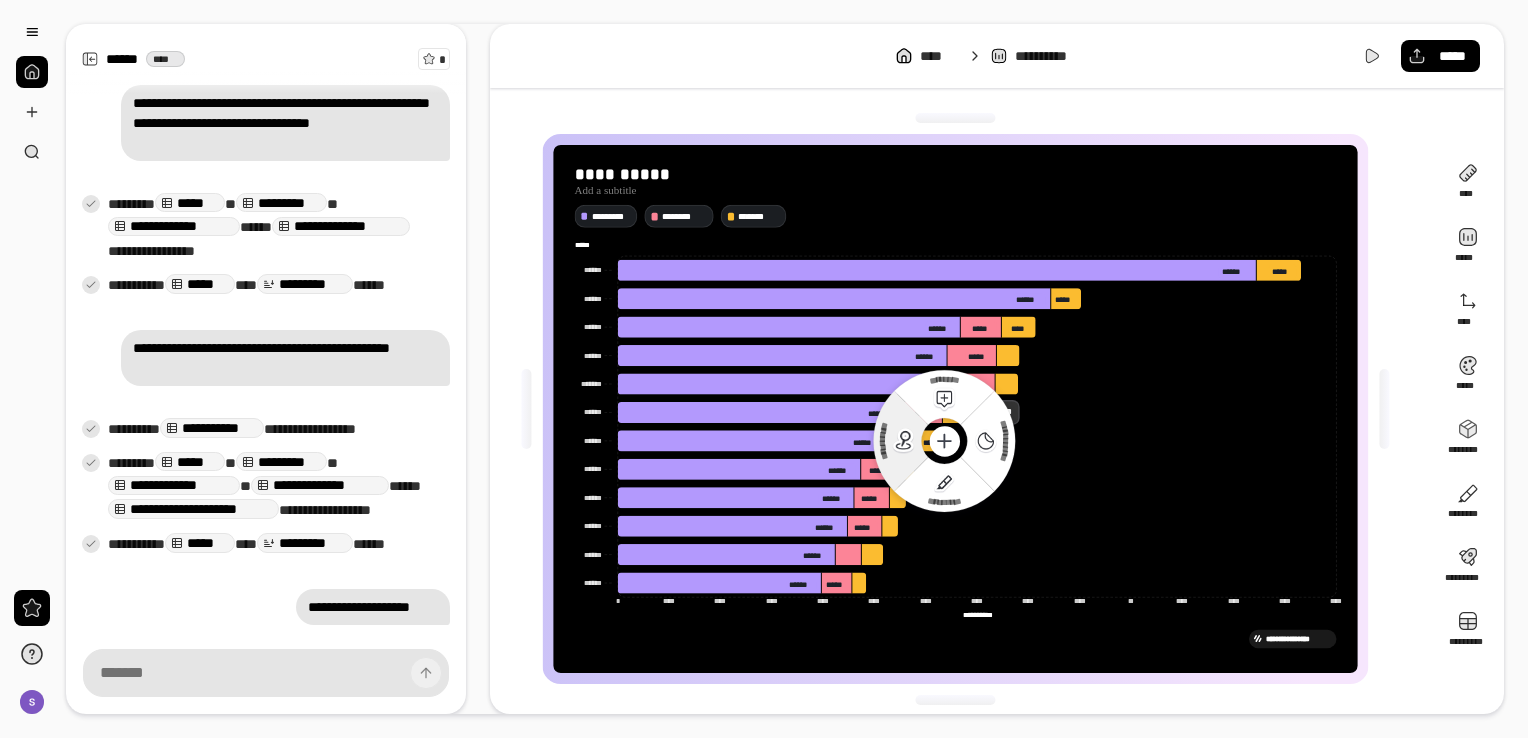 click 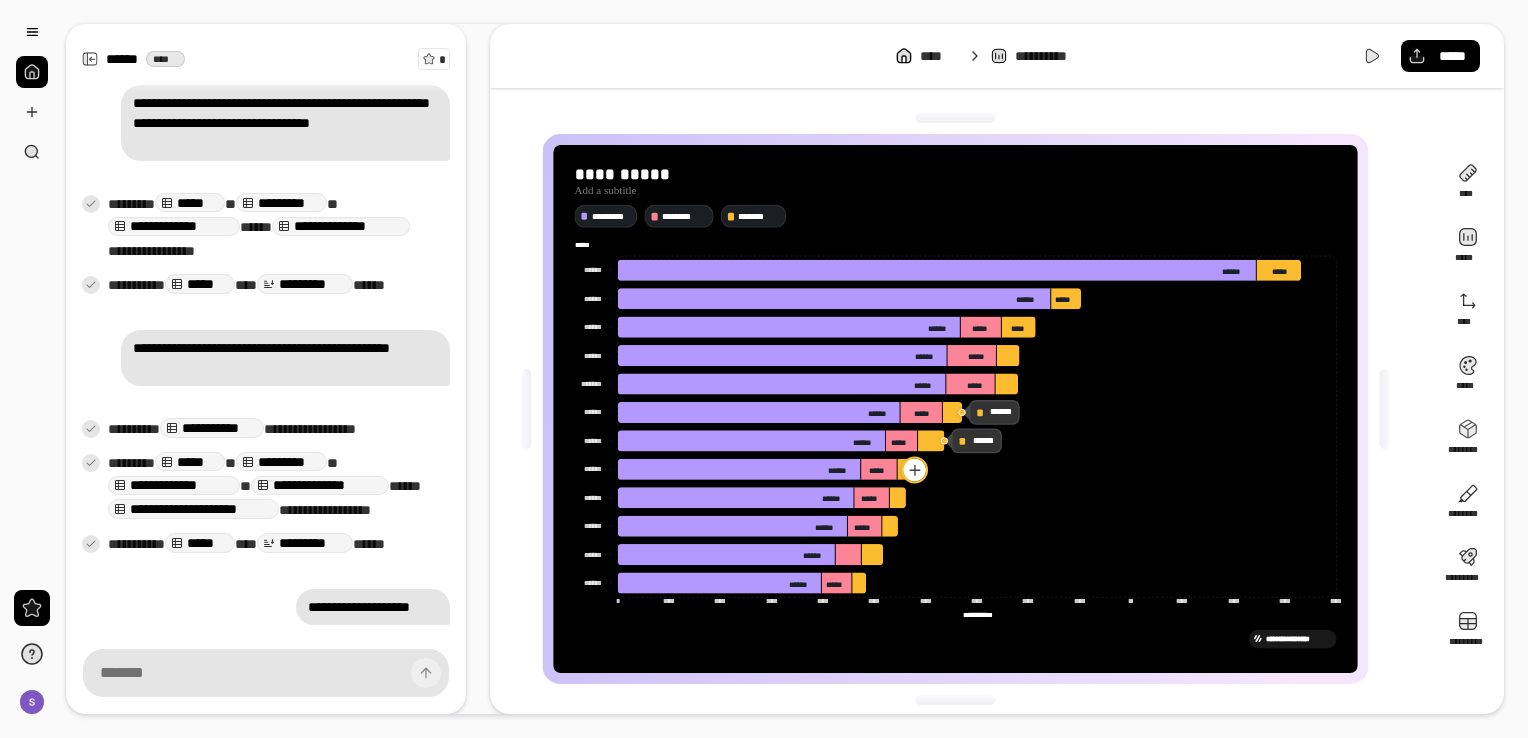 click 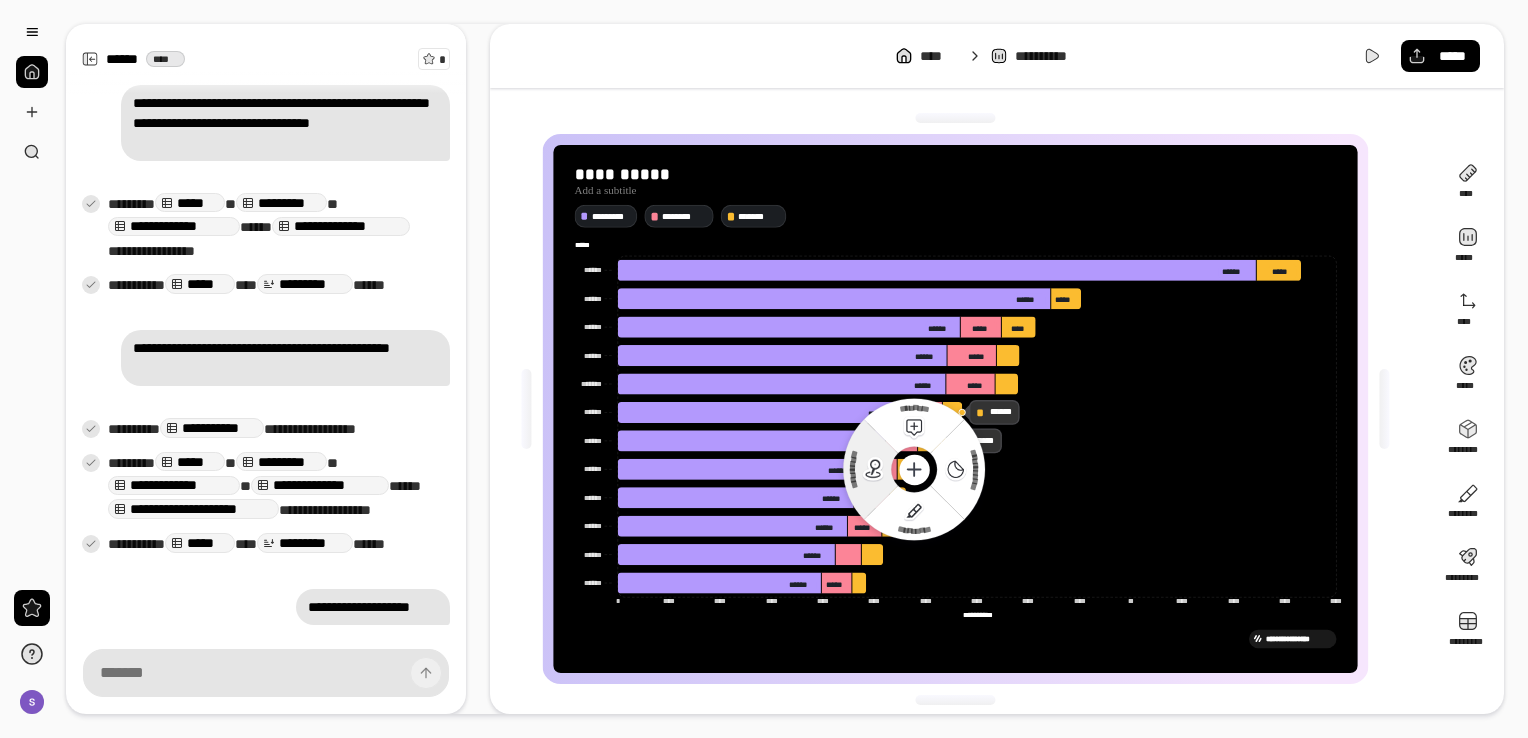 click 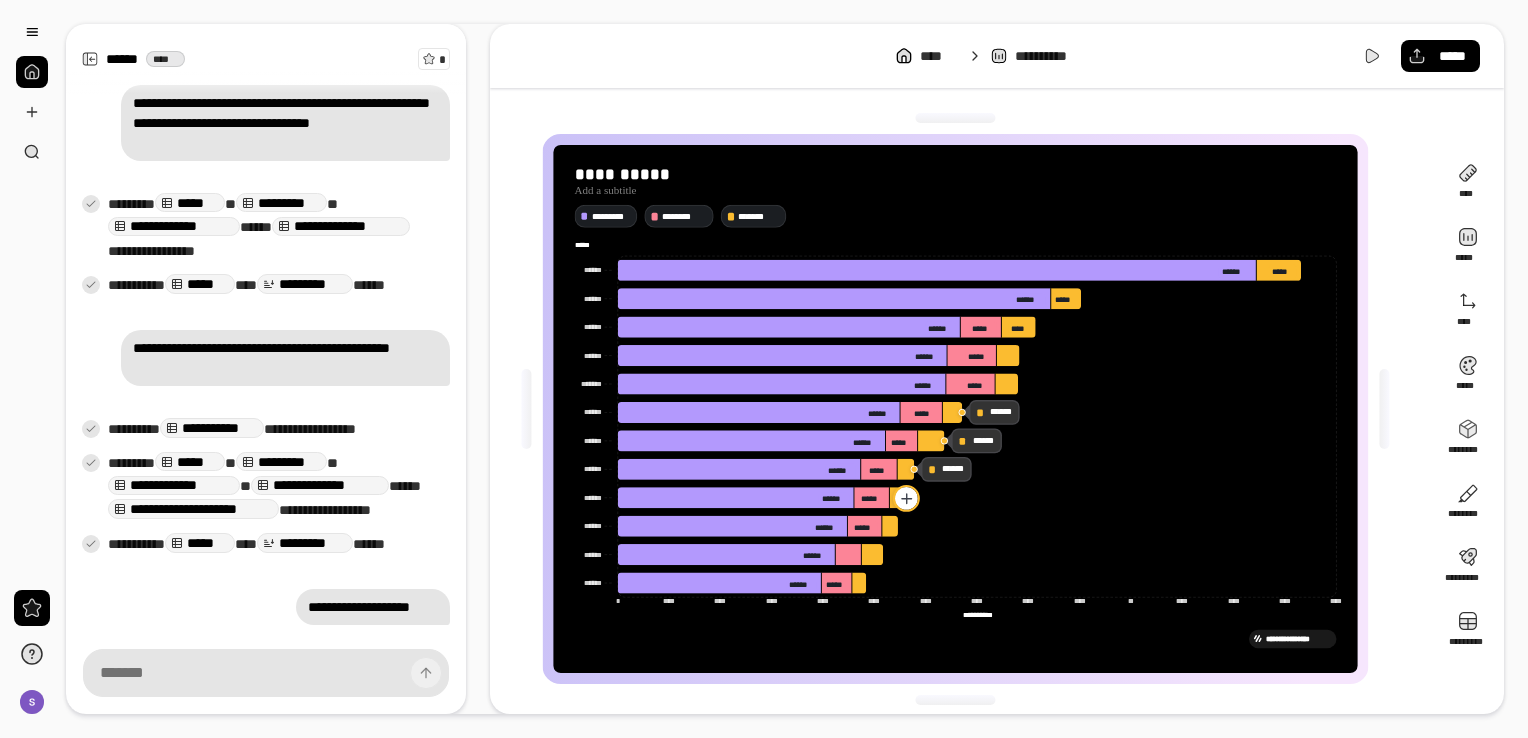 click 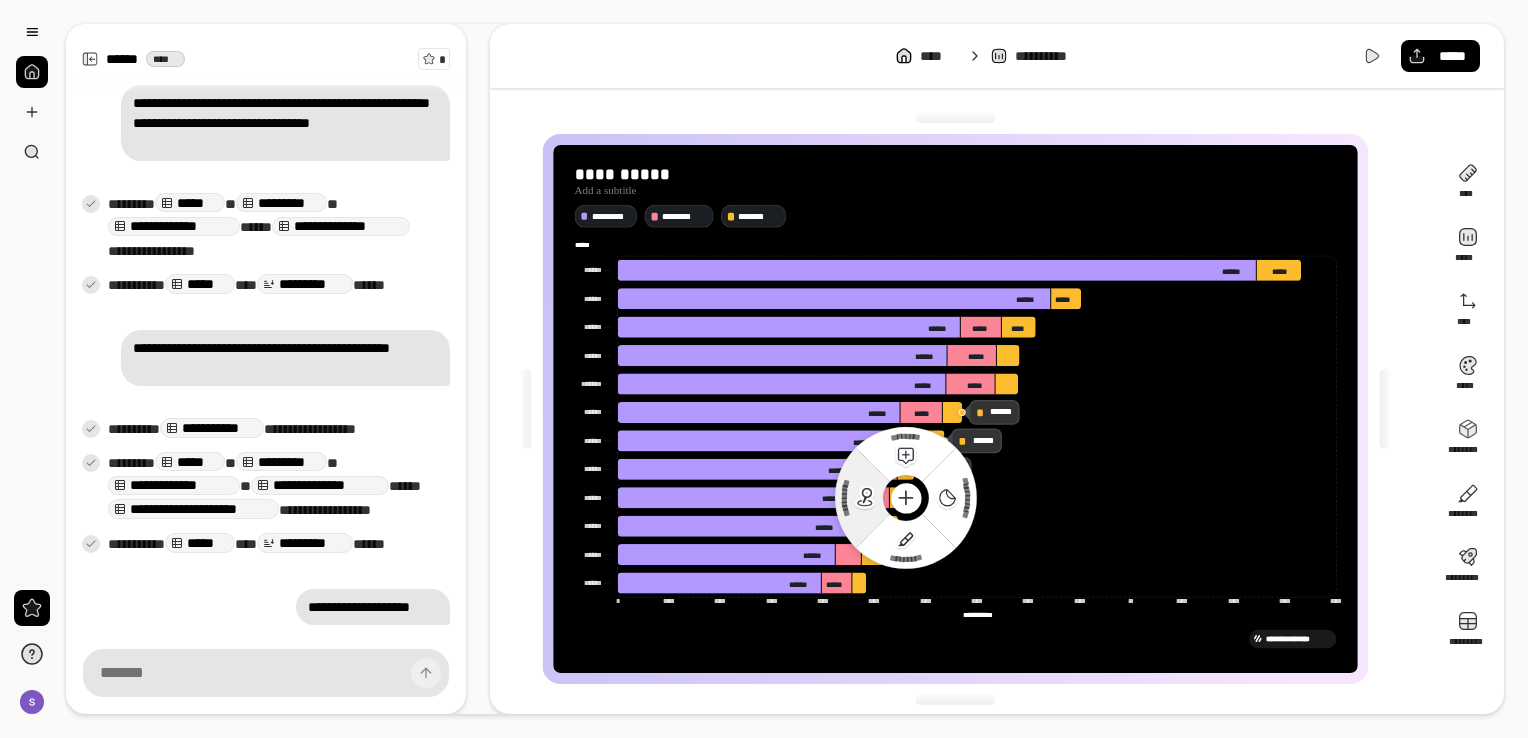 click 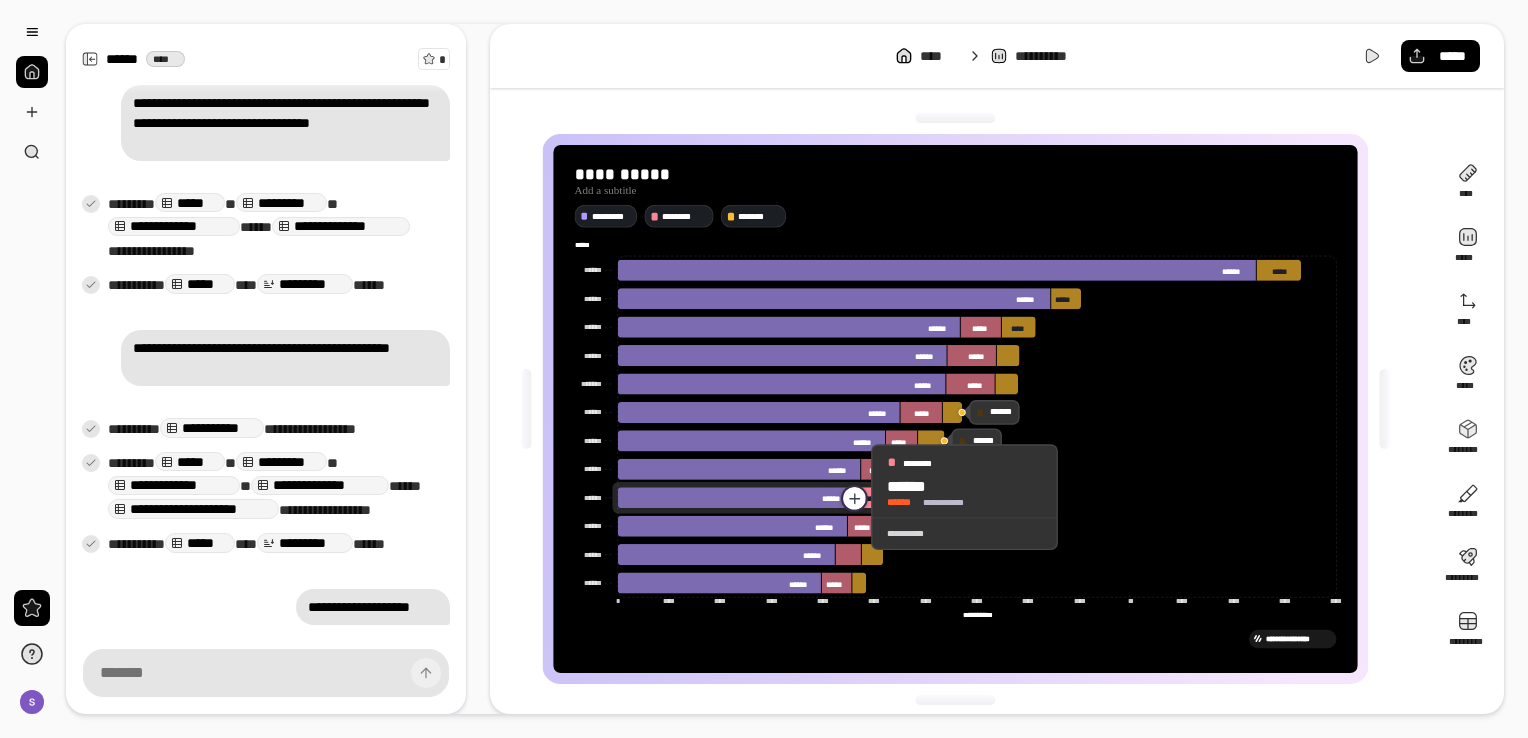 click 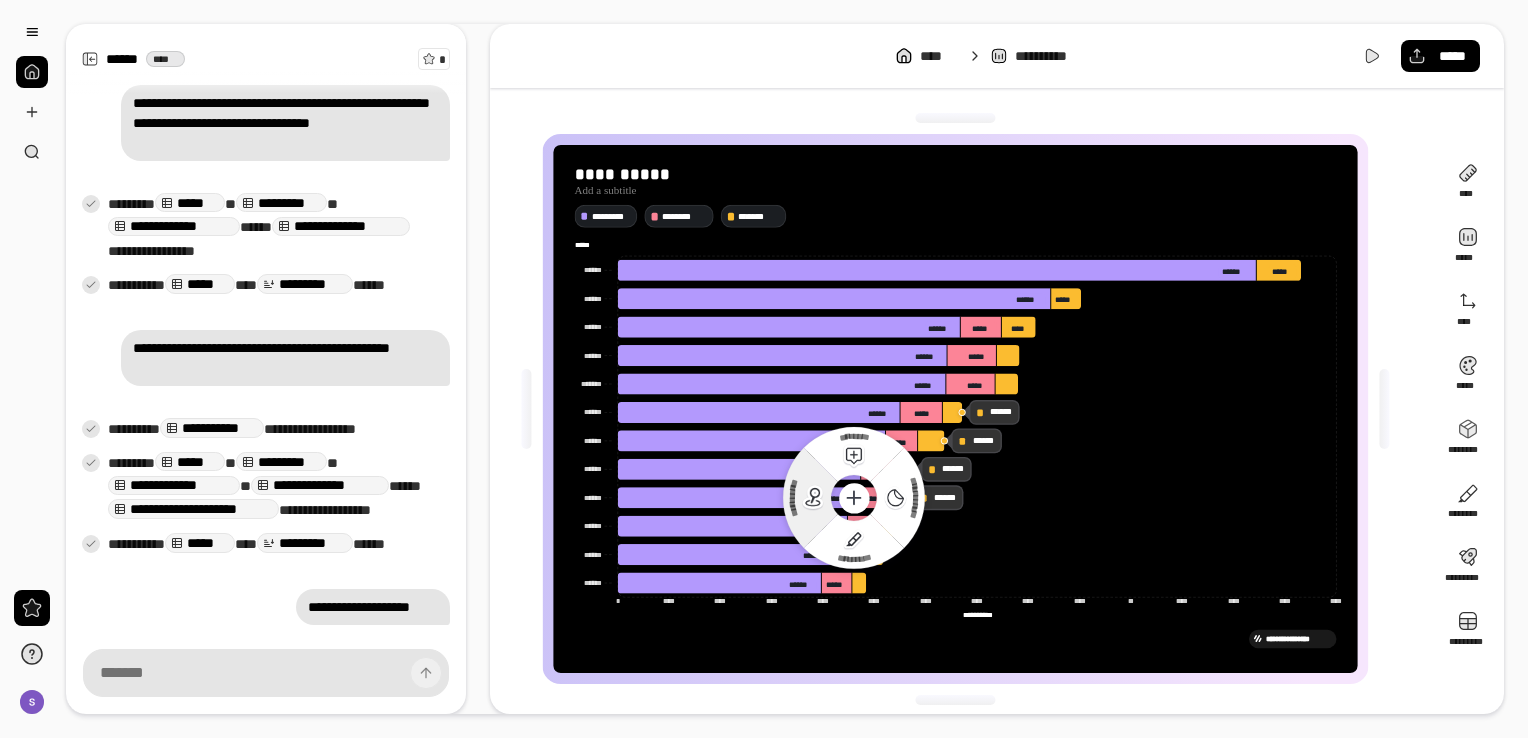 click 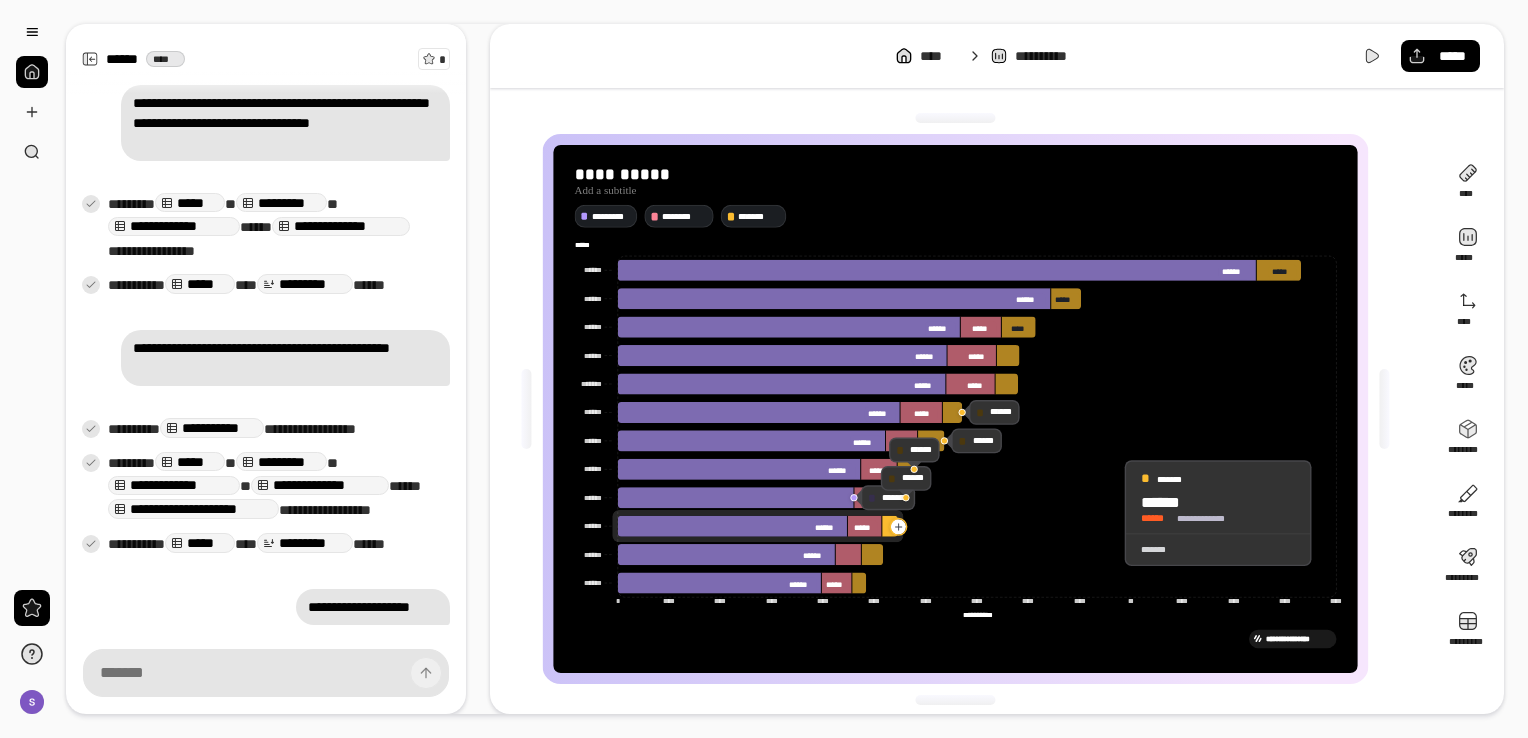 click 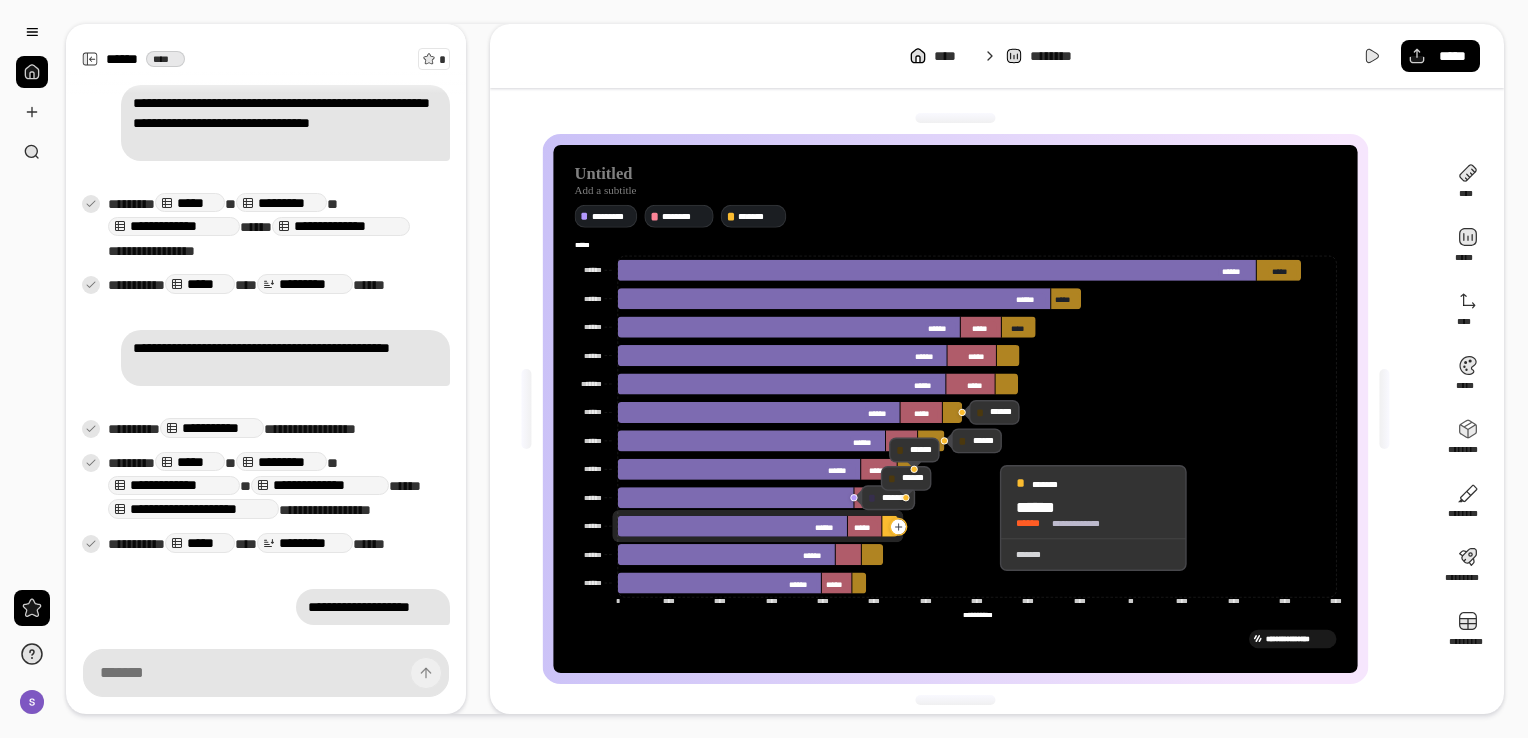 click 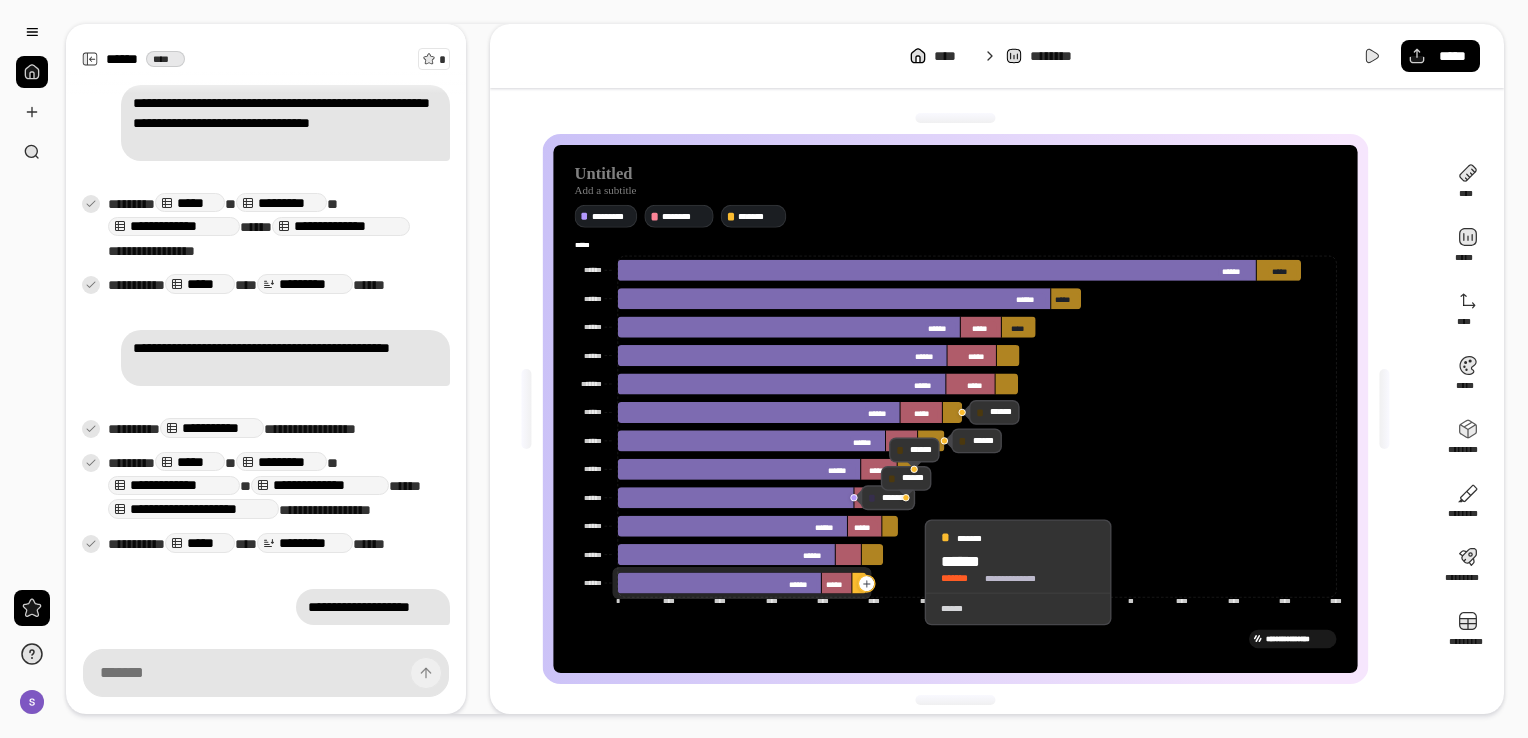 drag, startPoint x: 854, startPoint y: 498, endPoint x: 904, endPoint y: 572, distance: 89.30846 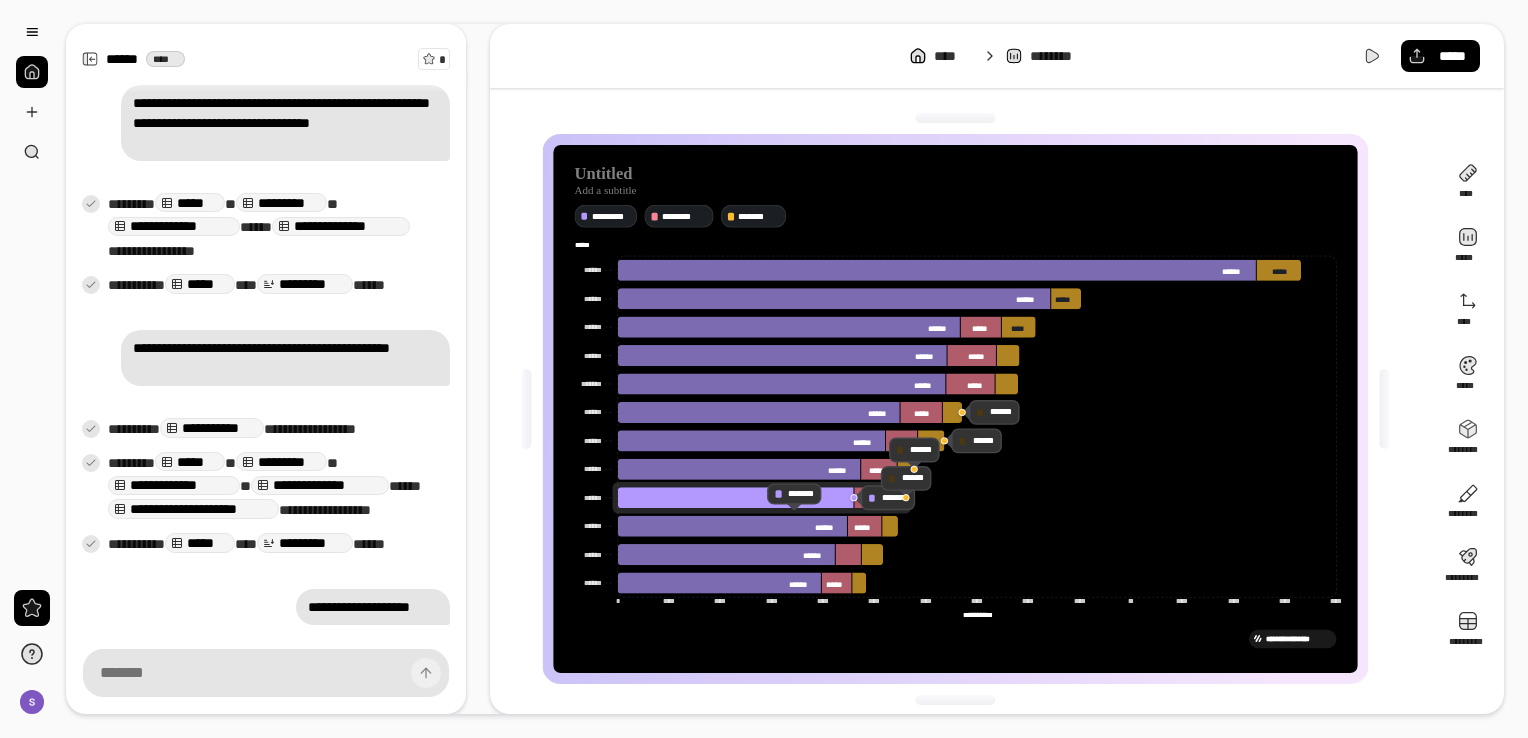 drag, startPoint x: 808, startPoint y: 502, endPoint x: 746, endPoint y: 494, distance: 62.514 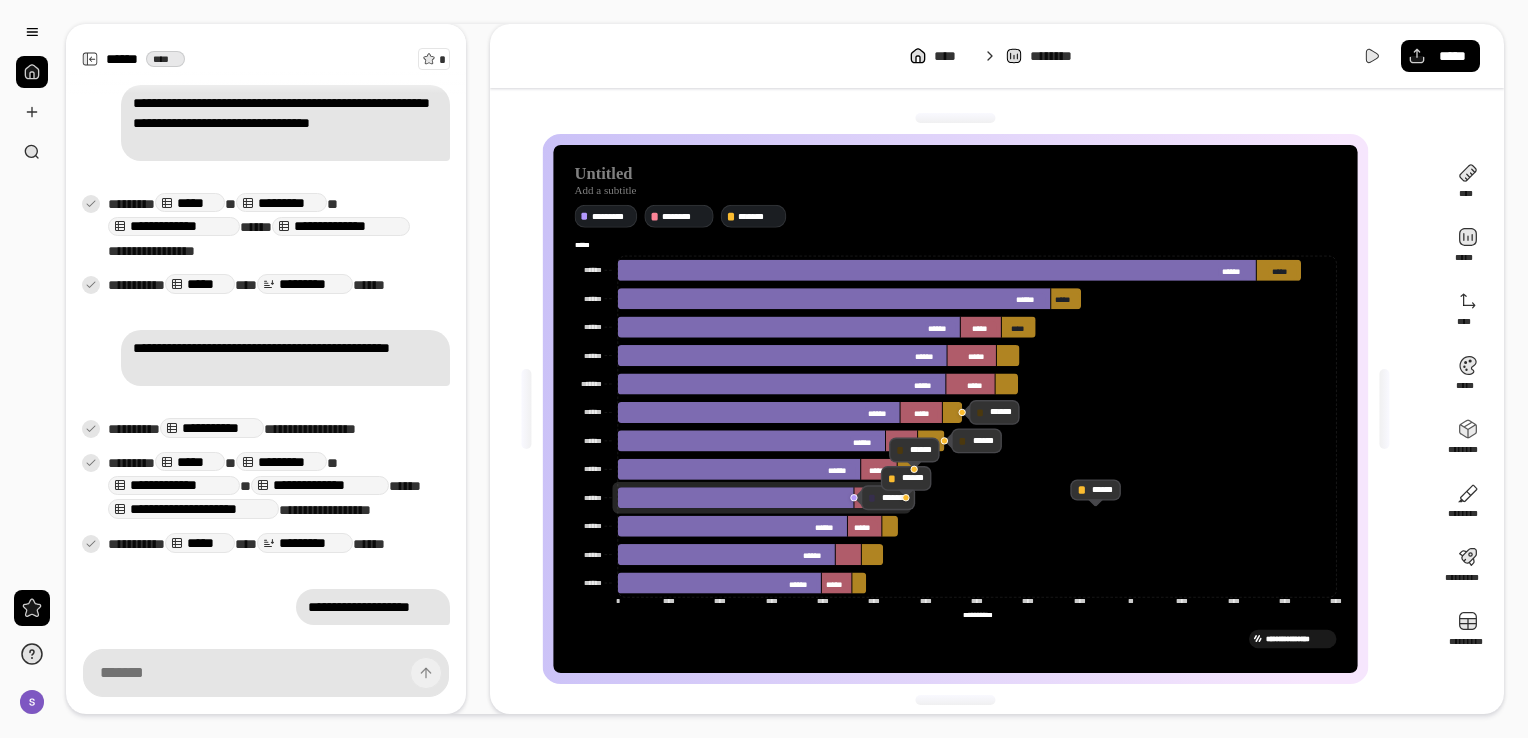 click 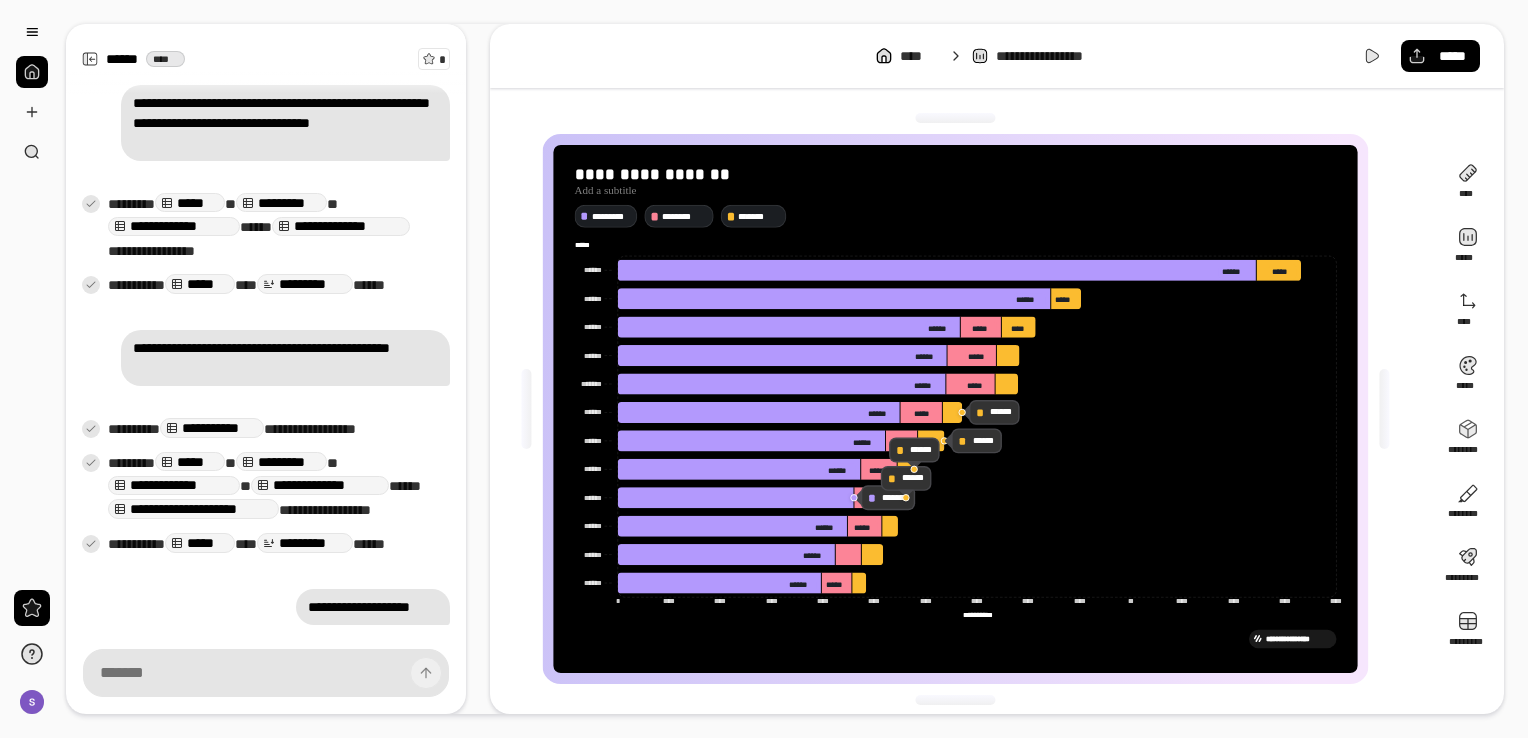 click on "******" at bounding box center [975, 441] 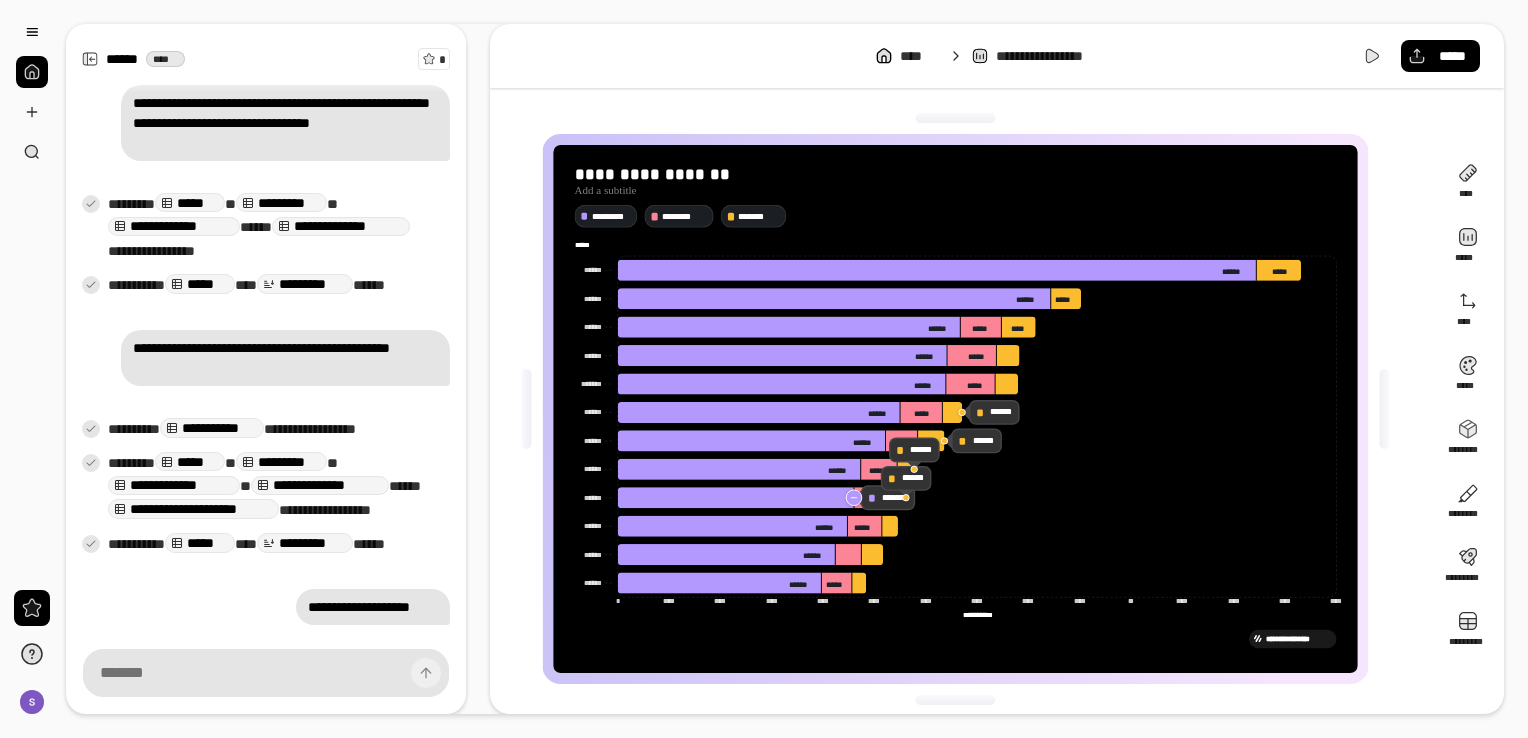 click 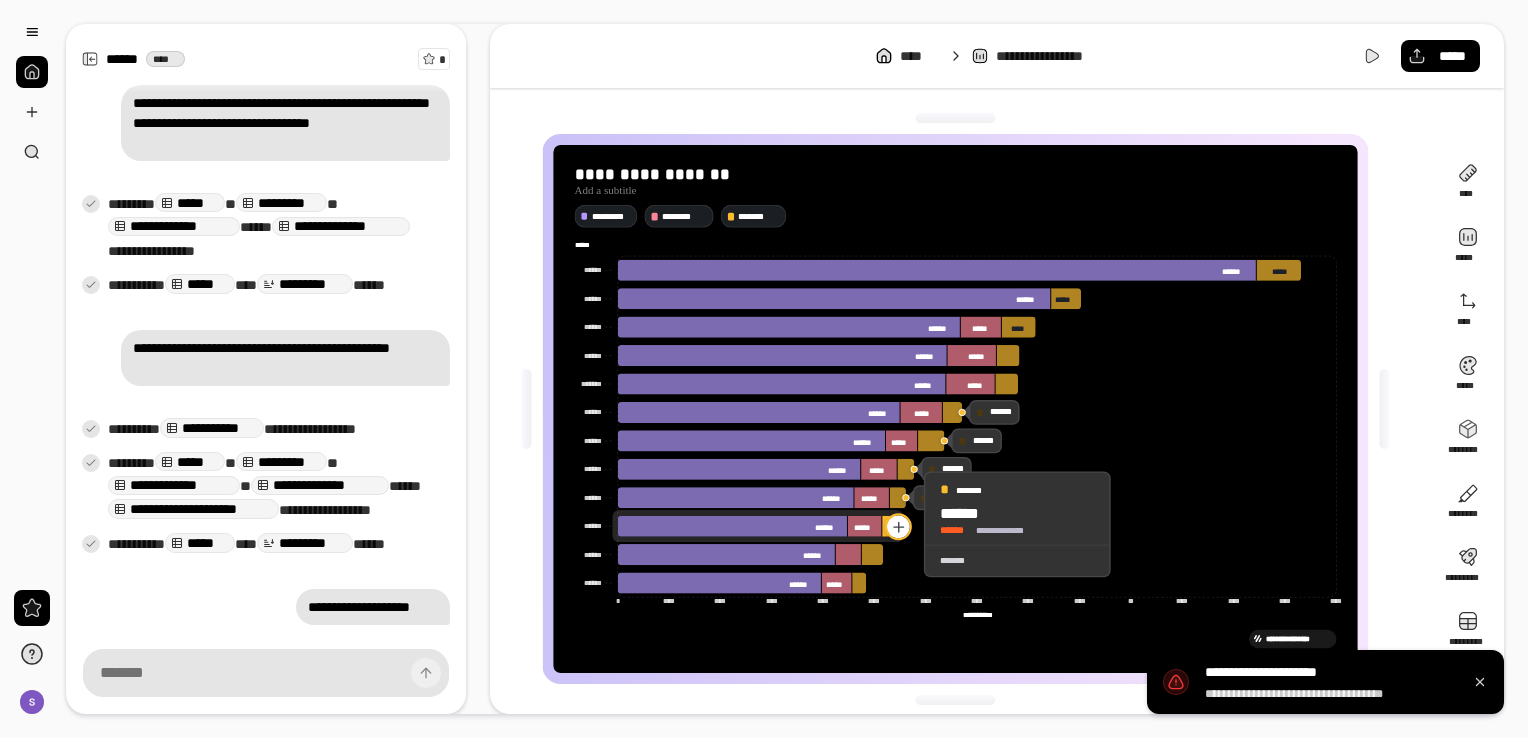 click 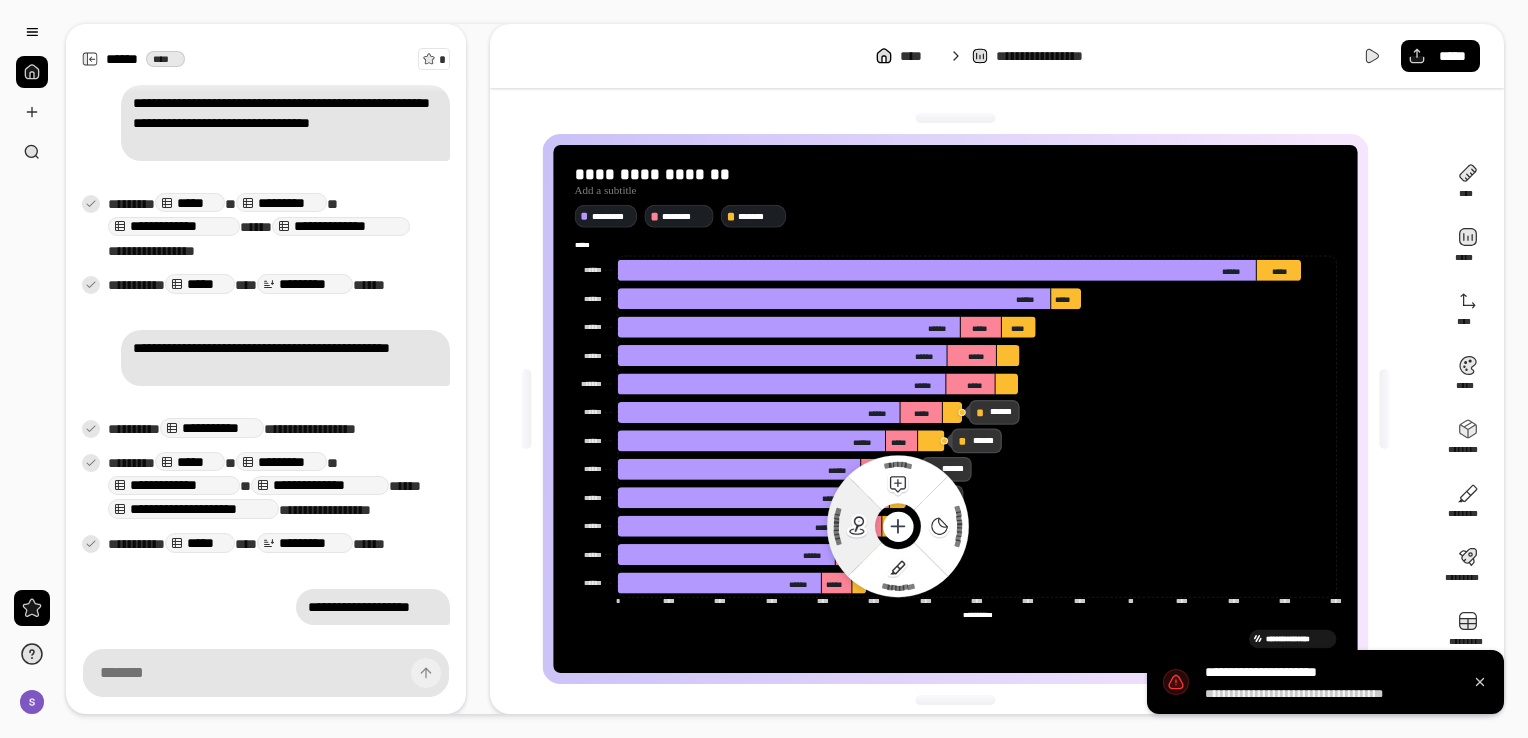 click 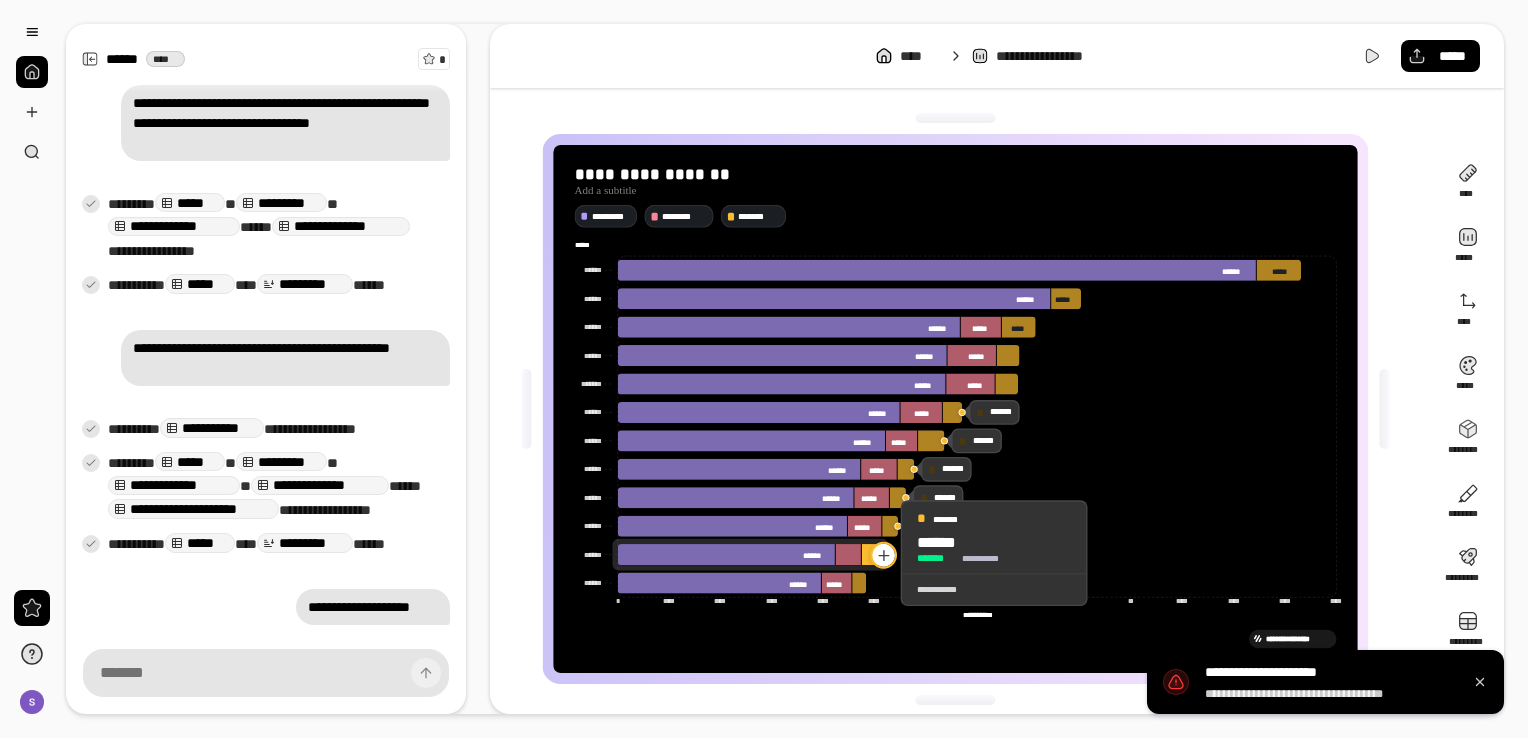 click 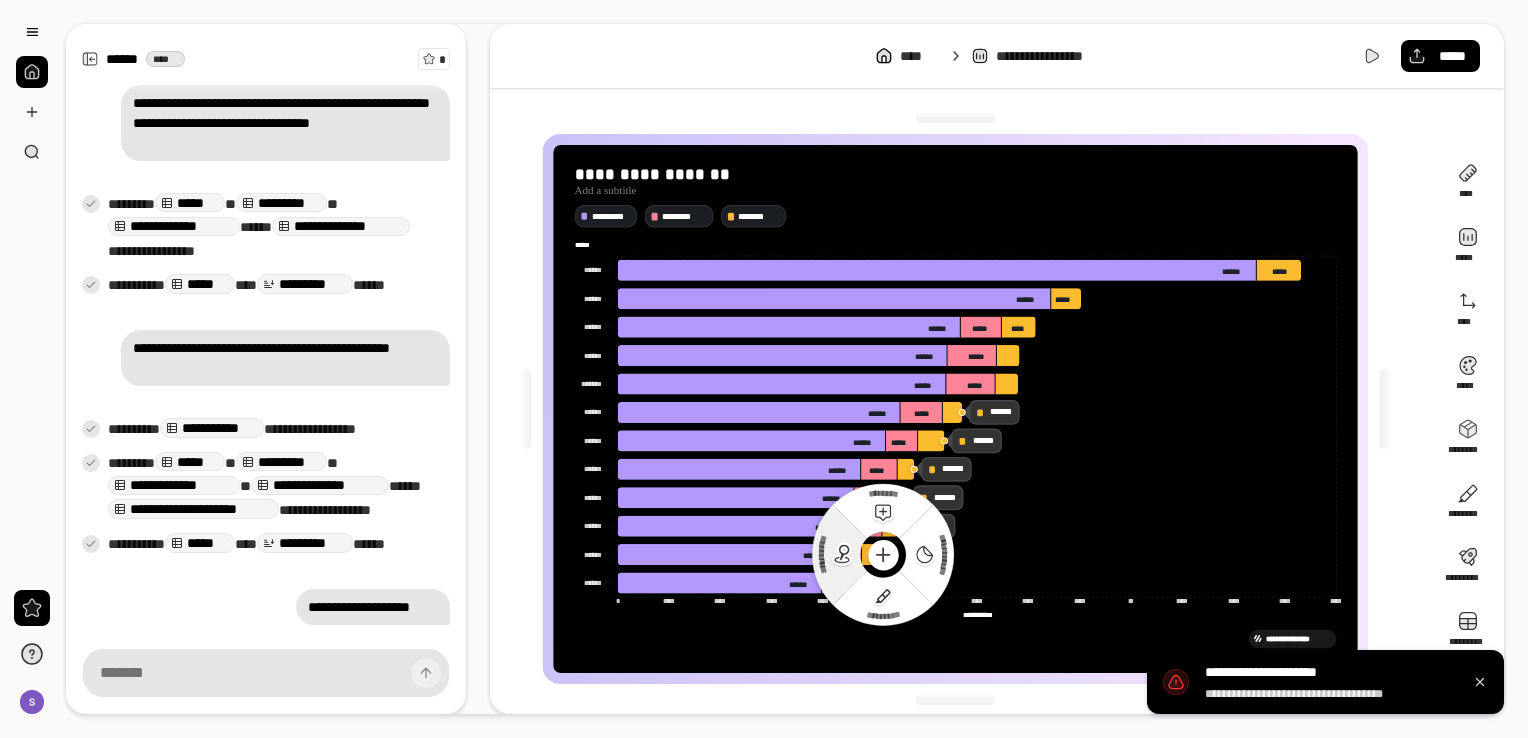 click 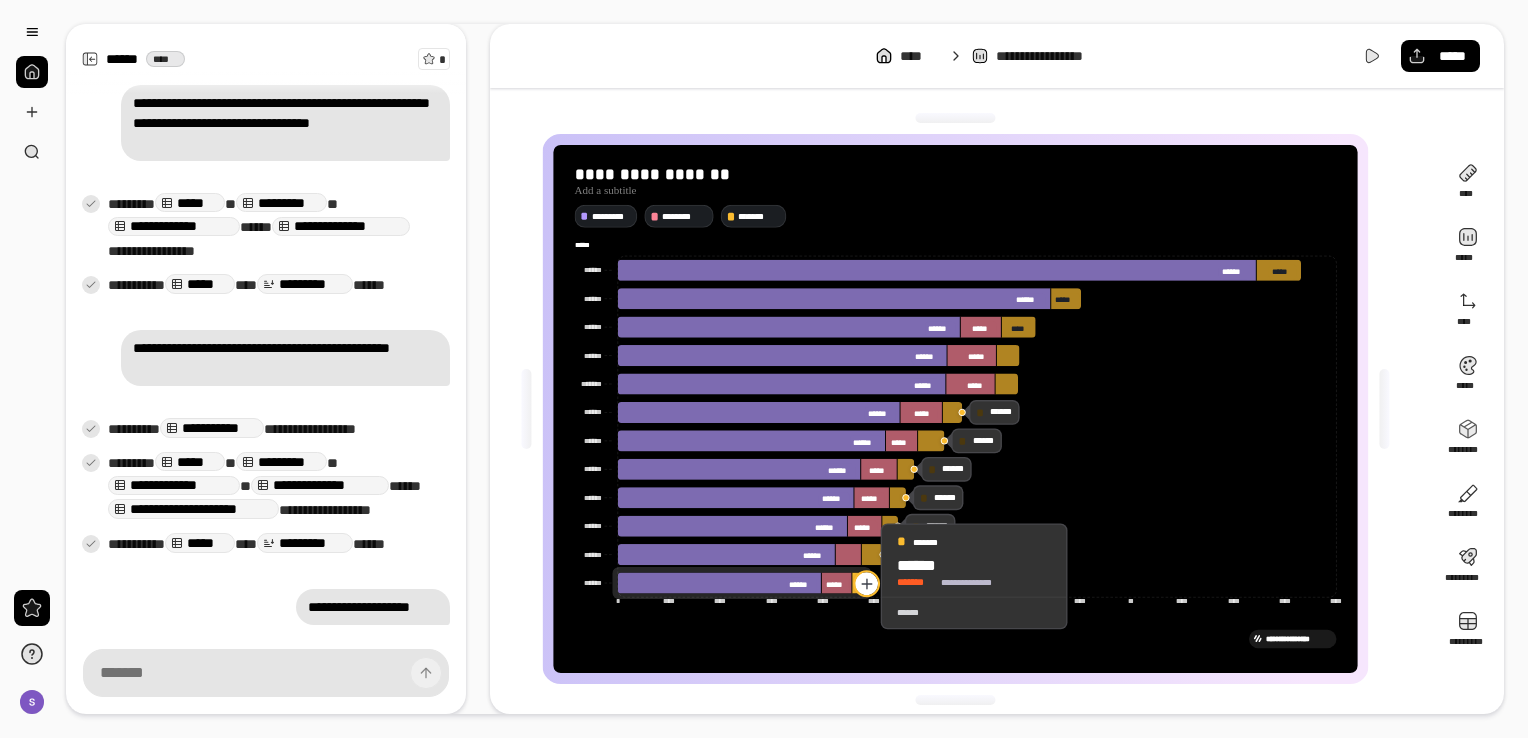 click 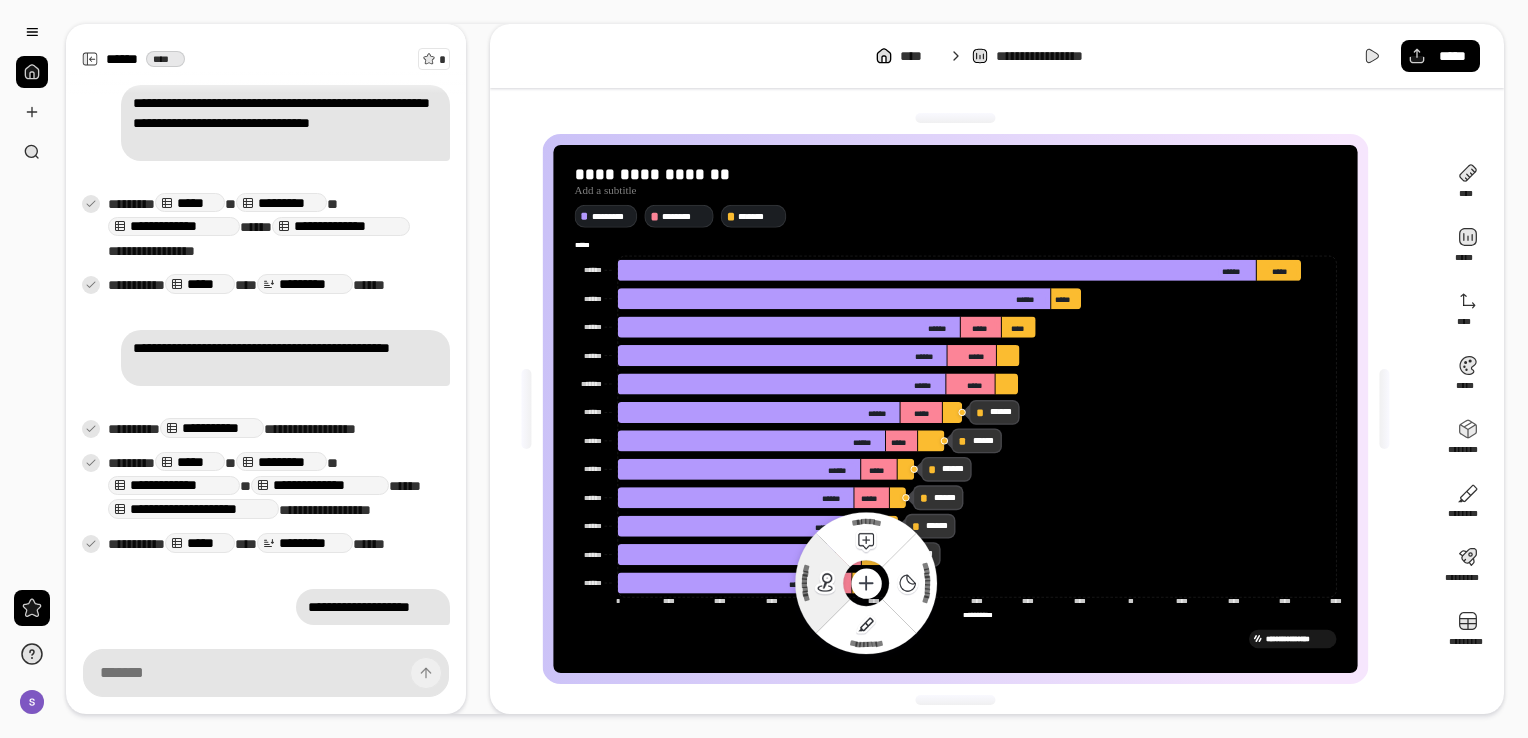 click 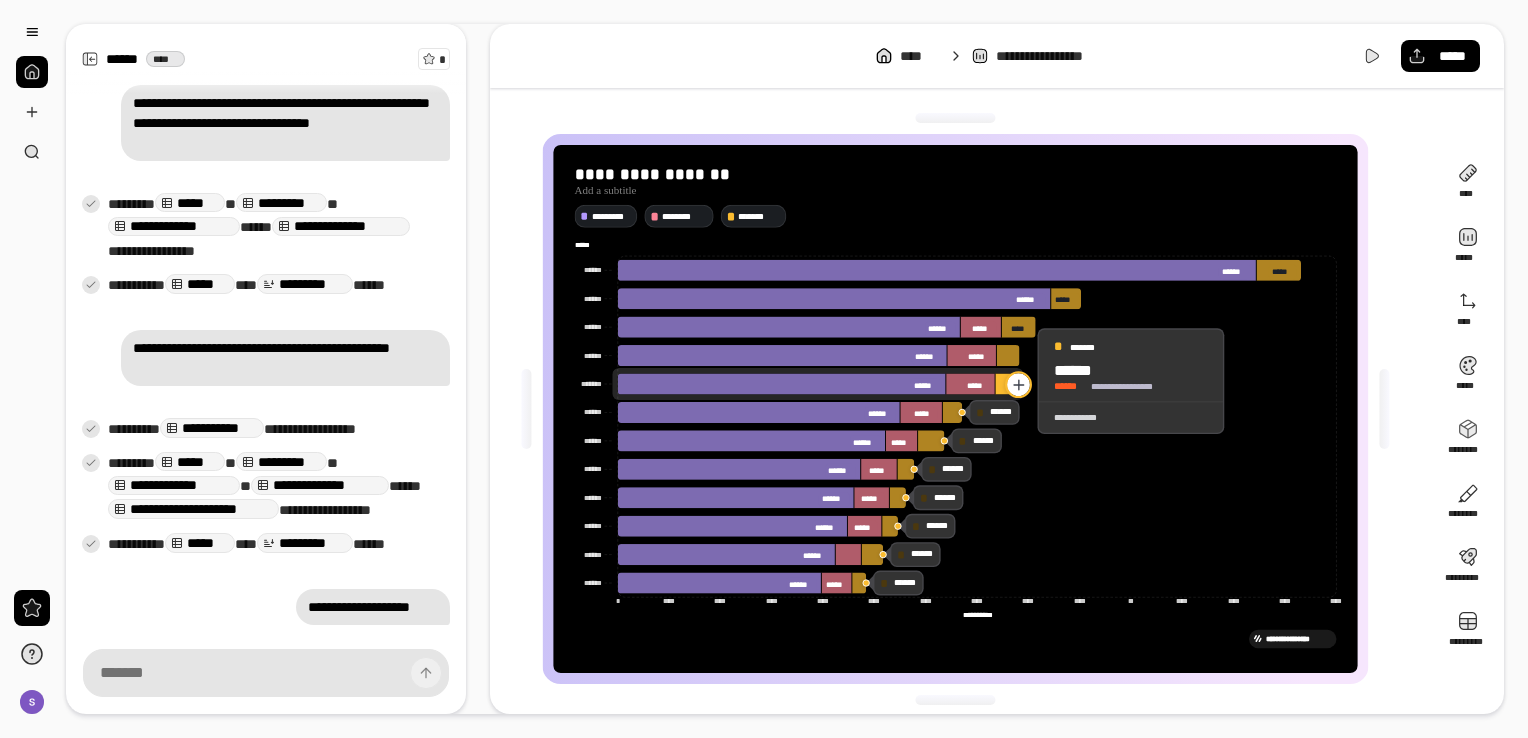click 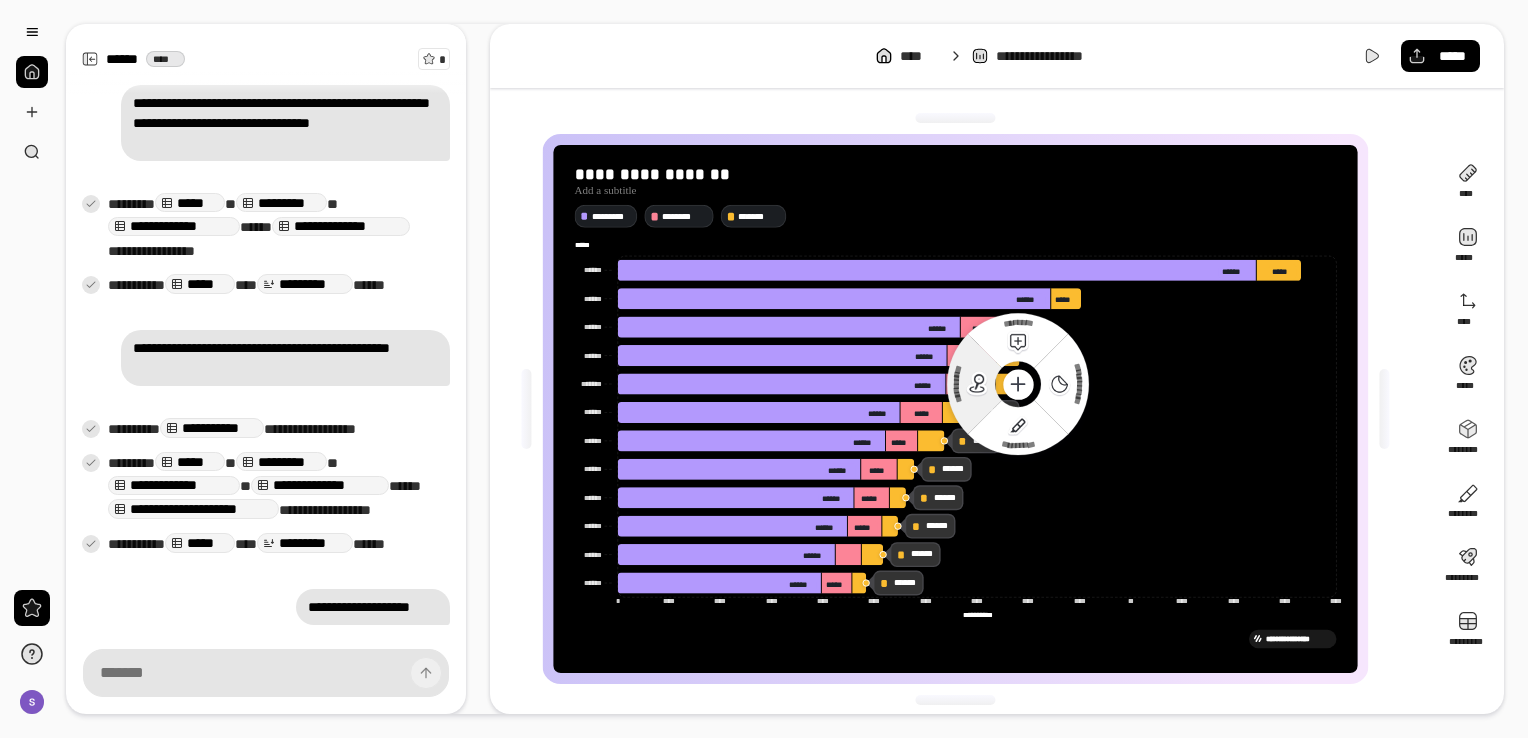 click 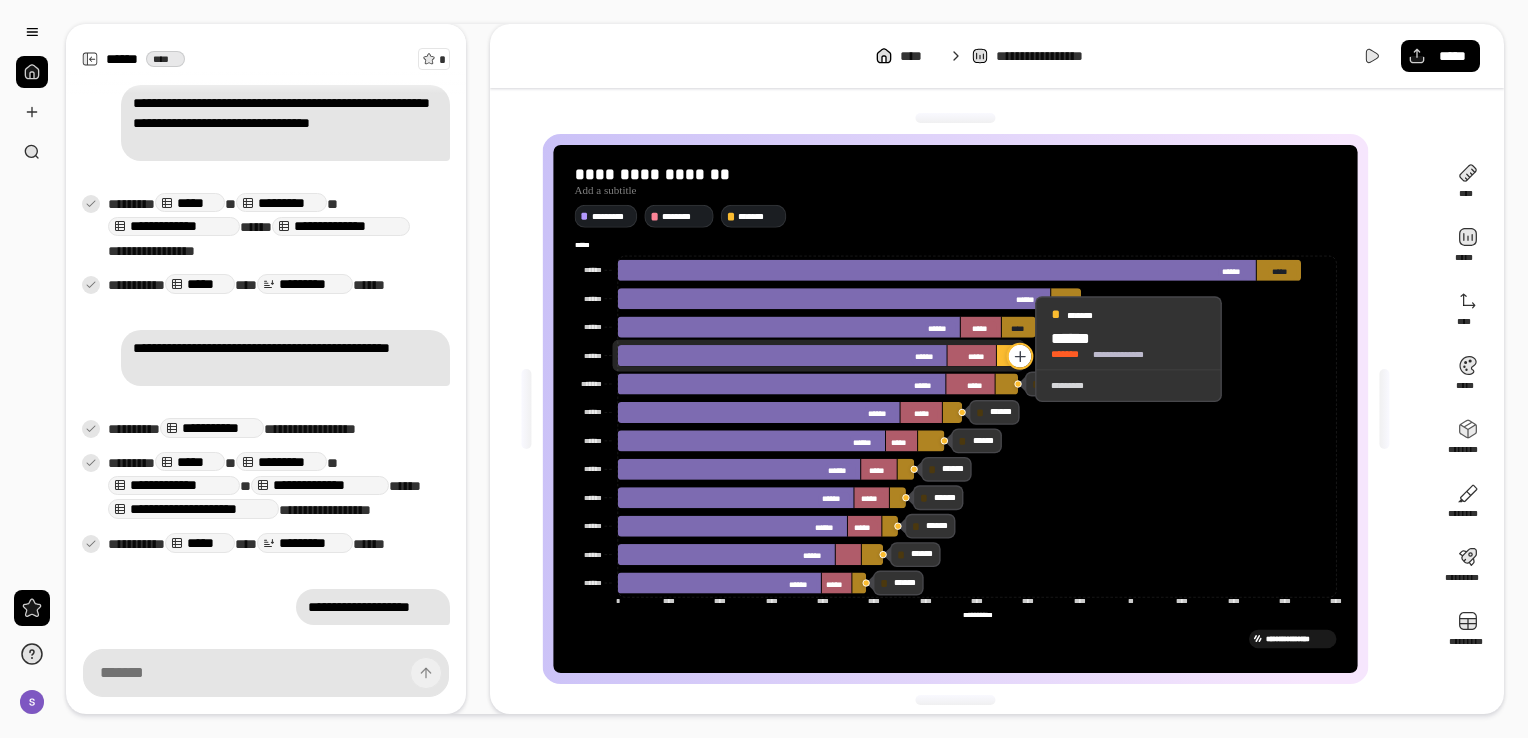 click 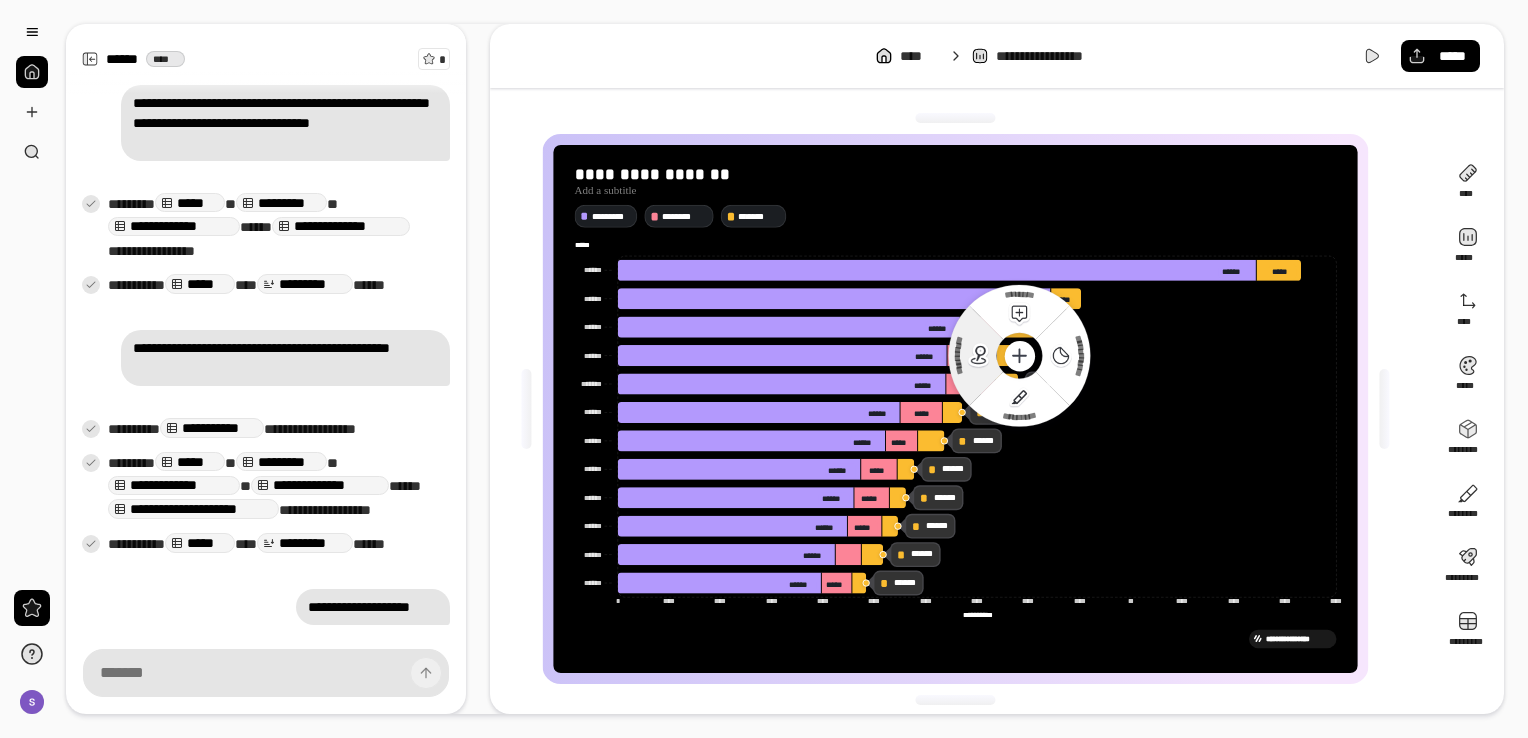 click 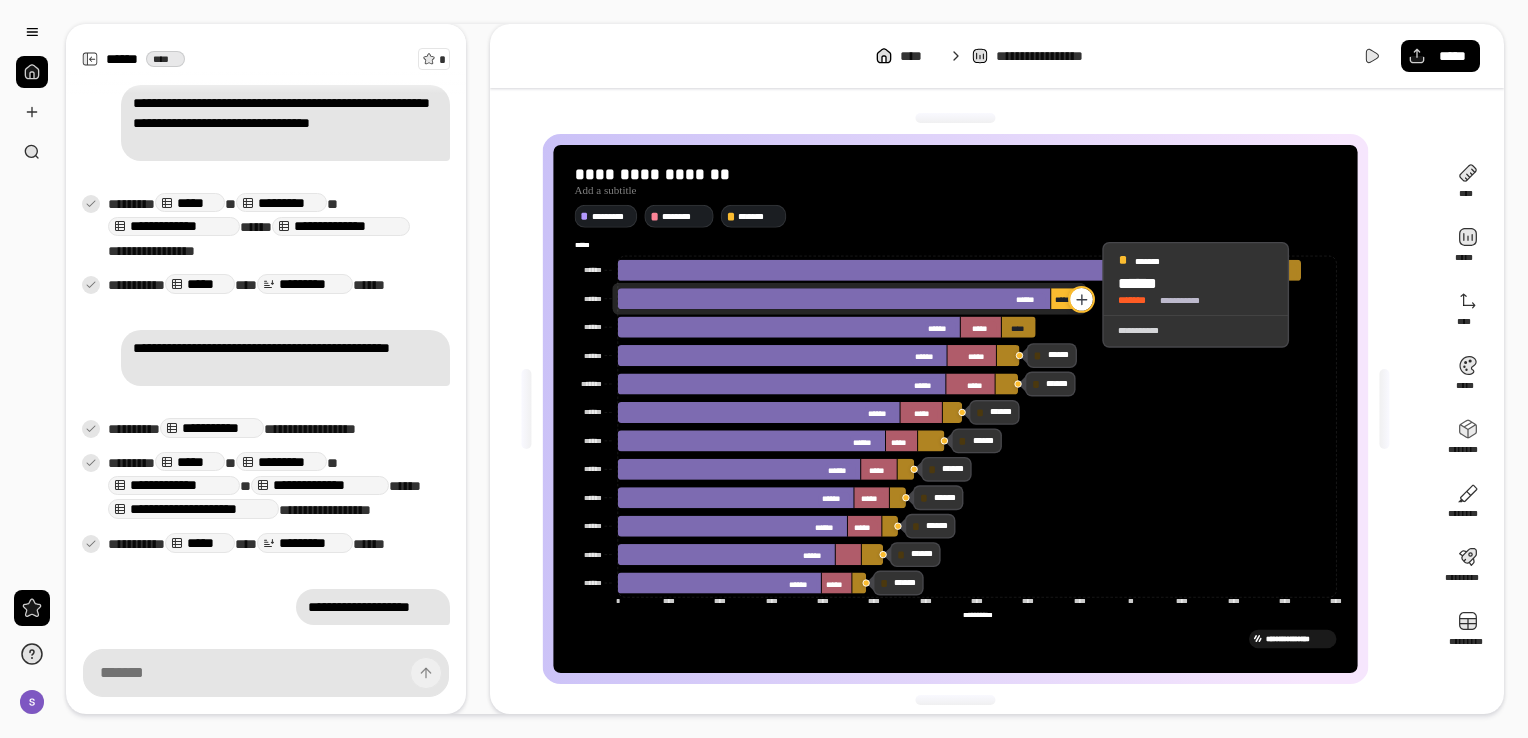click 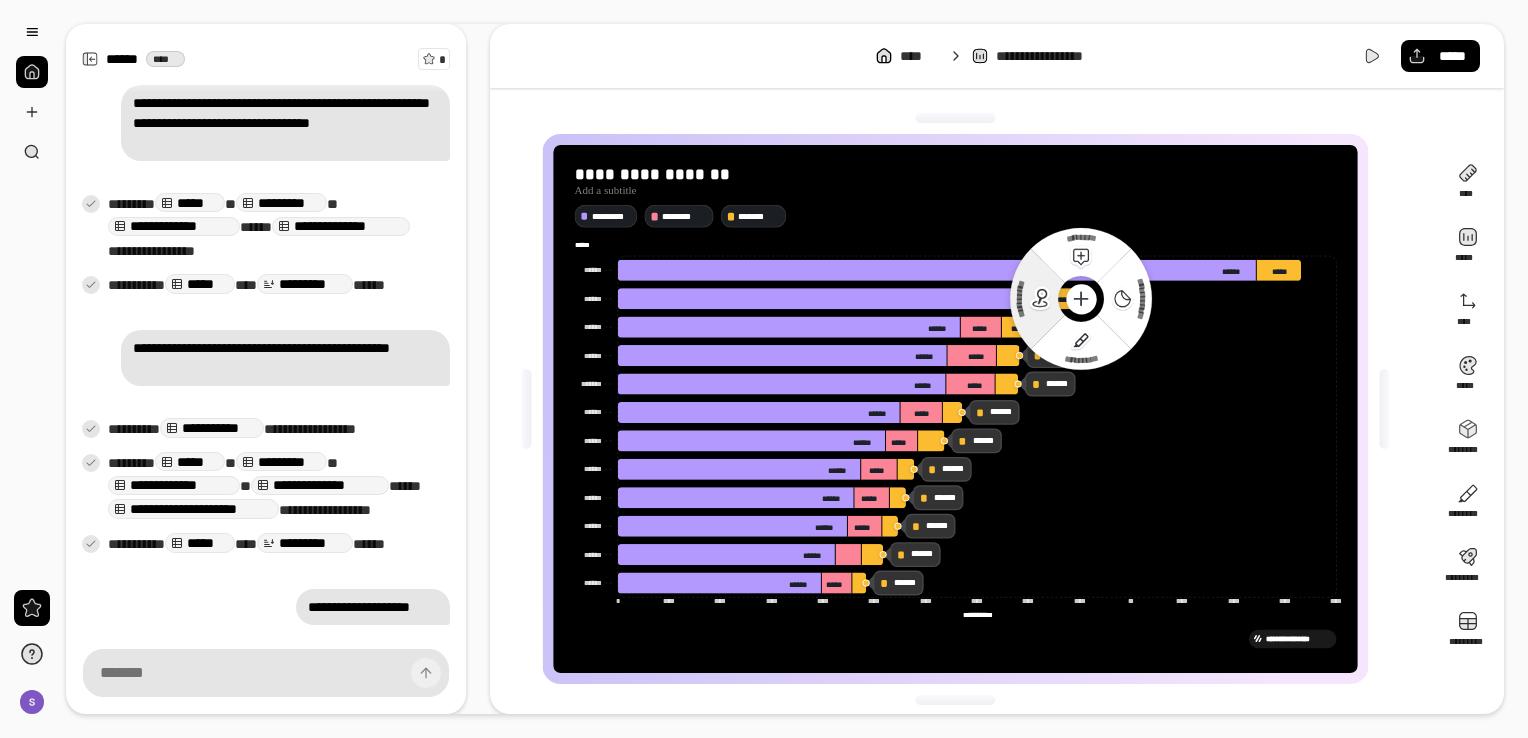 click 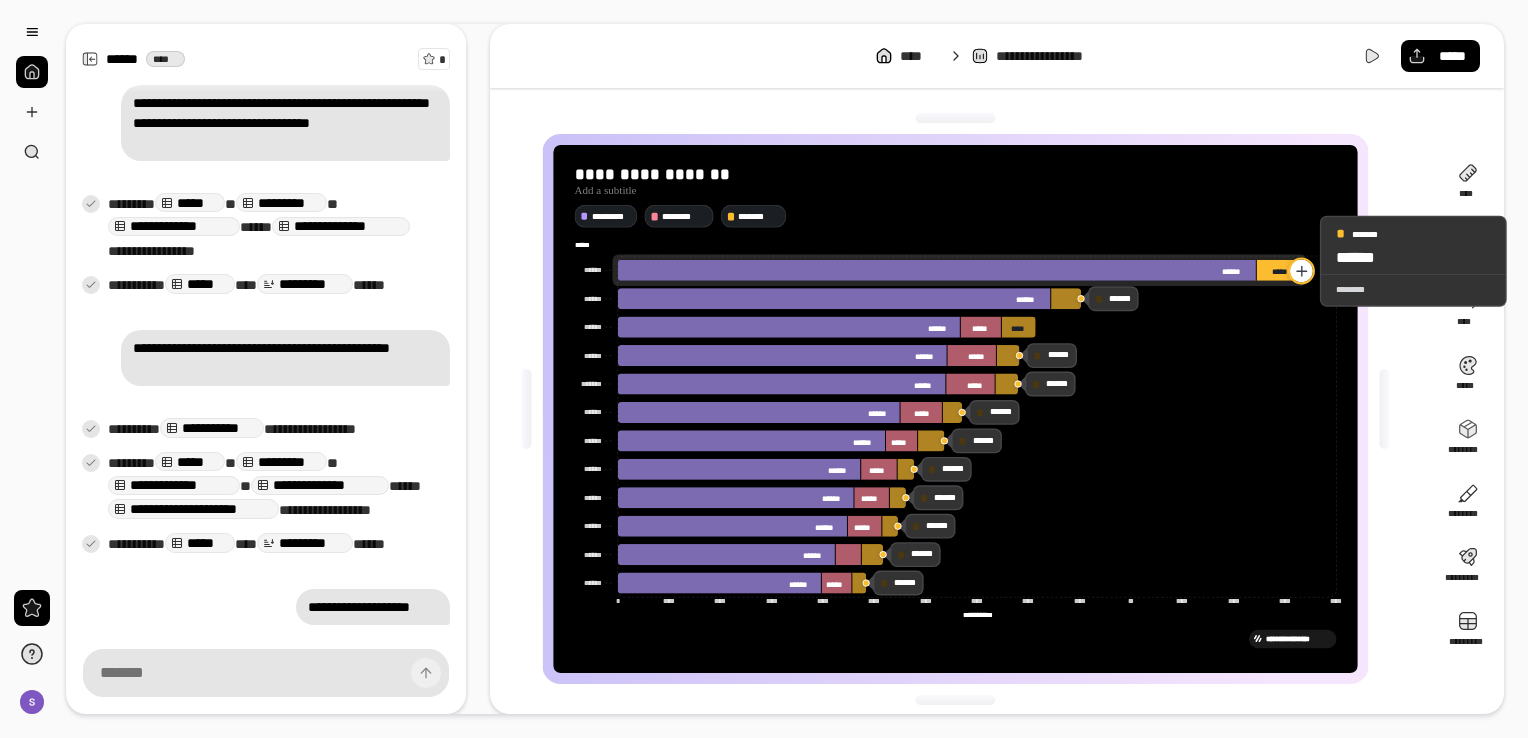 click 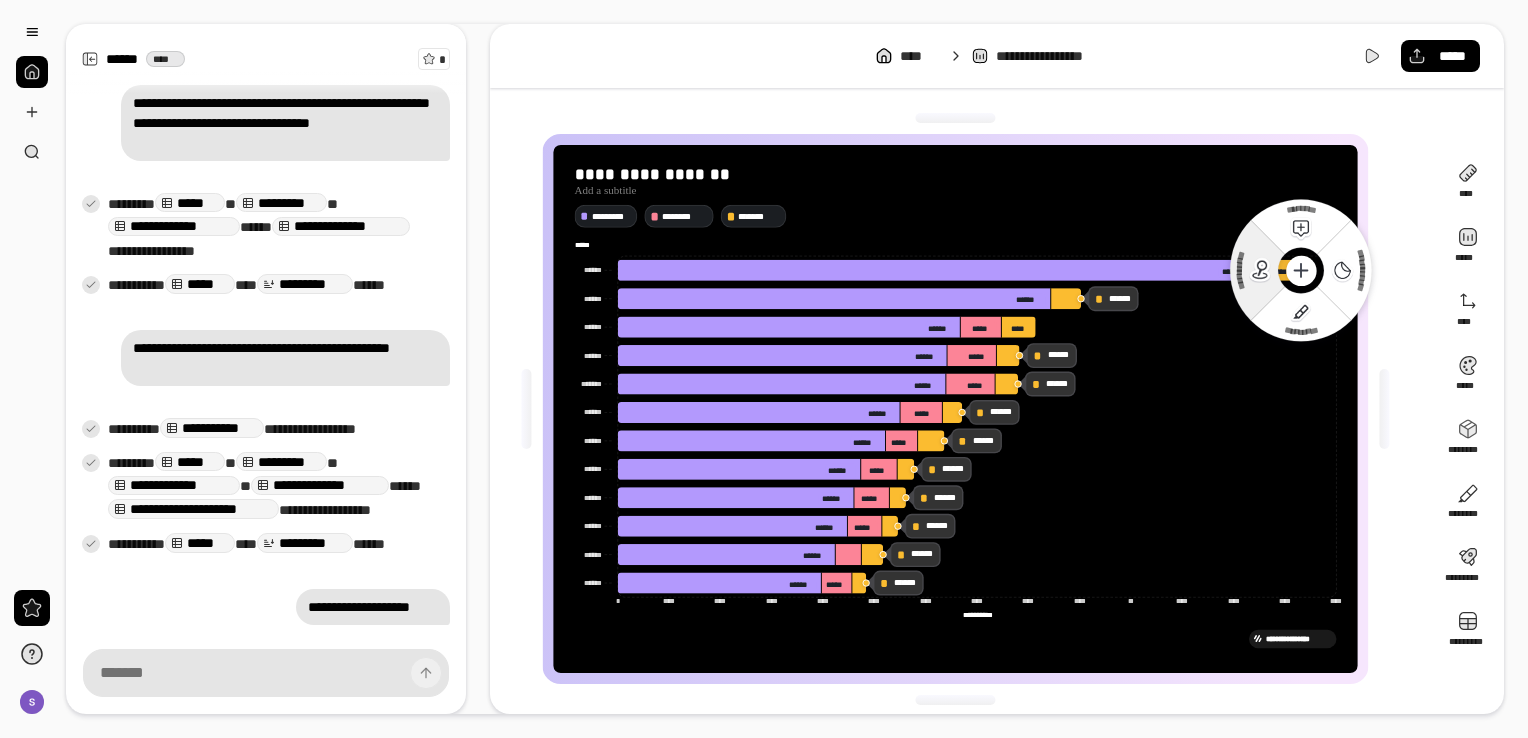 click 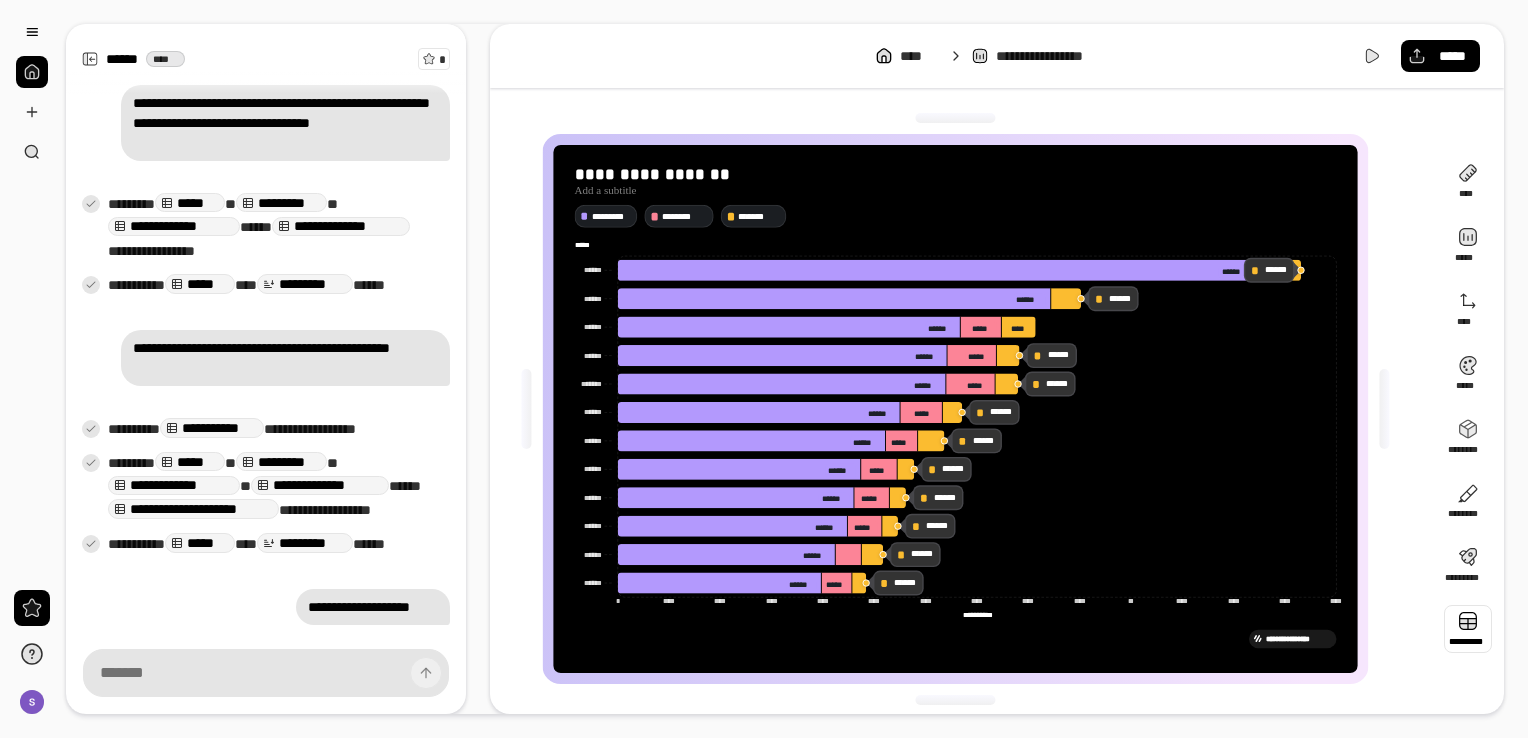 click at bounding box center [1468, 629] 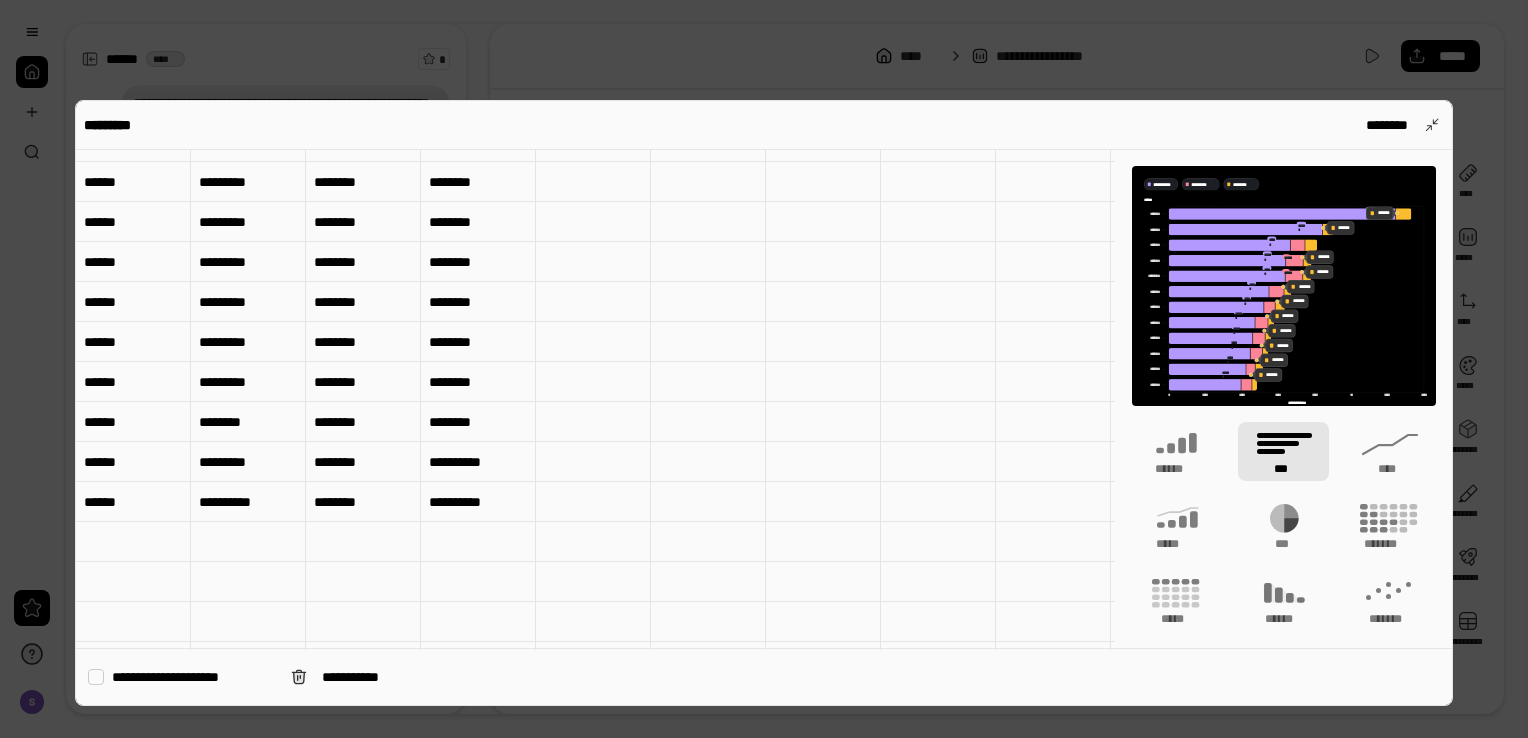 scroll, scrollTop: 80, scrollLeft: 0, axis: vertical 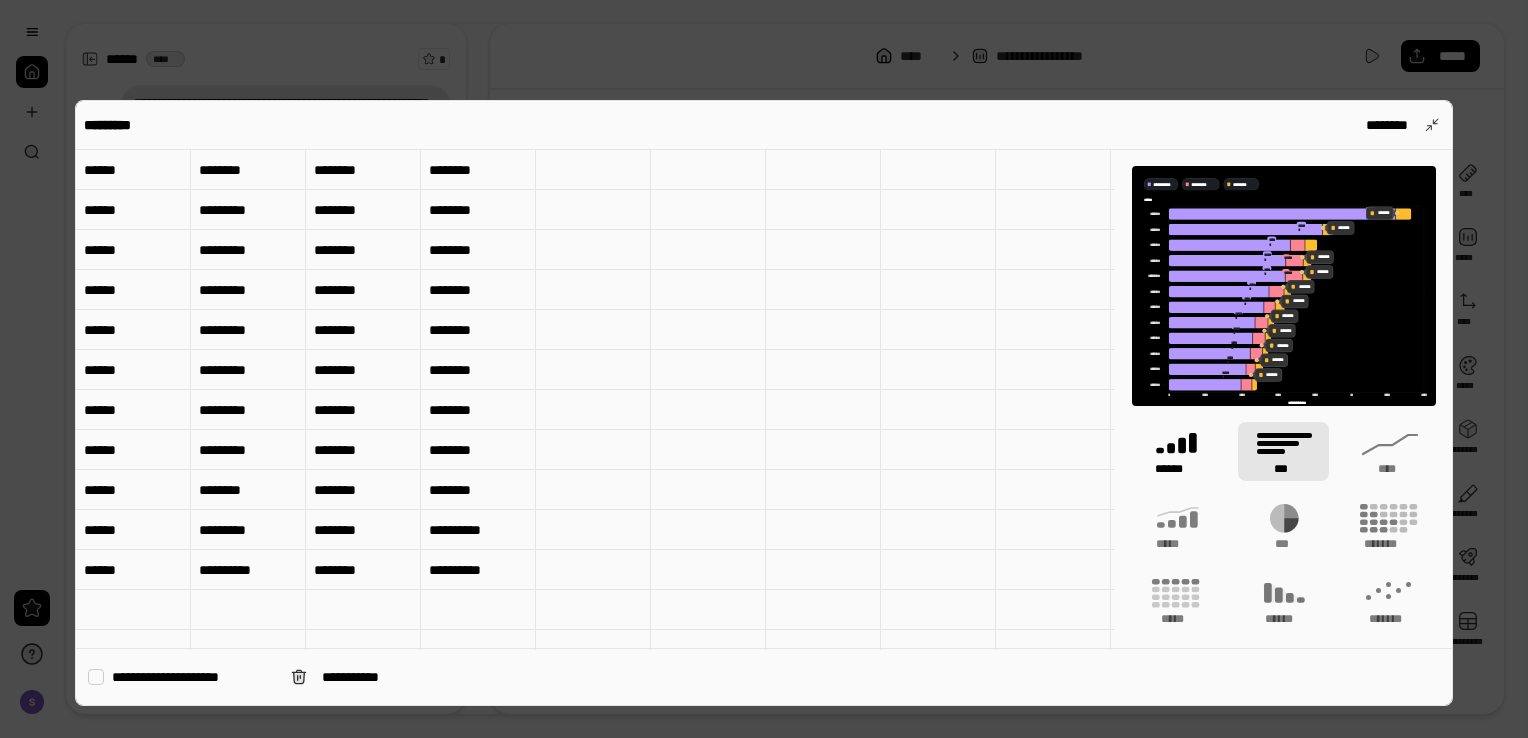click 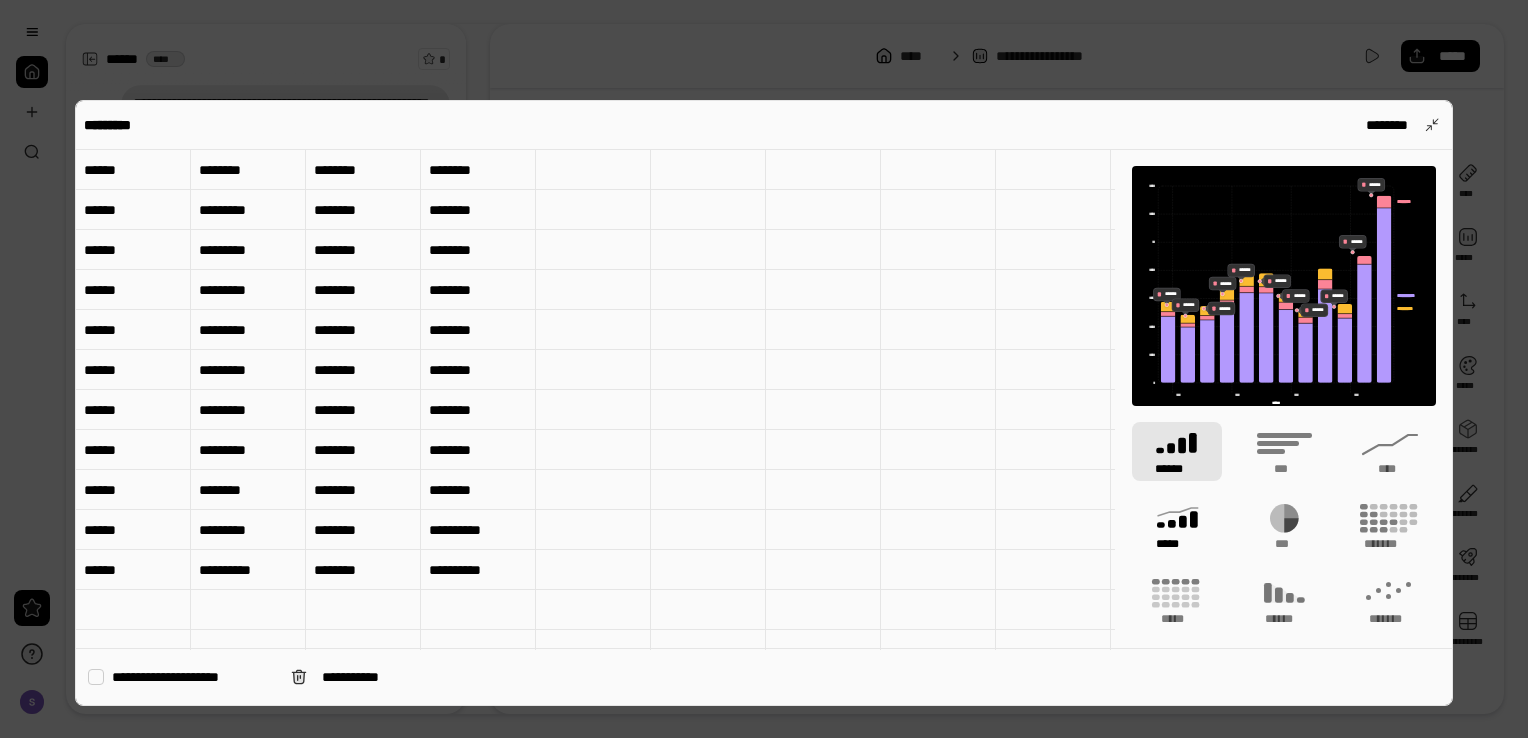 click 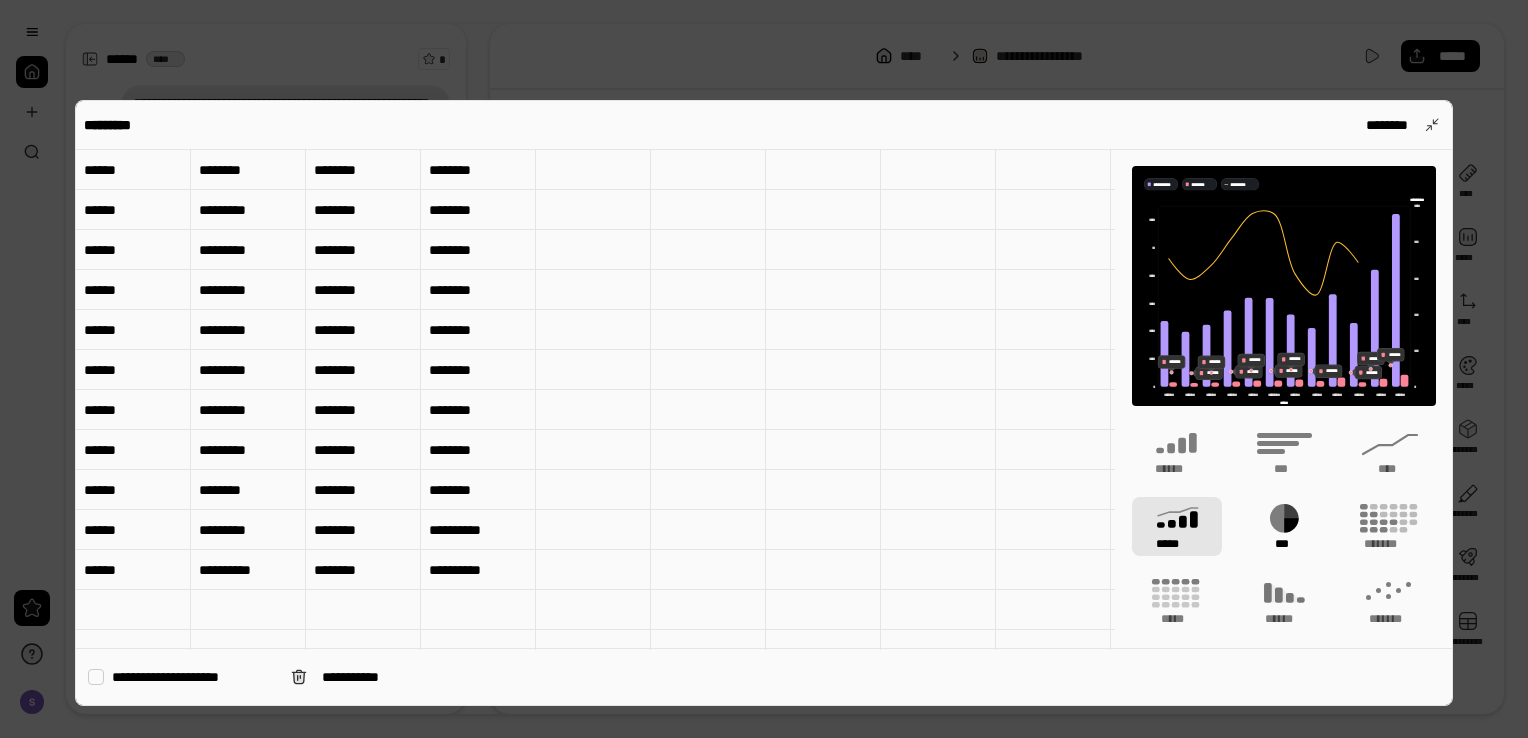 click 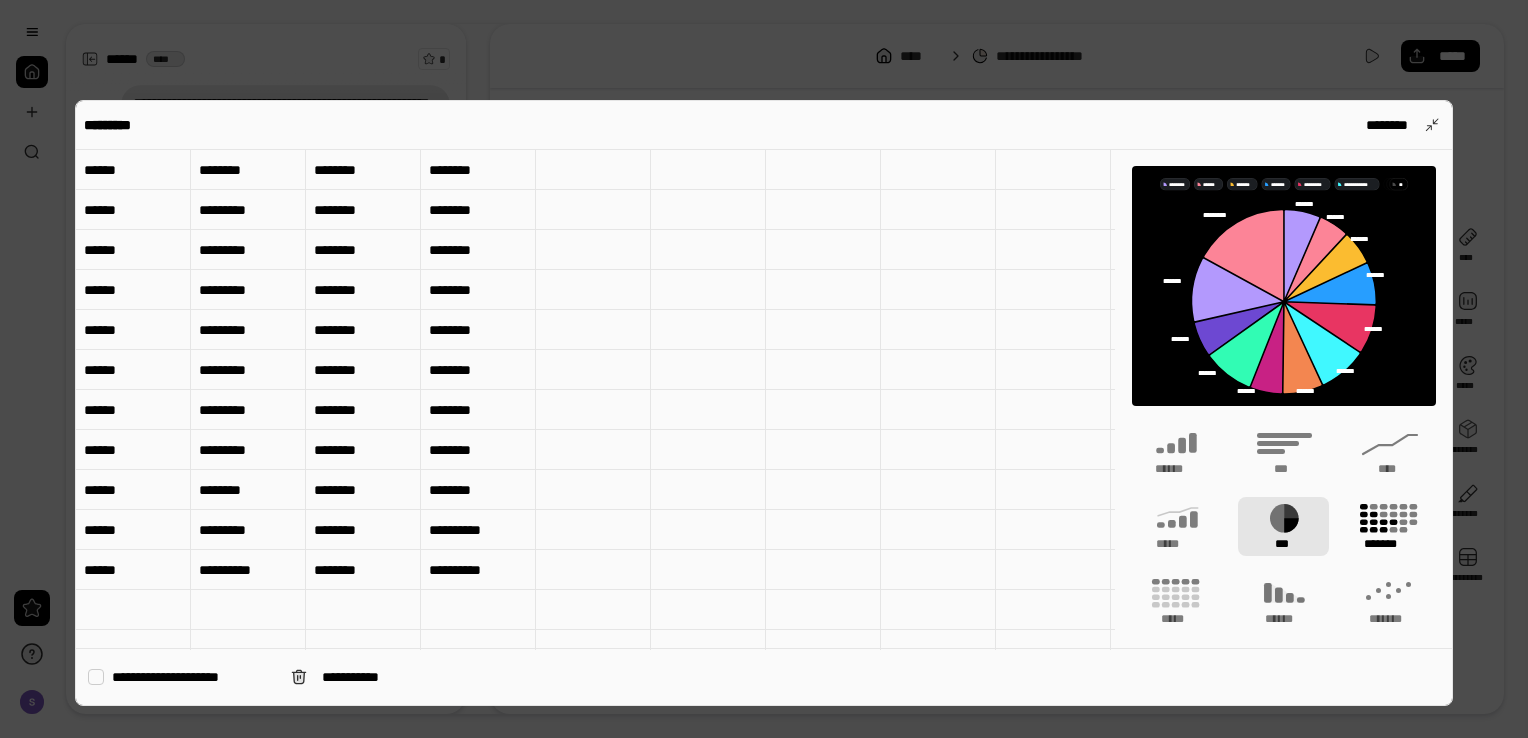 click 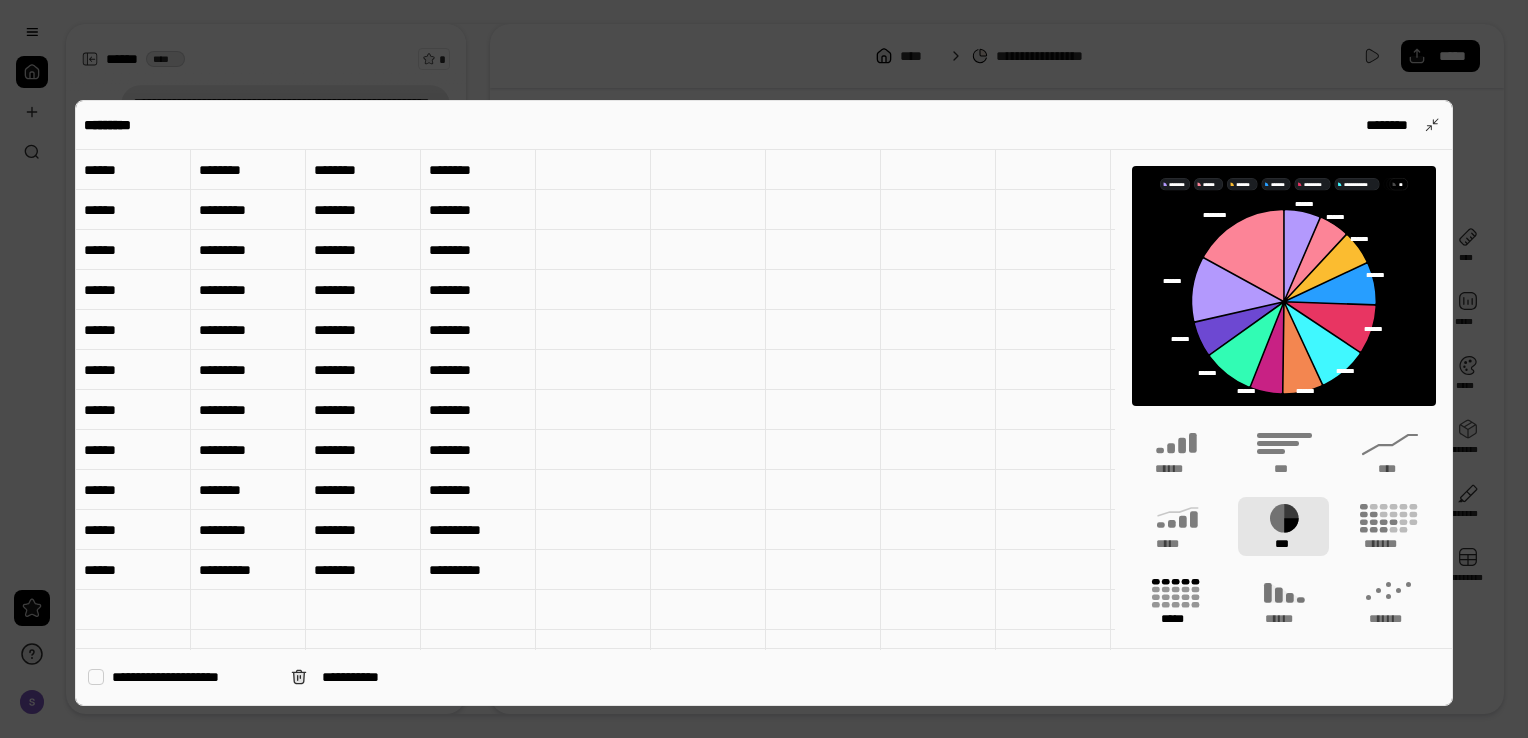 click 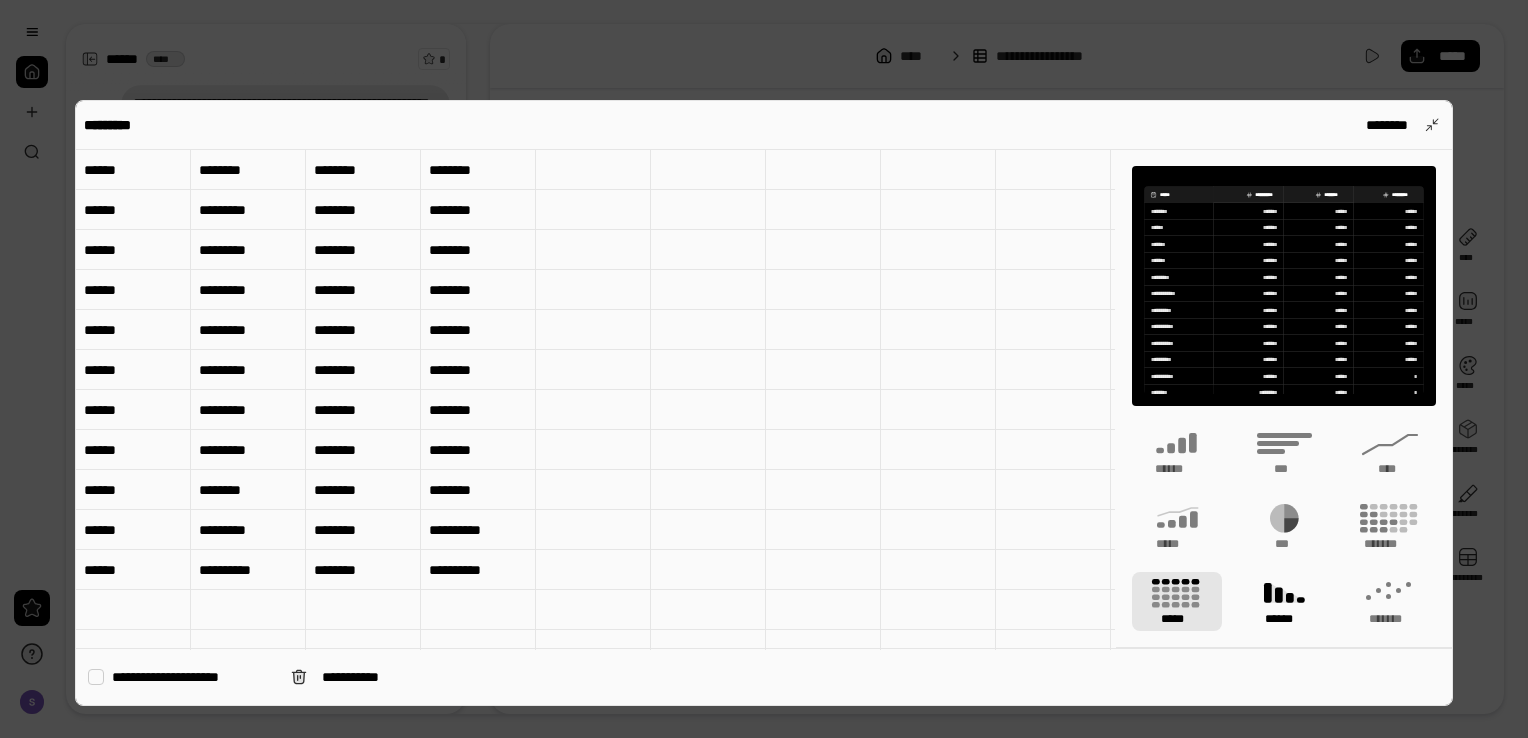 click 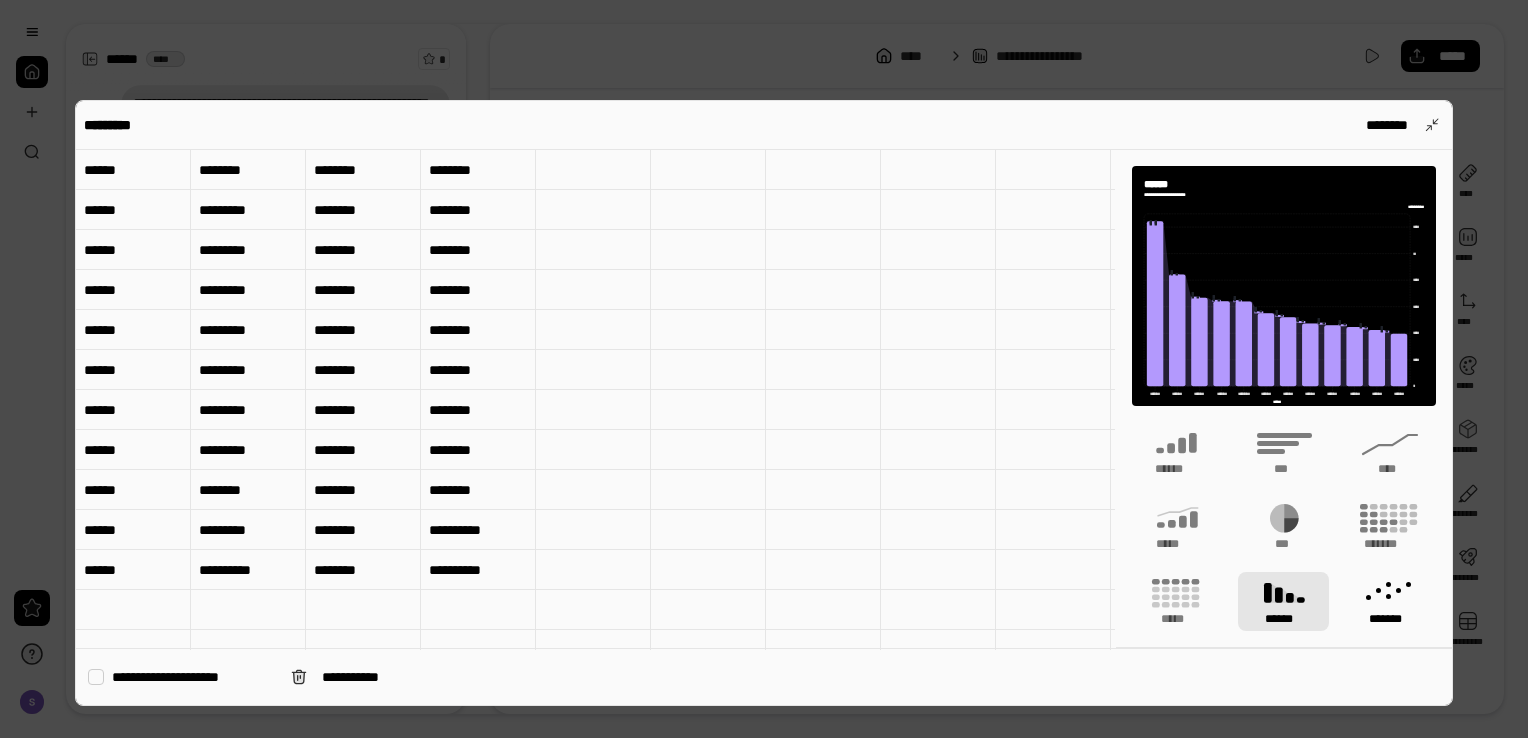 click 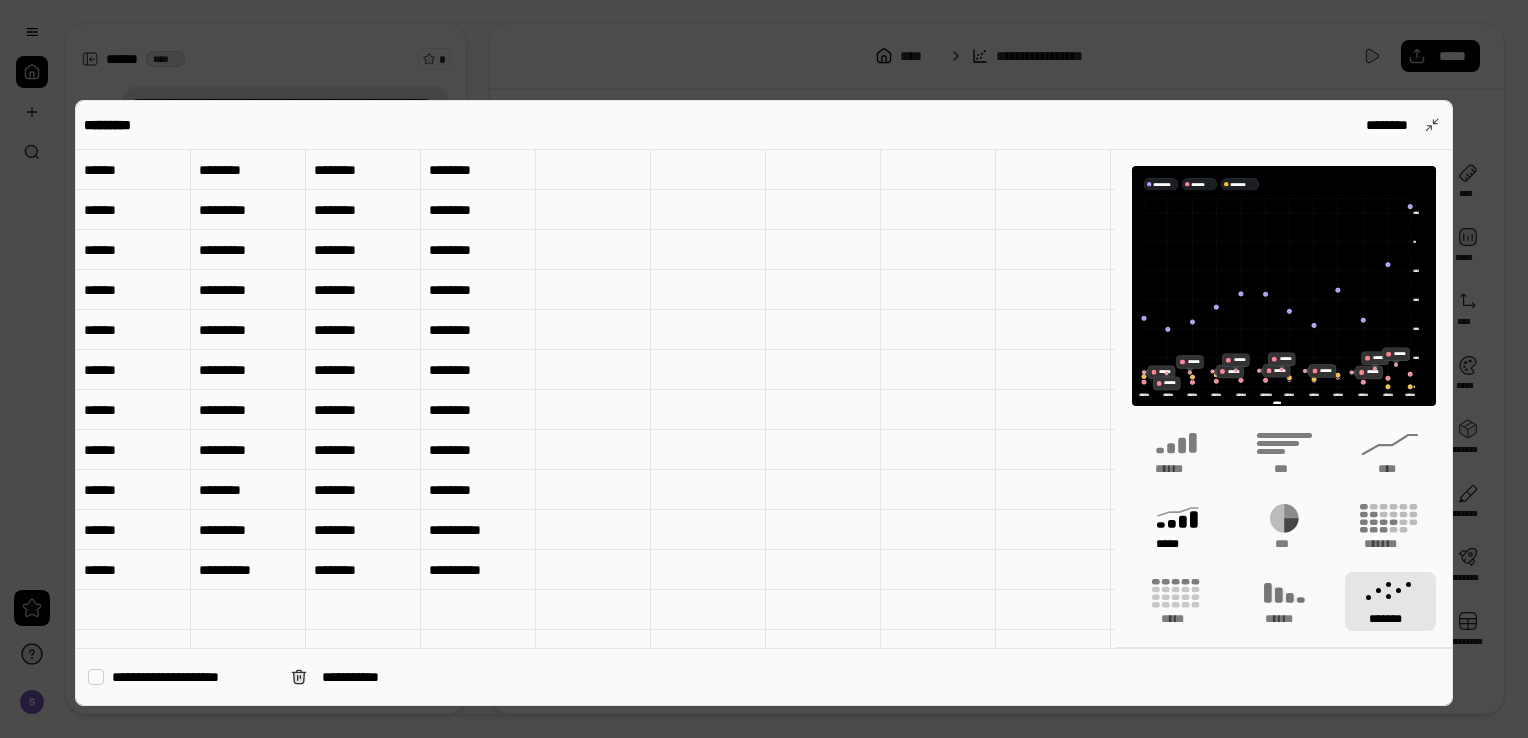 click on "*****" at bounding box center [1177, 526] 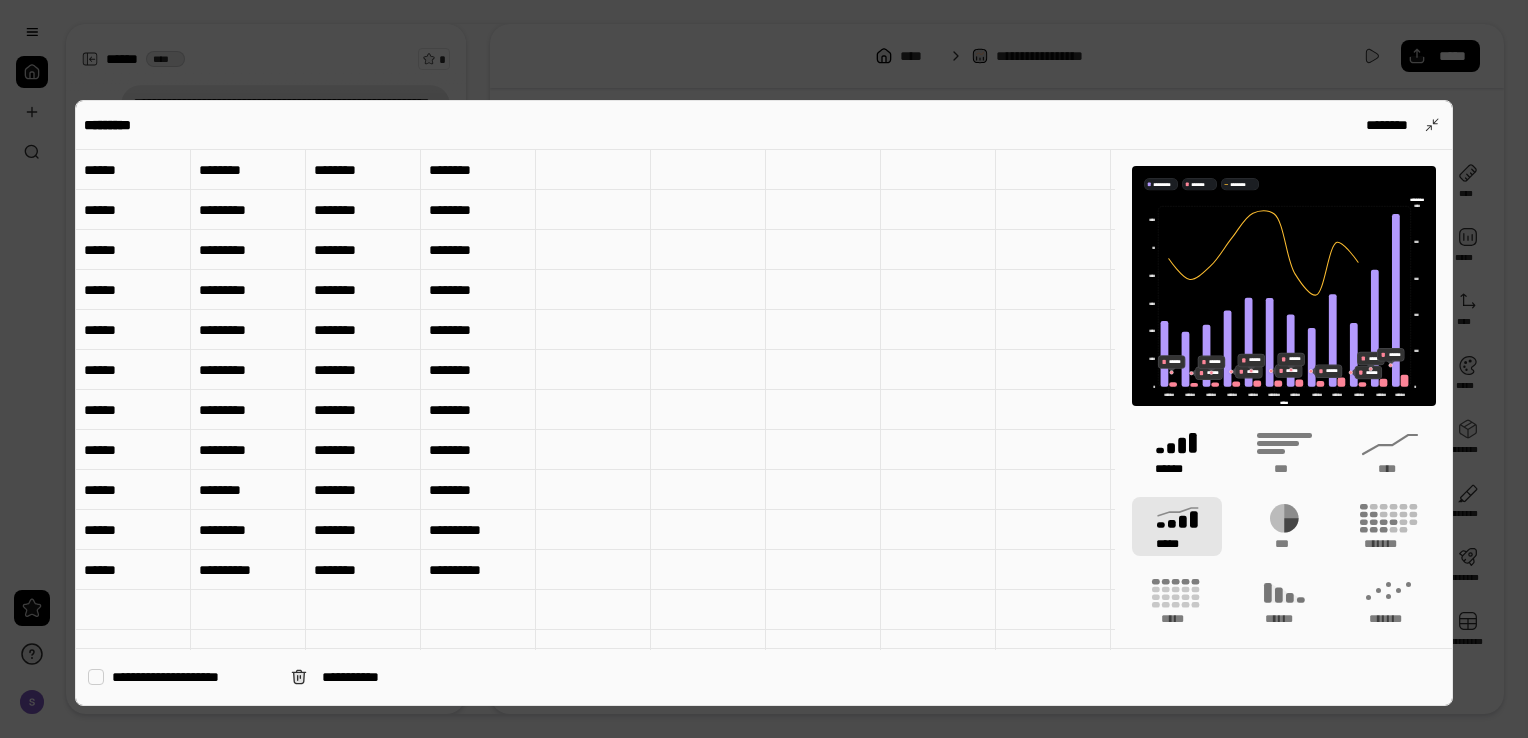click 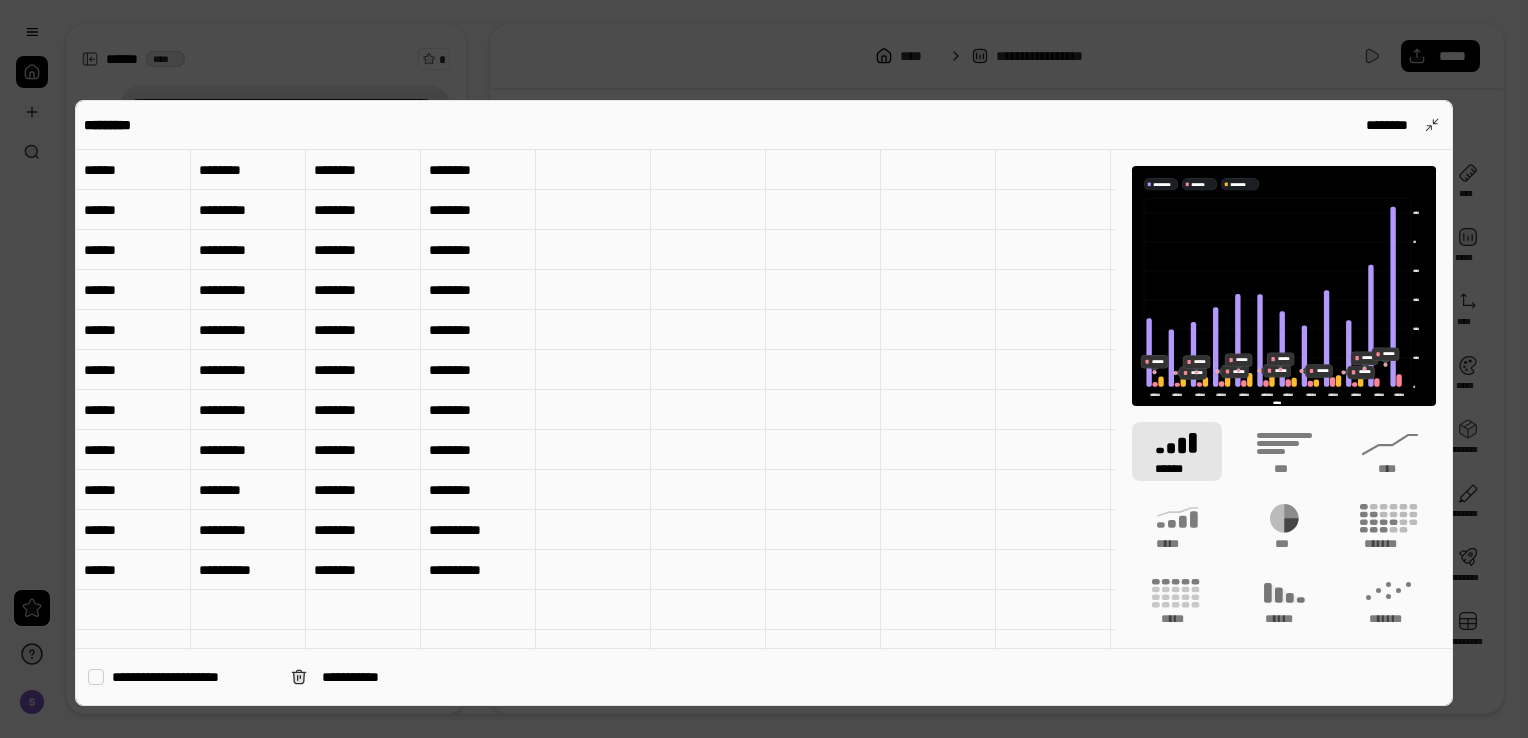click on "******" at bounding box center [1177, 451] 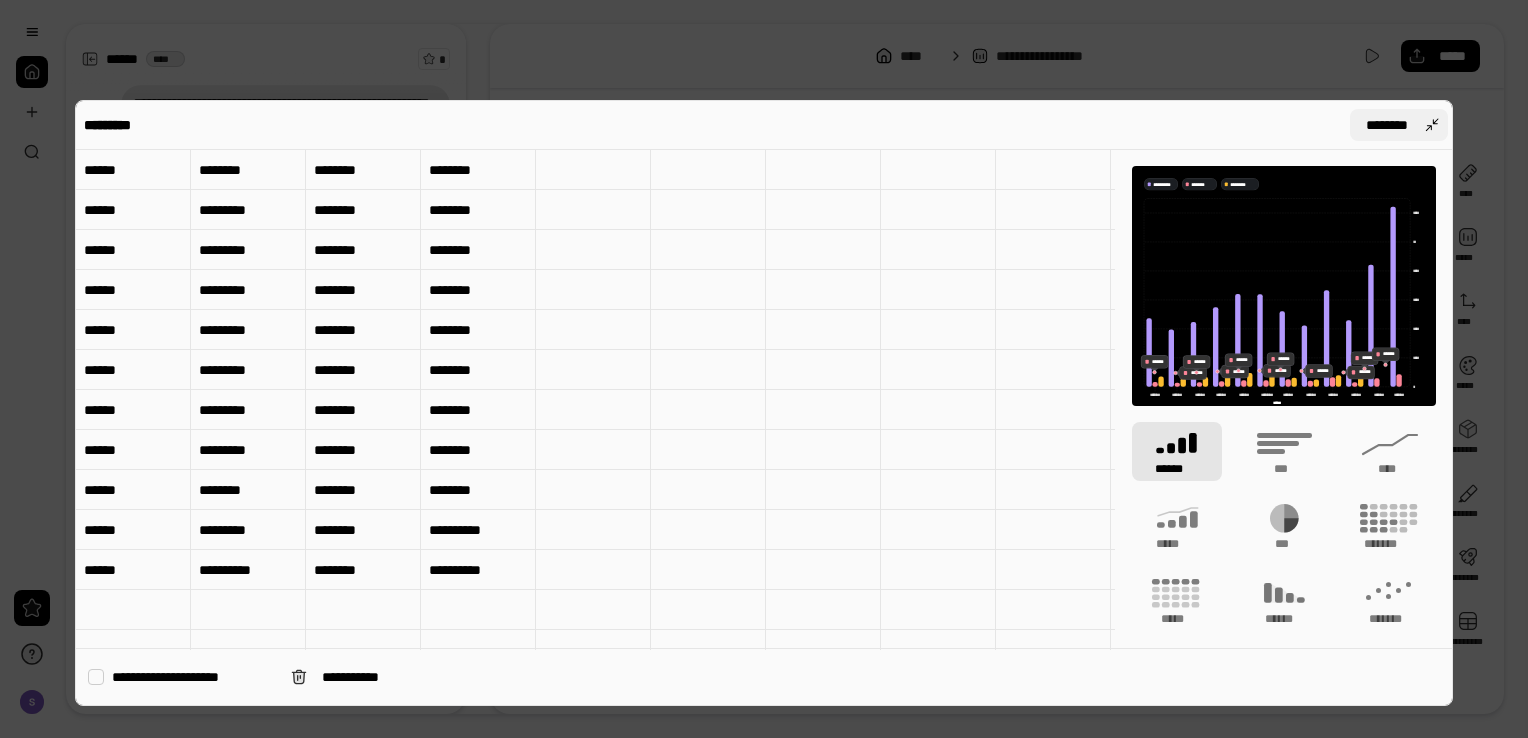 click on "********" at bounding box center [1399, 125] 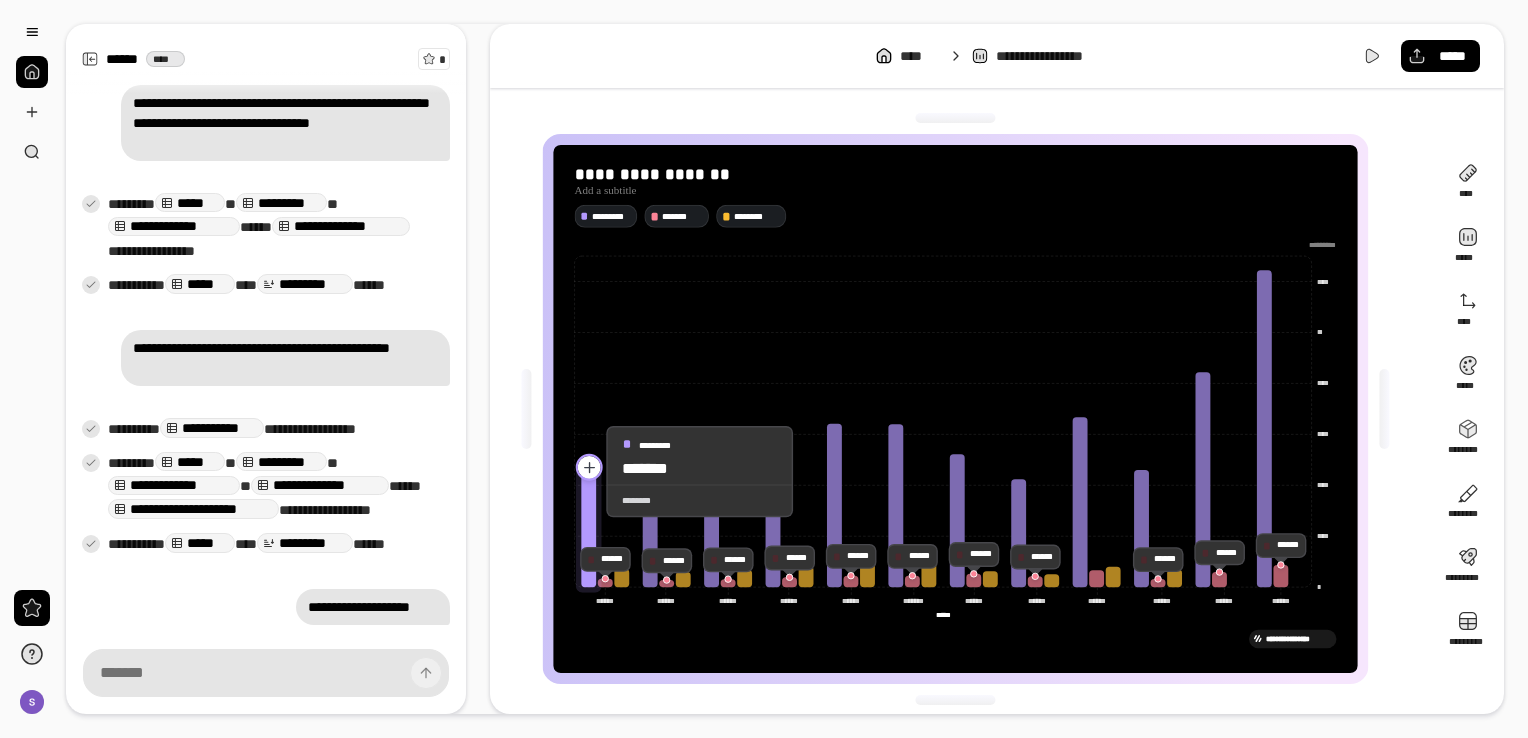 click 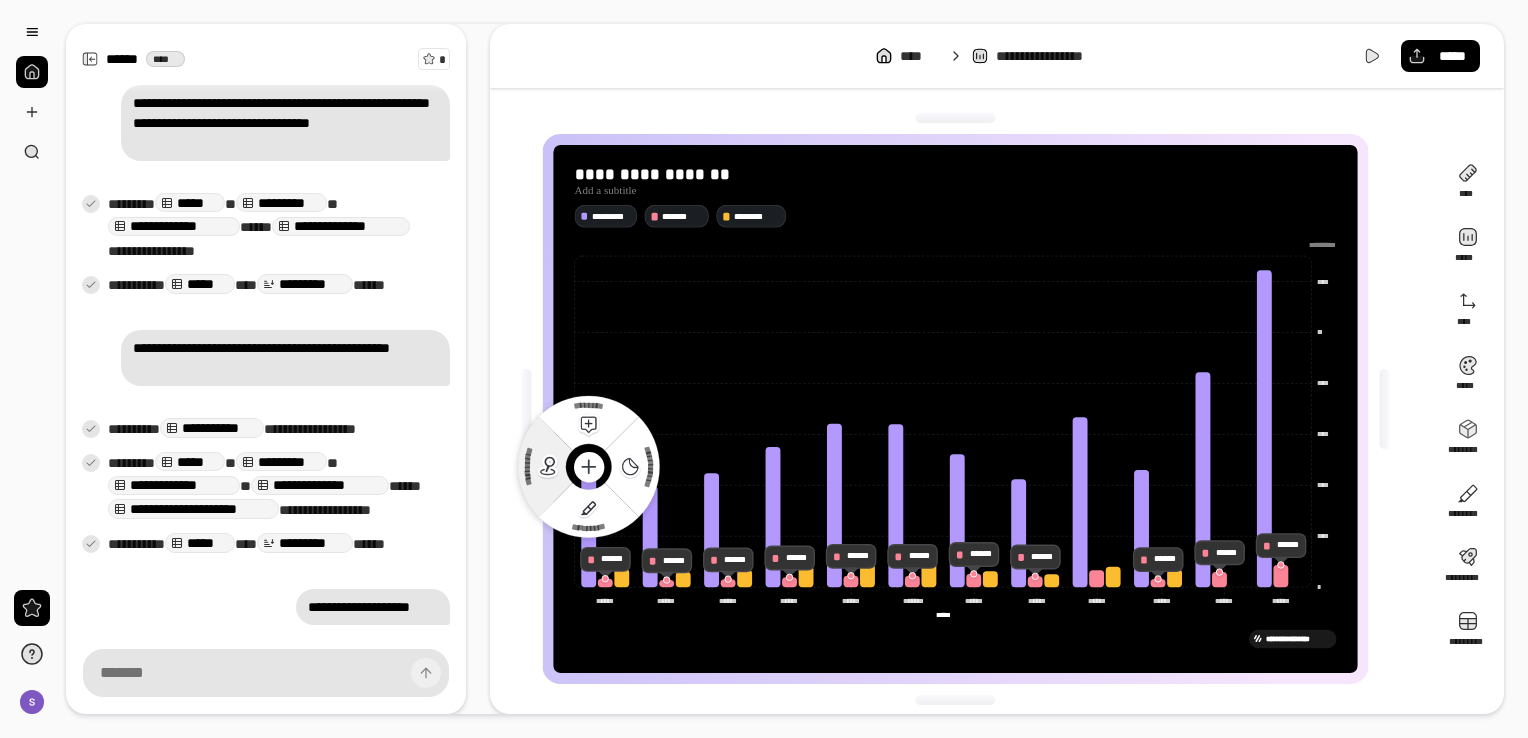 click on "**********" 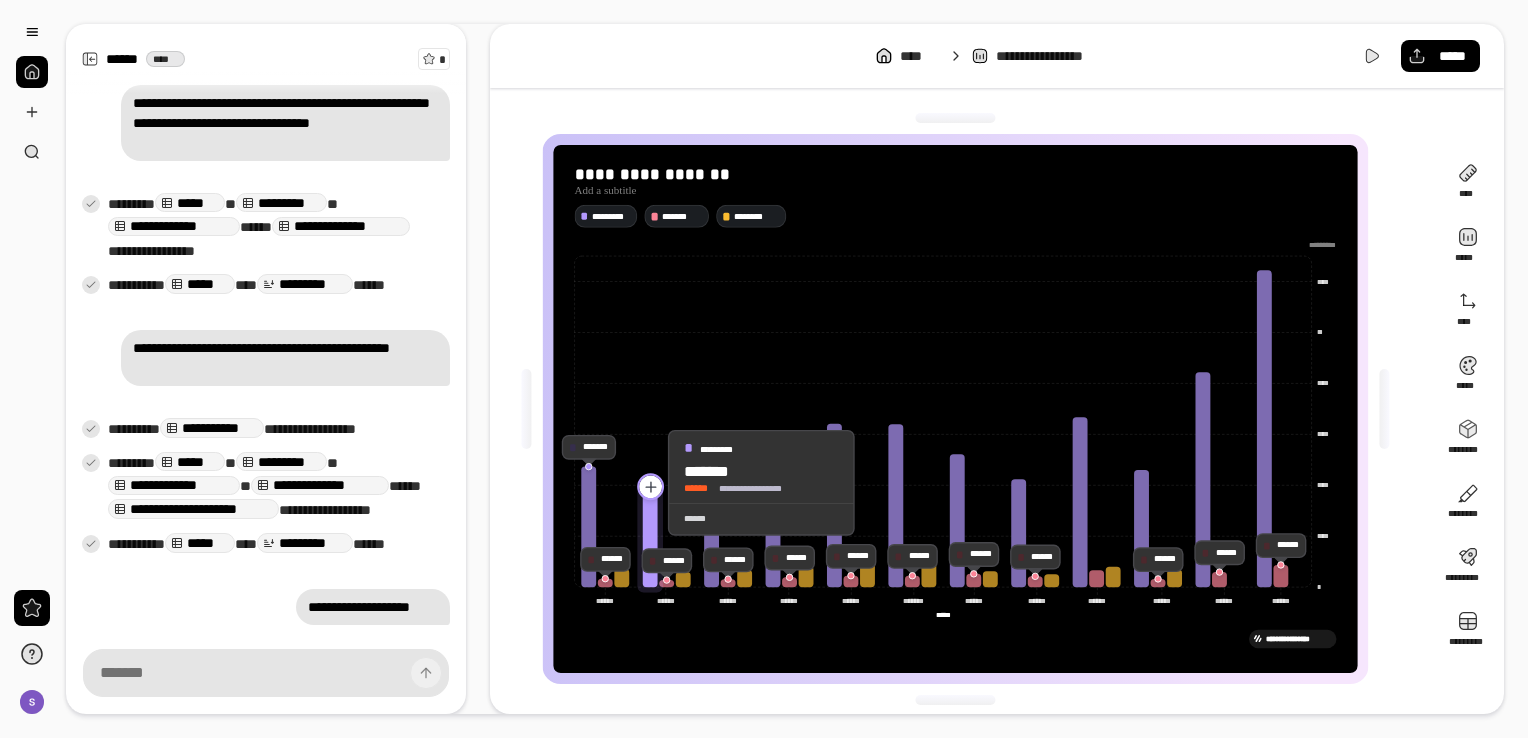 click 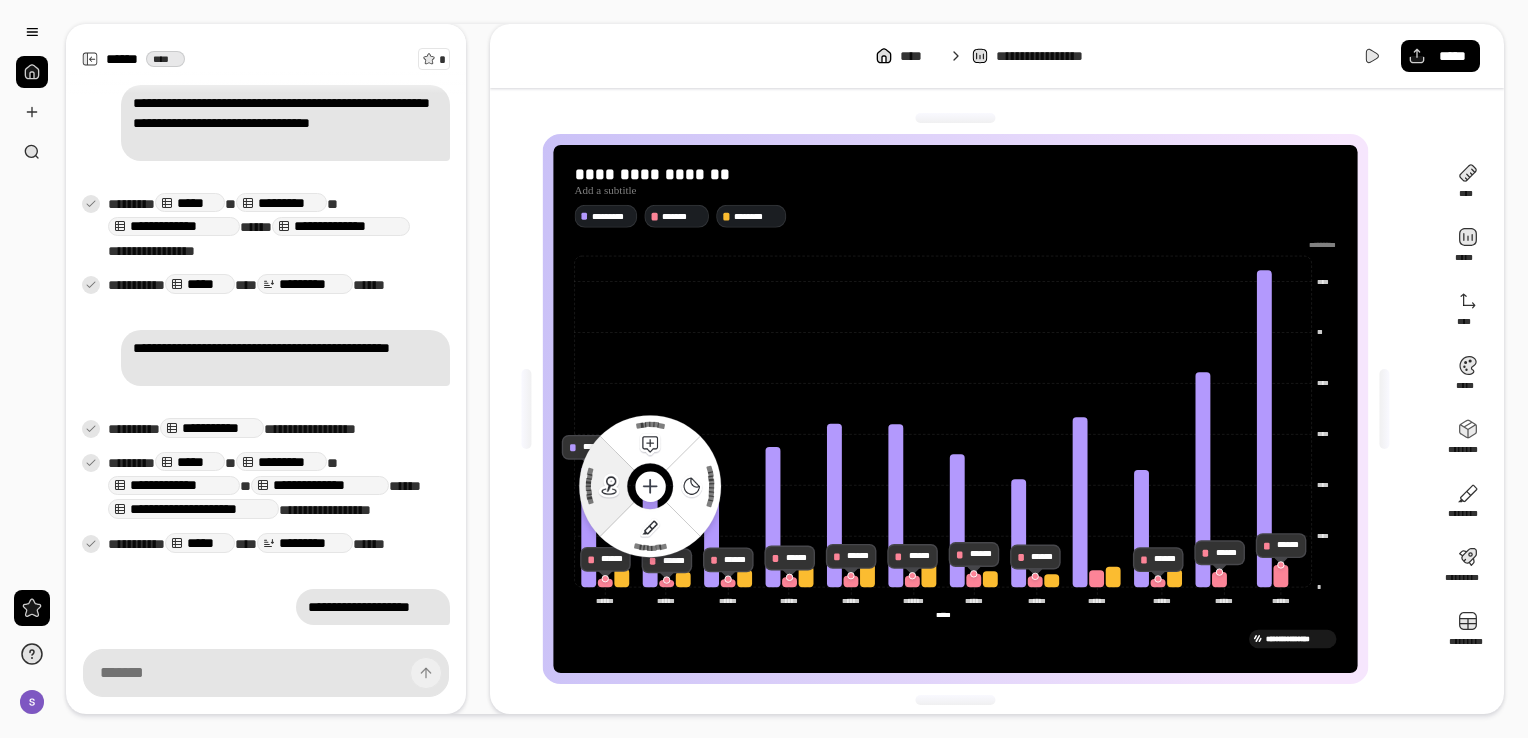 click 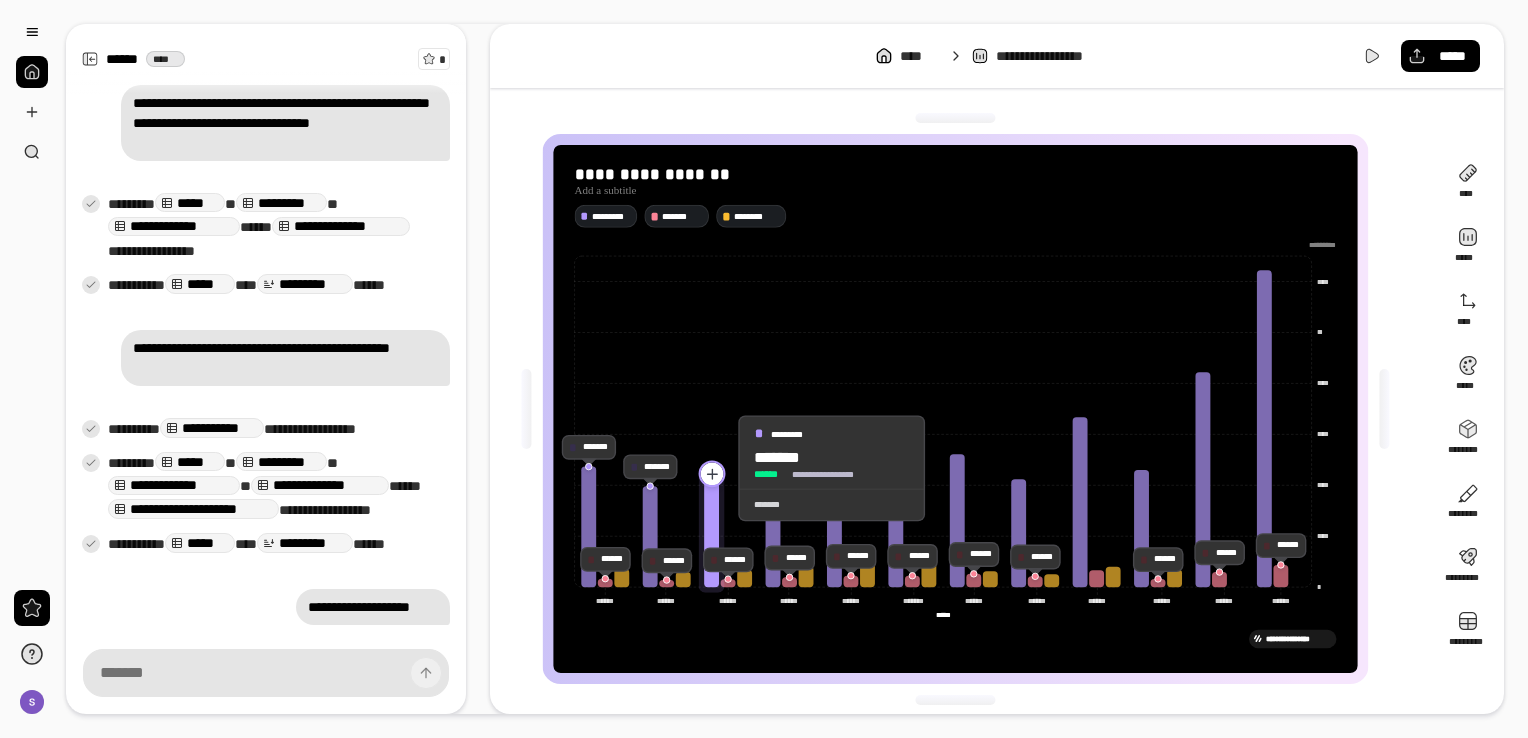 click 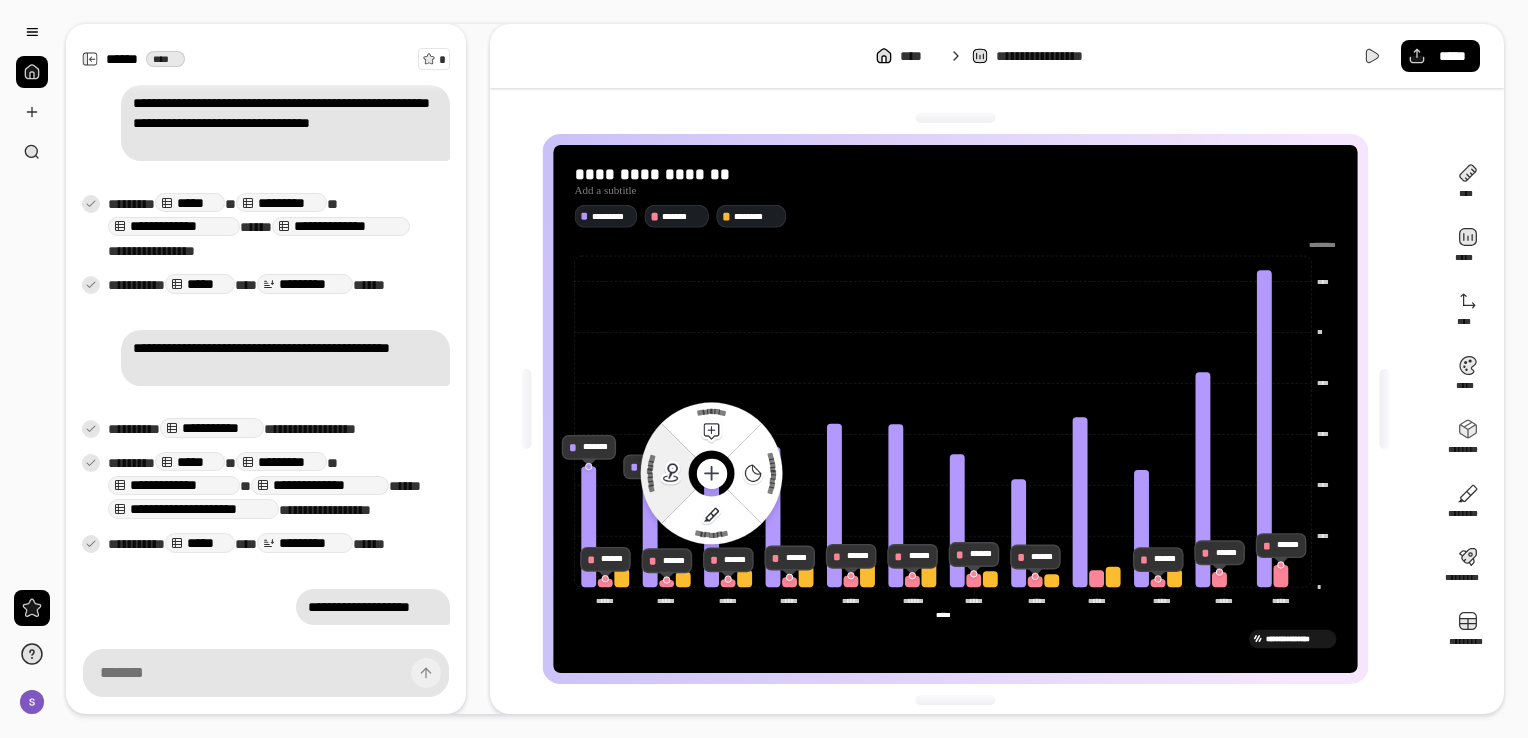 click 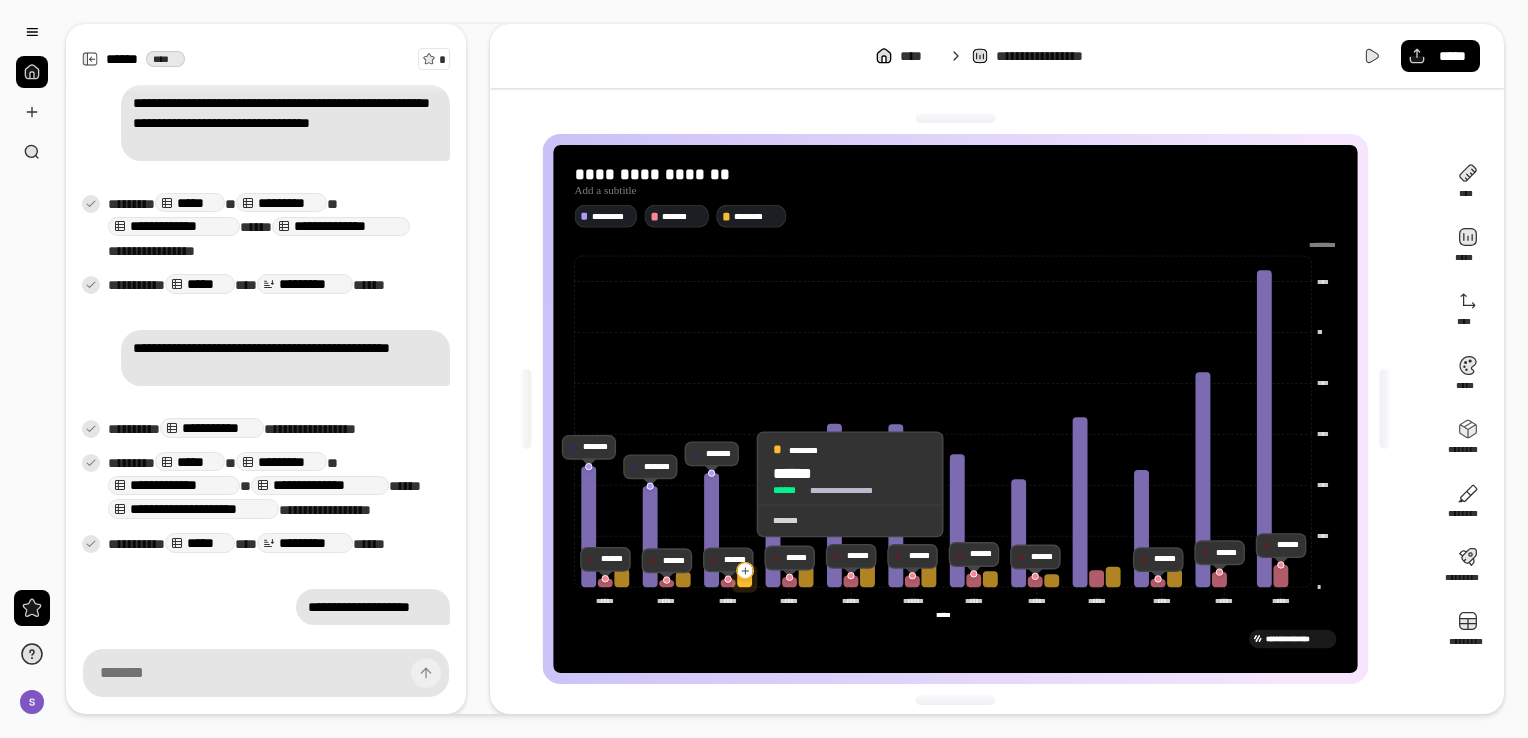 click 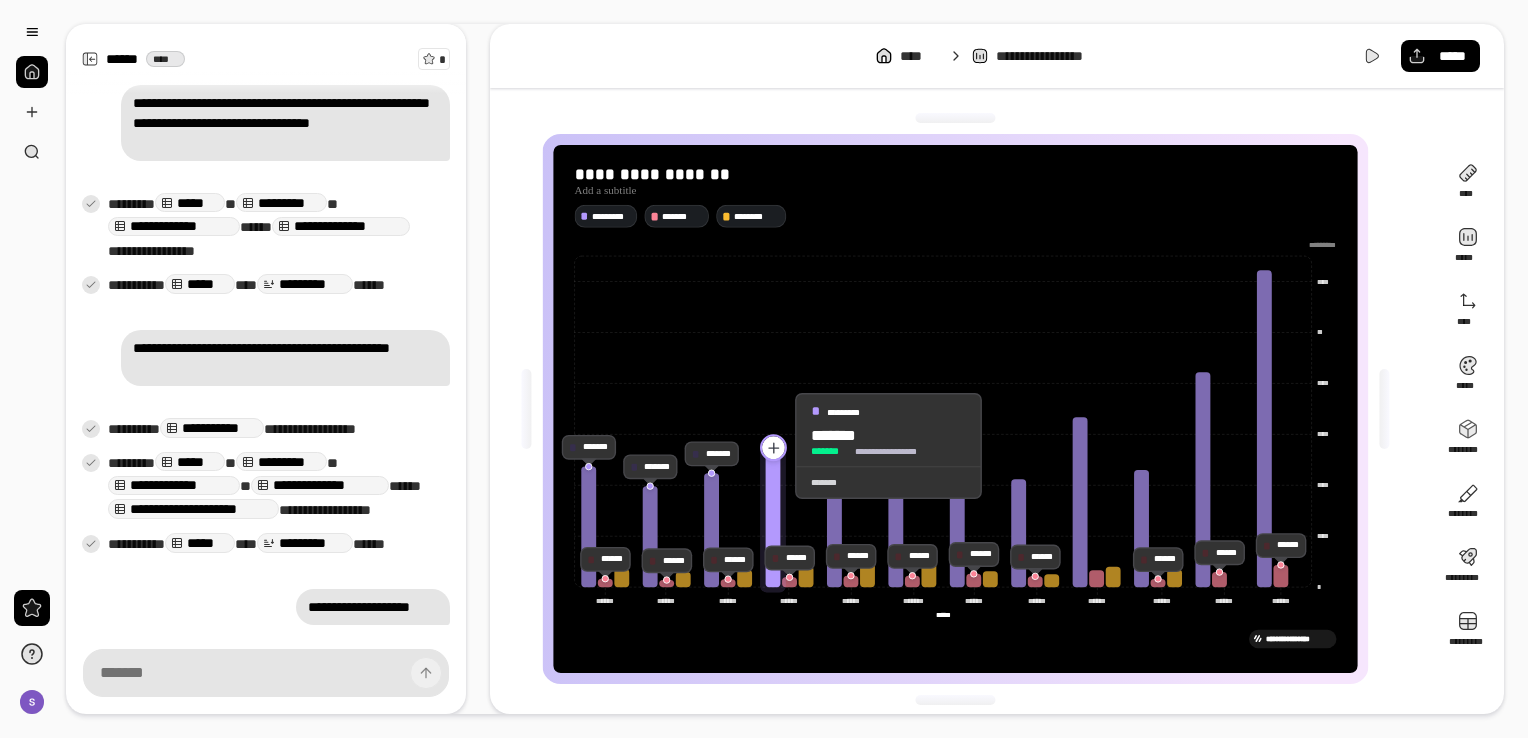 click 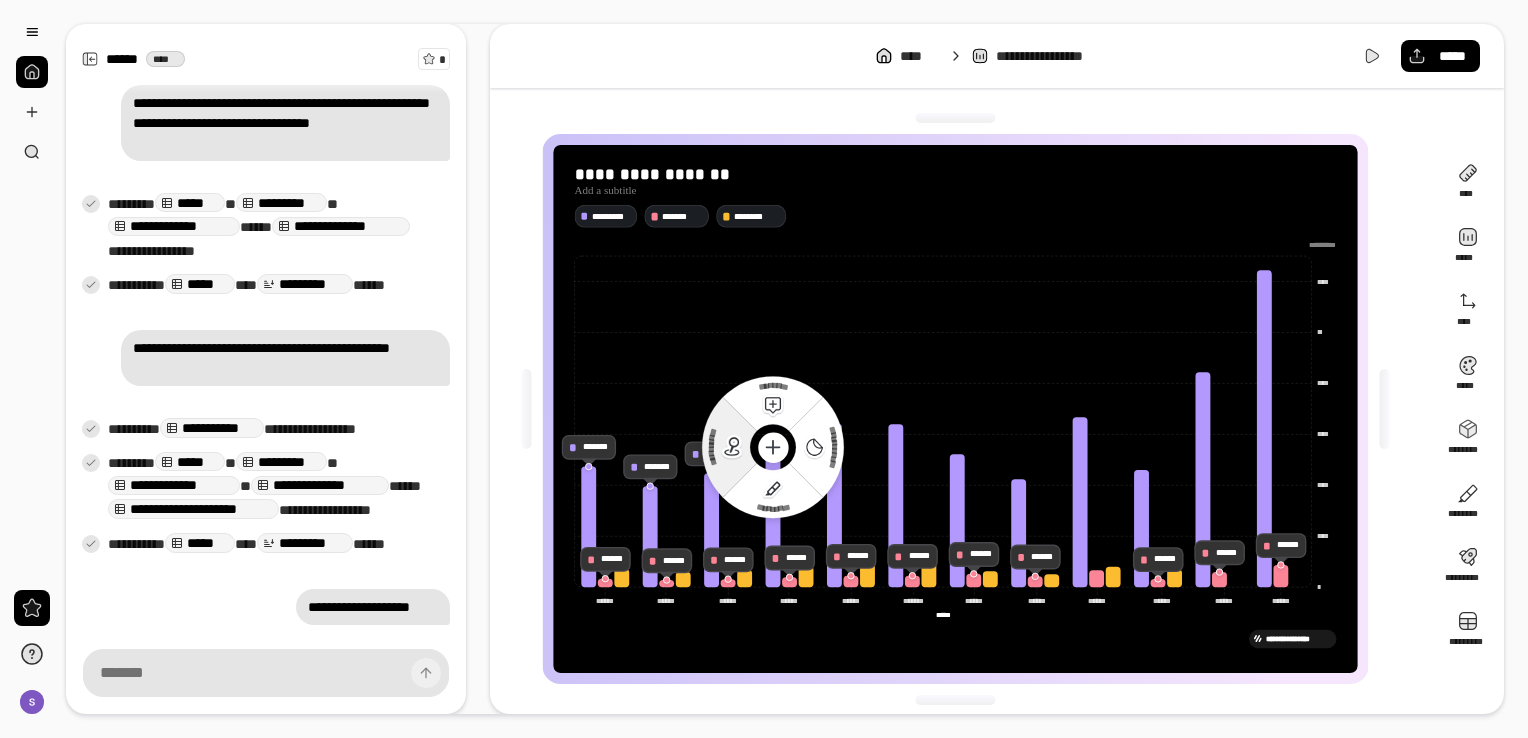 click 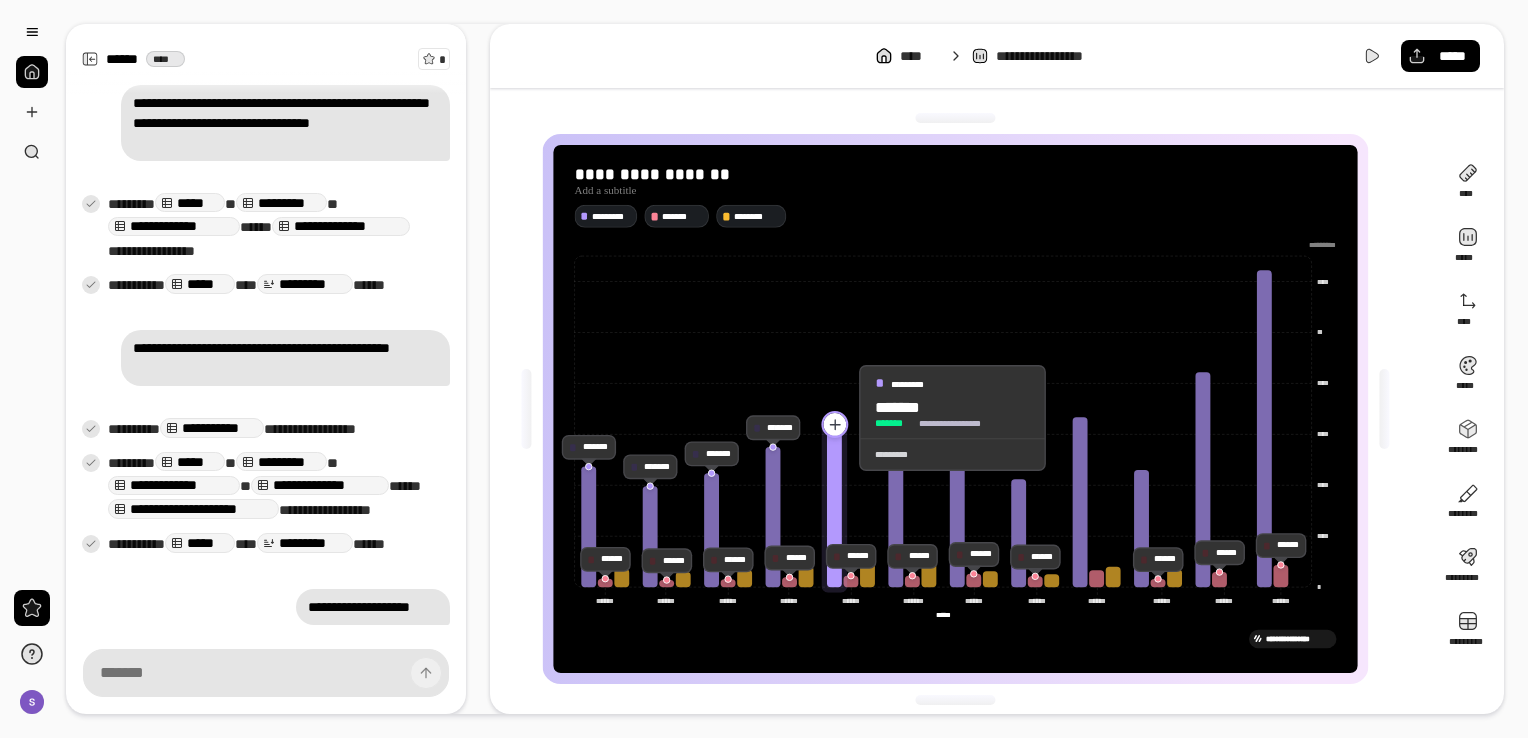 click 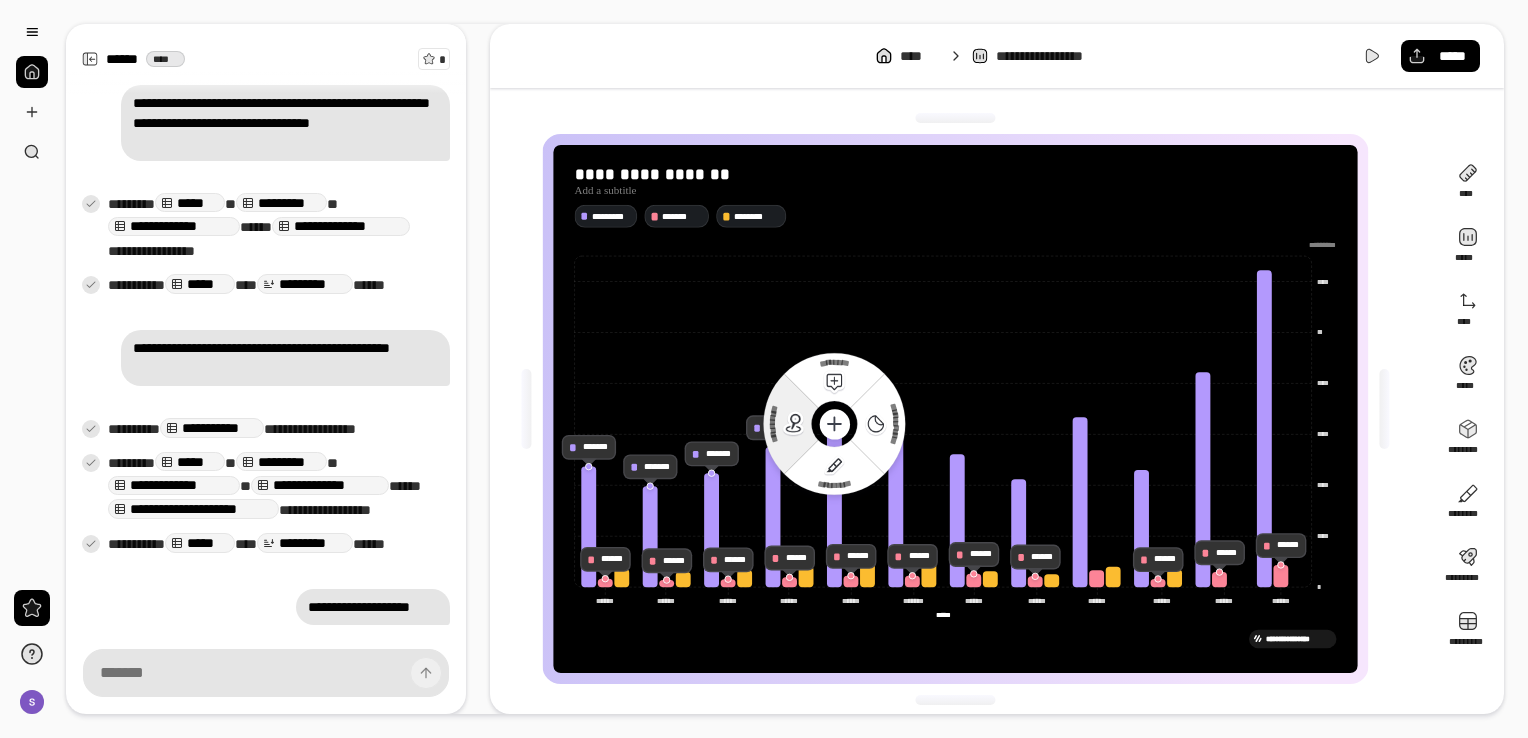 click 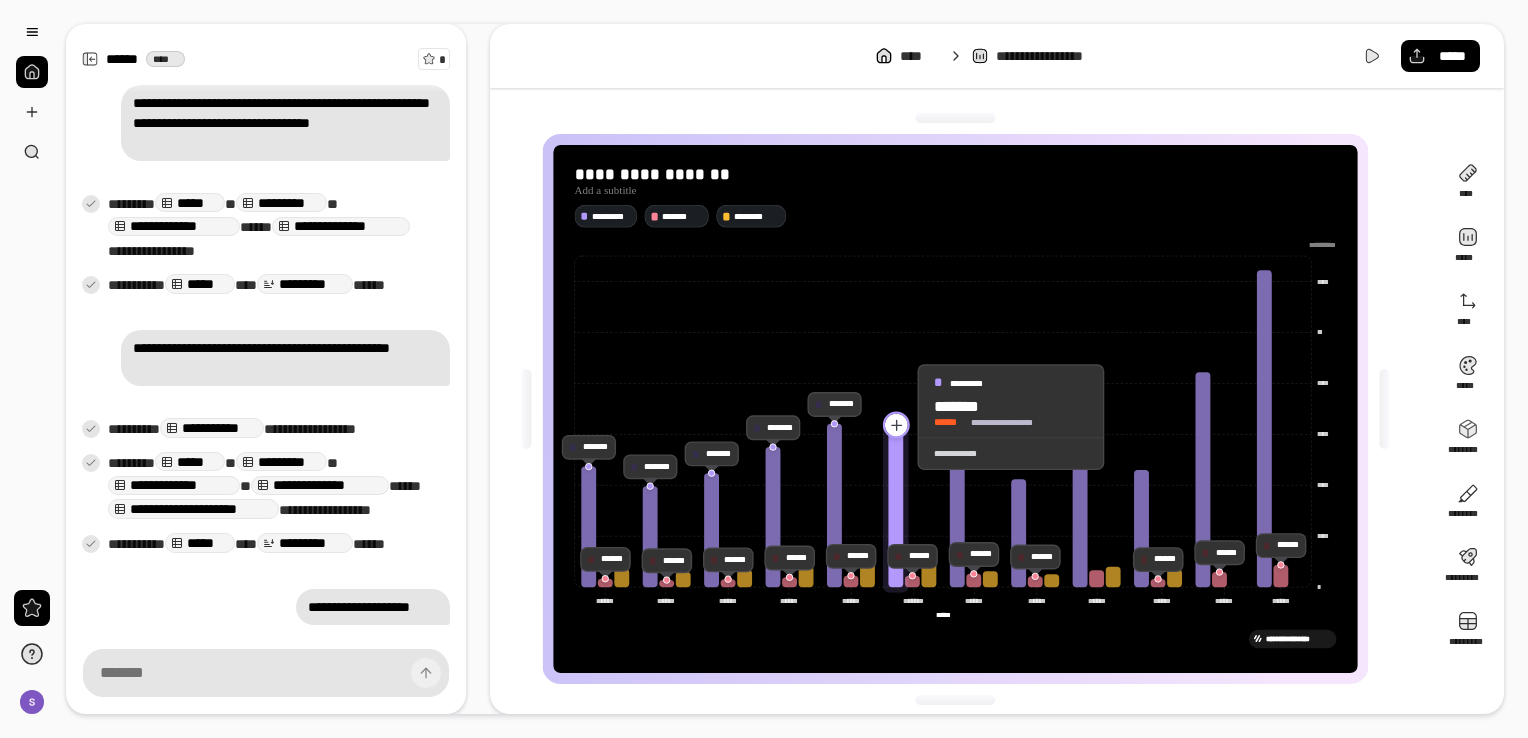 click 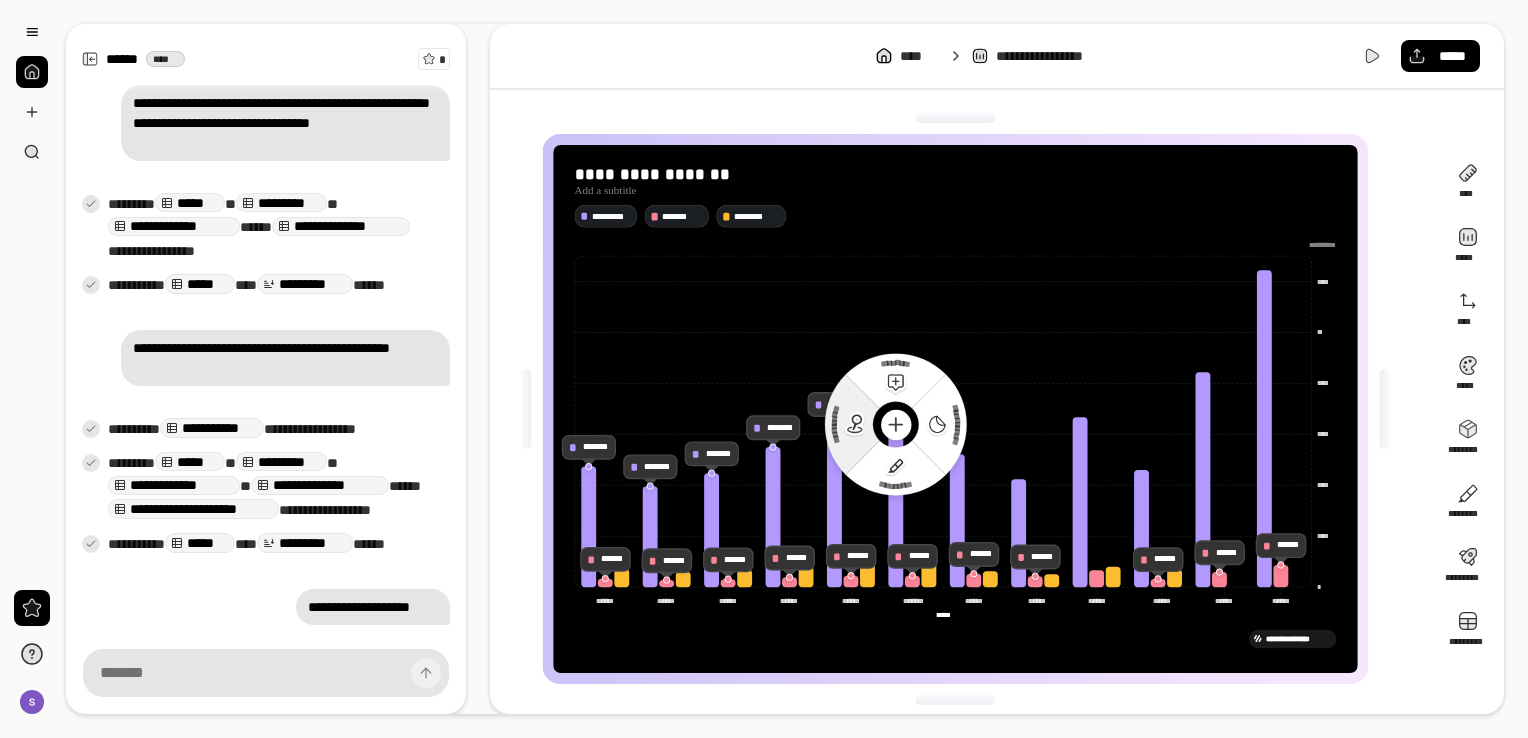 click 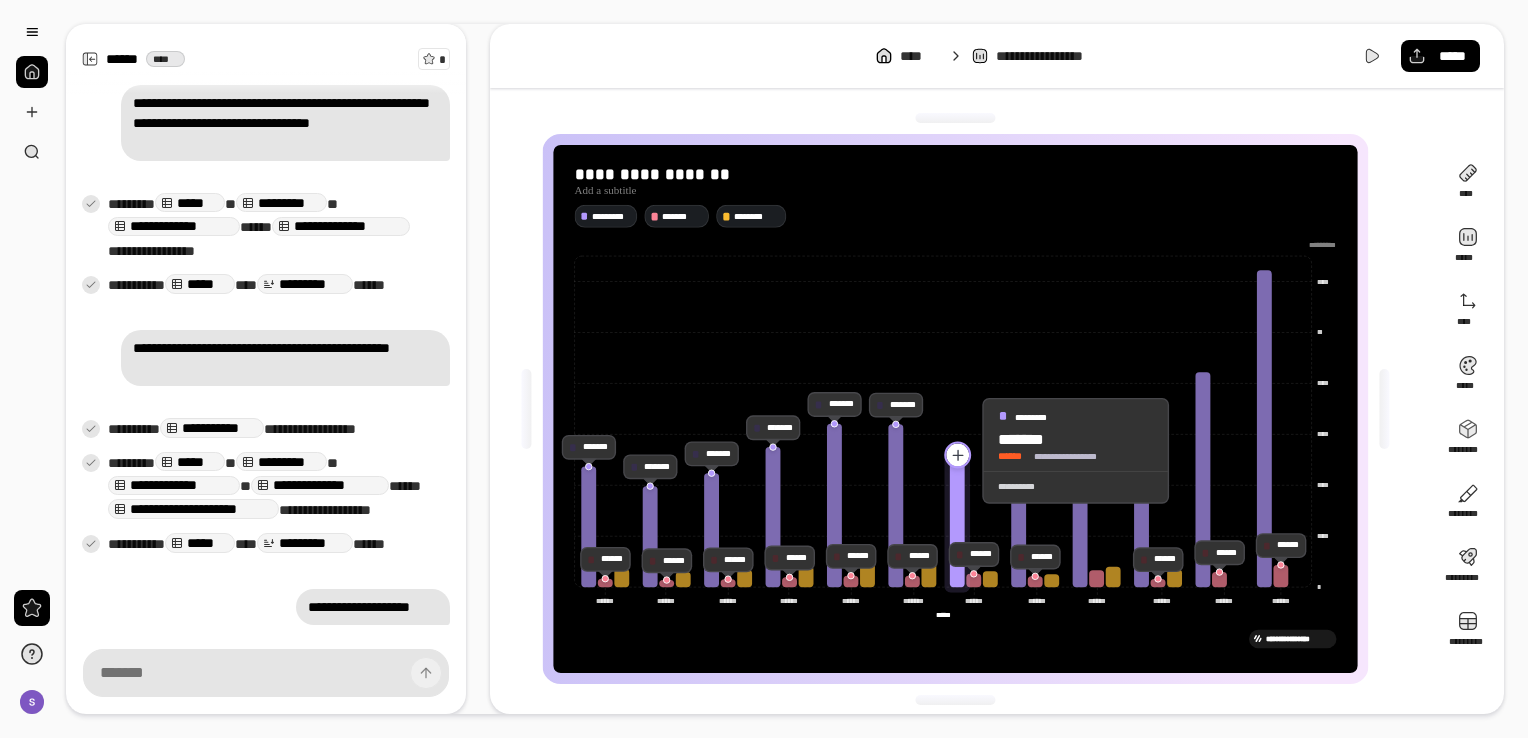 click 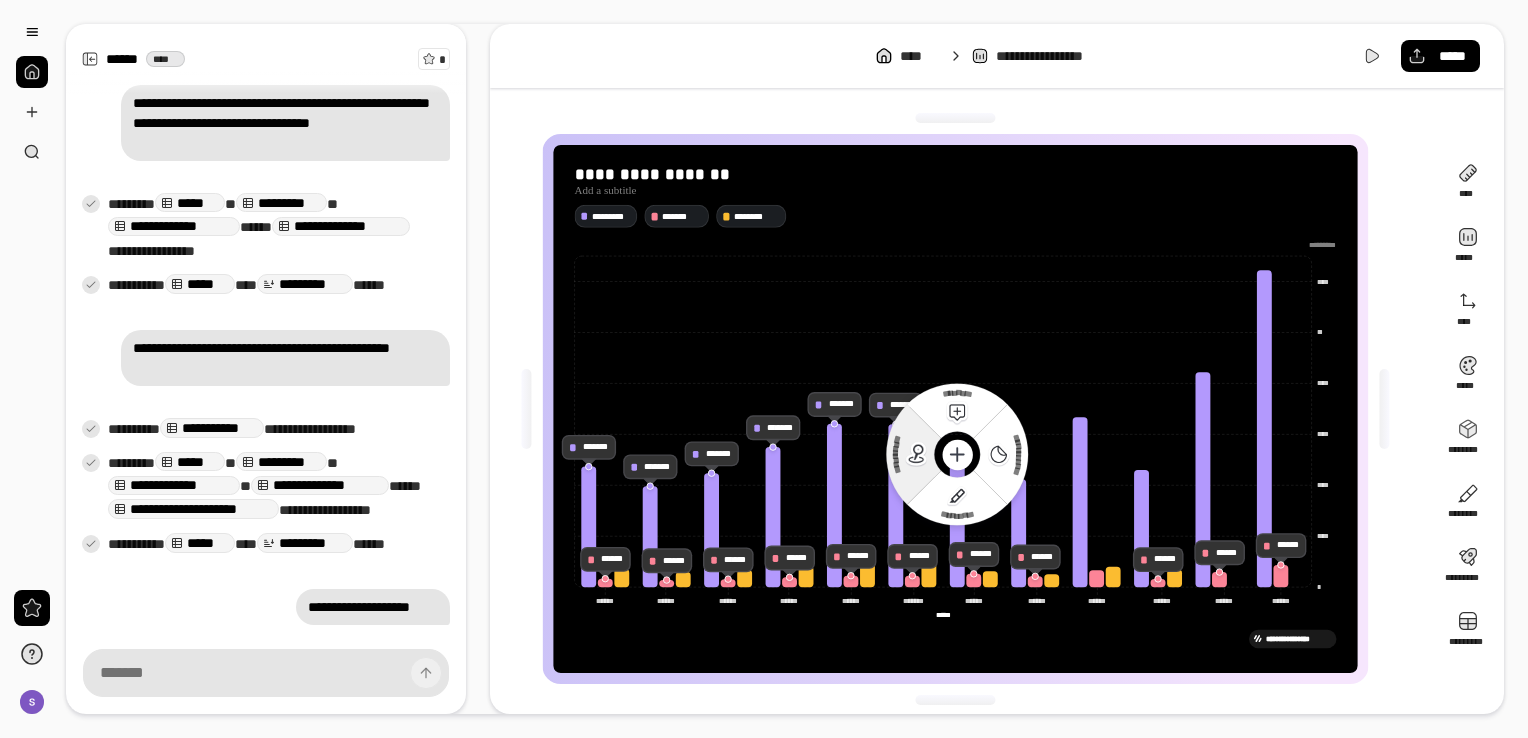 click 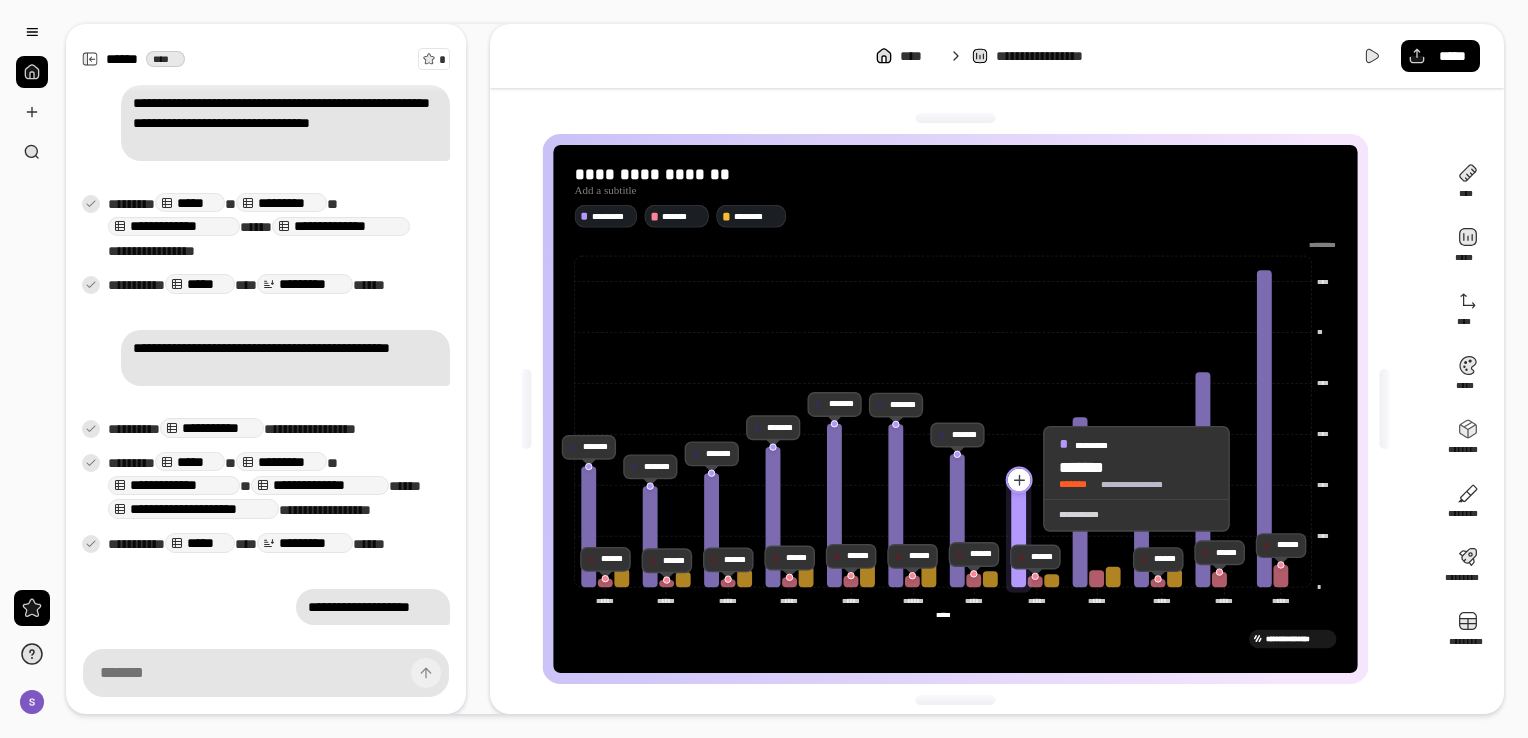 click 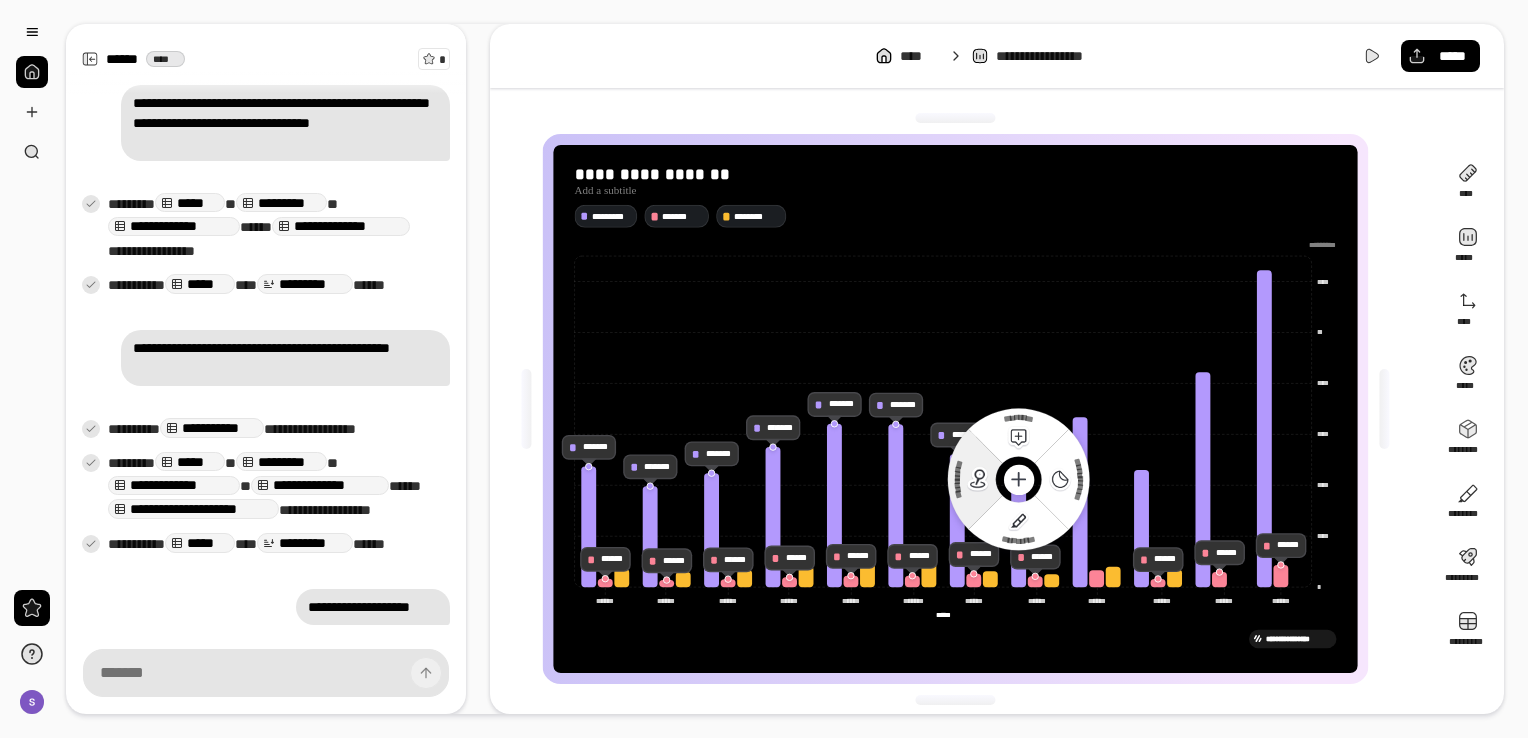 click 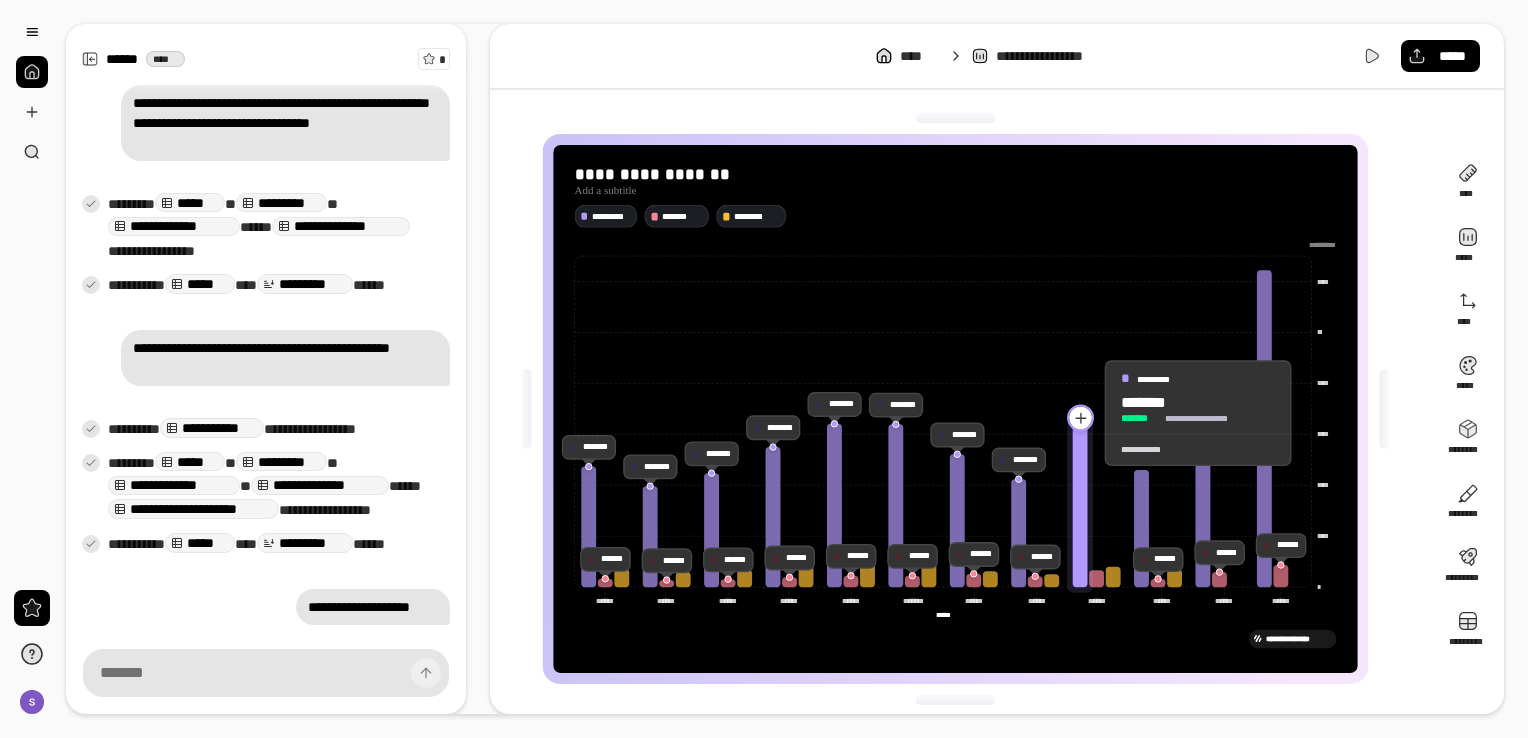 click 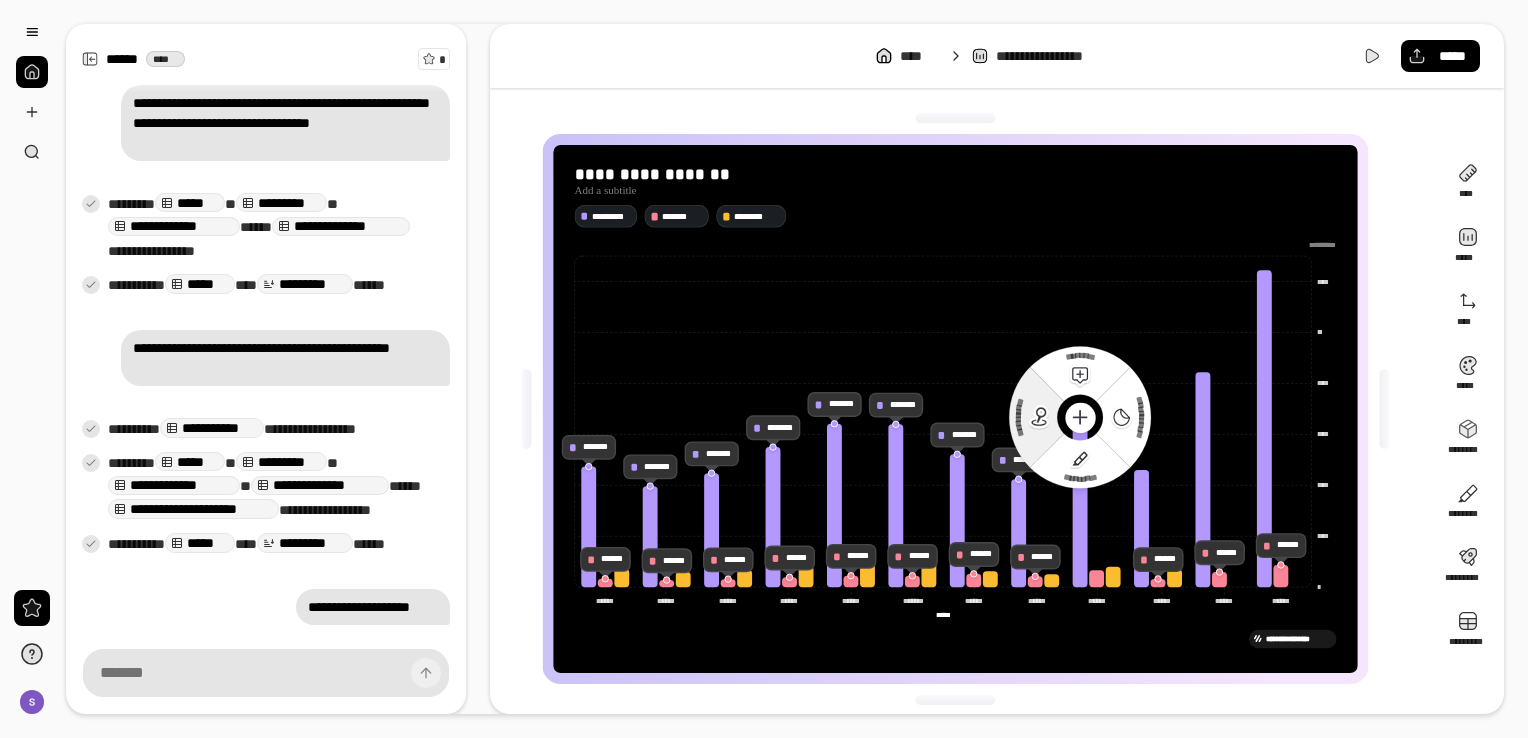 click 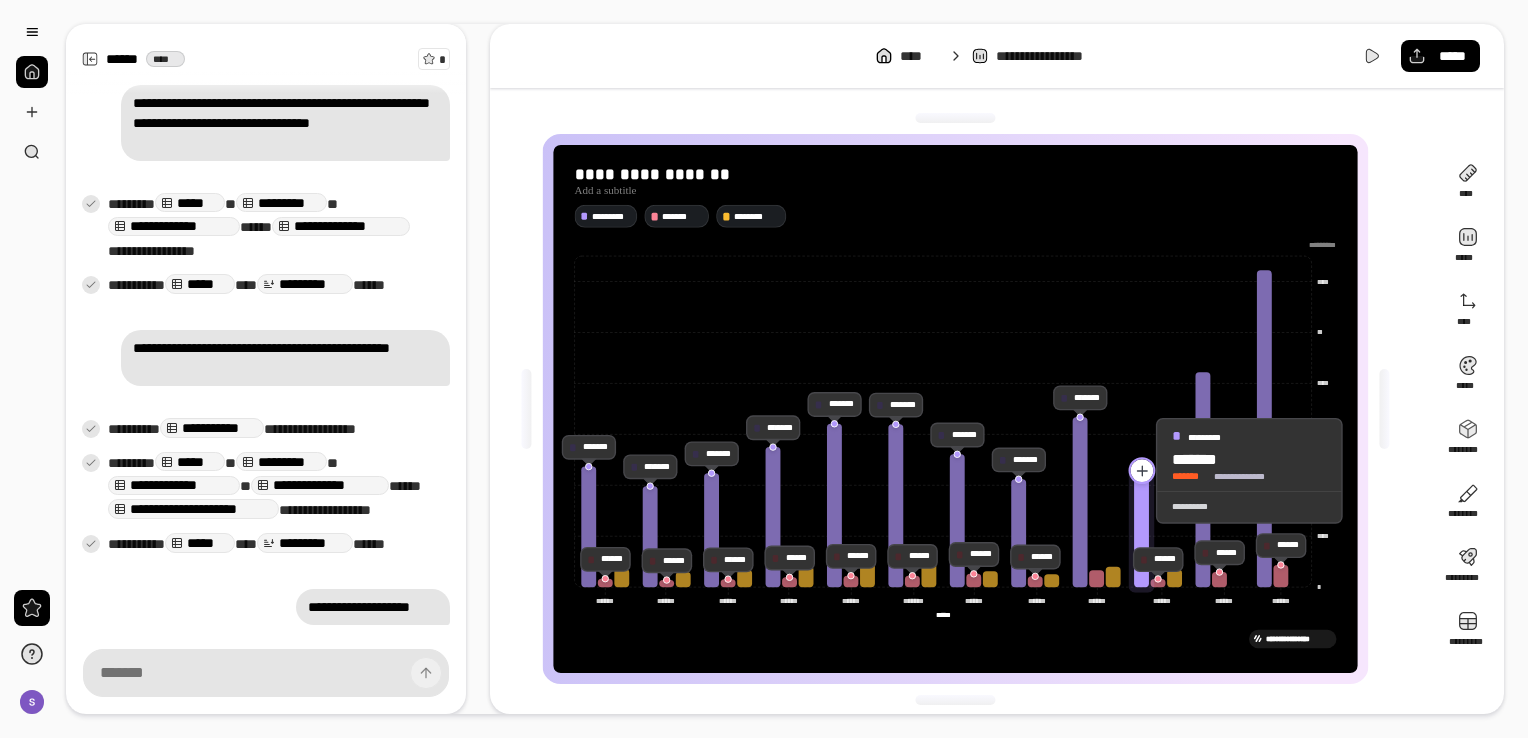 click 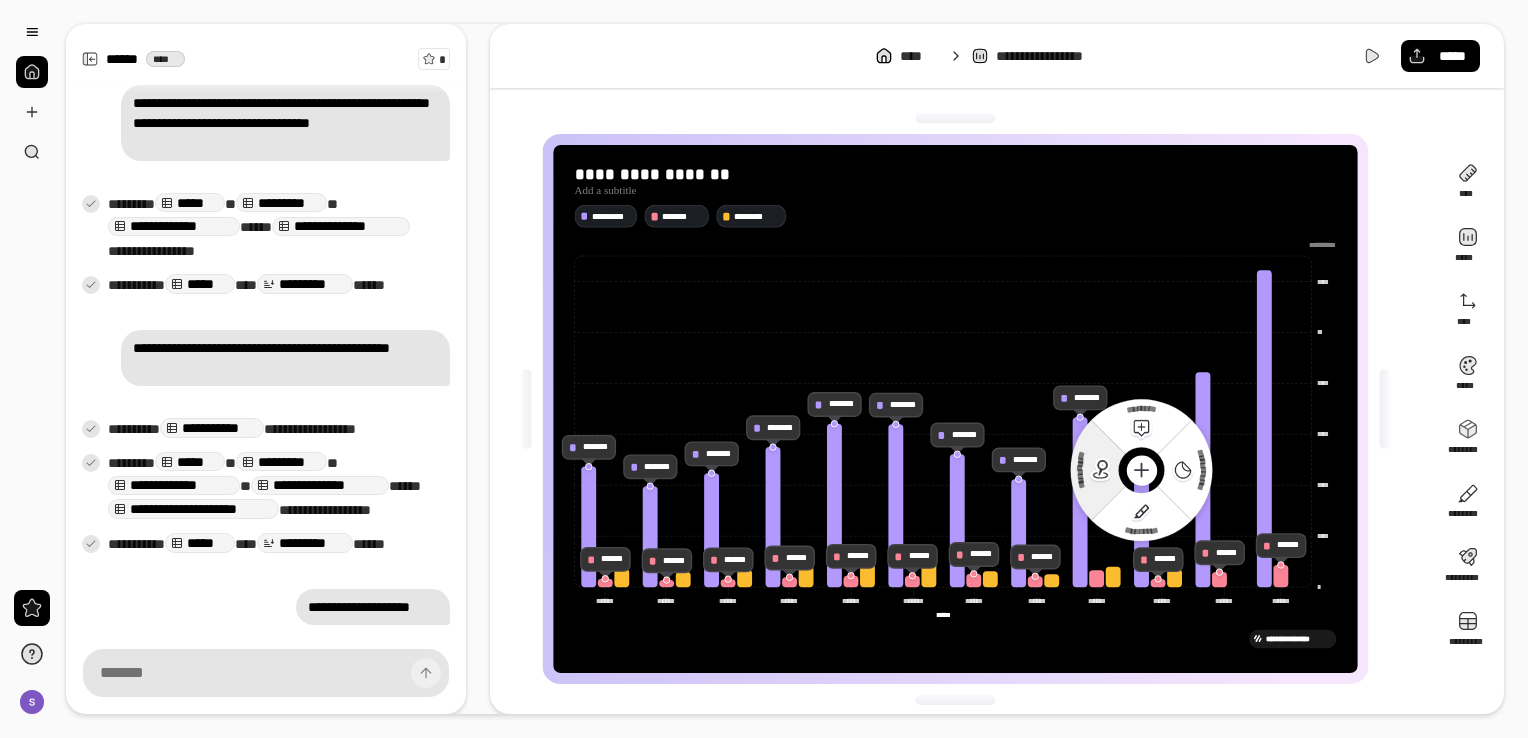 click 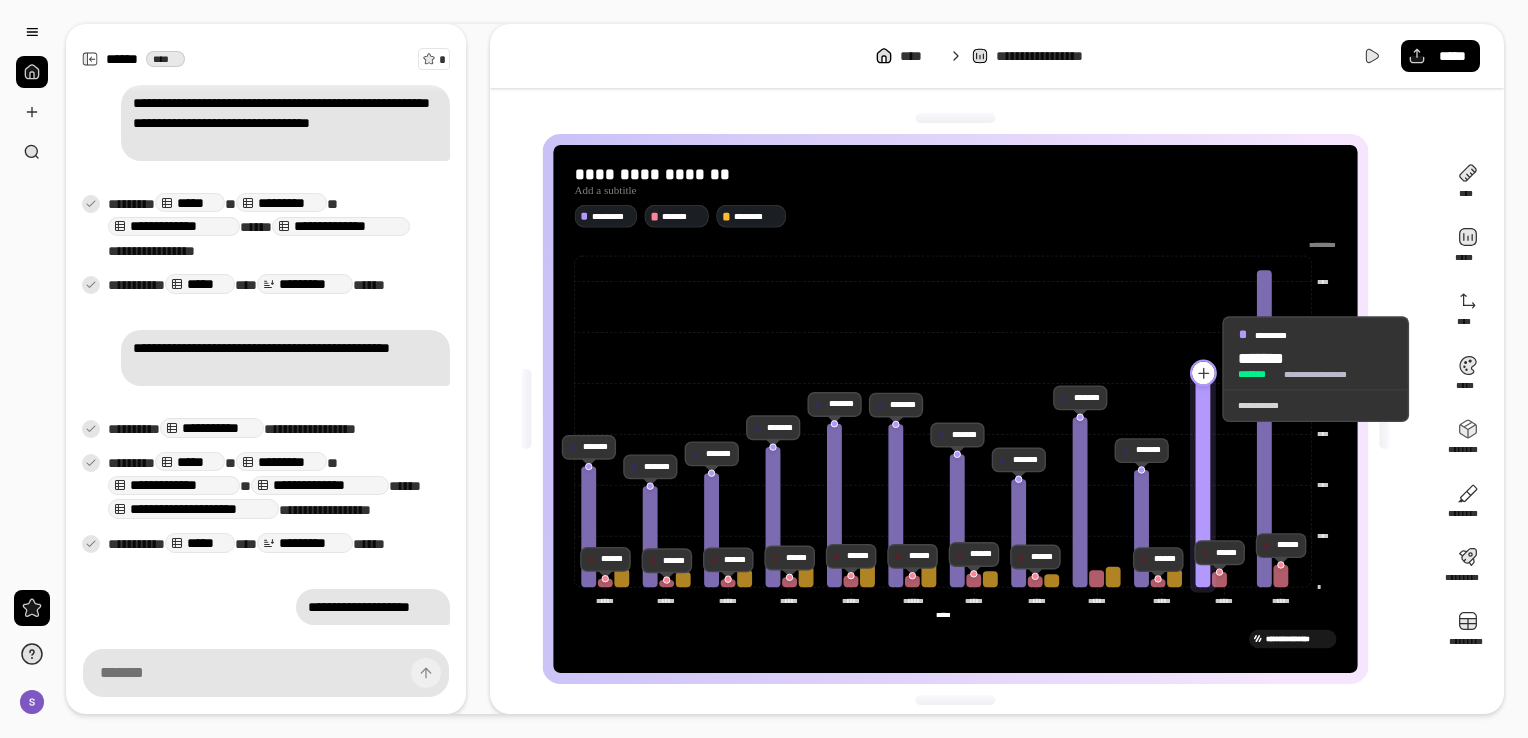 click 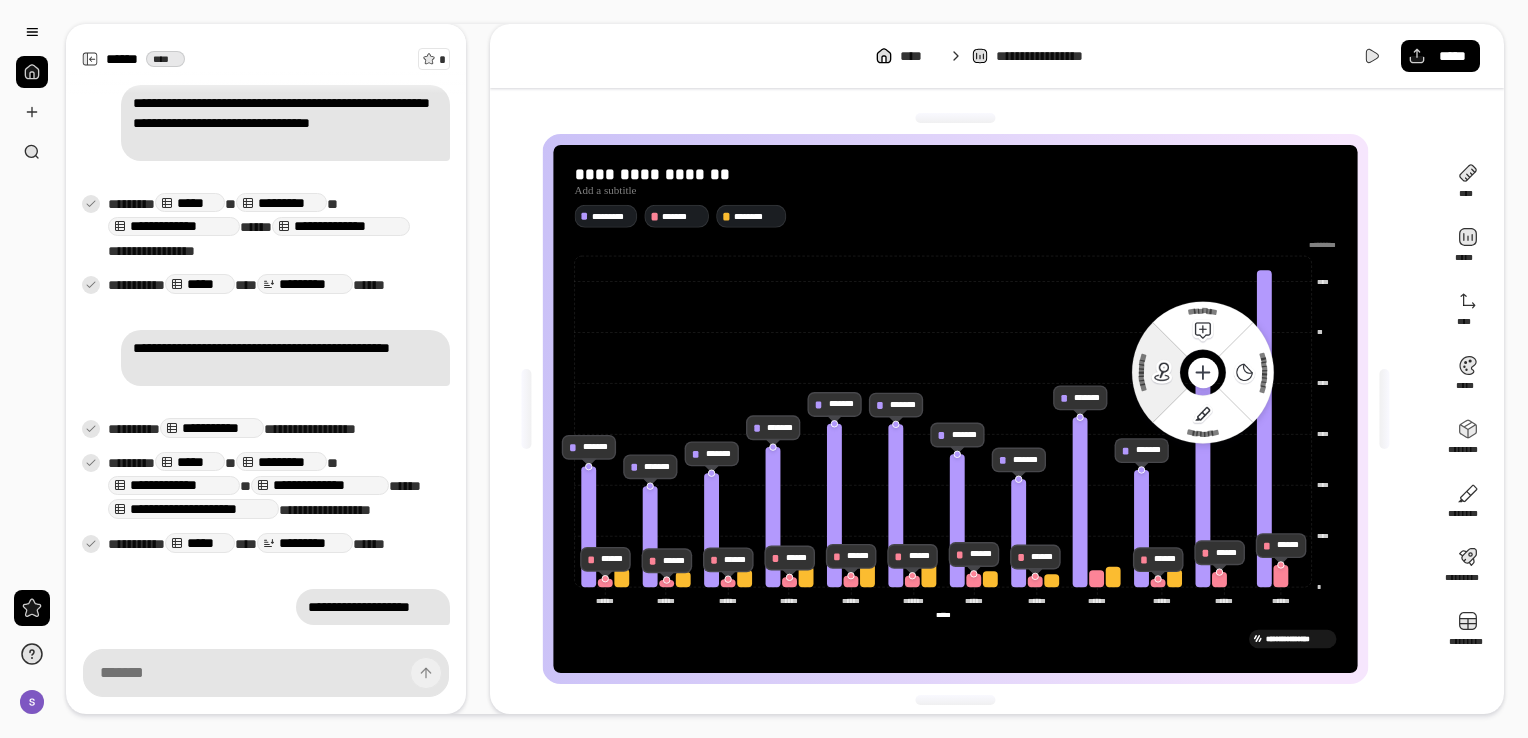click 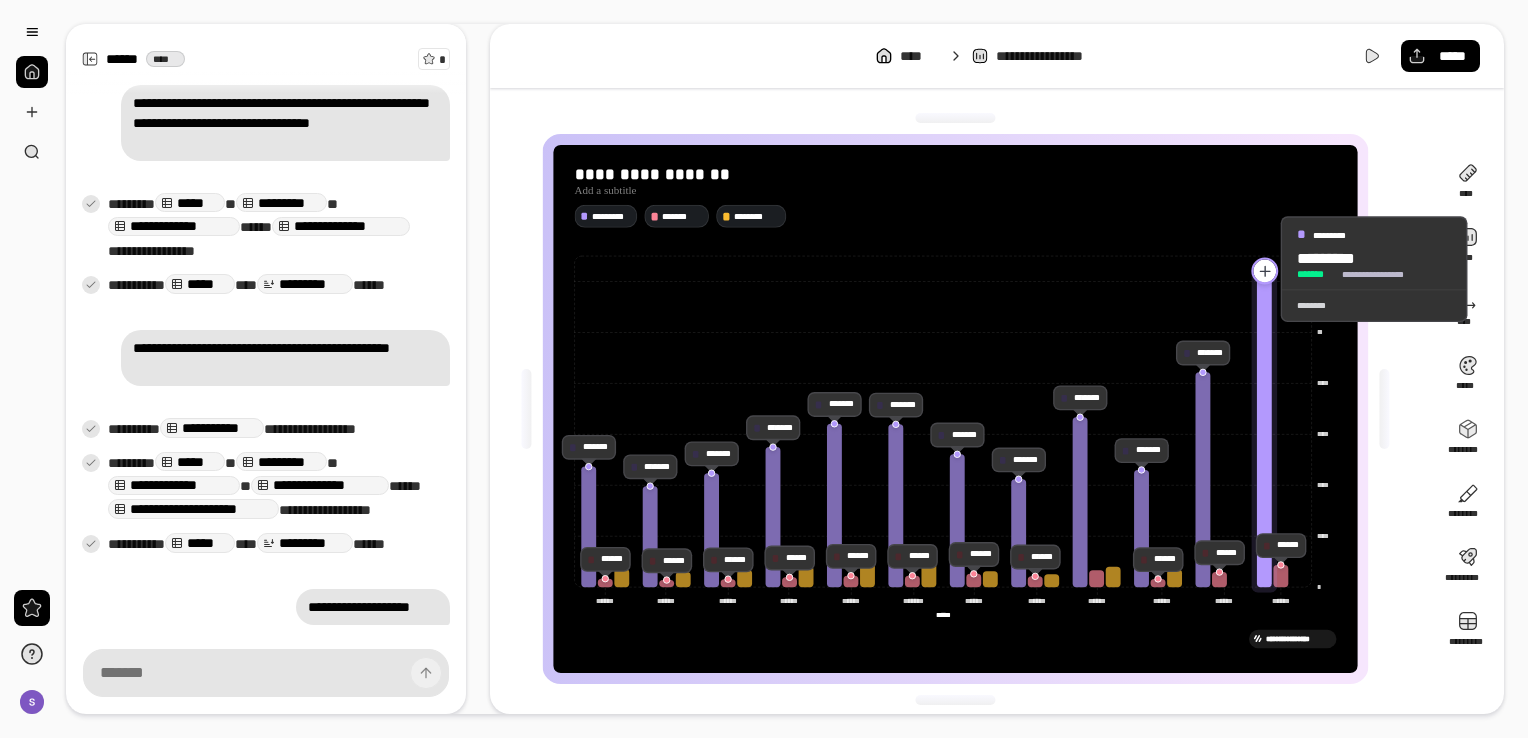 click 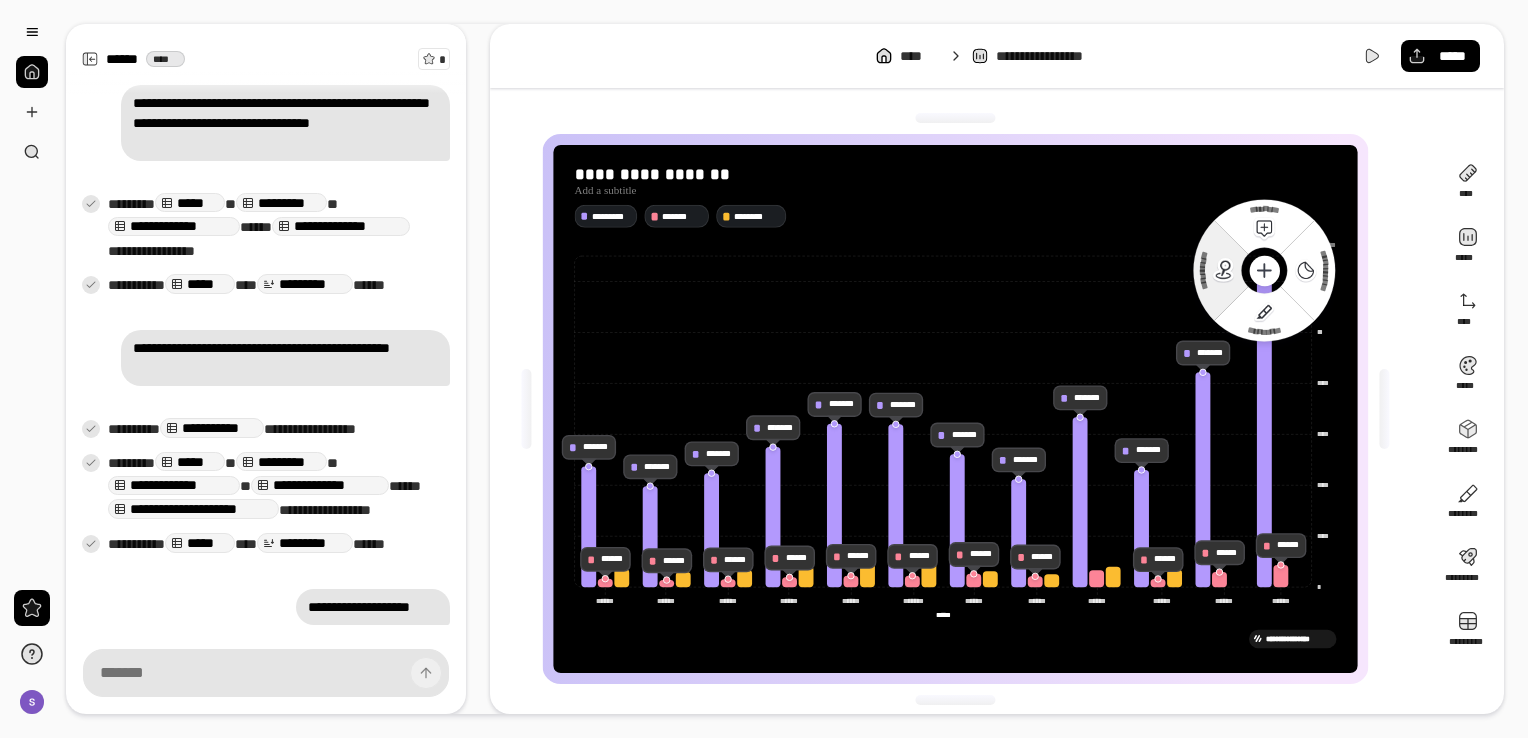 click 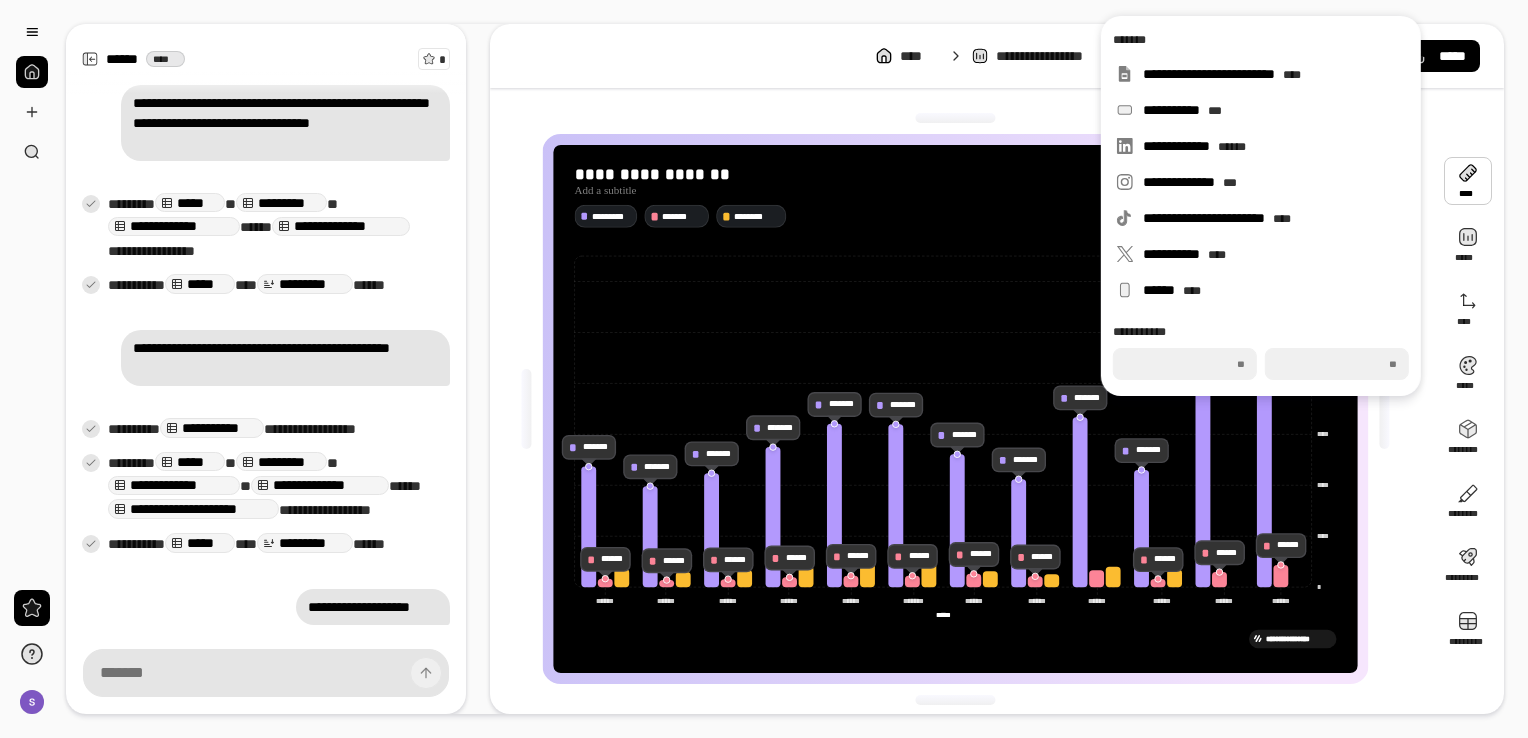 click at bounding box center [1468, 181] 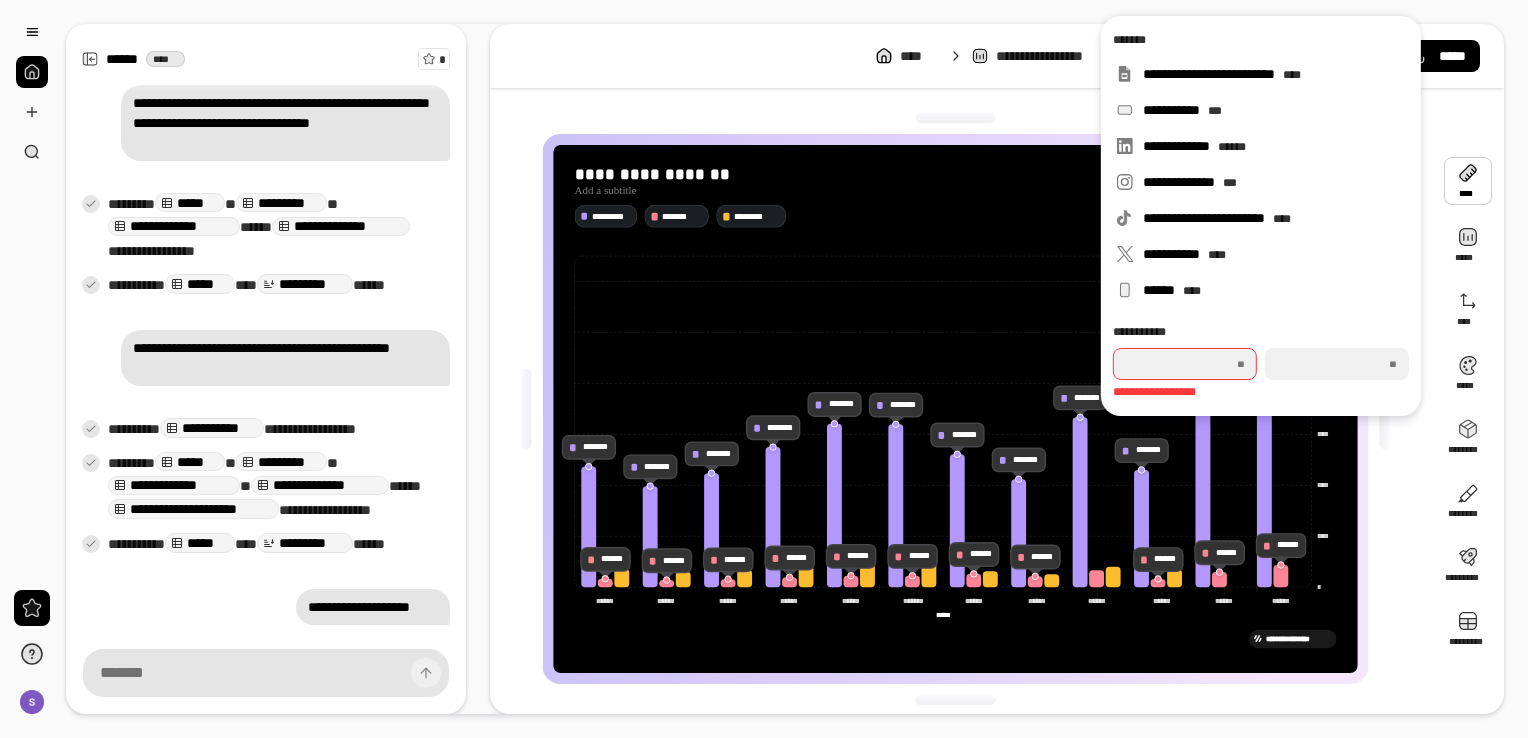 type on "*" 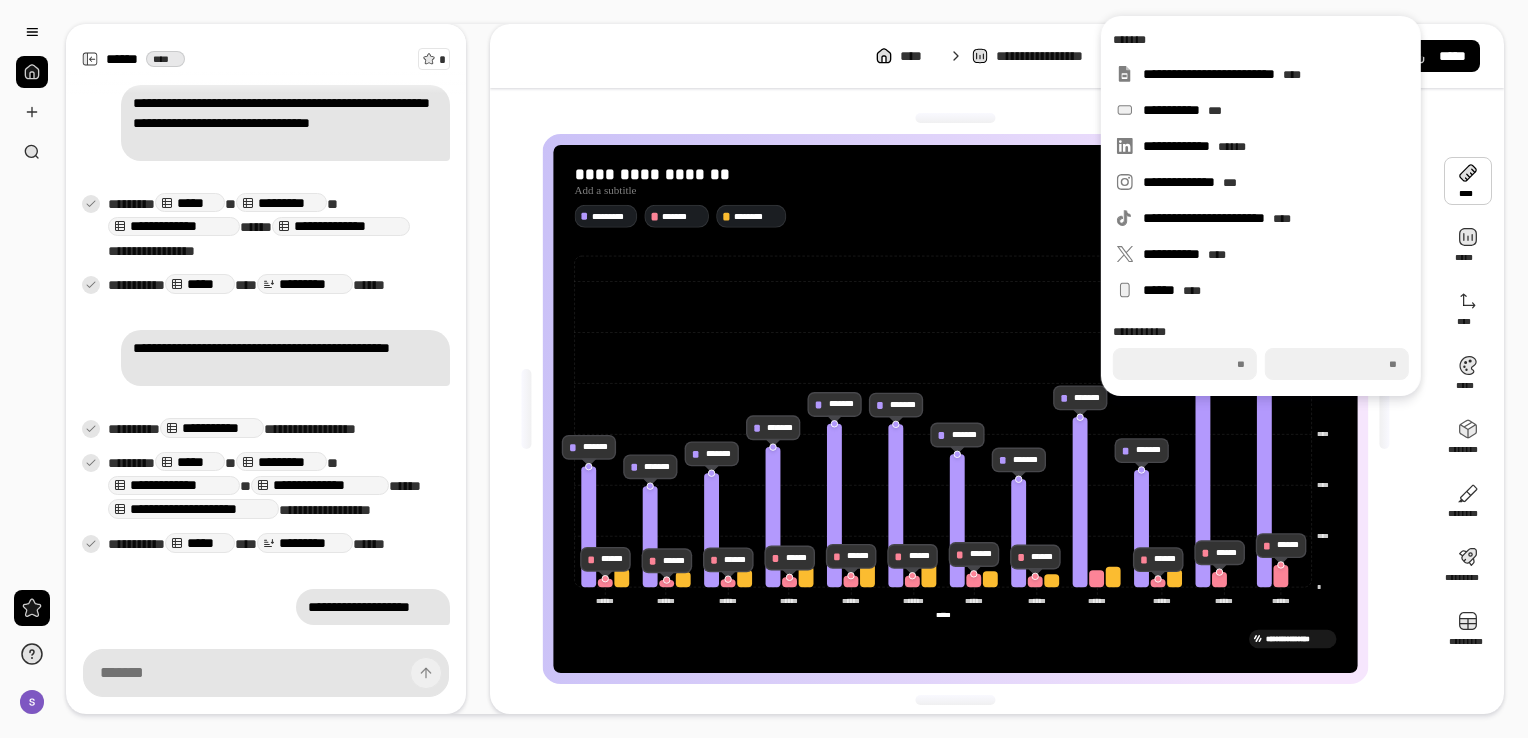 type on "****" 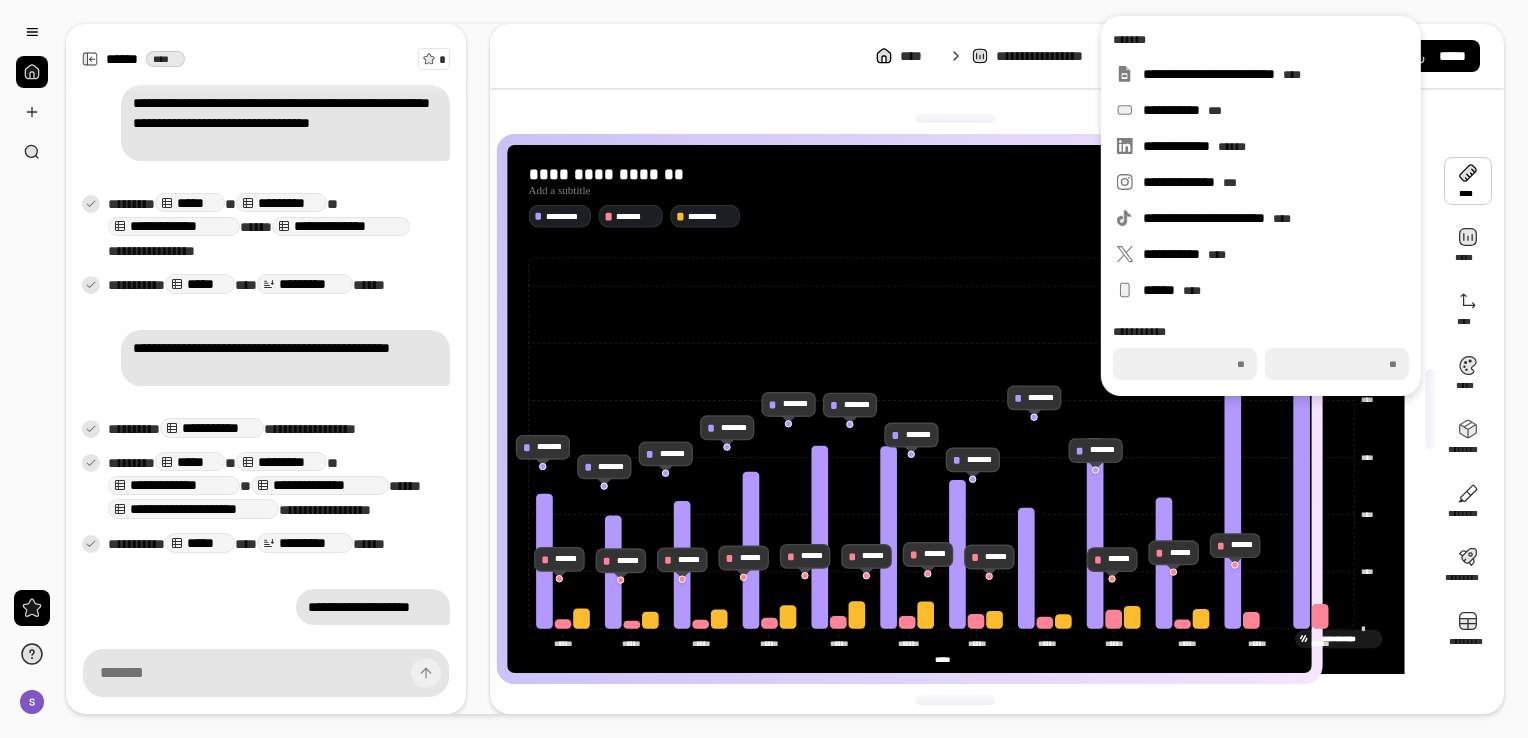 click on "***" at bounding box center (1337, 364) 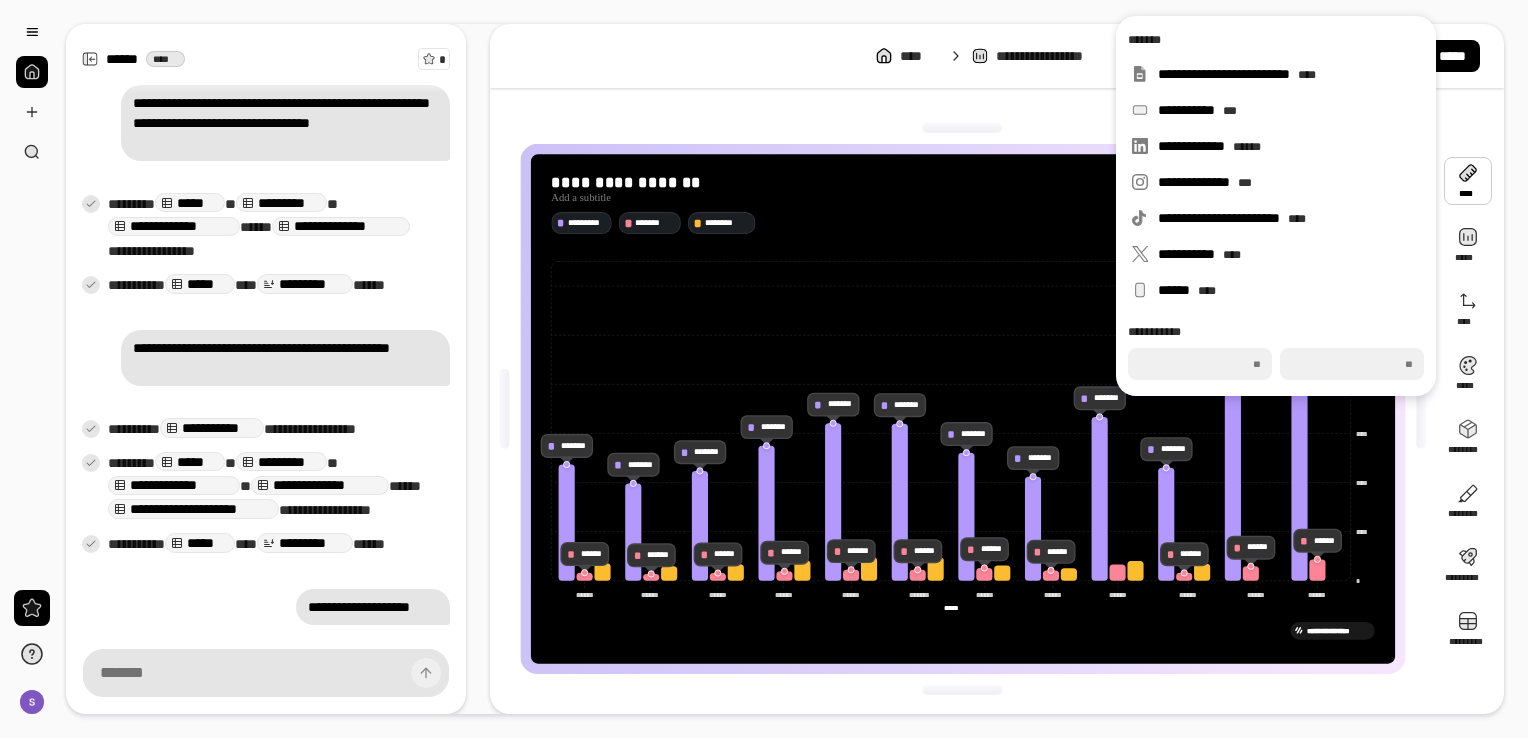 type on "*" 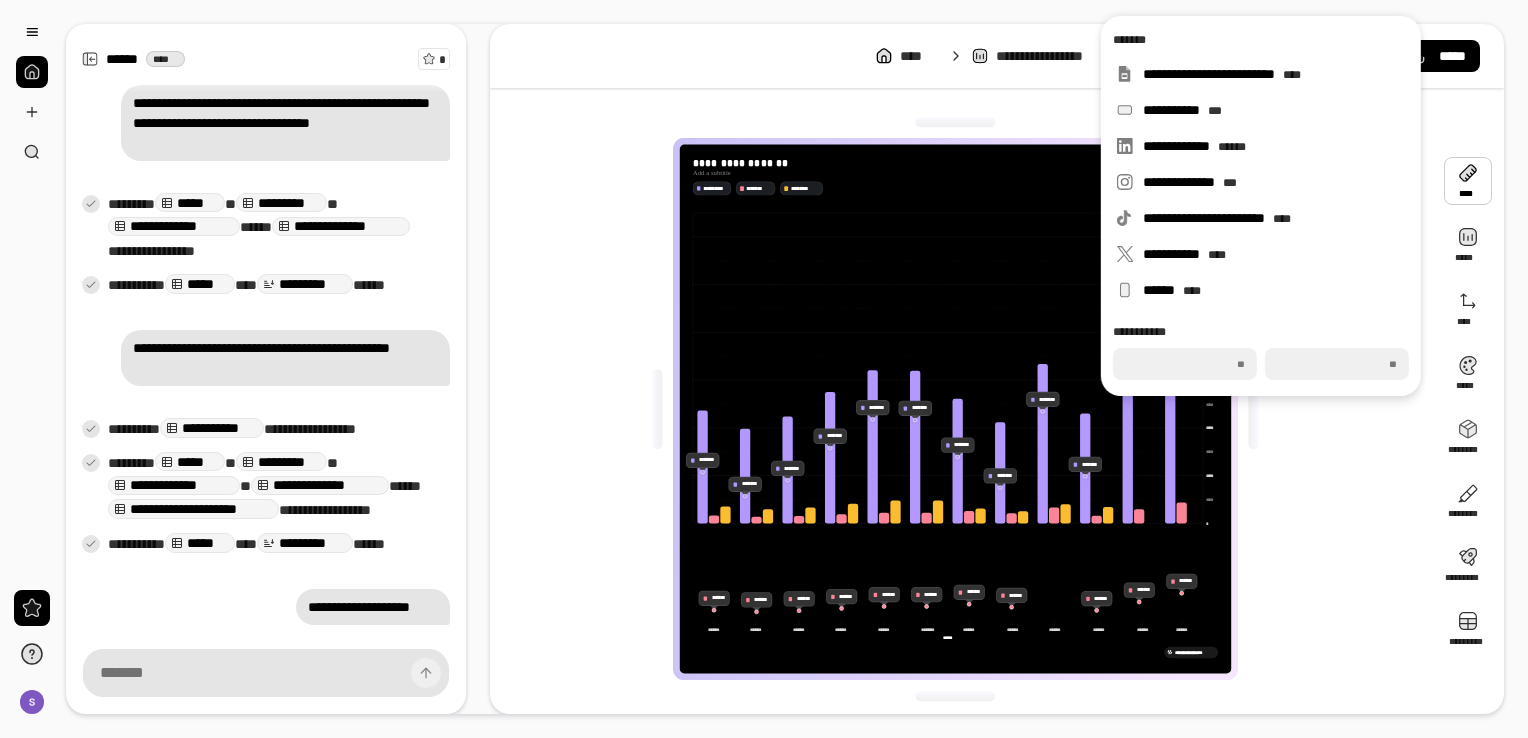 click on "****" at bounding box center [1185, 364] 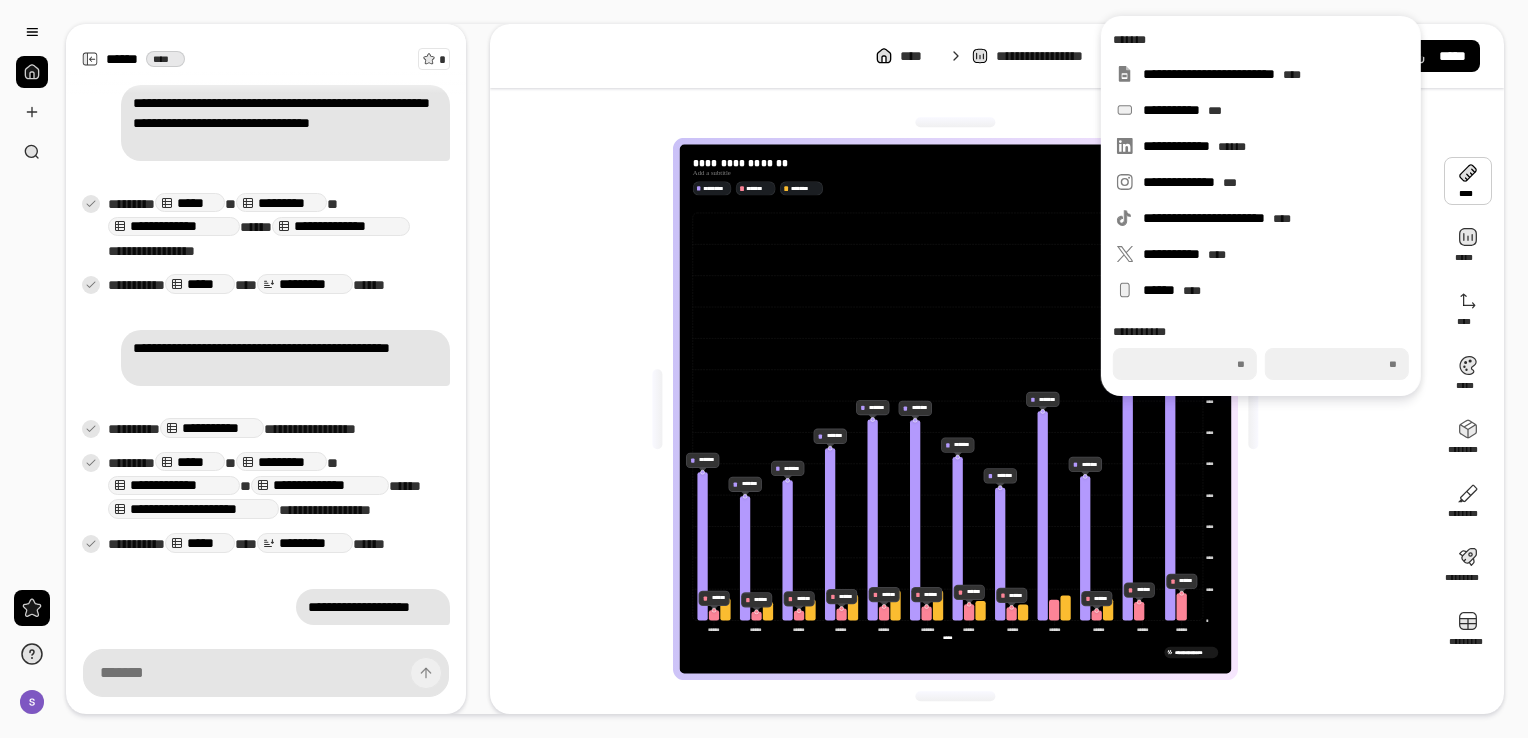 click on "***" at bounding box center [1337, 364] 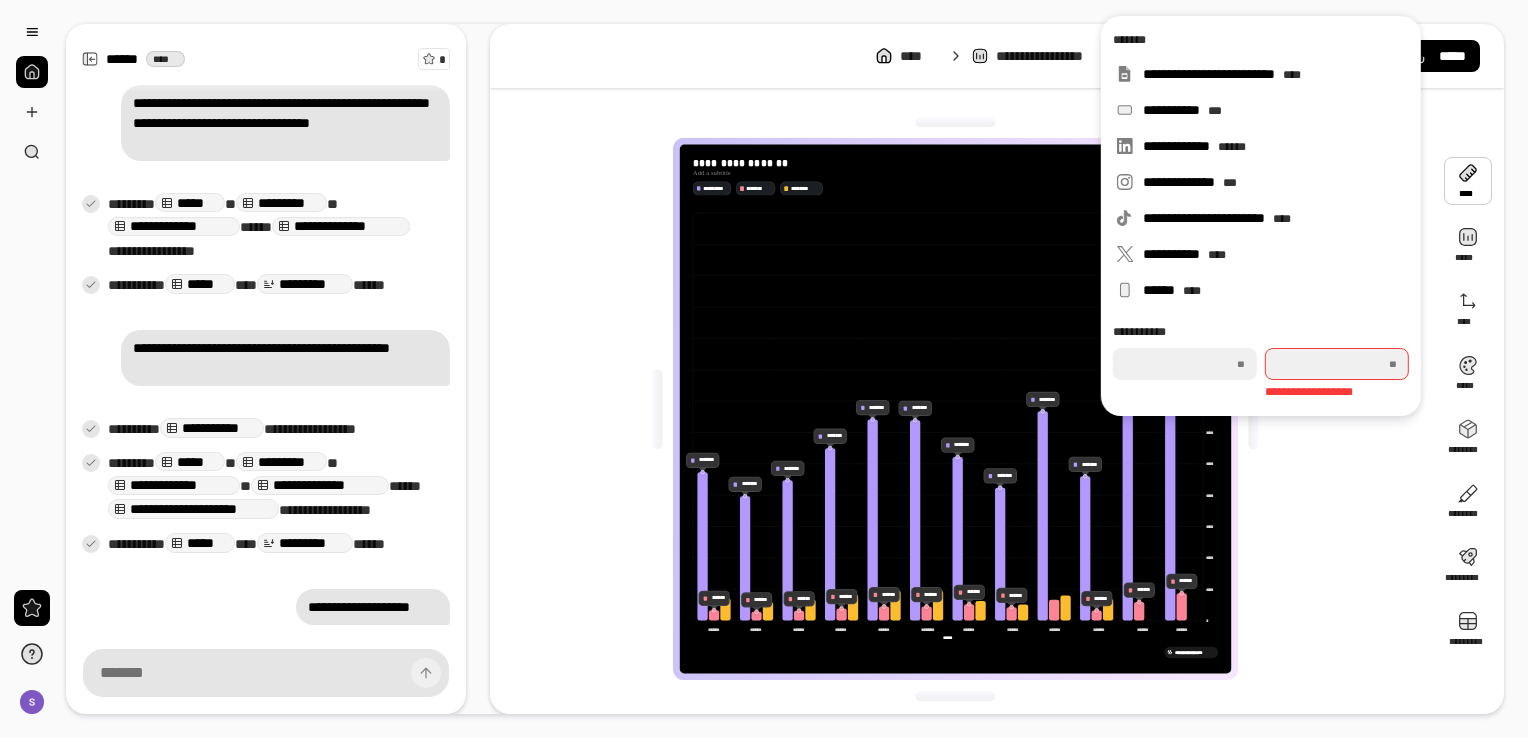 type on "*" 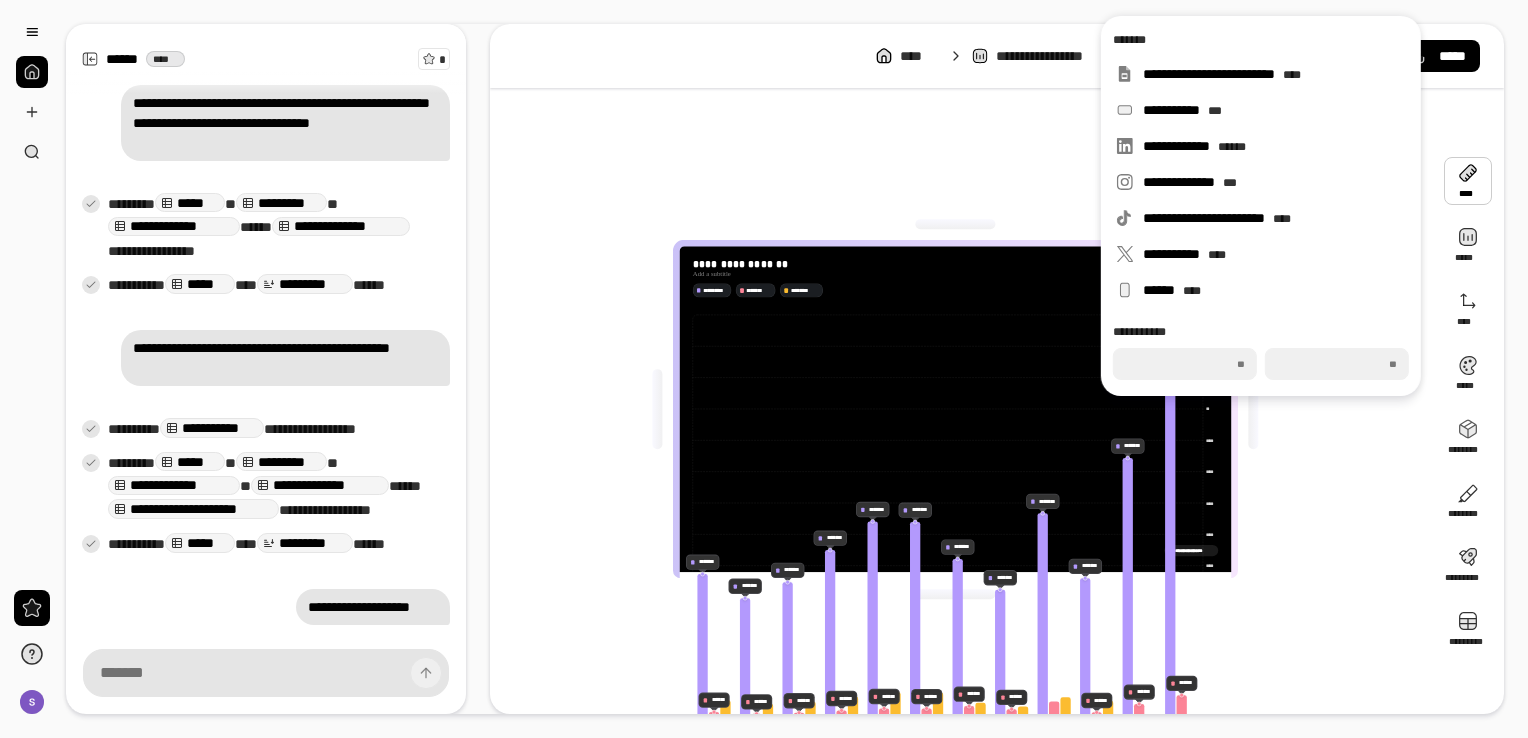 click on "****" at bounding box center [1185, 364] 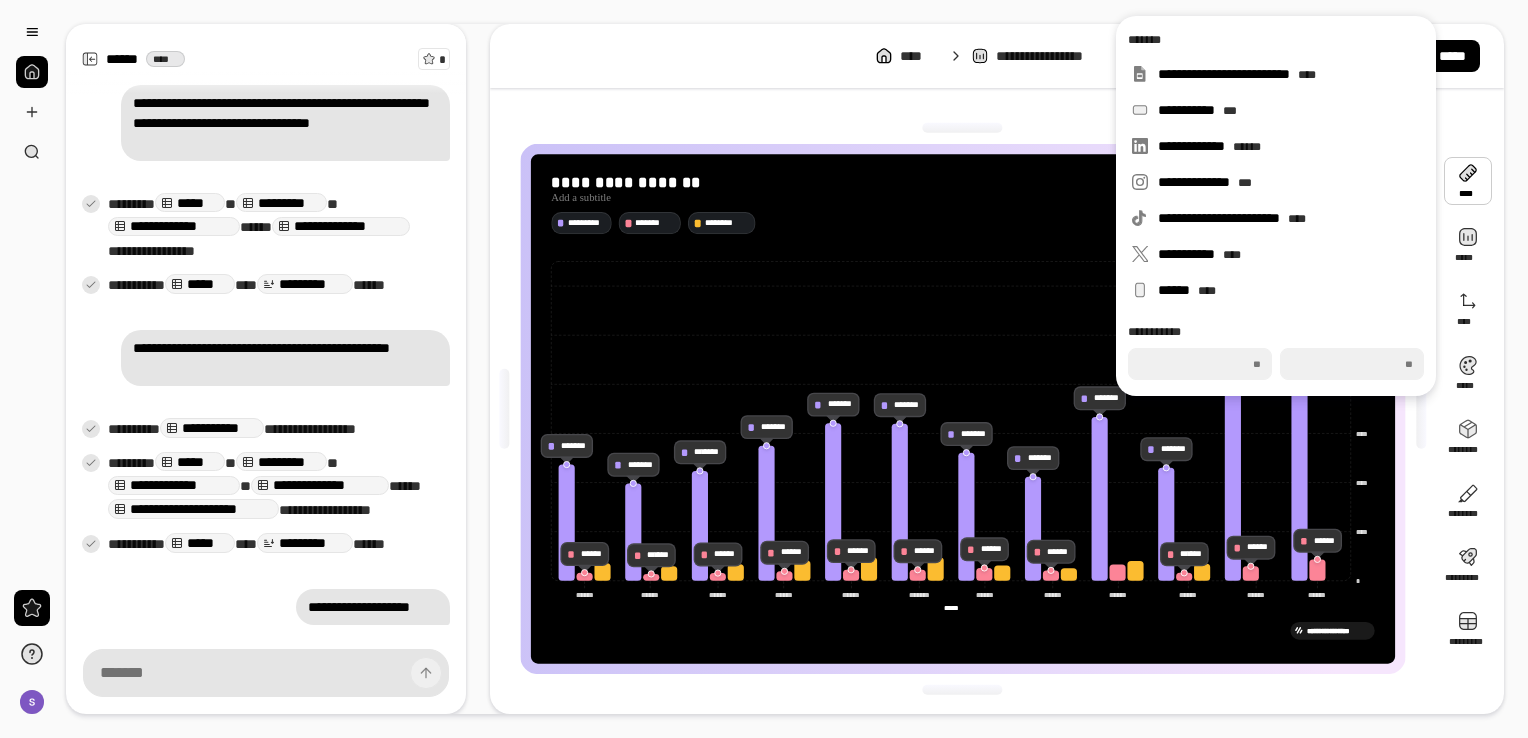click on "***" at bounding box center (1352, 364) 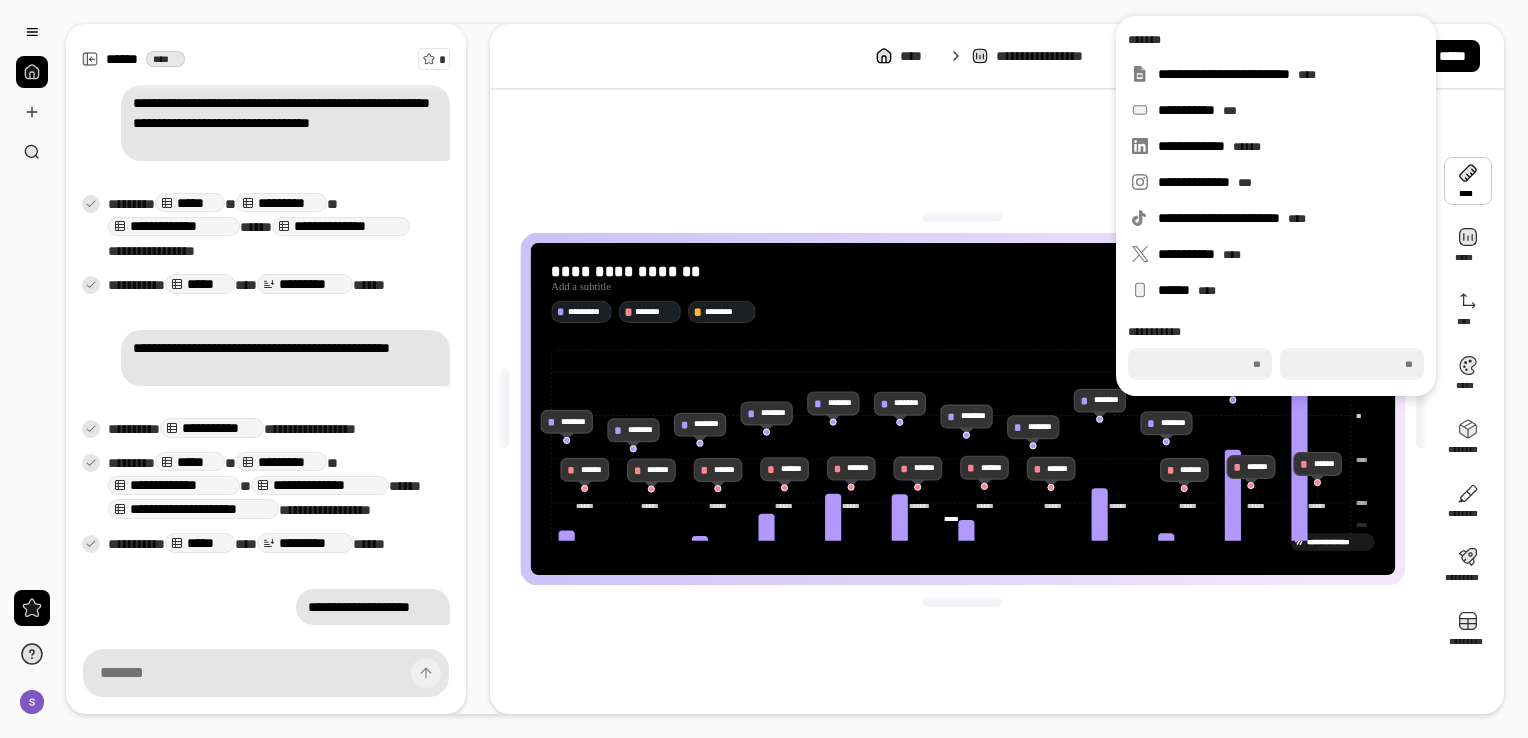 click on "****" at bounding box center (1200, 364) 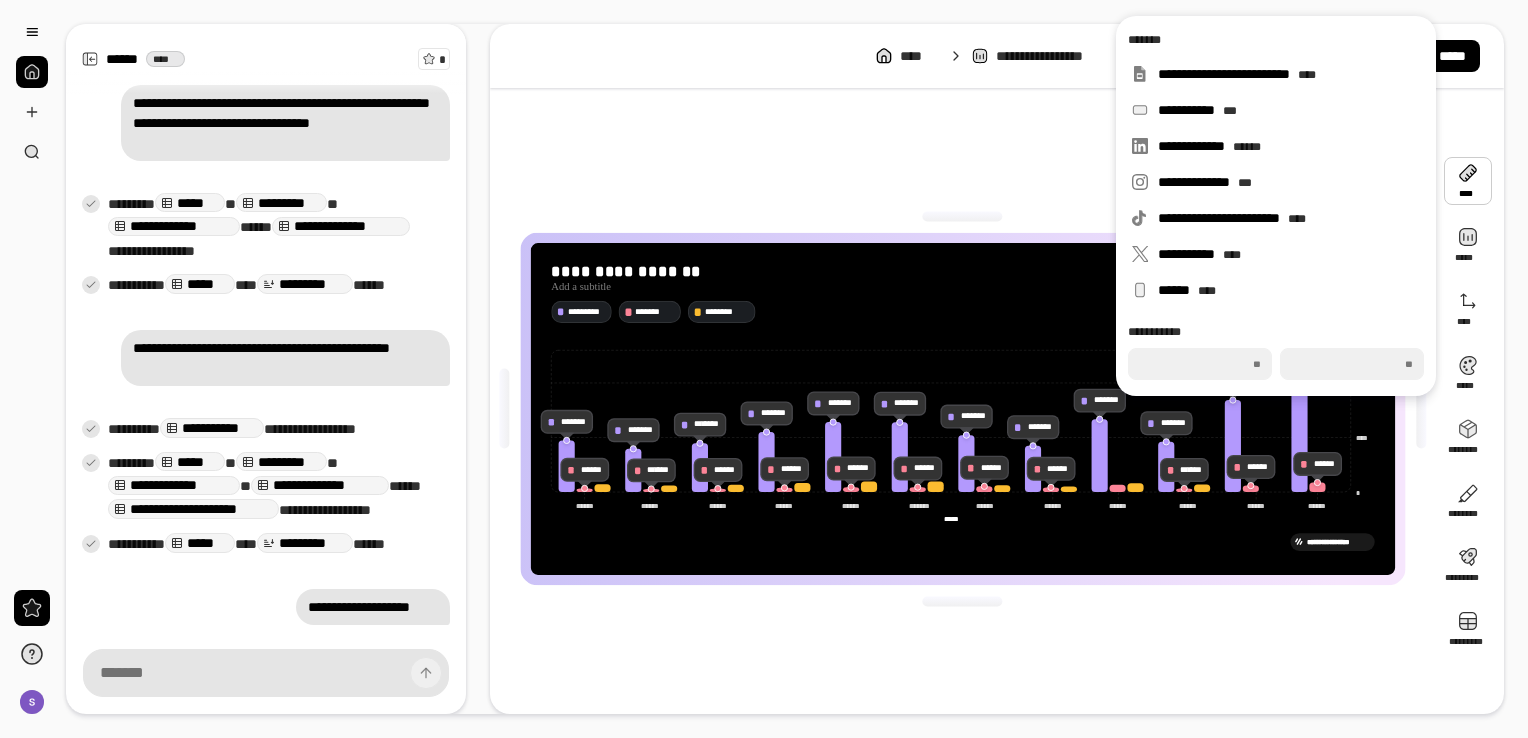 click on "****" at bounding box center [1200, 364] 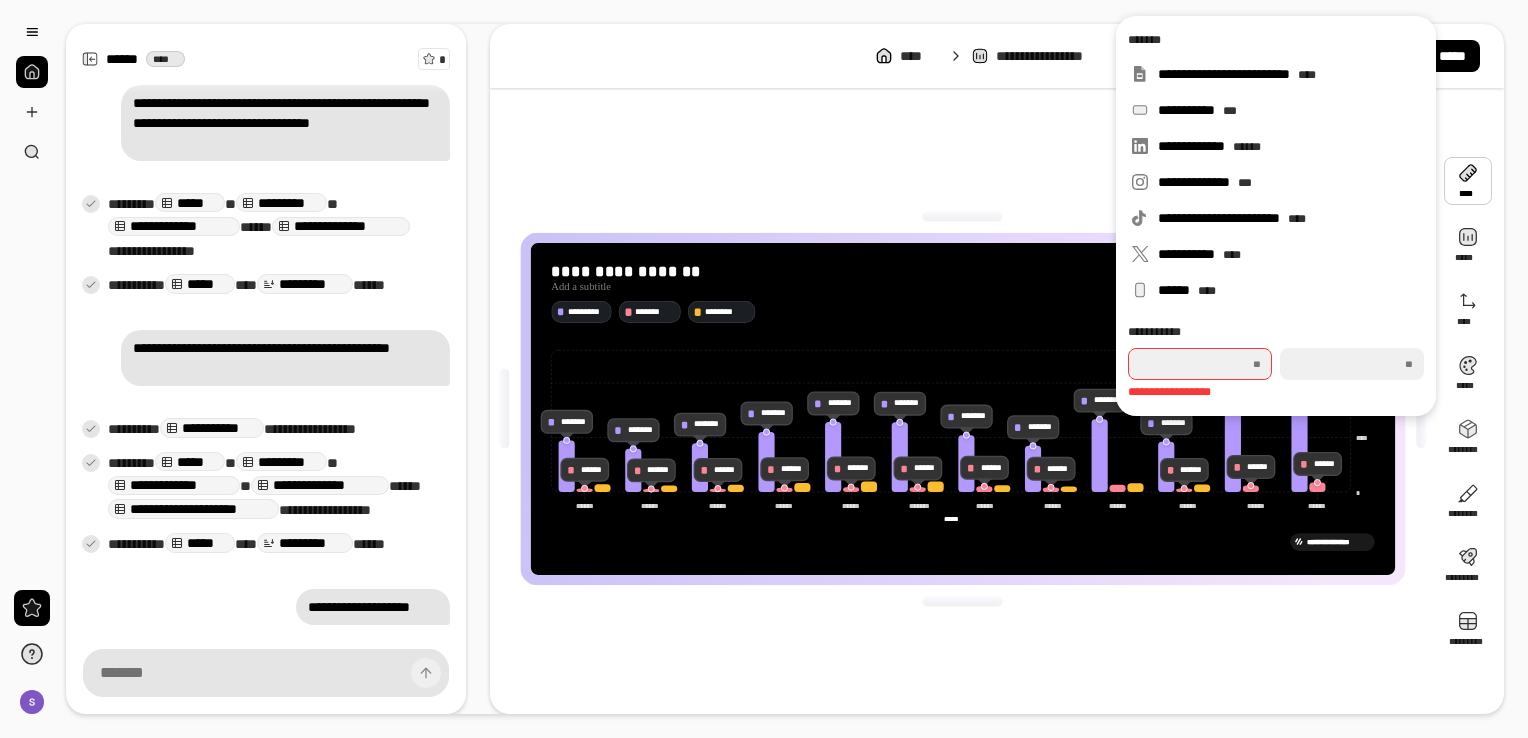 type on "*" 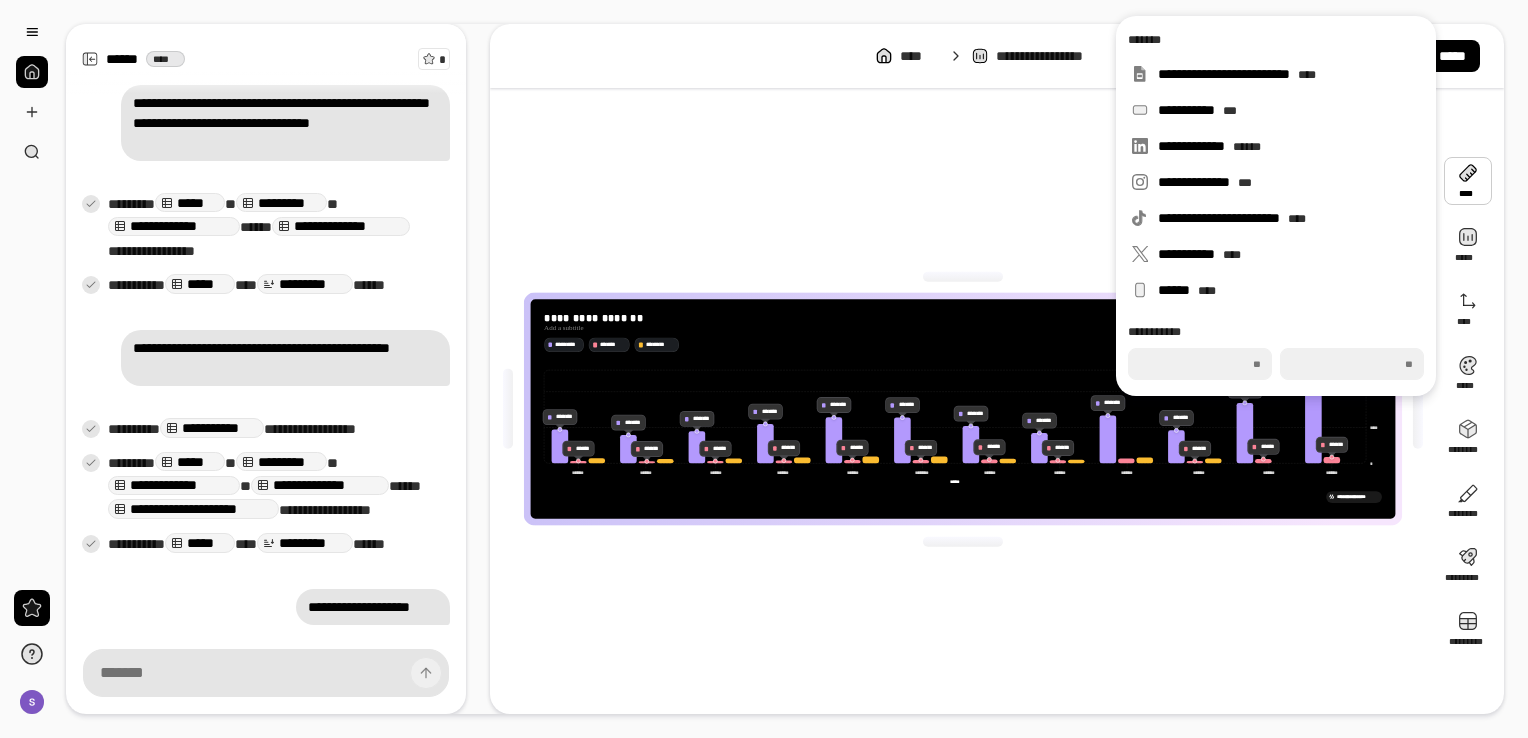 click on "****" at bounding box center (1200, 364) 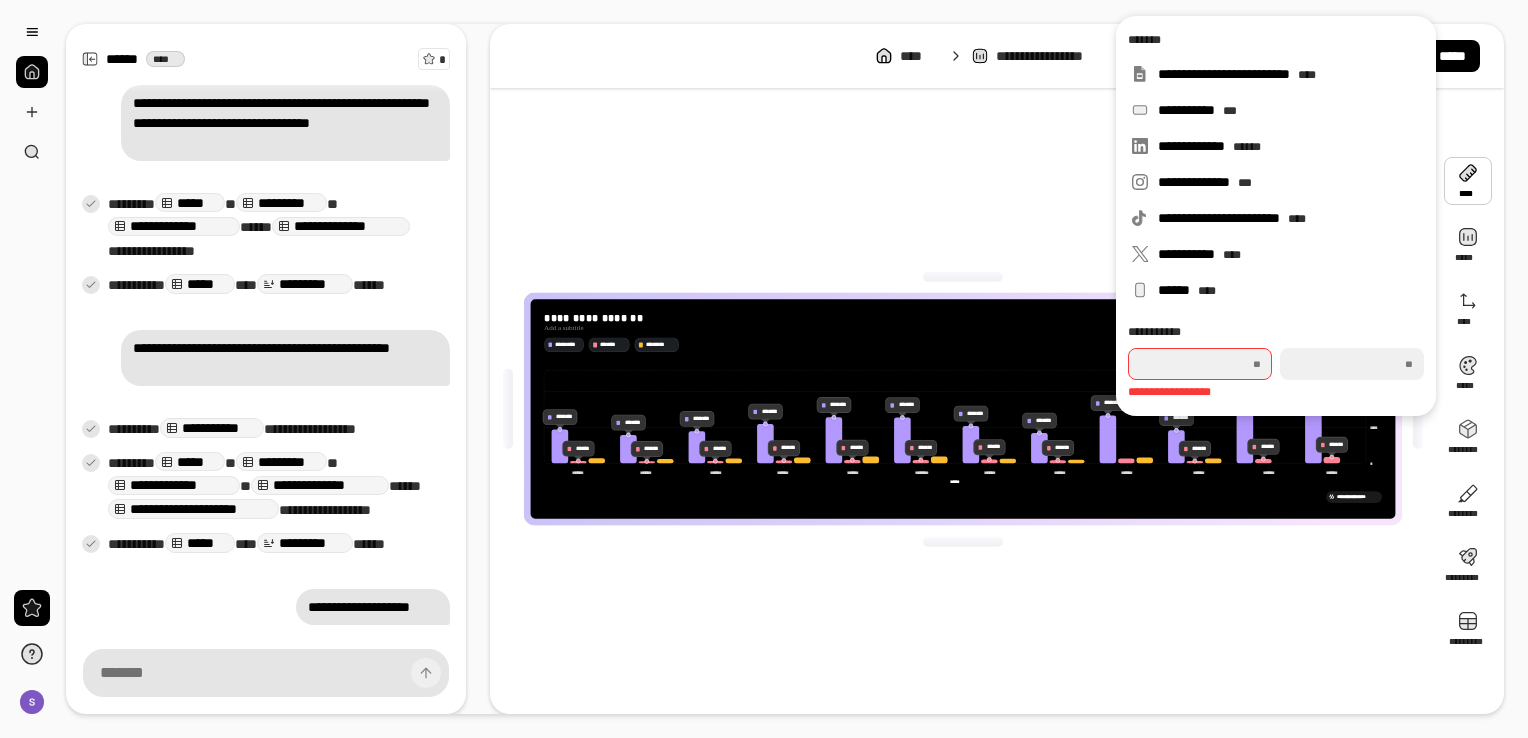 type on "*" 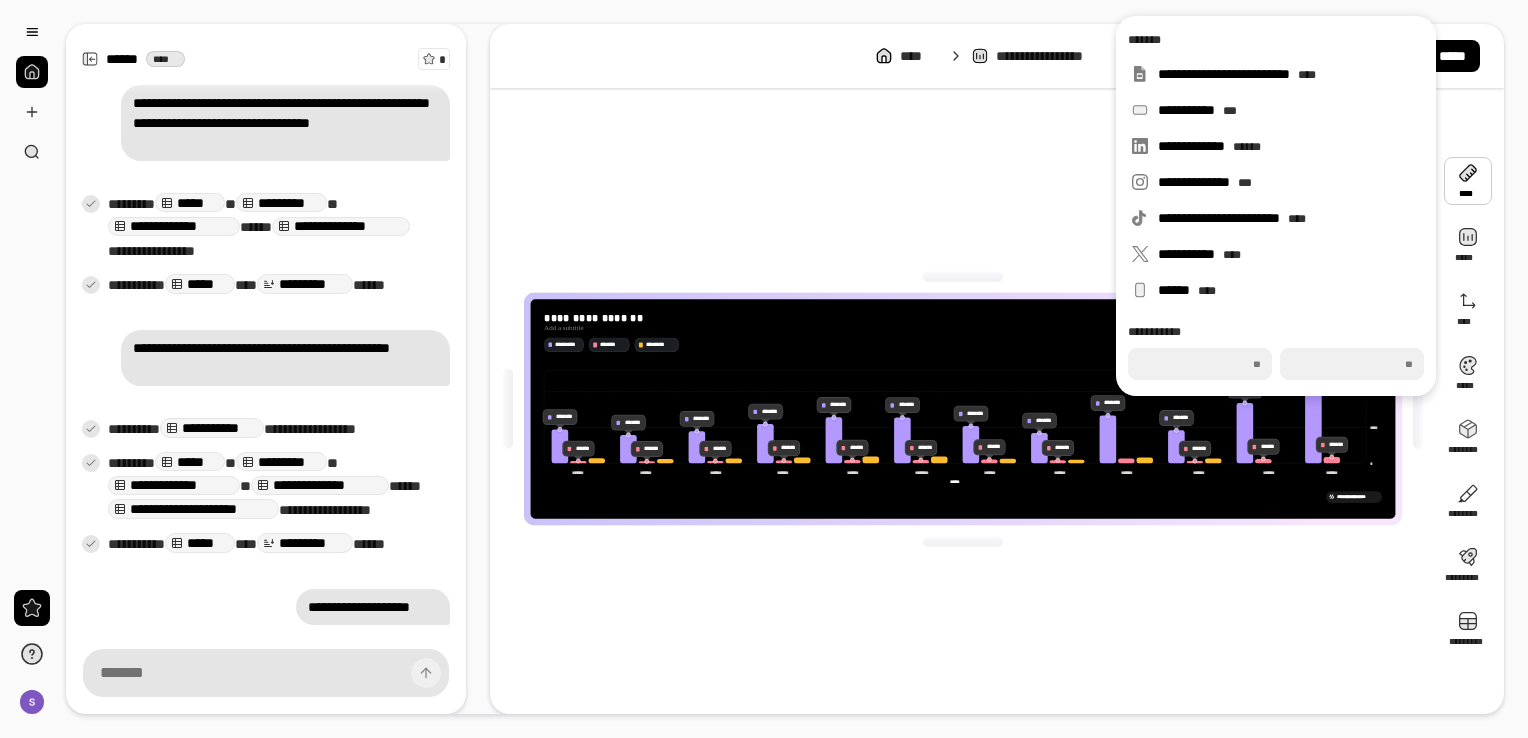 type on "****" 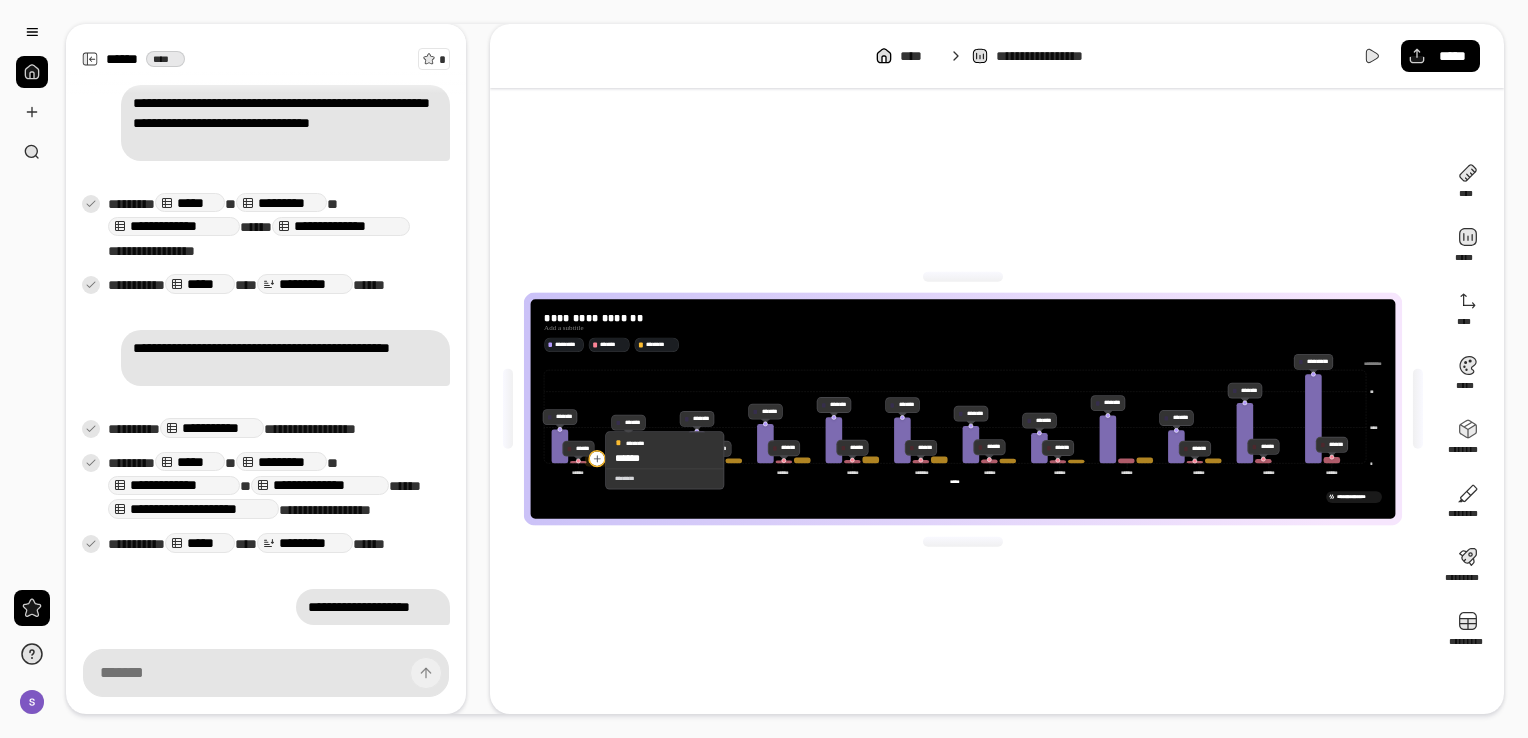 click 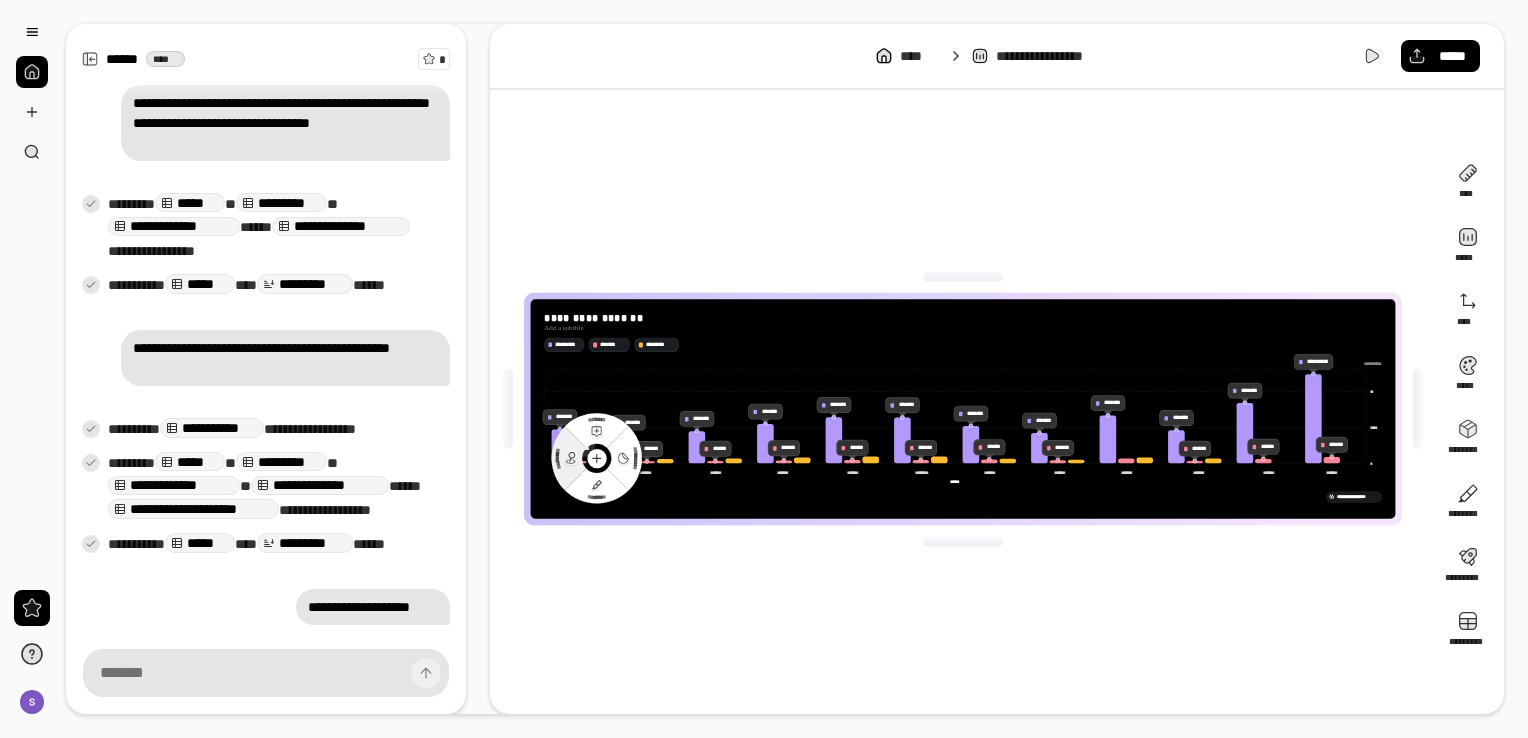 click 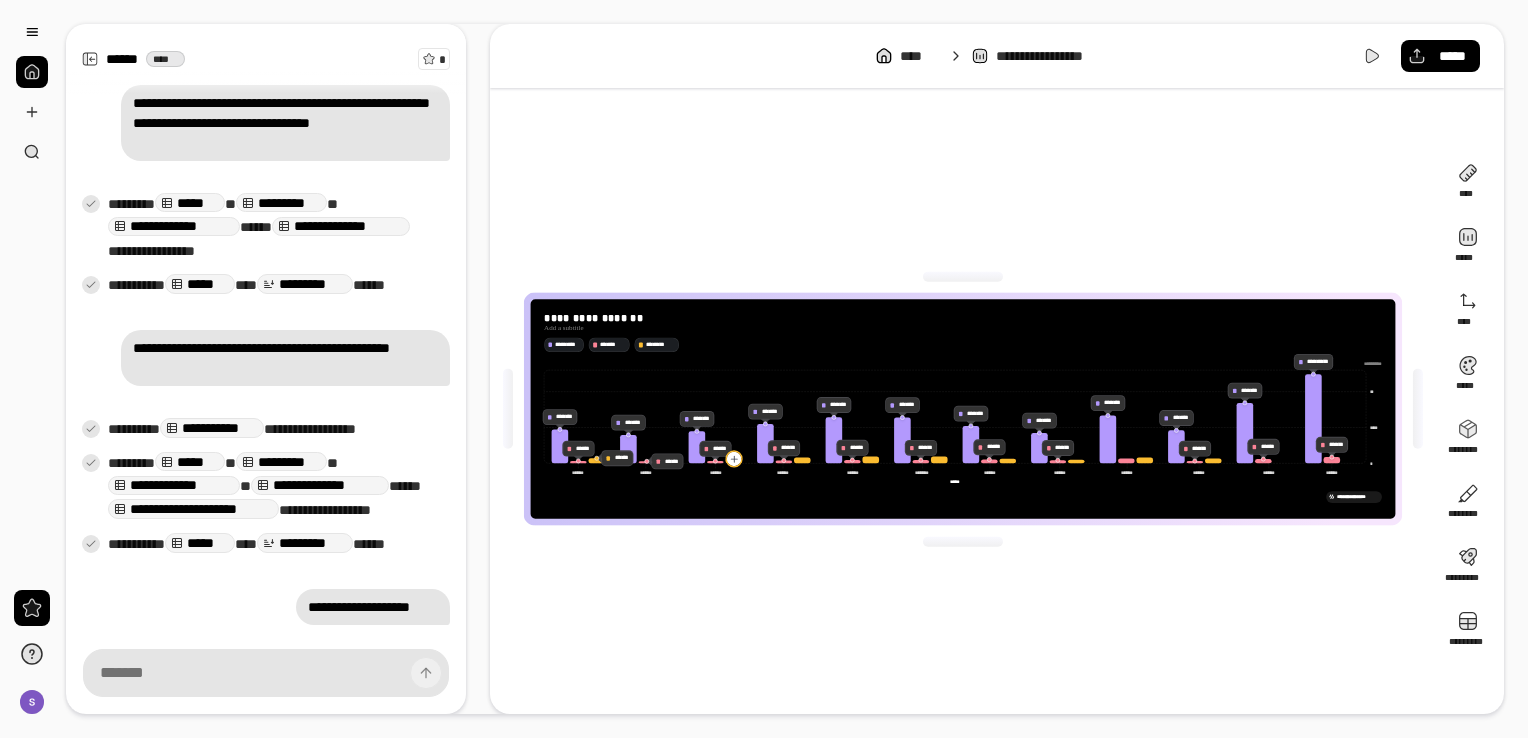 click 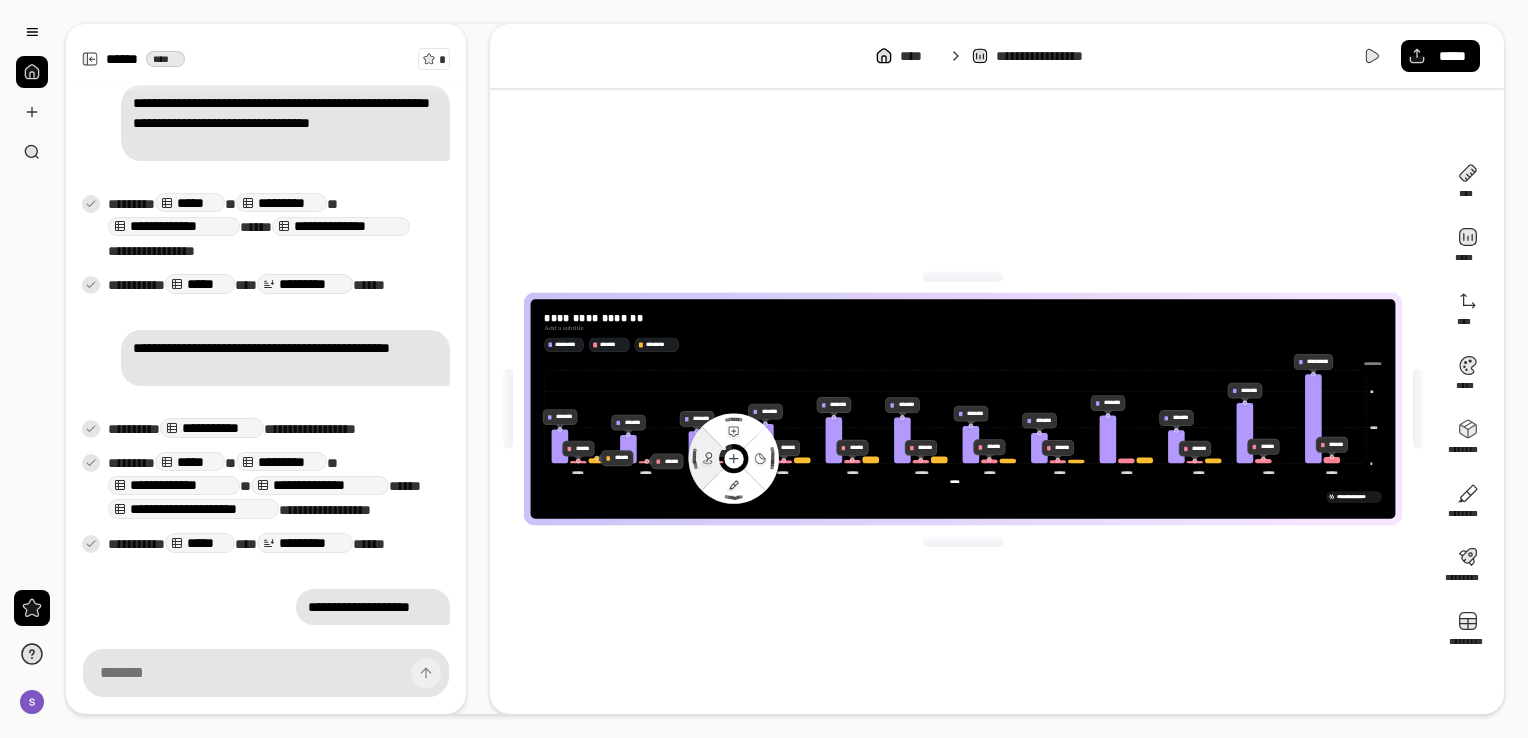click 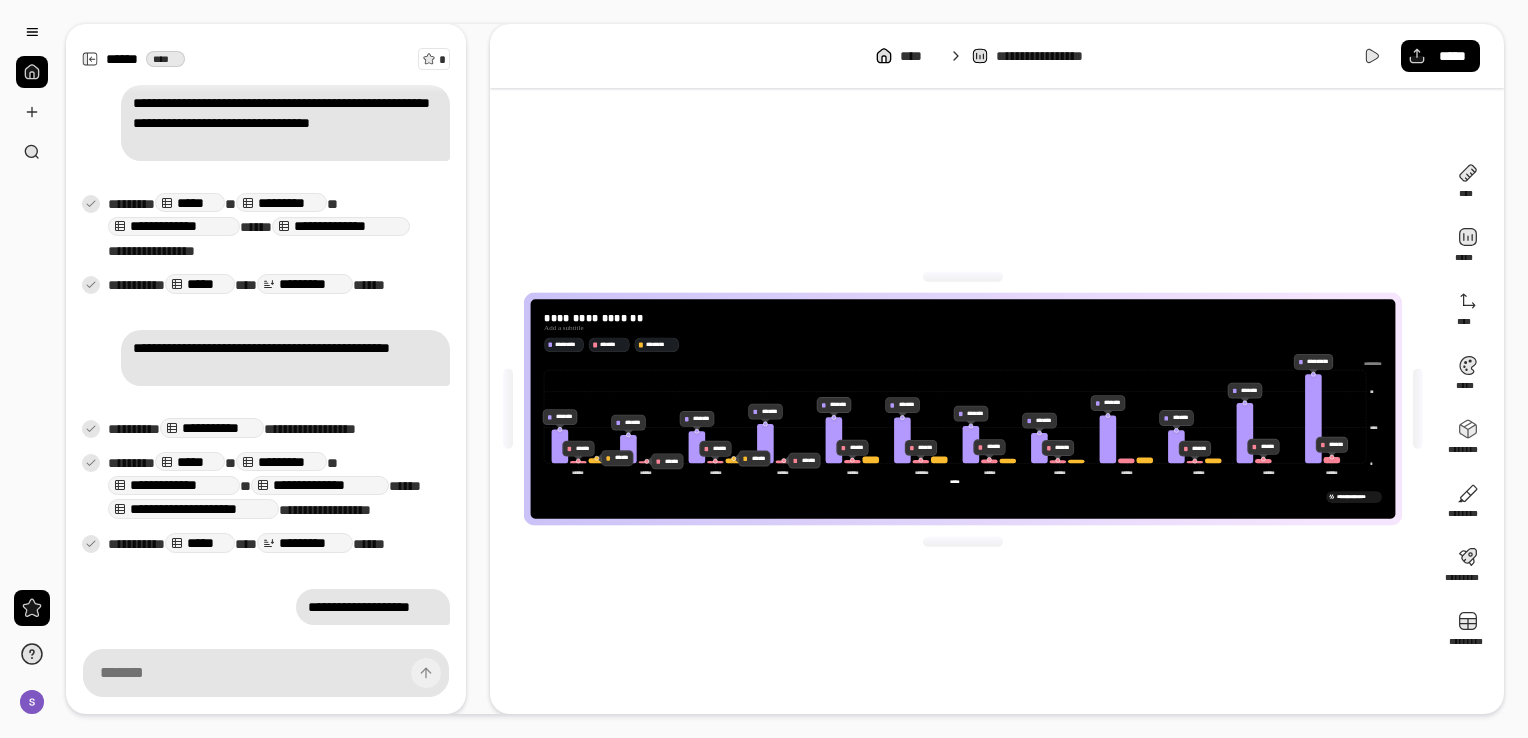 click on "**********" at bounding box center [963, 497] 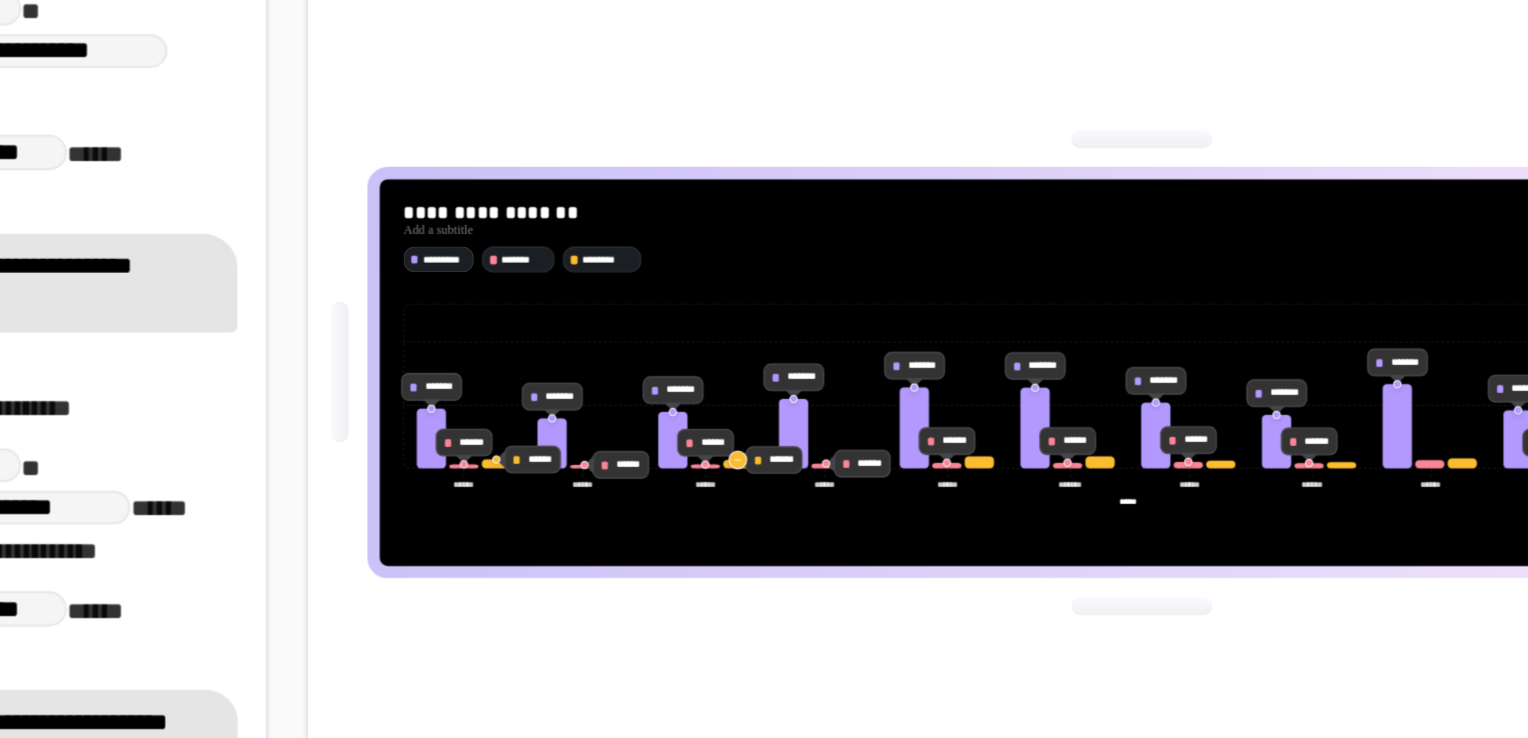click 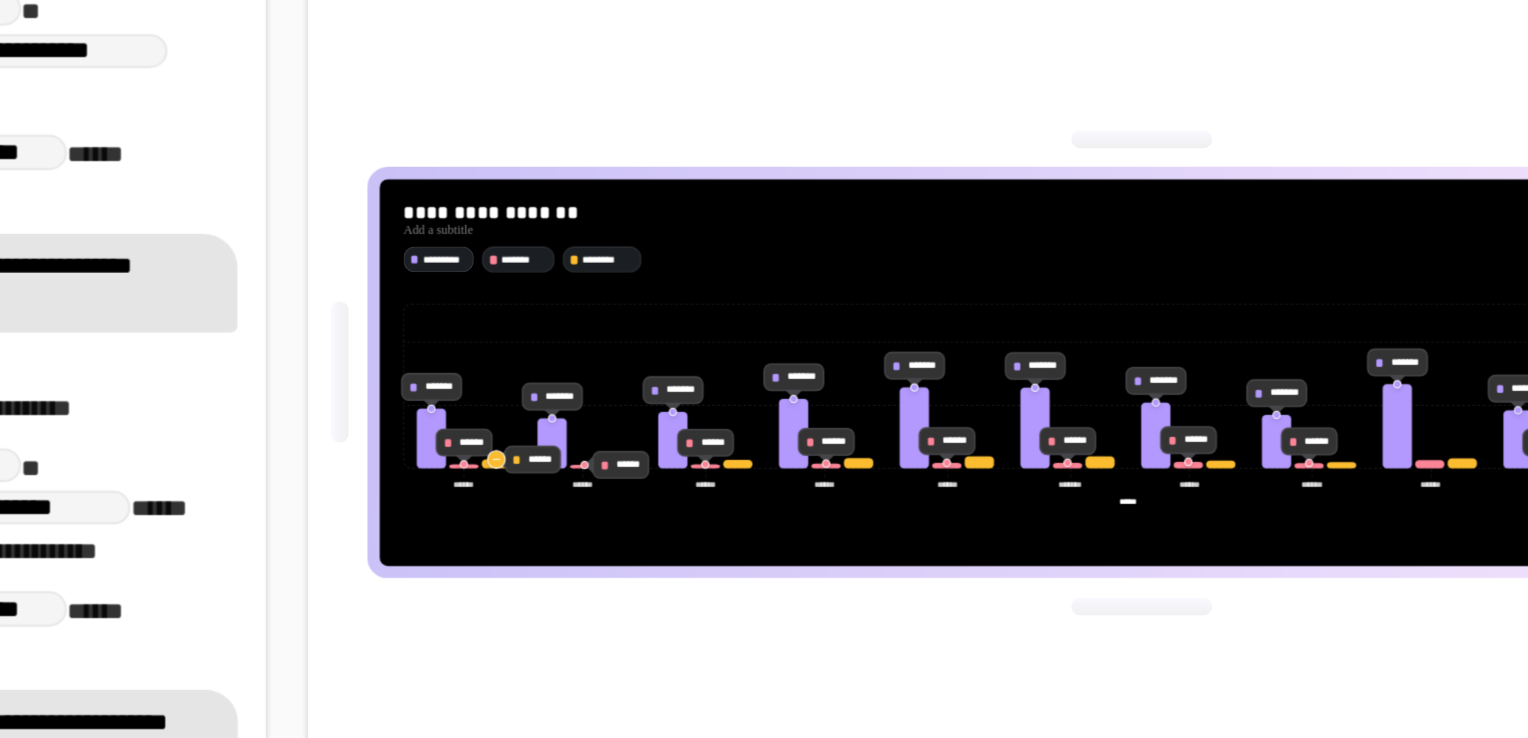 click 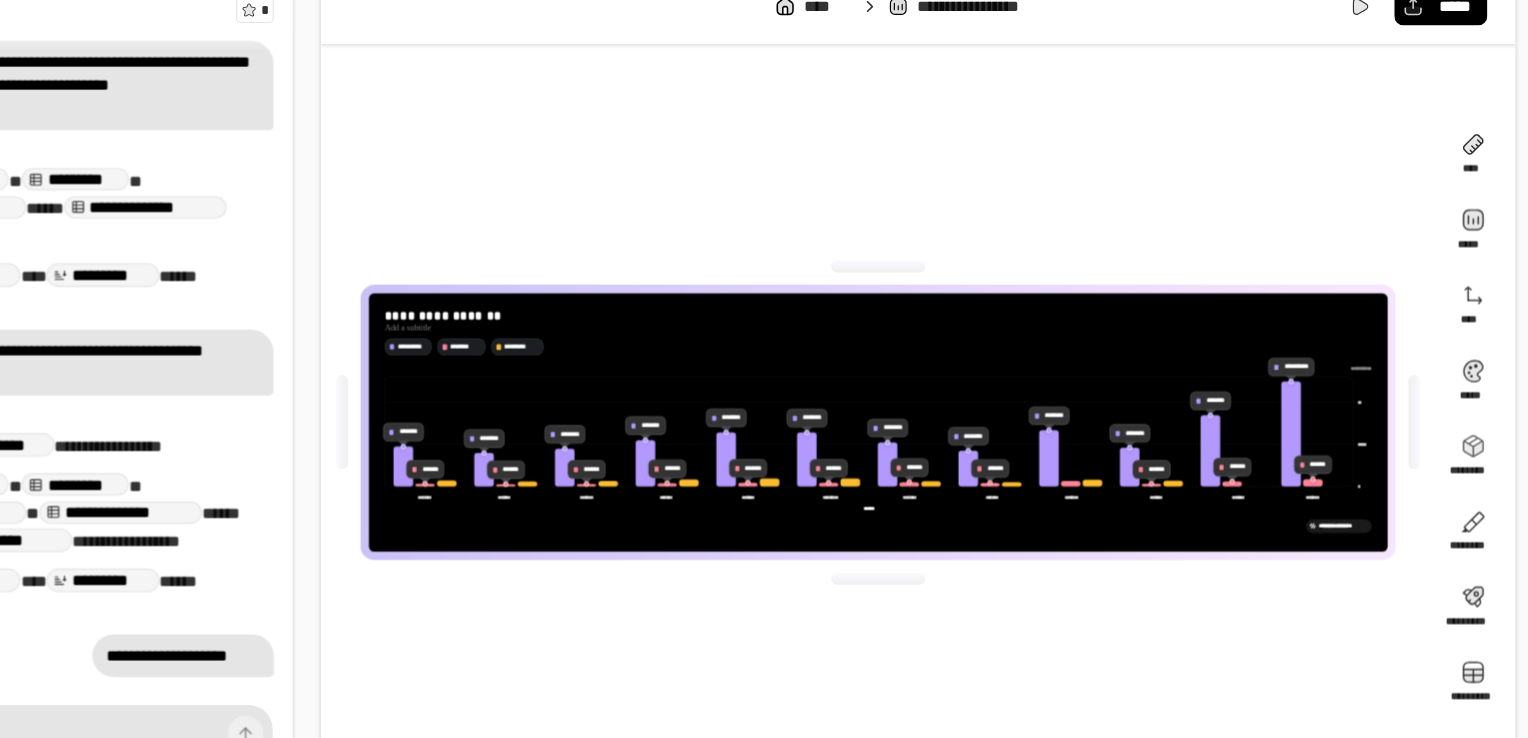 scroll, scrollTop: 0, scrollLeft: 0, axis: both 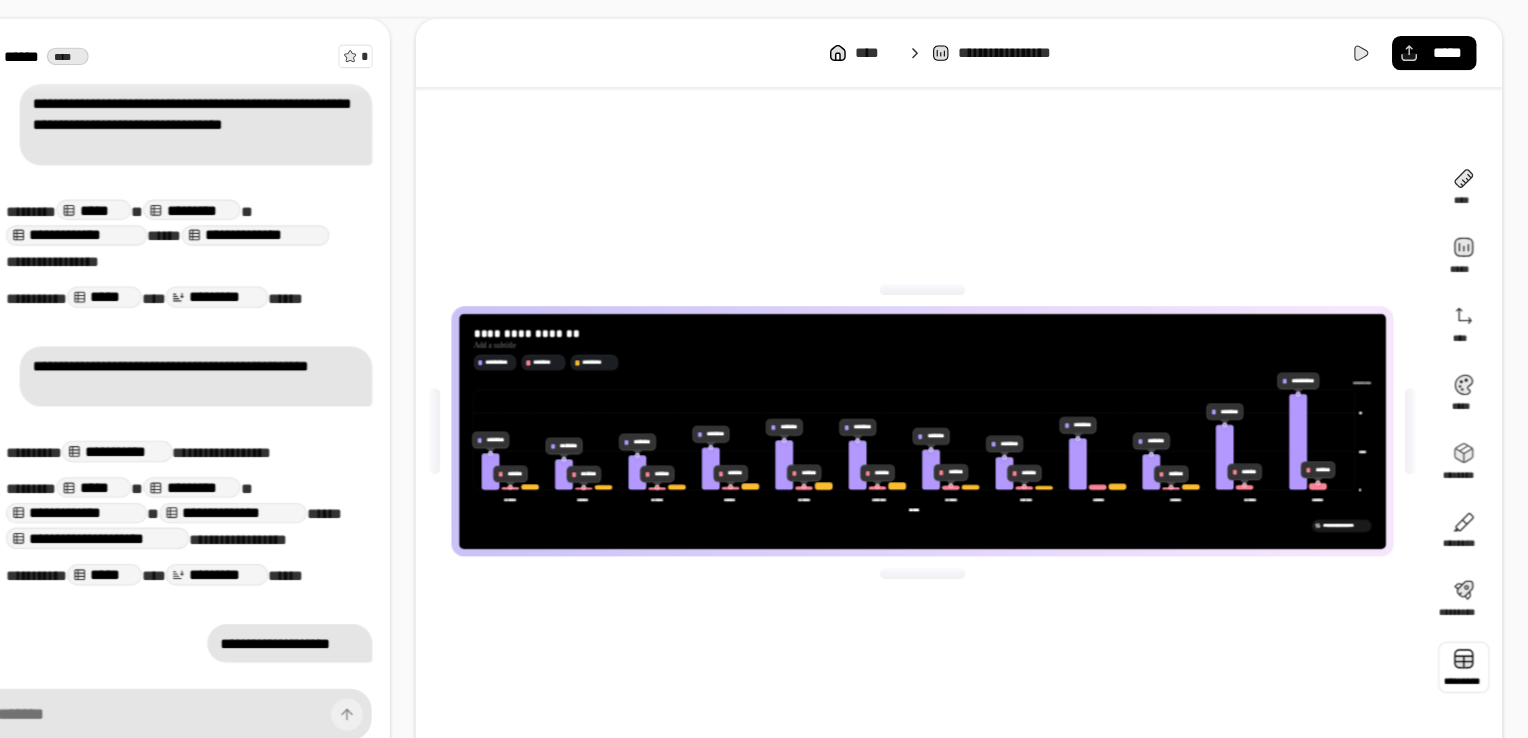 click at bounding box center (1468, 629) 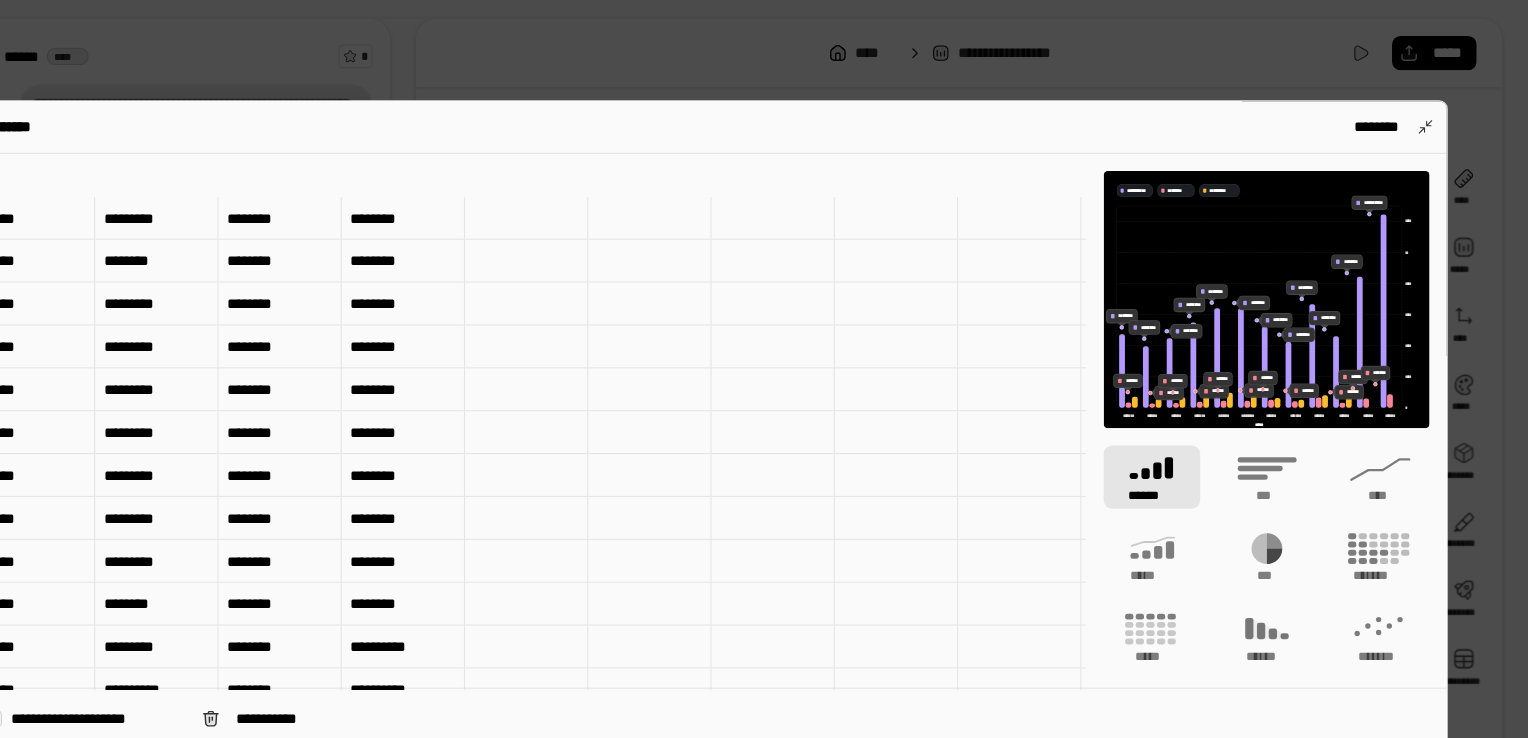 scroll, scrollTop: 208, scrollLeft: 0, axis: vertical 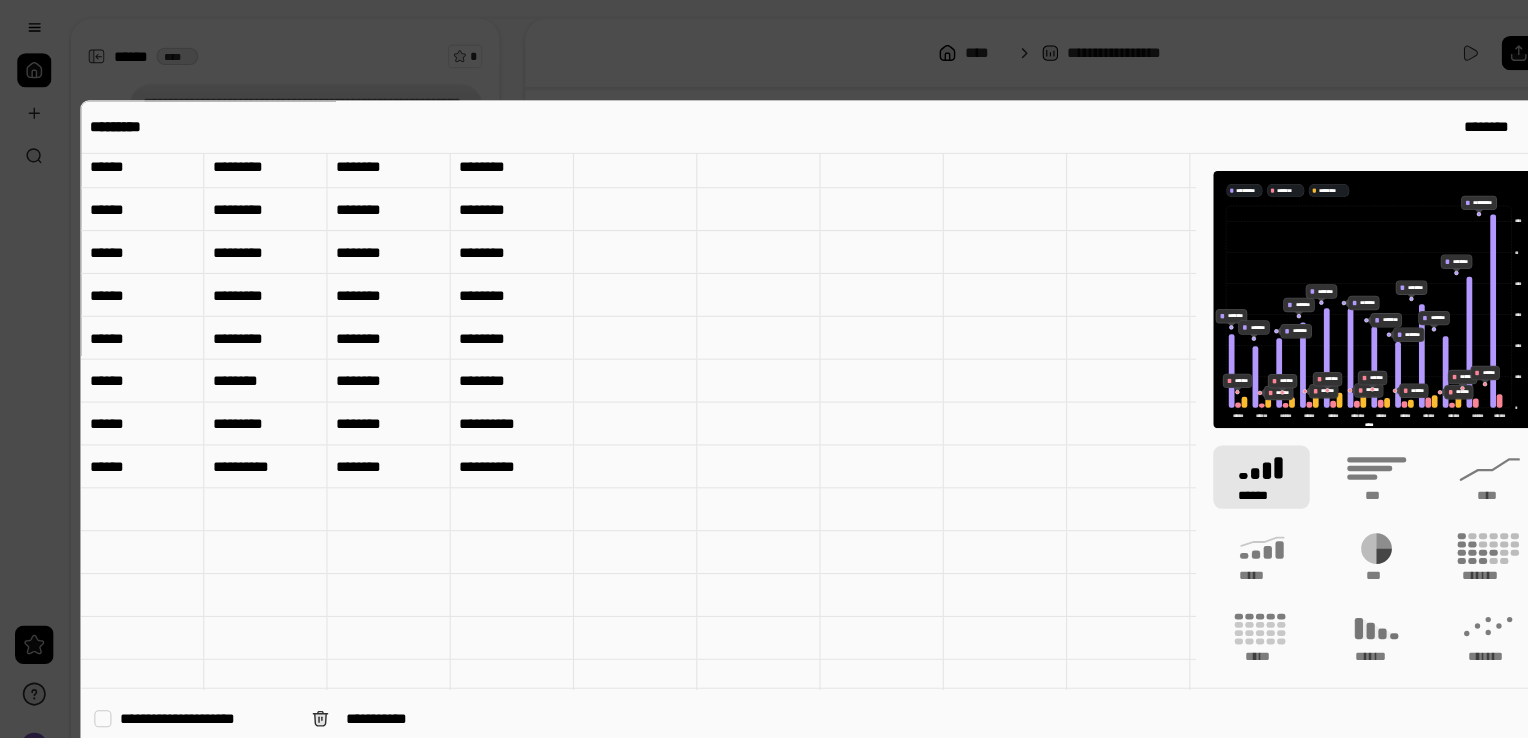 click on "********" at bounding box center (478, 402) 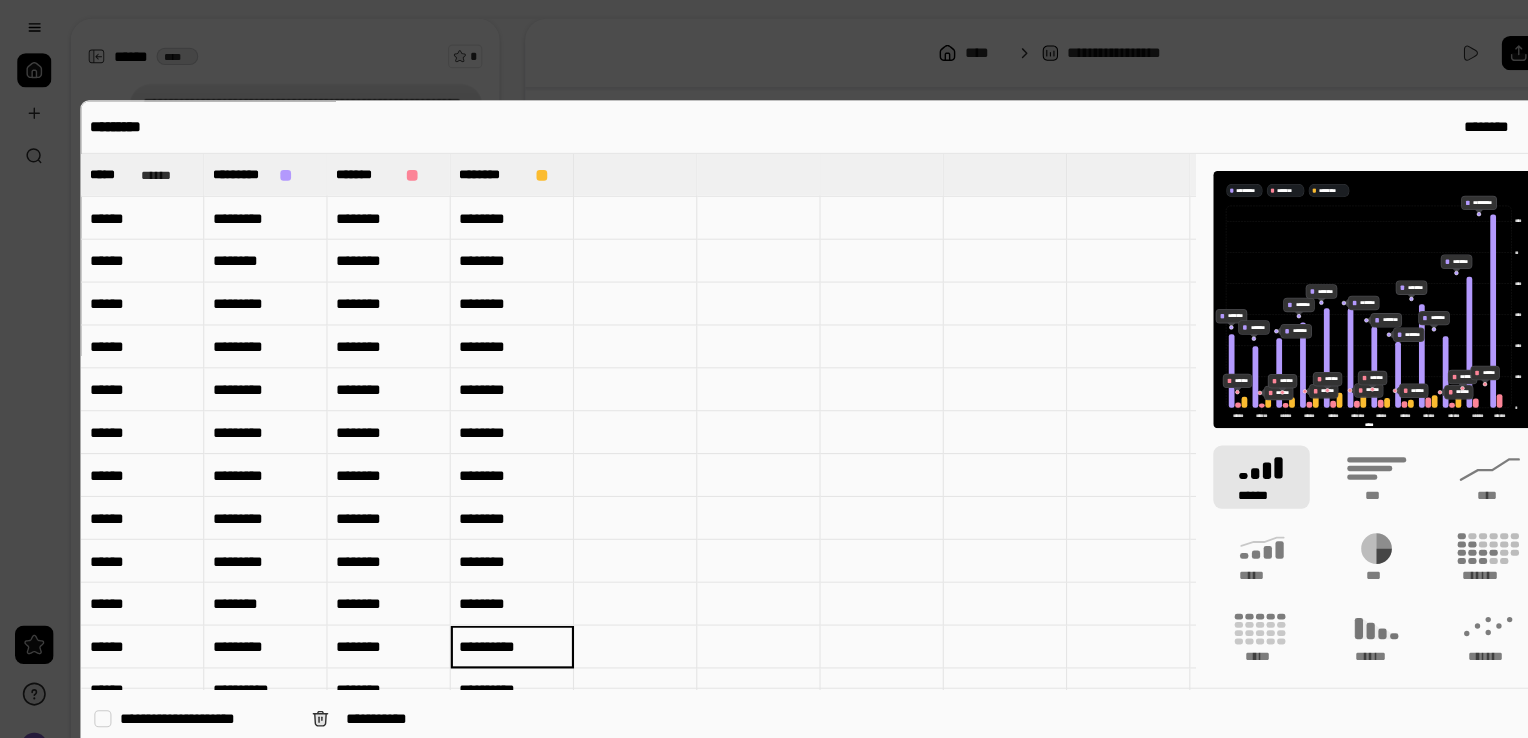 scroll, scrollTop: 47, scrollLeft: 5, axis: both 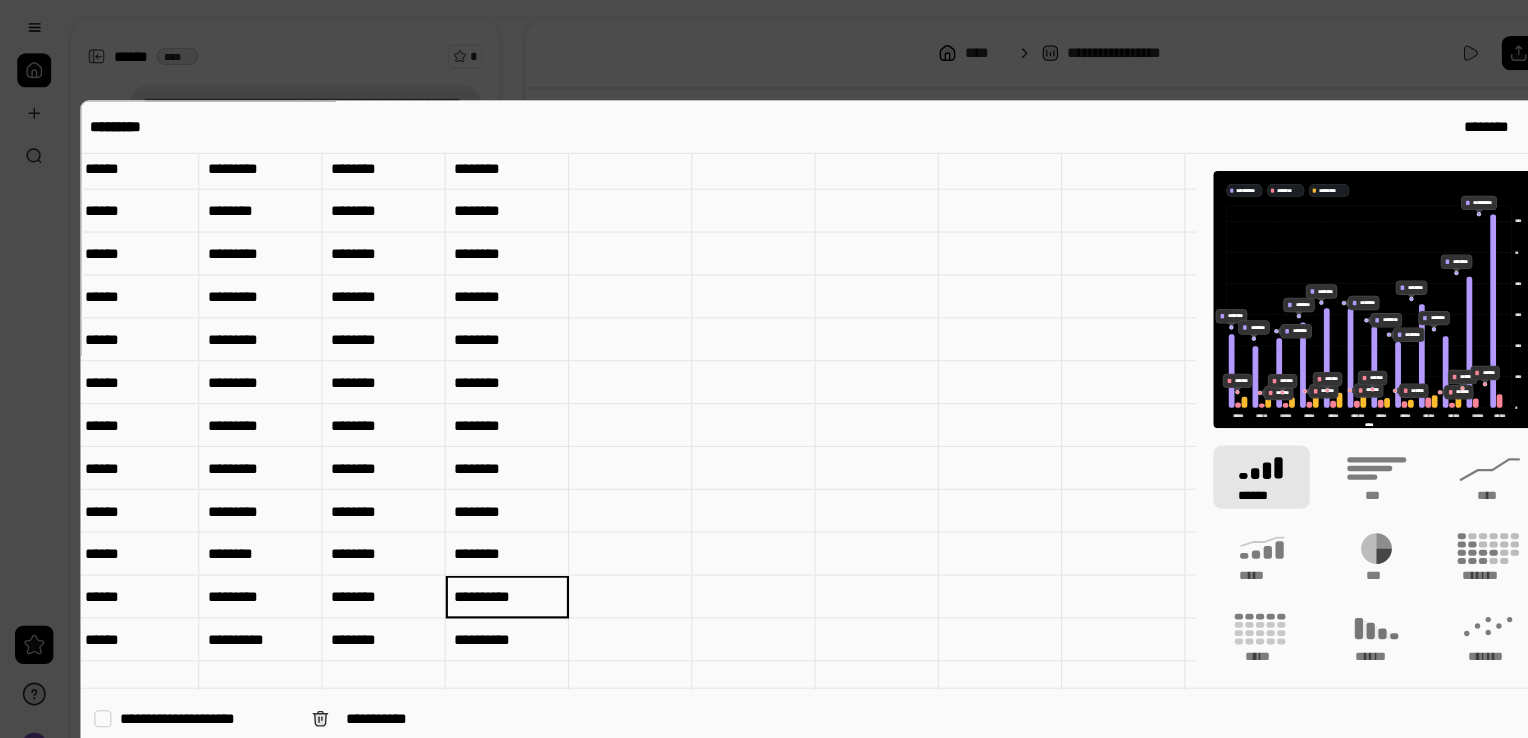 click on "********" at bounding box center (473, 563) 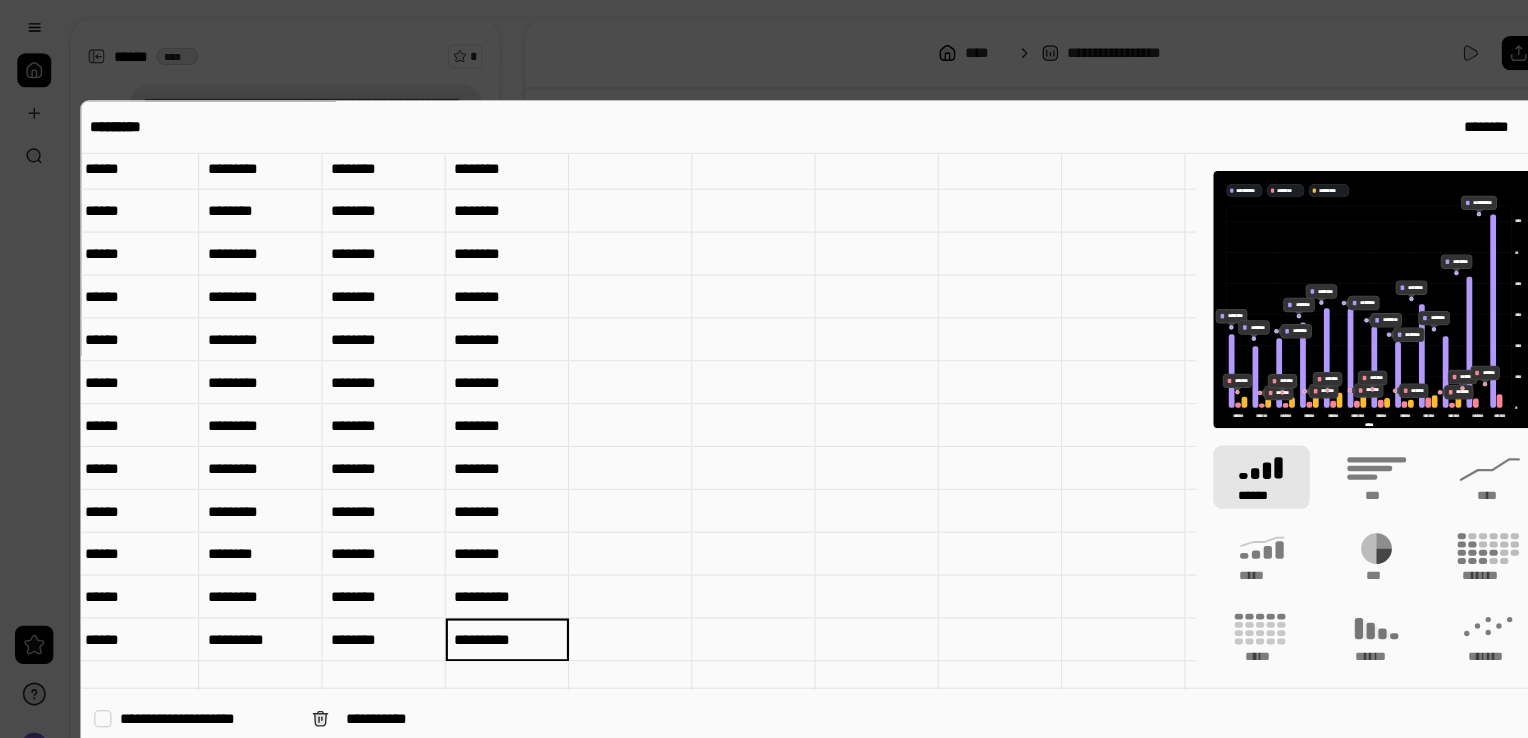 click on "********" at bounding box center [473, 603] 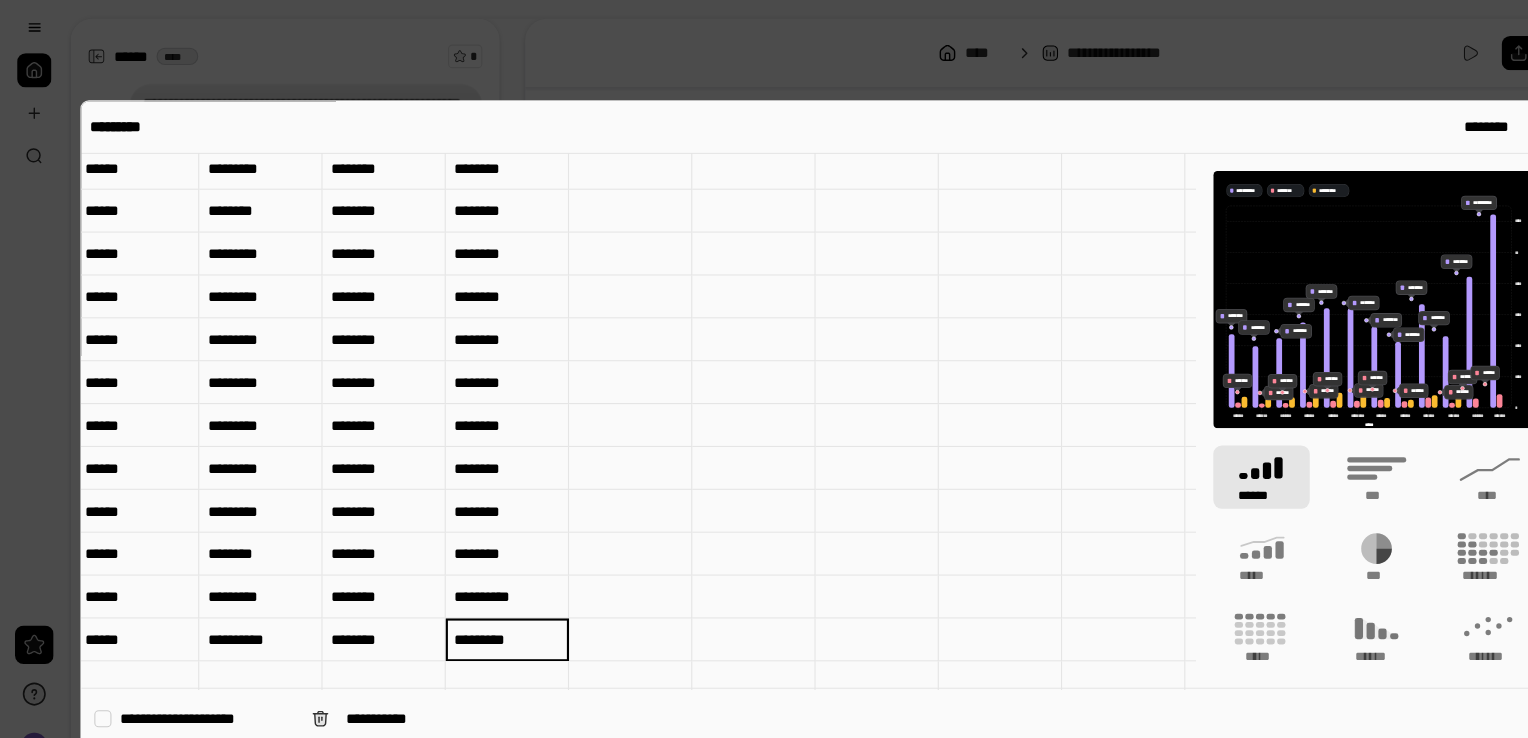 type on "********" 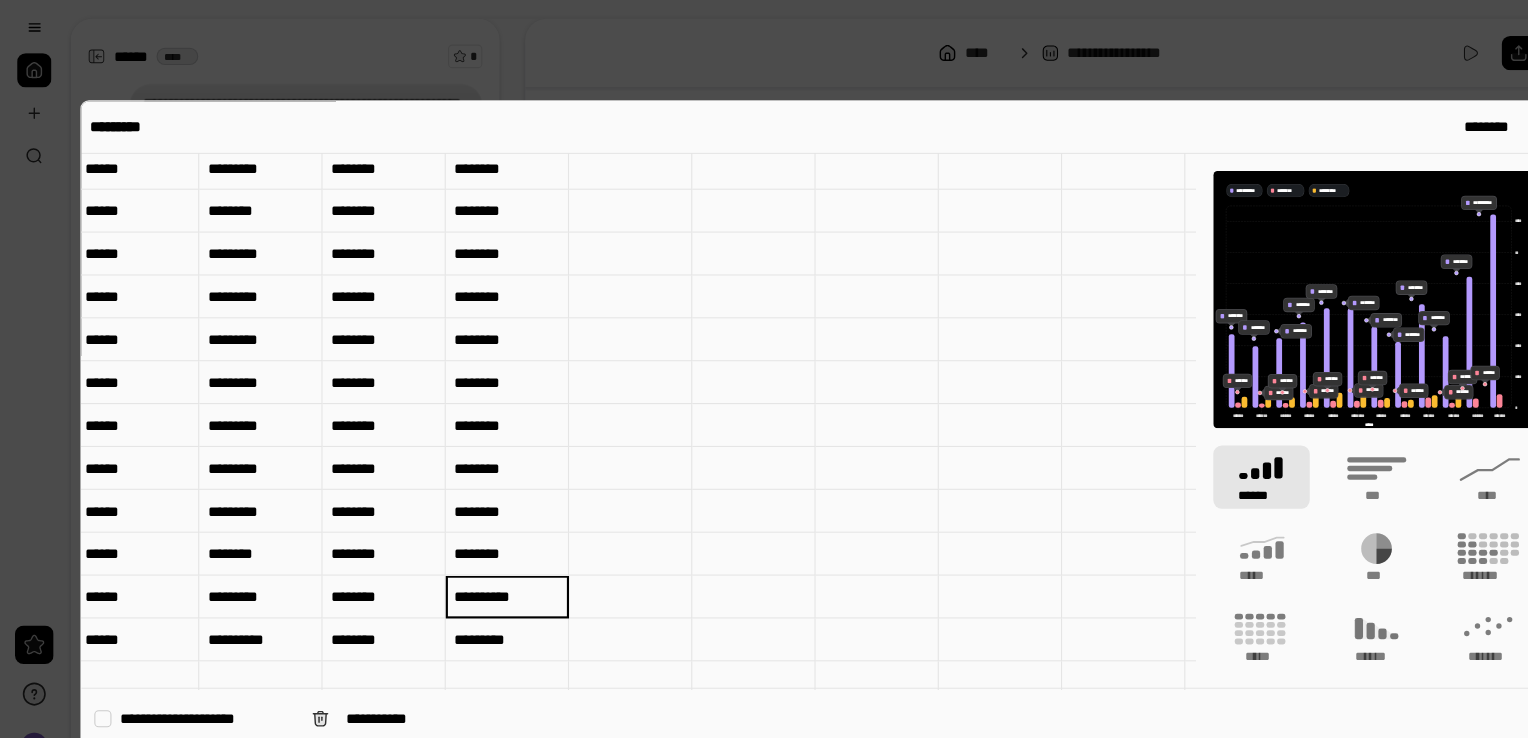 click on "********" at bounding box center [473, 563] 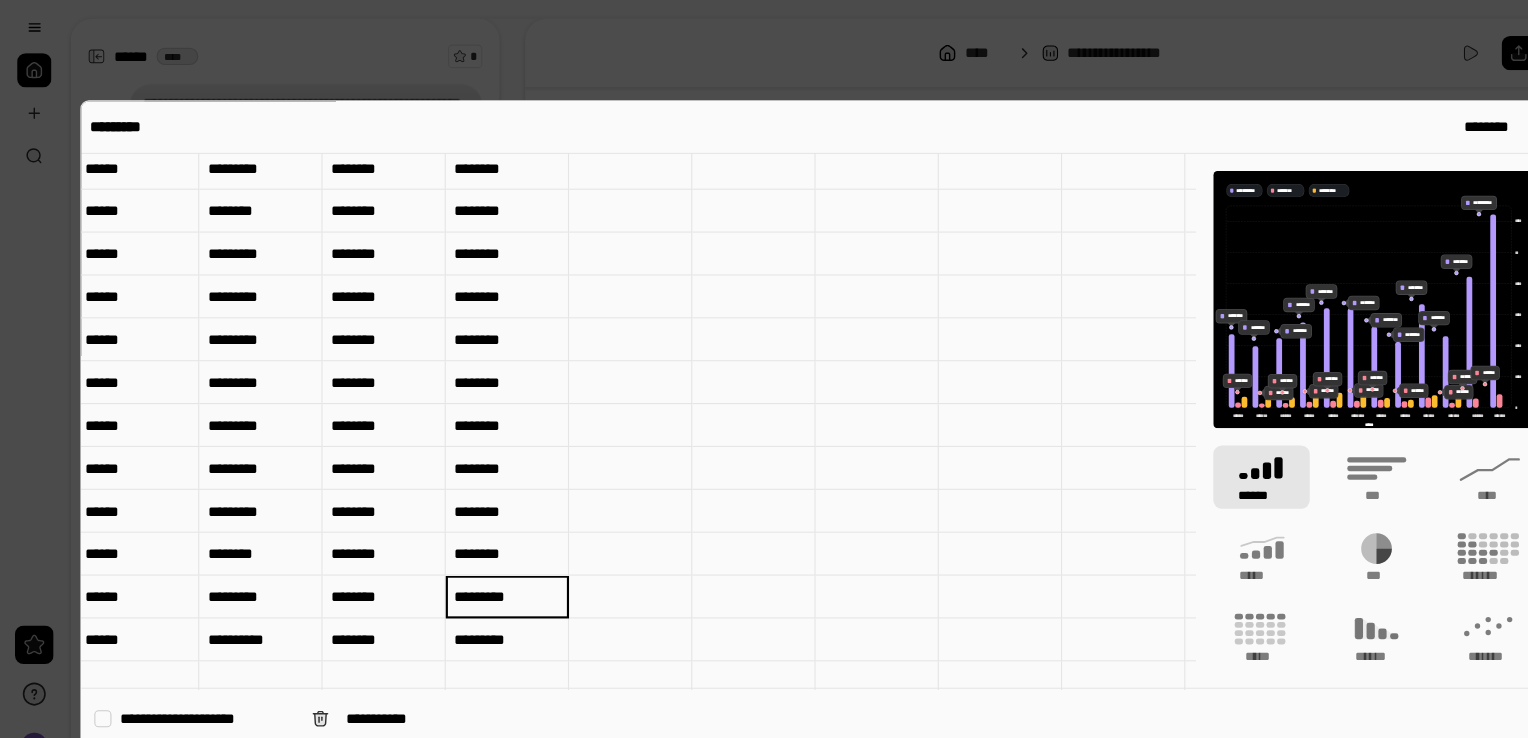 type on "********" 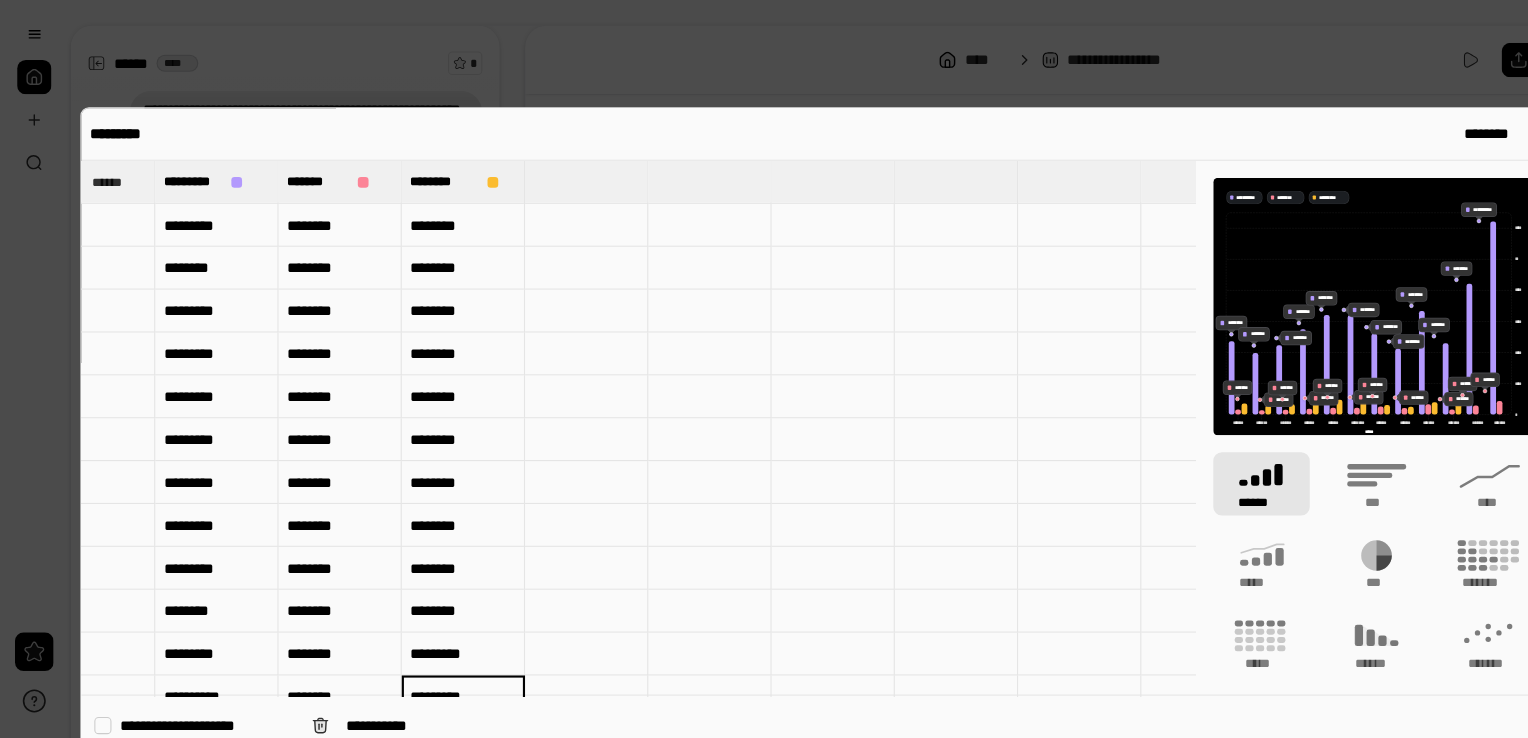 scroll, scrollTop: 170, scrollLeft: 46, axis: both 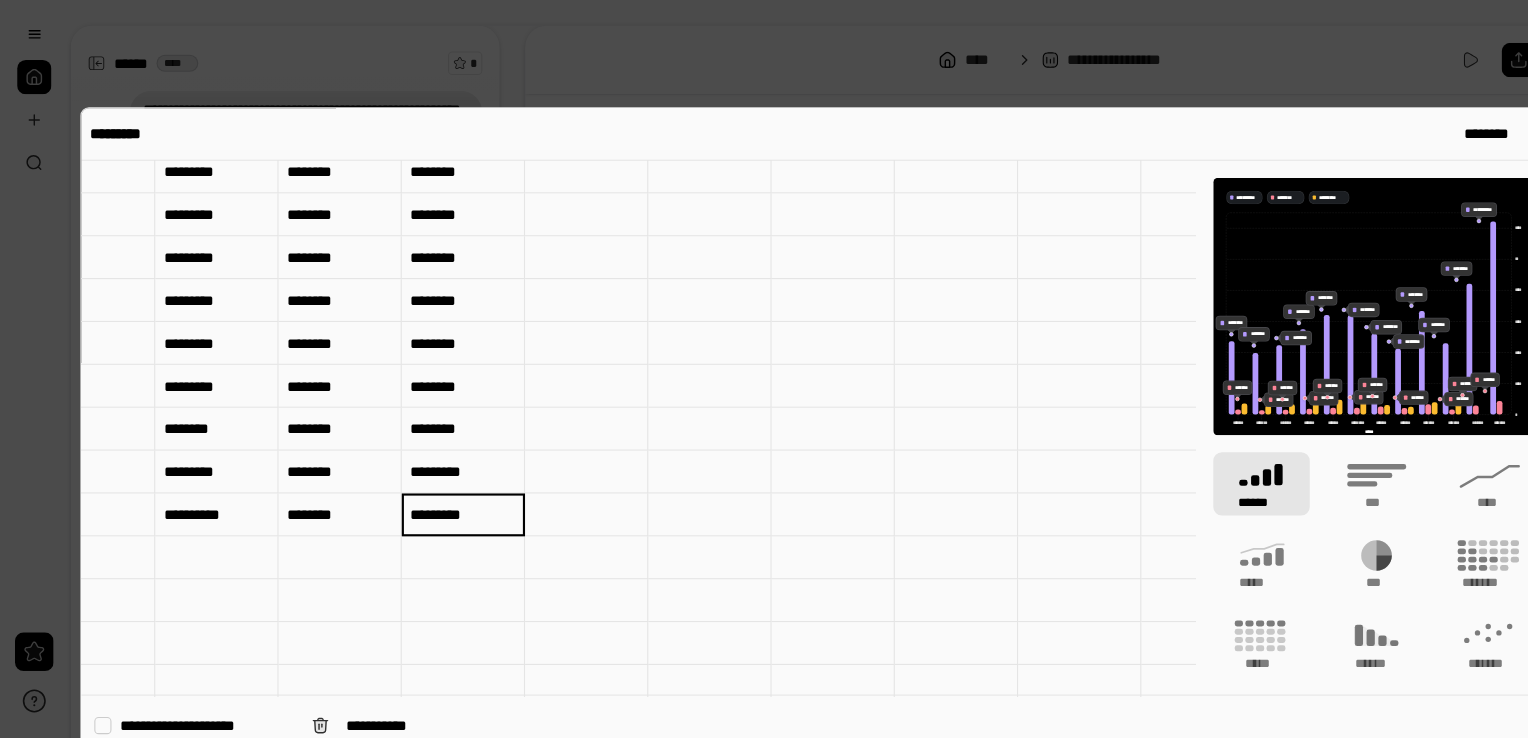 click on "******" at bounding box center (317, 480) 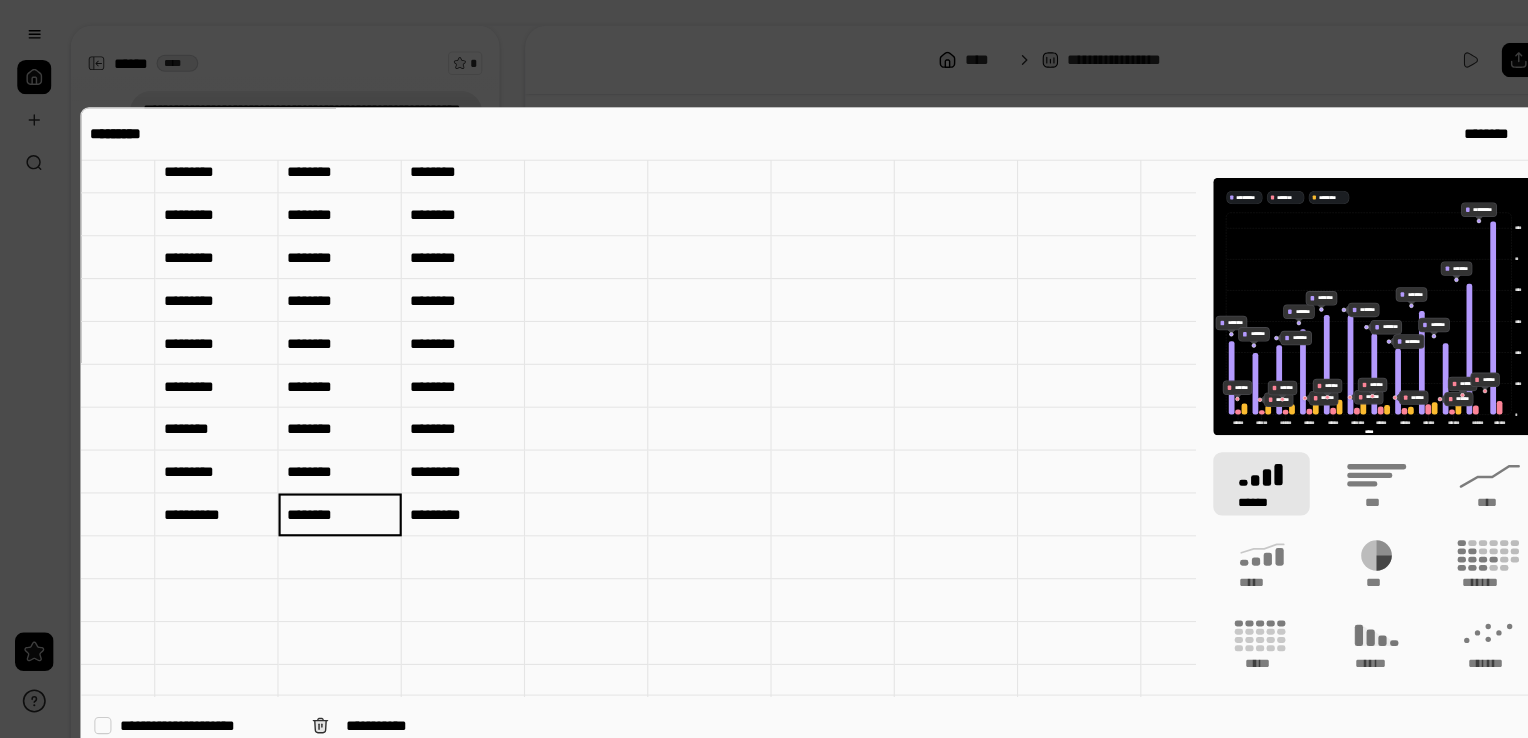 click on "******" at bounding box center [317, 480] 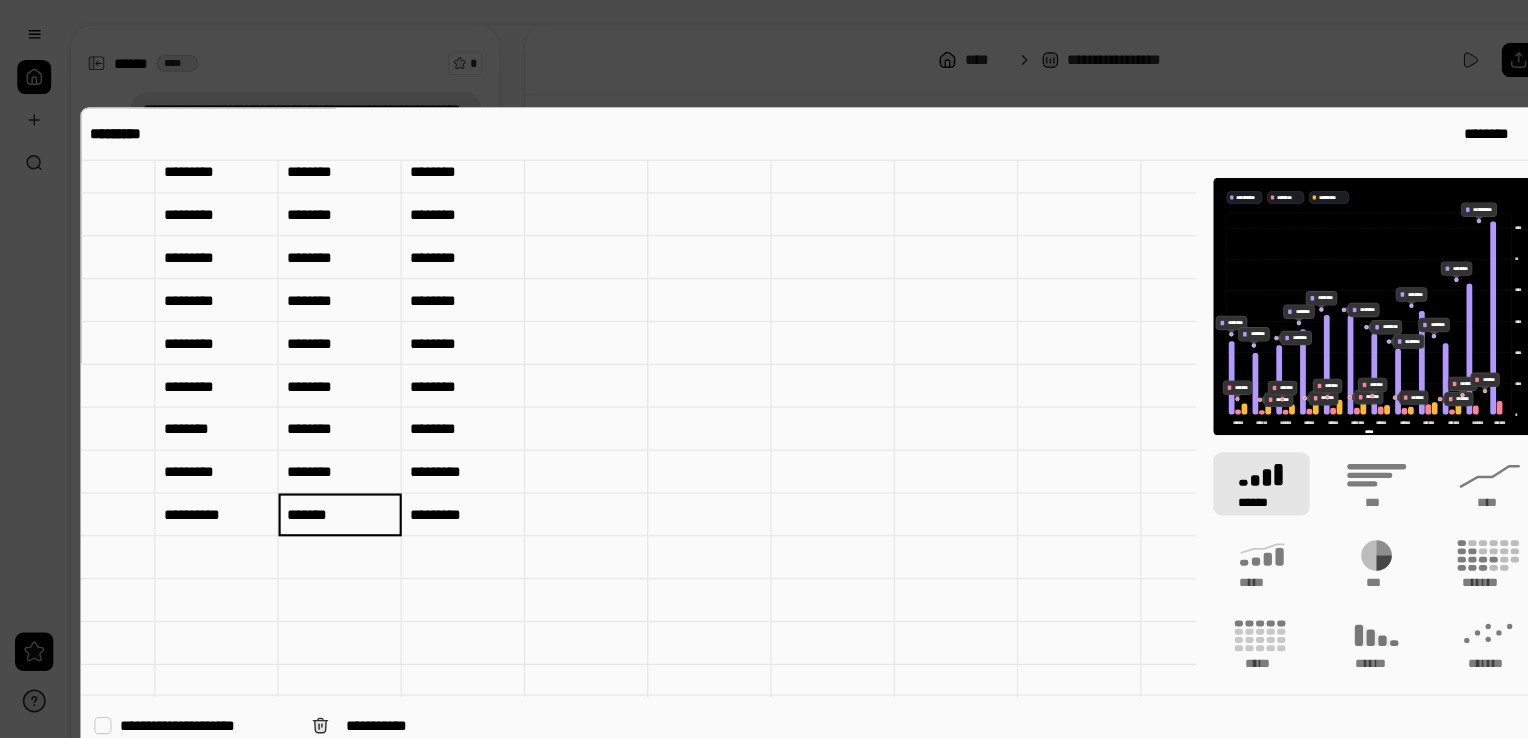 type on "******" 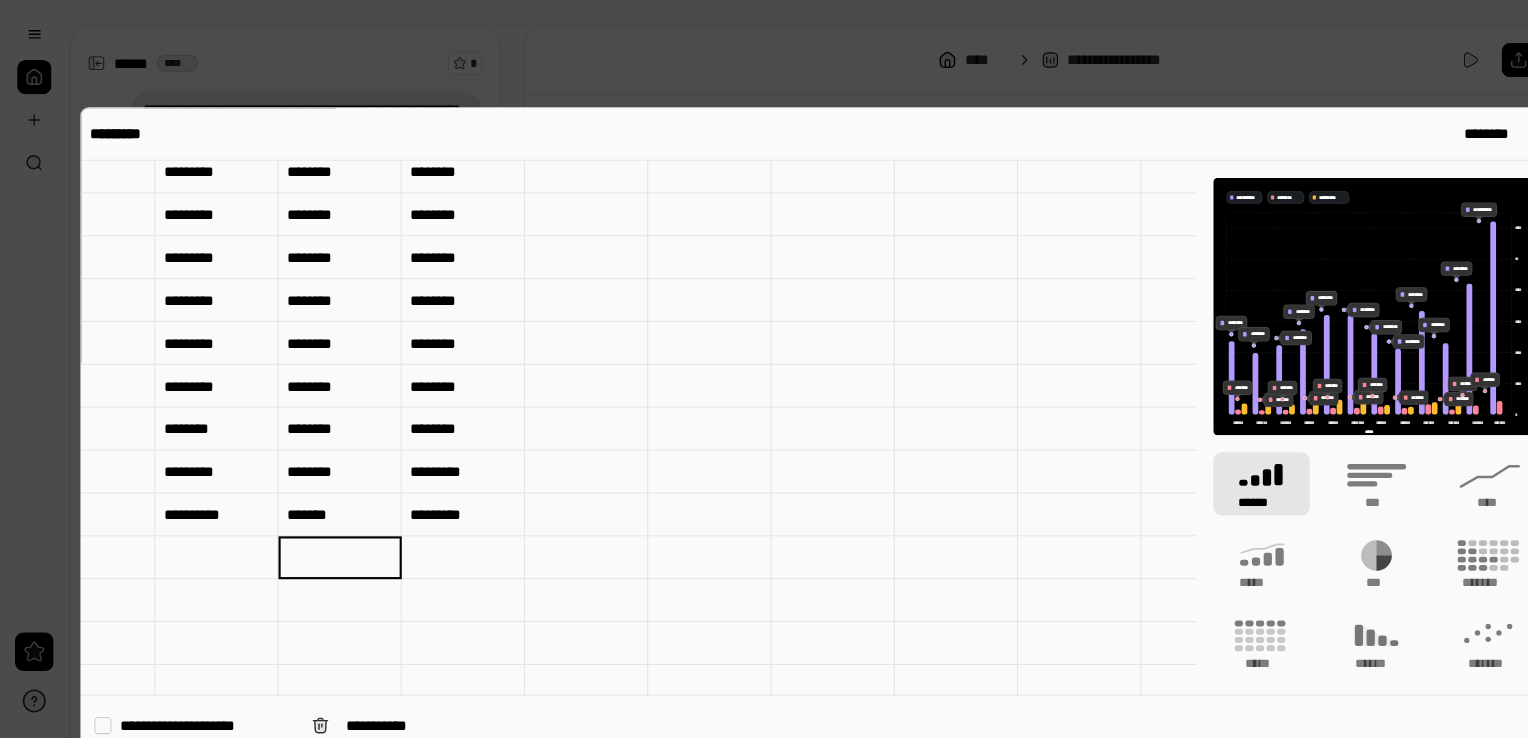 click on "******" at bounding box center (317, 440) 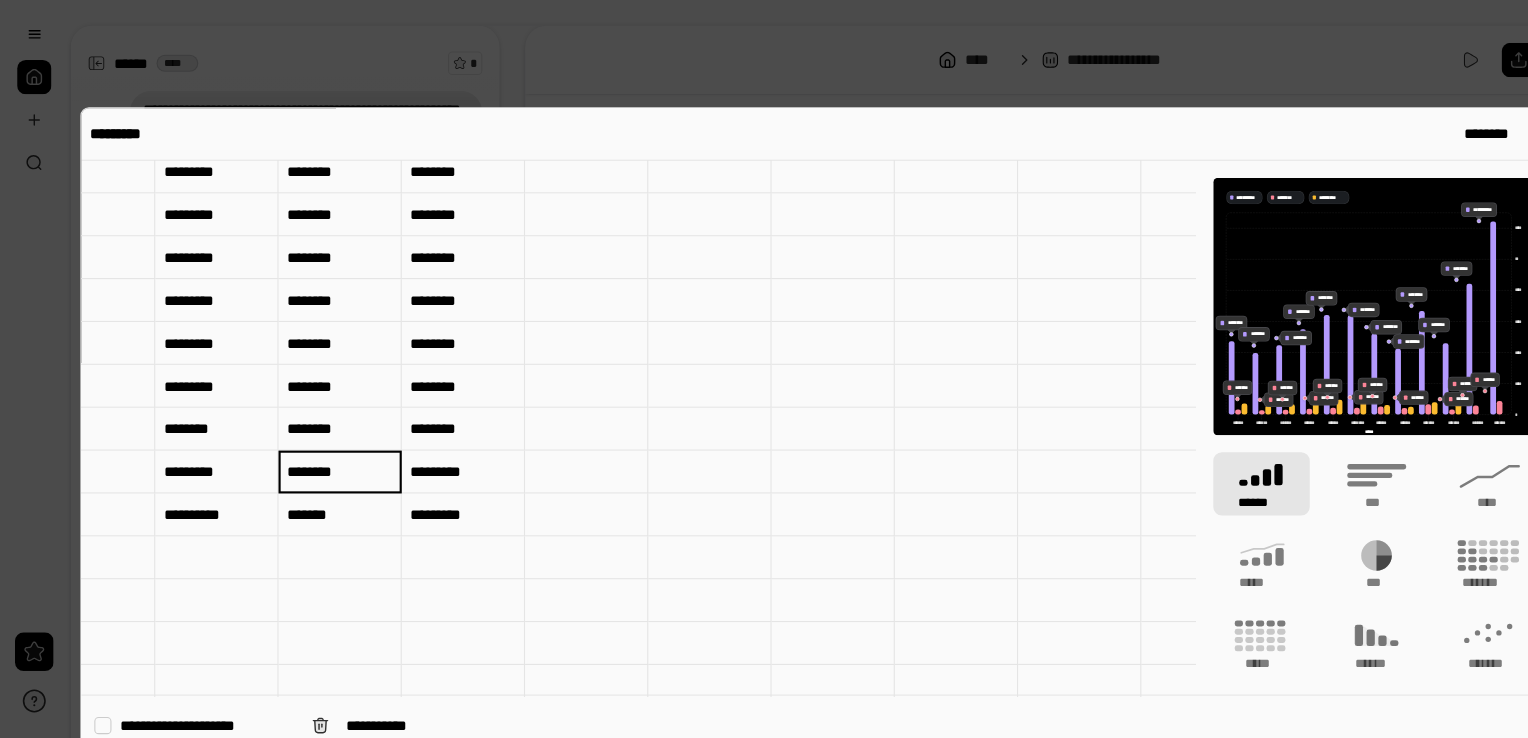 click on "******" at bounding box center [317, 440] 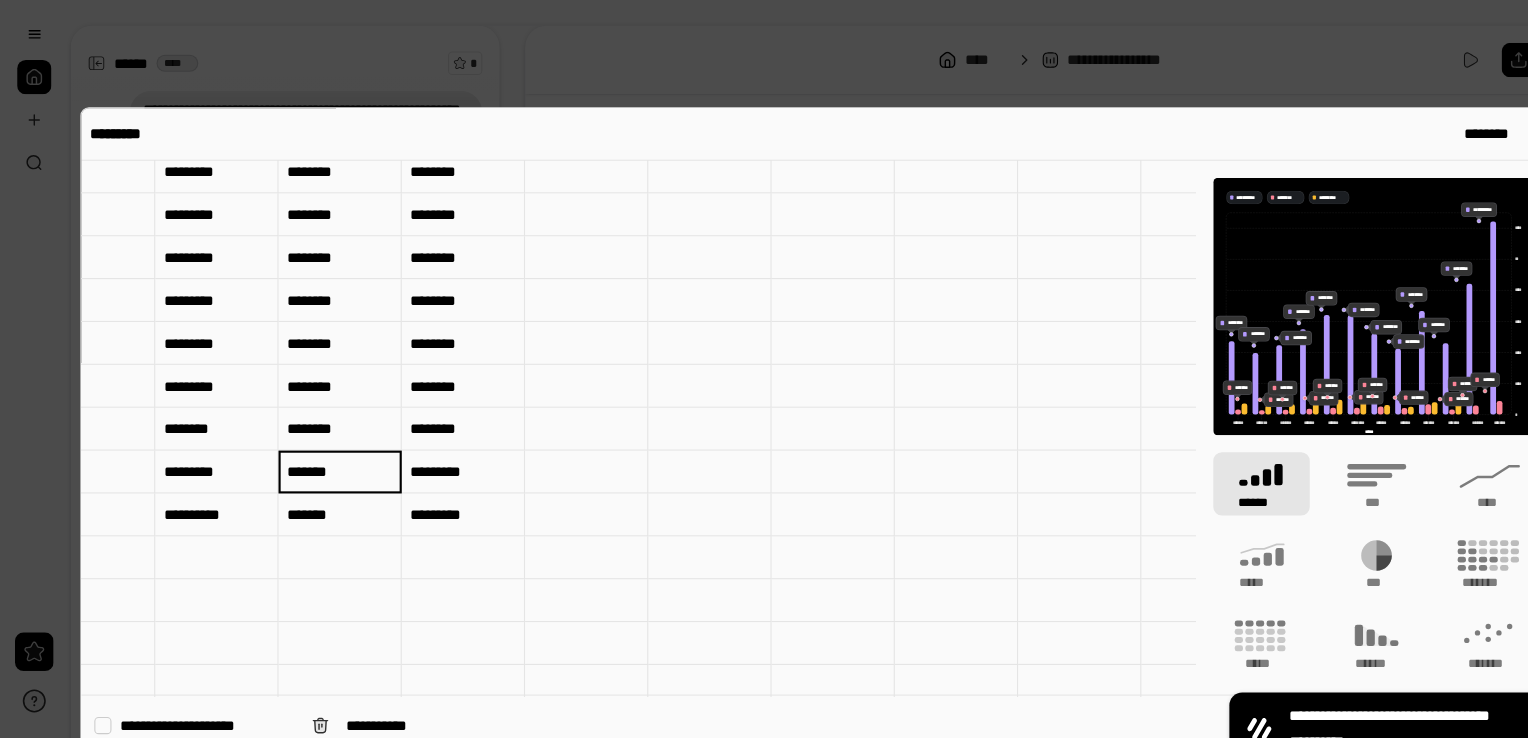 type on "******" 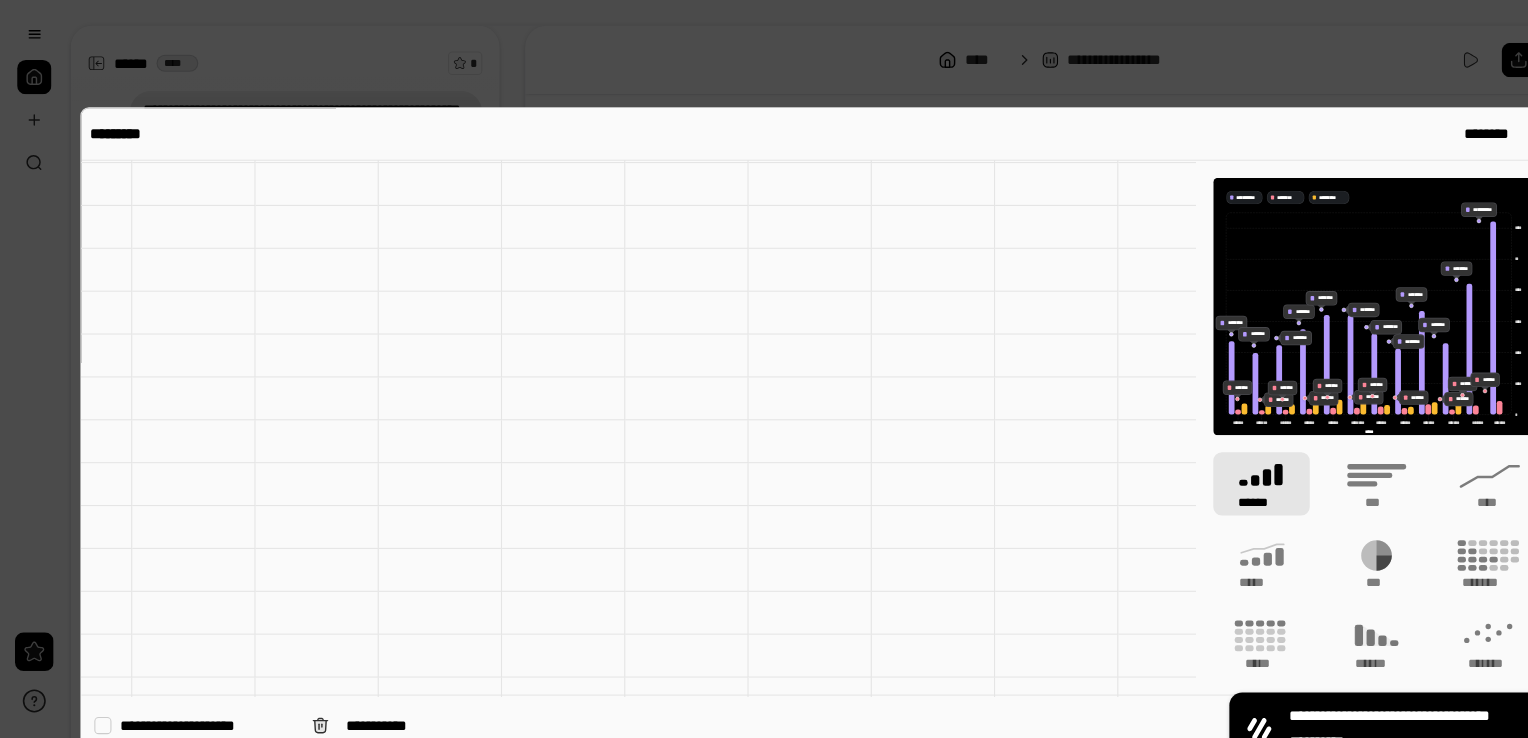 scroll, scrollTop: 616, scrollLeft: 68, axis: both 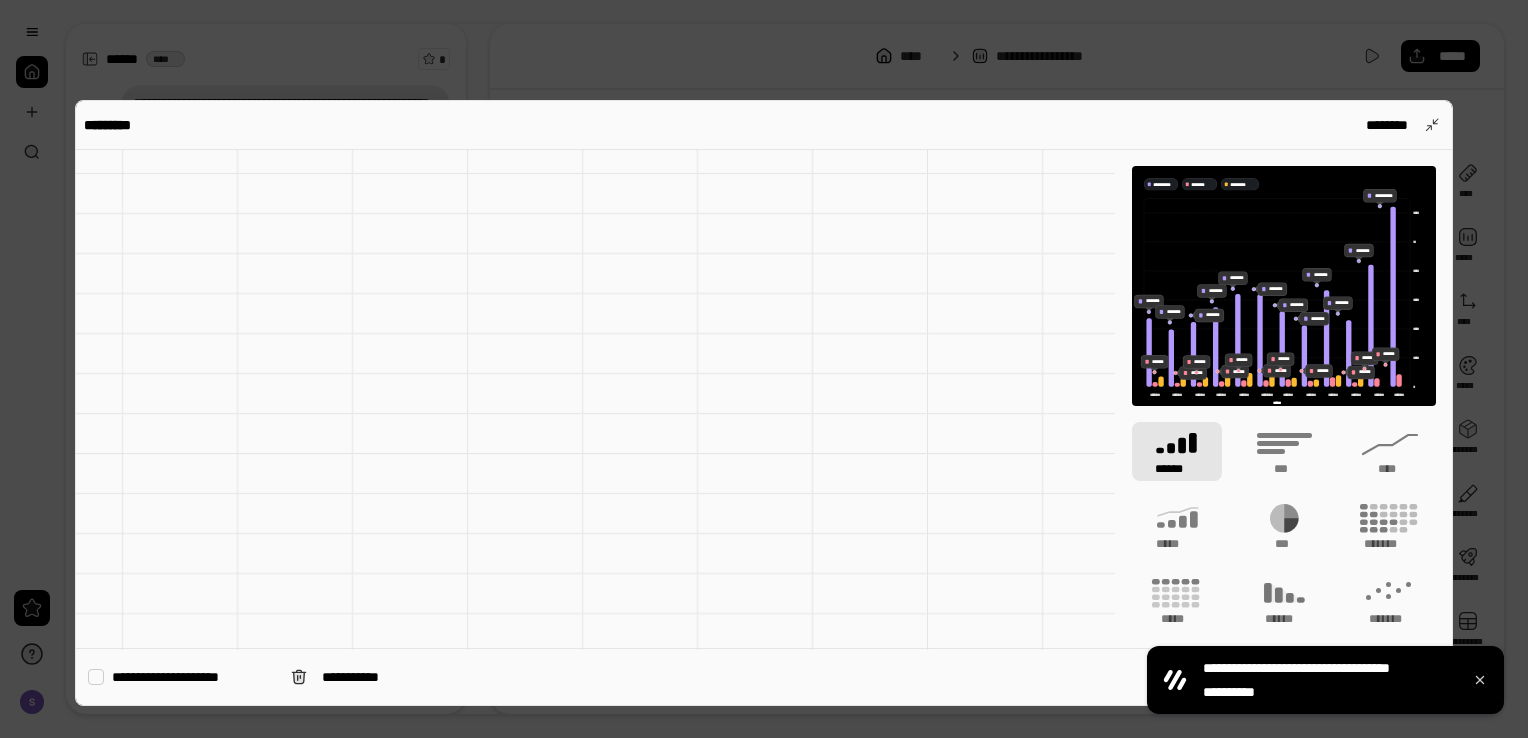 click on "**********" at bounding box center [1243, 692] 